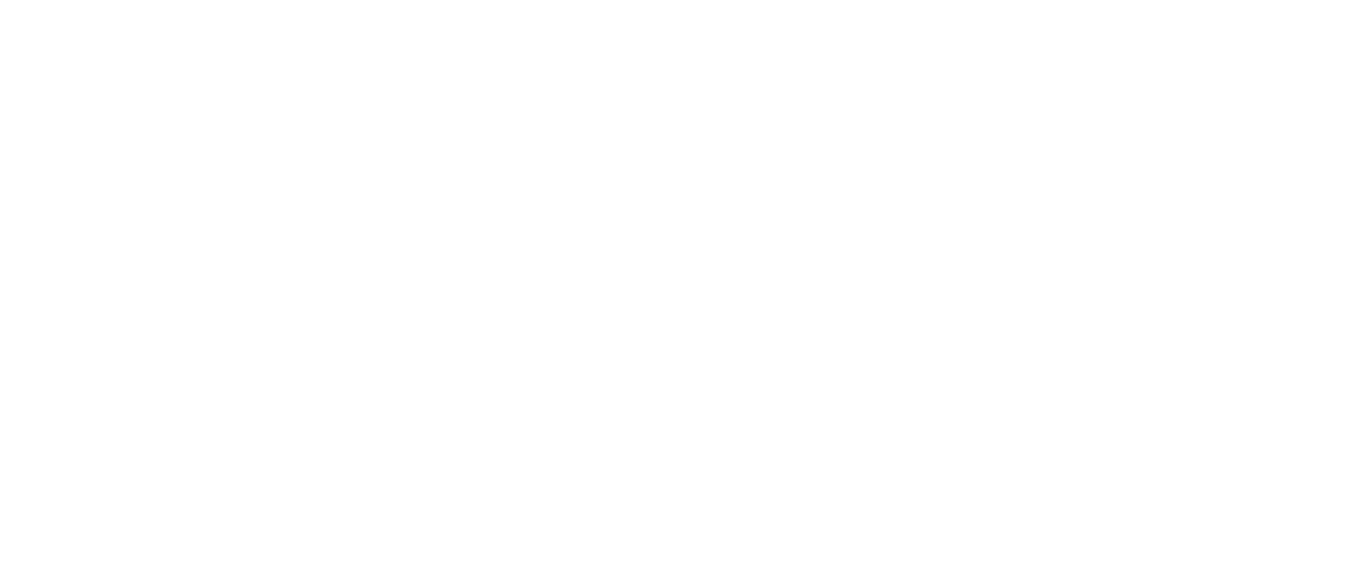 scroll, scrollTop: 0, scrollLeft: 0, axis: both 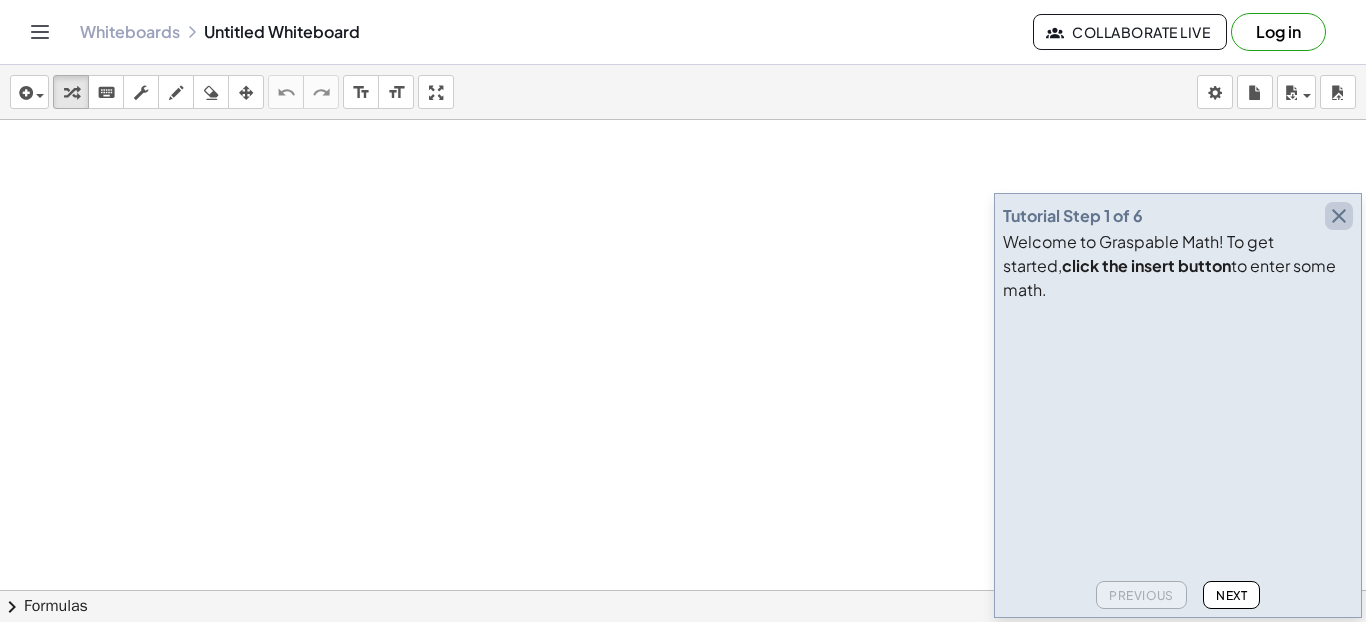 click at bounding box center [1339, 216] 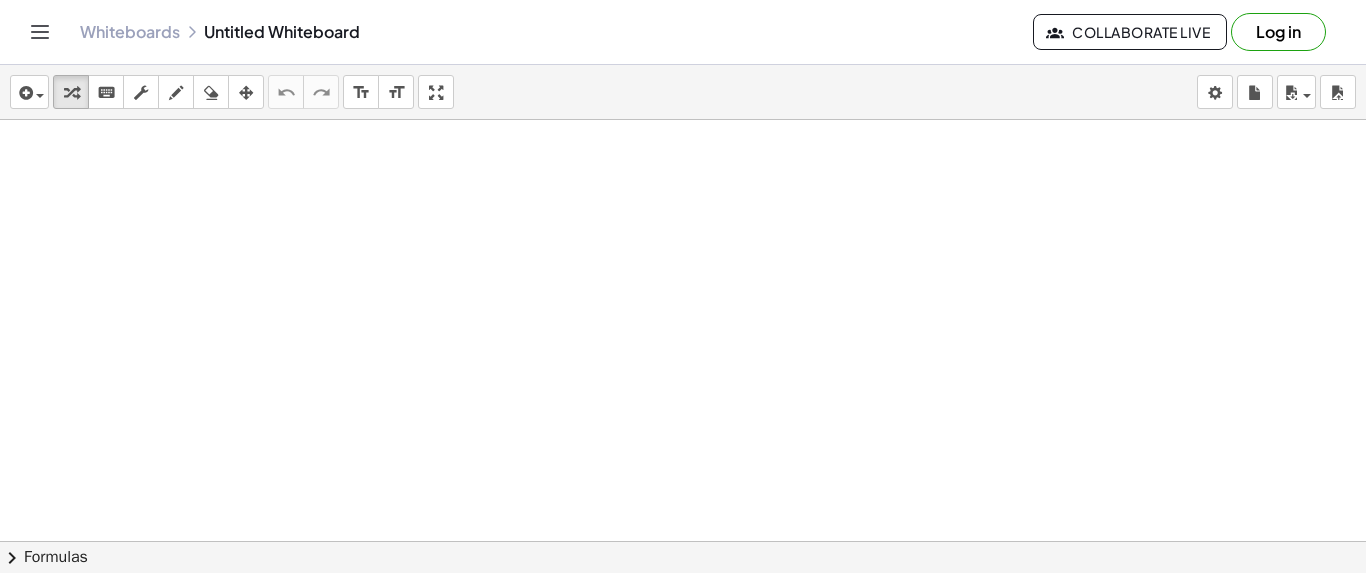 click at bounding box center (683, 635) 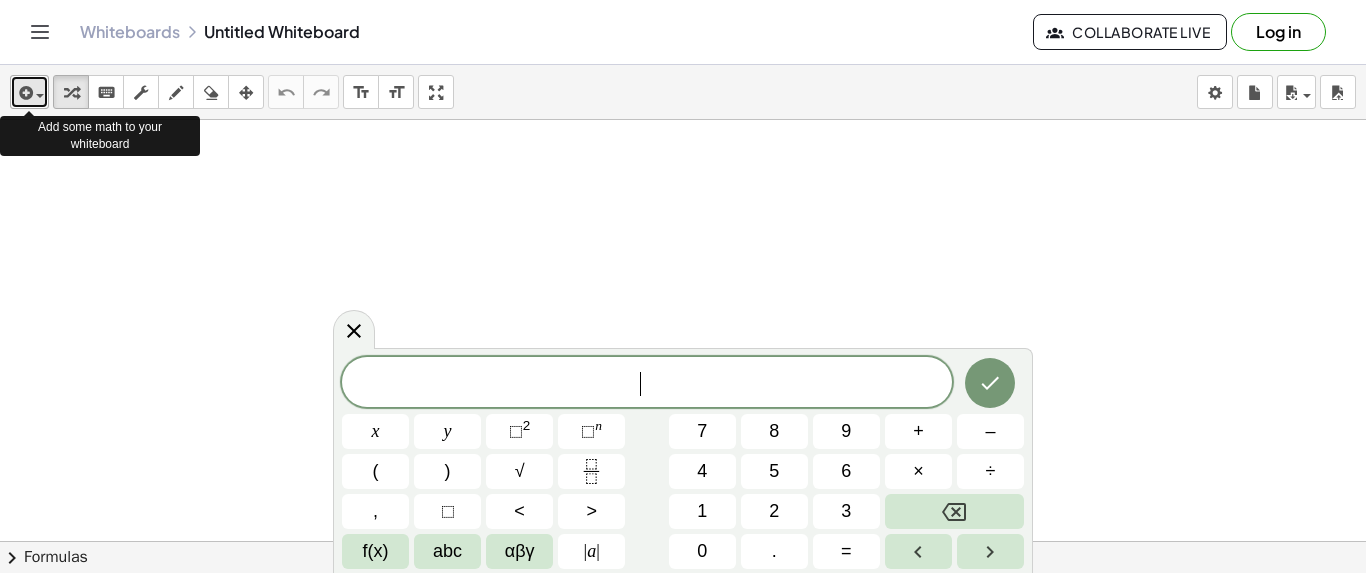 click at bounding box center (40, 96) 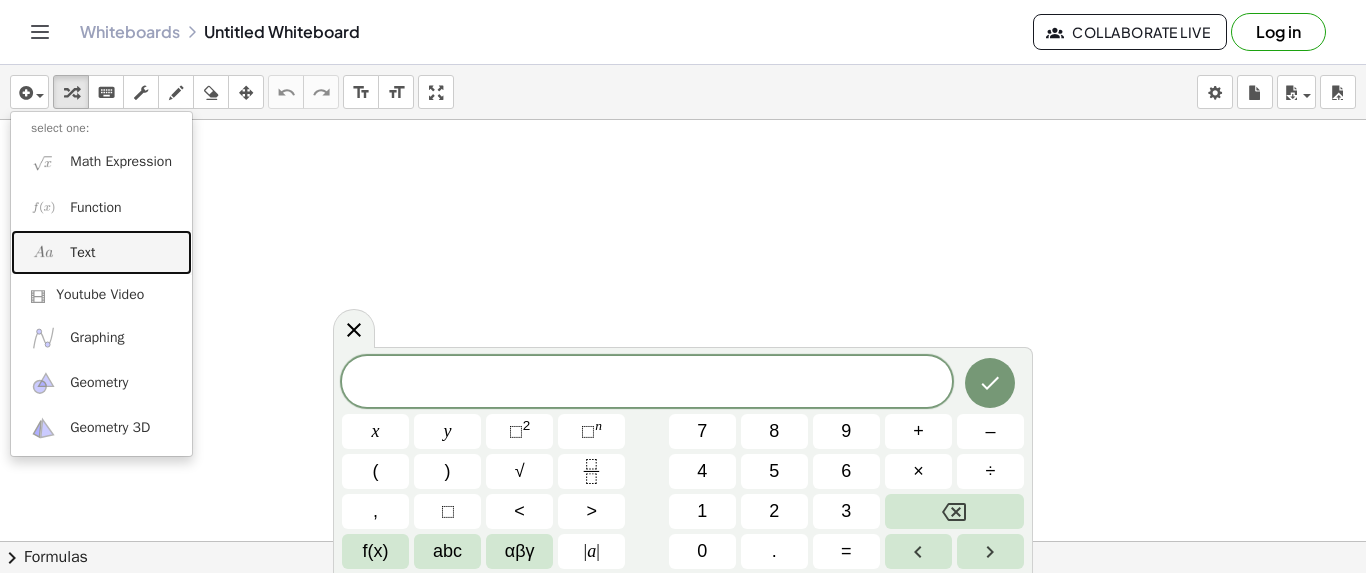 click on "Text" at bounding box center [101, 252] 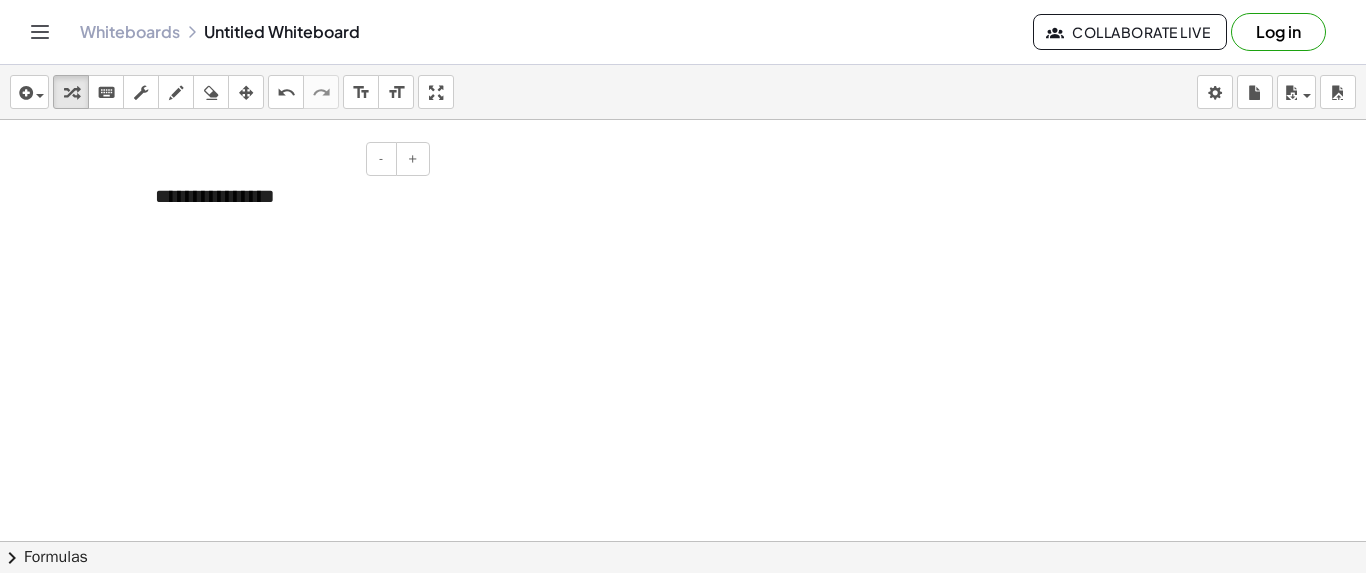 click on "**********" at bounding box center [285, 196] 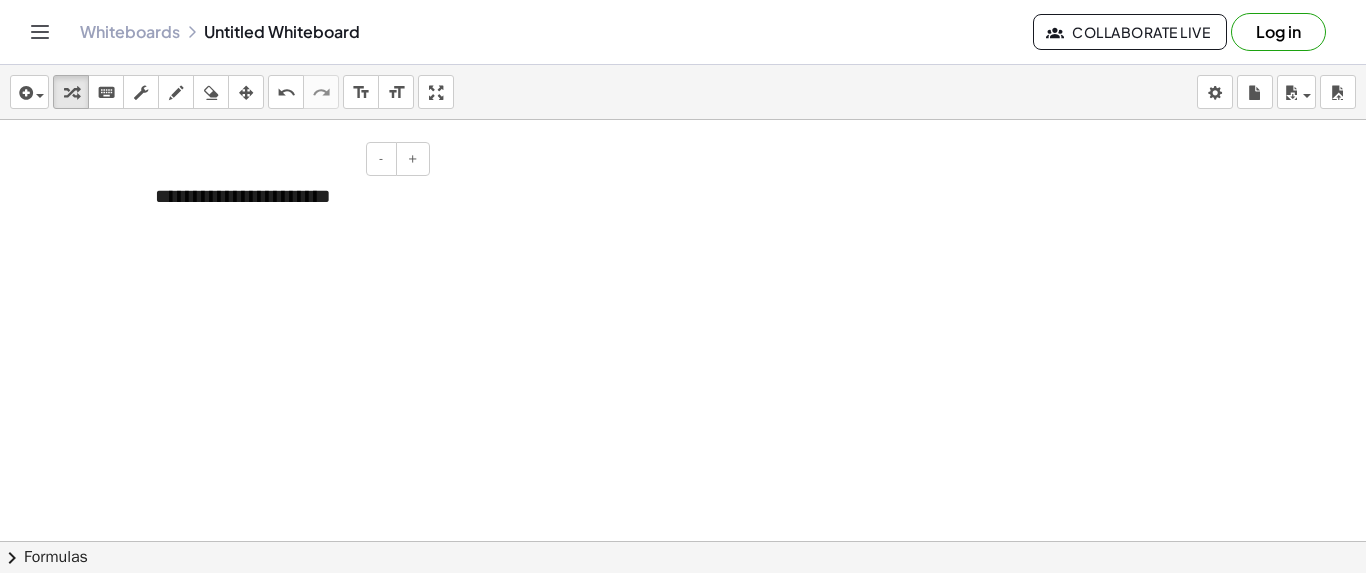 click on "**********" at bounding box center [285, 196] 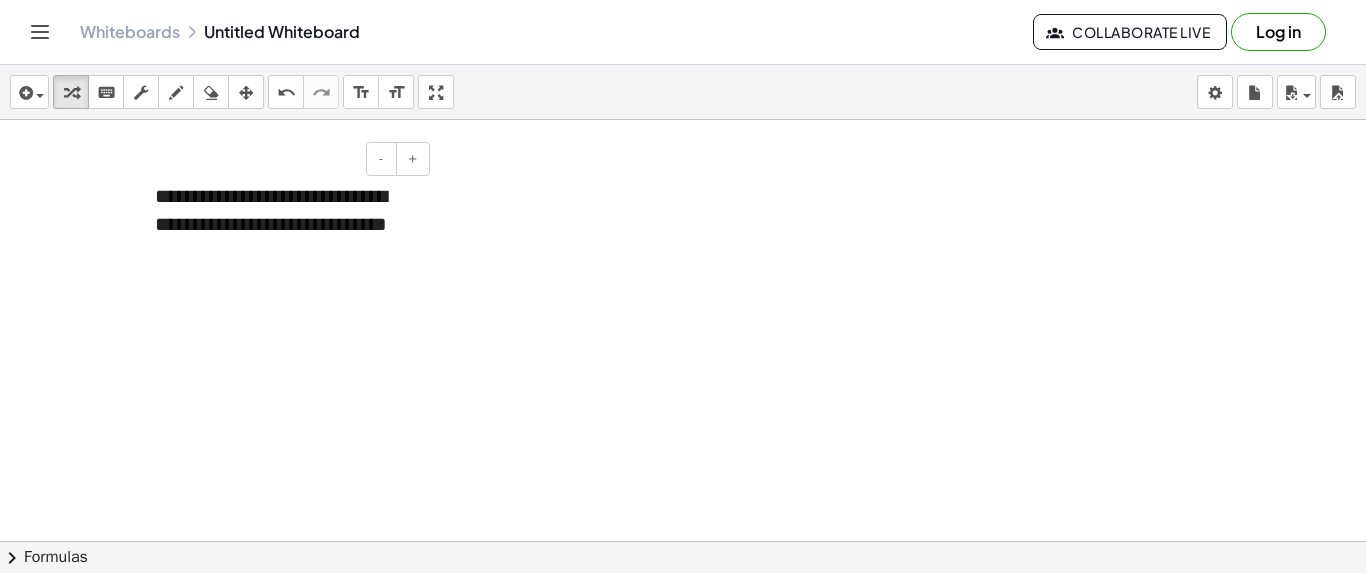 click on "**********" at bounding box center [285, 225] 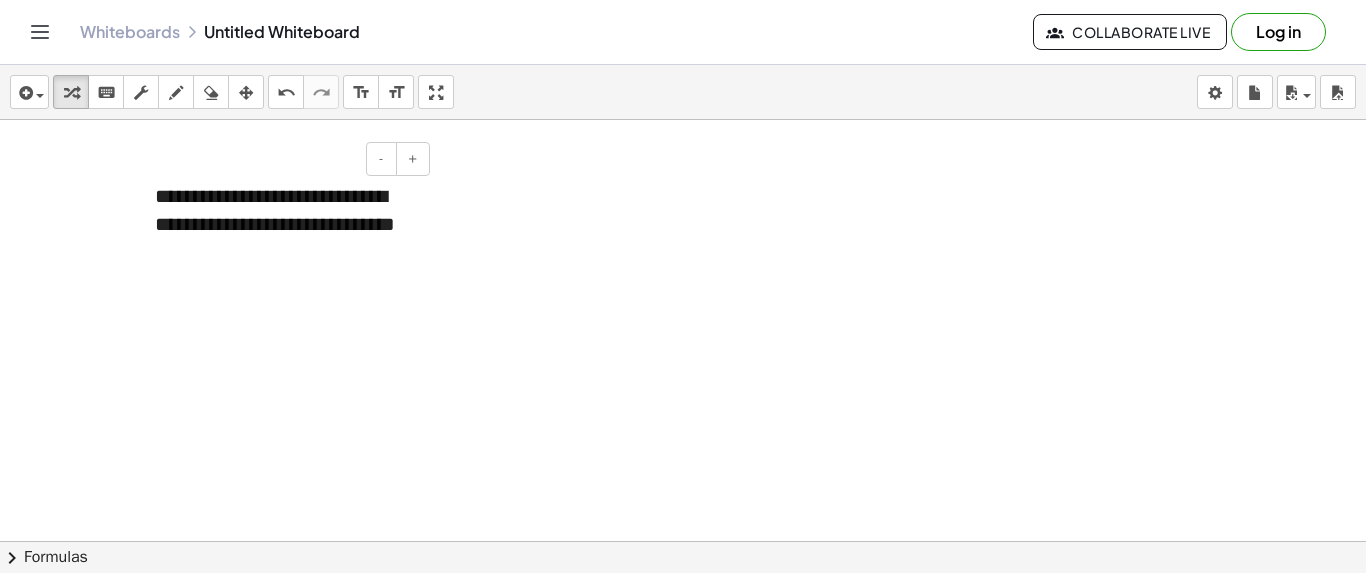 click on "**********" at bounding box center [285, 225] 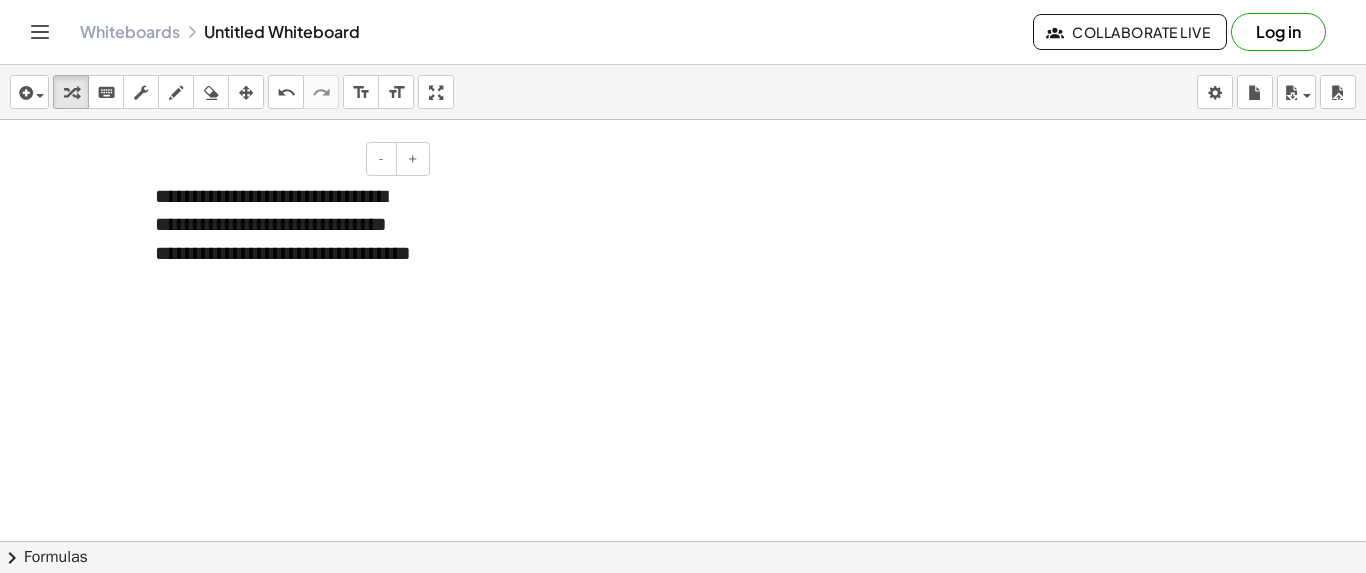 click on "**********" at bounding box center (285, 239) 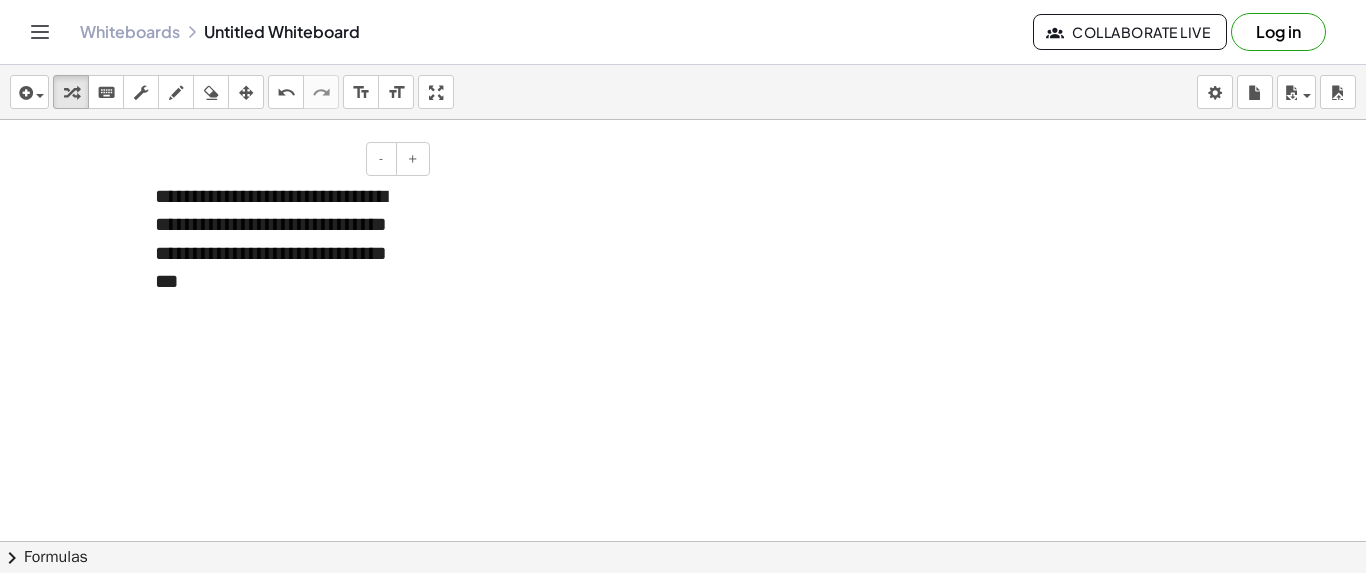click on "**********" at bounding box center [285, 239] 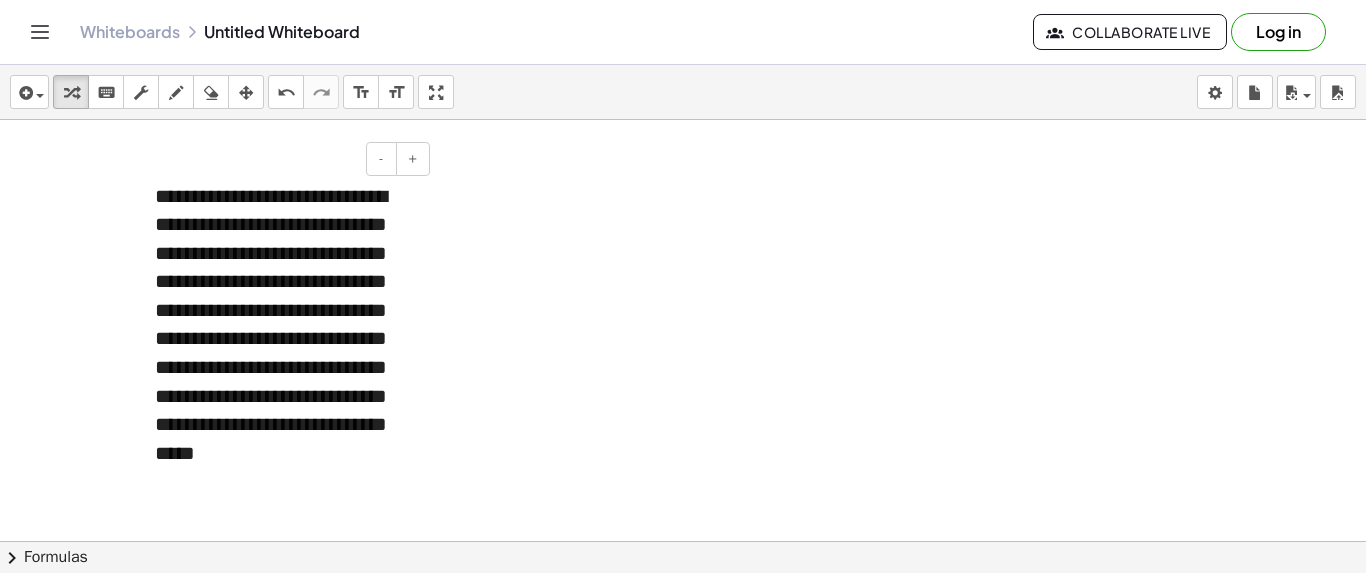 click on "**********" at bounding box center (285, 339) 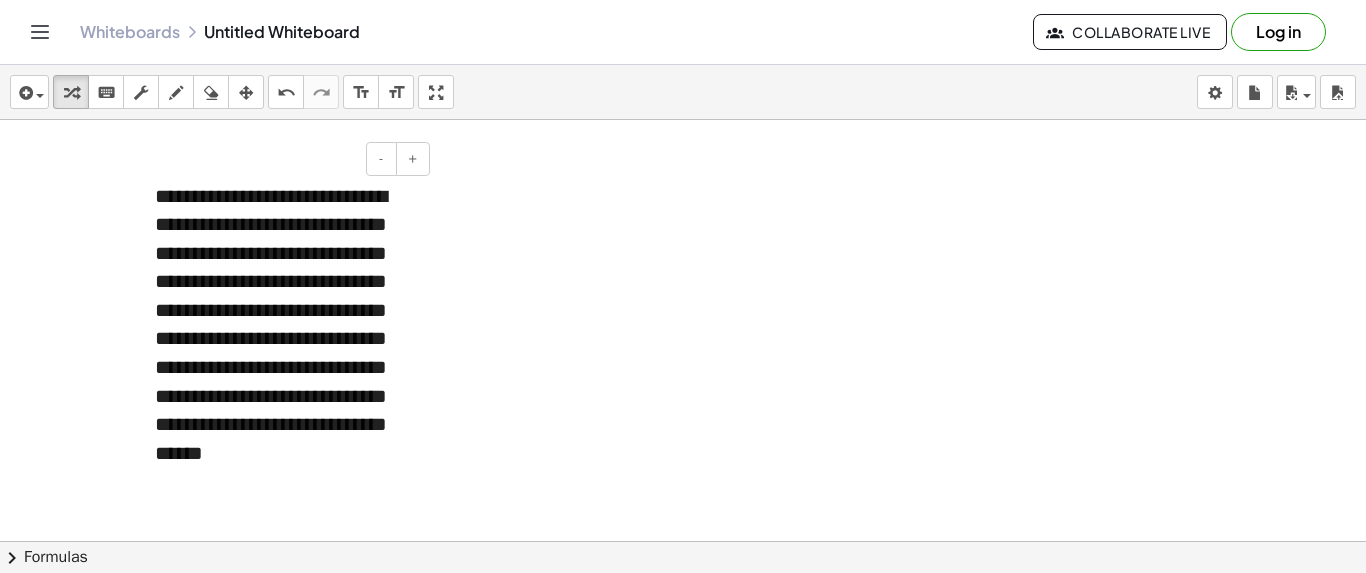 click on "**********" at bounding box center [285, 339] 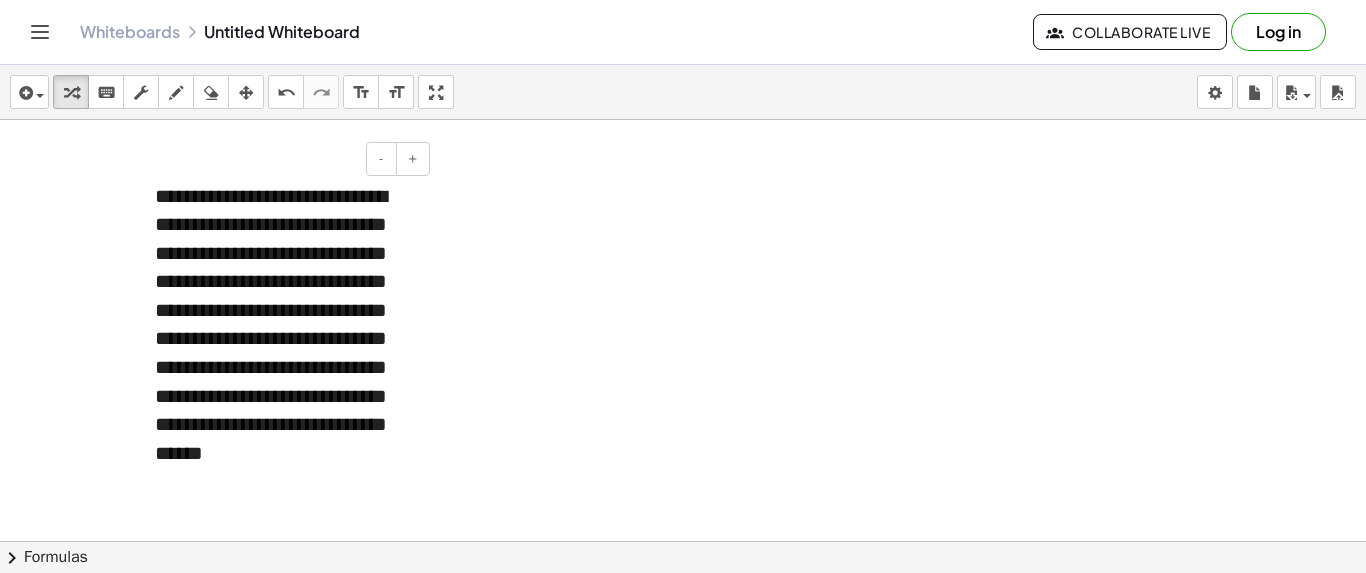click on "**********" at bounding box center (285, 339) 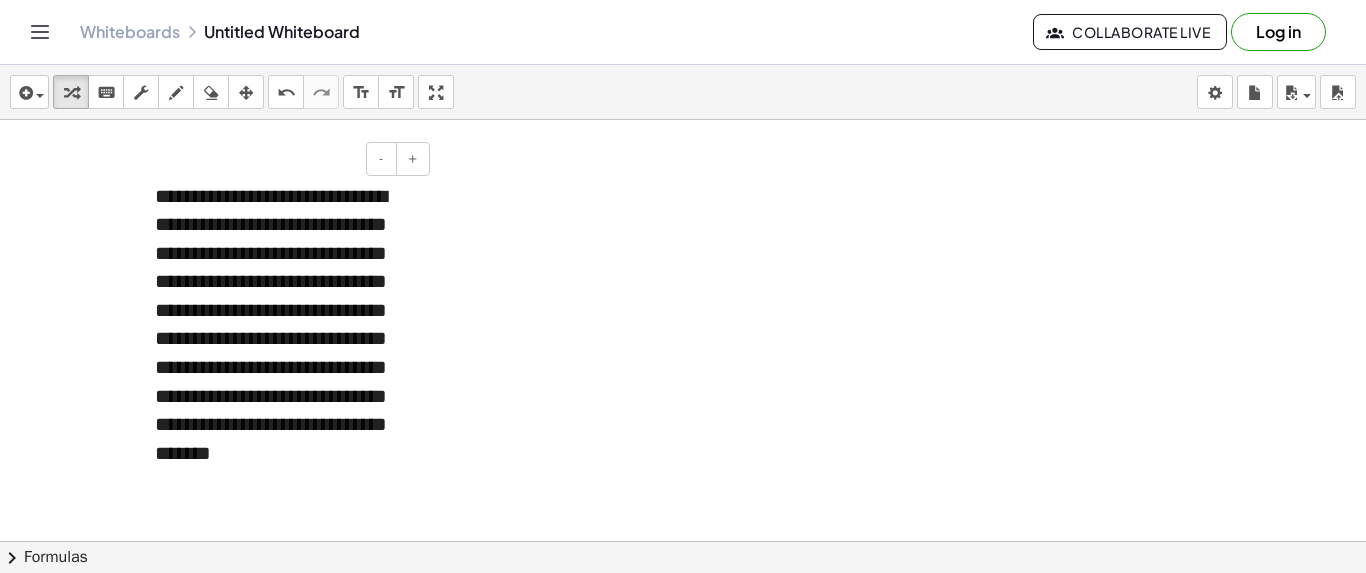 click on "**********" at bounding box center [285, 339] 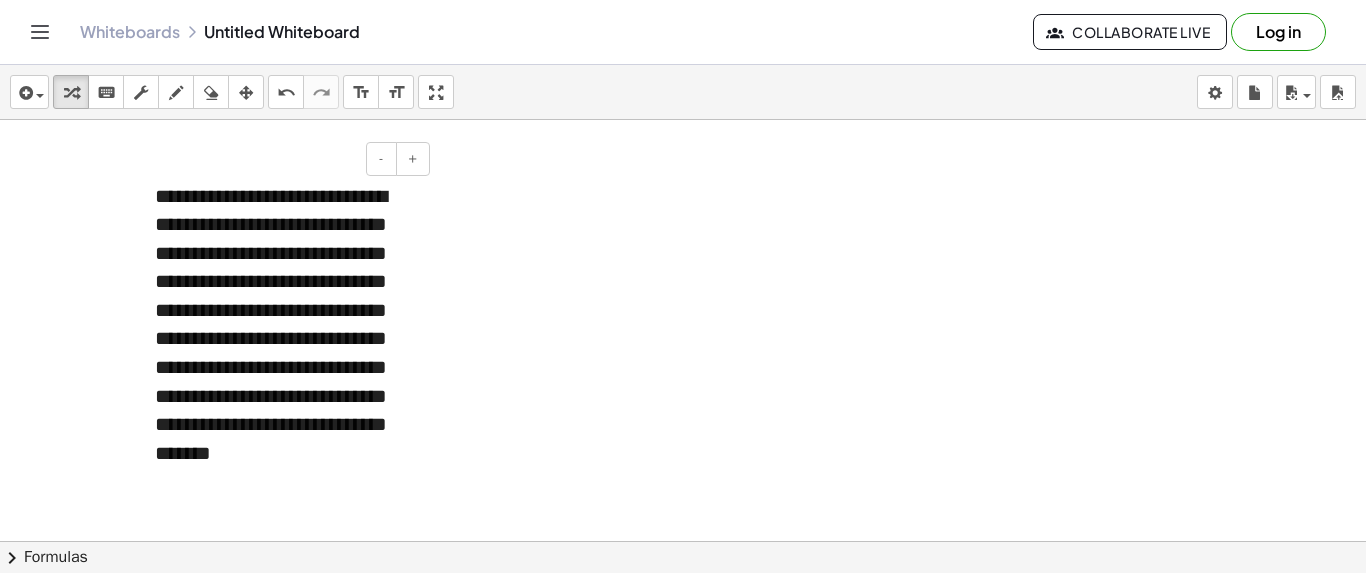 click on "**********" at bounding box center [285, 339] 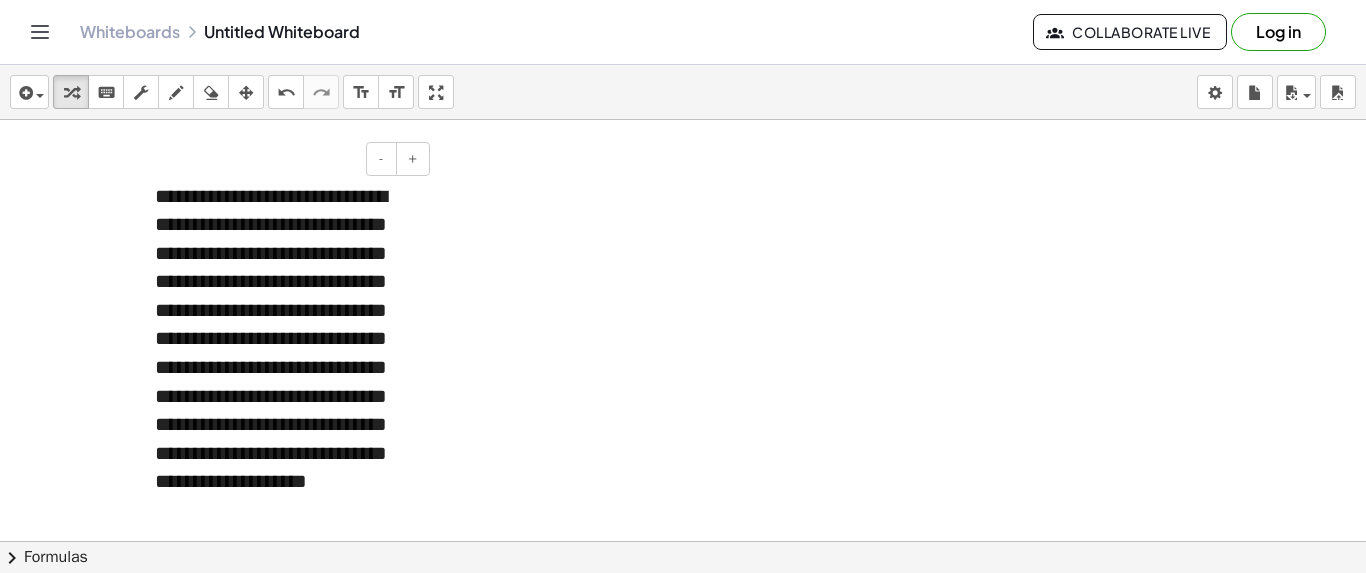 scroll, scrollTop: 10, scrollLeft: 0, axis: vertical 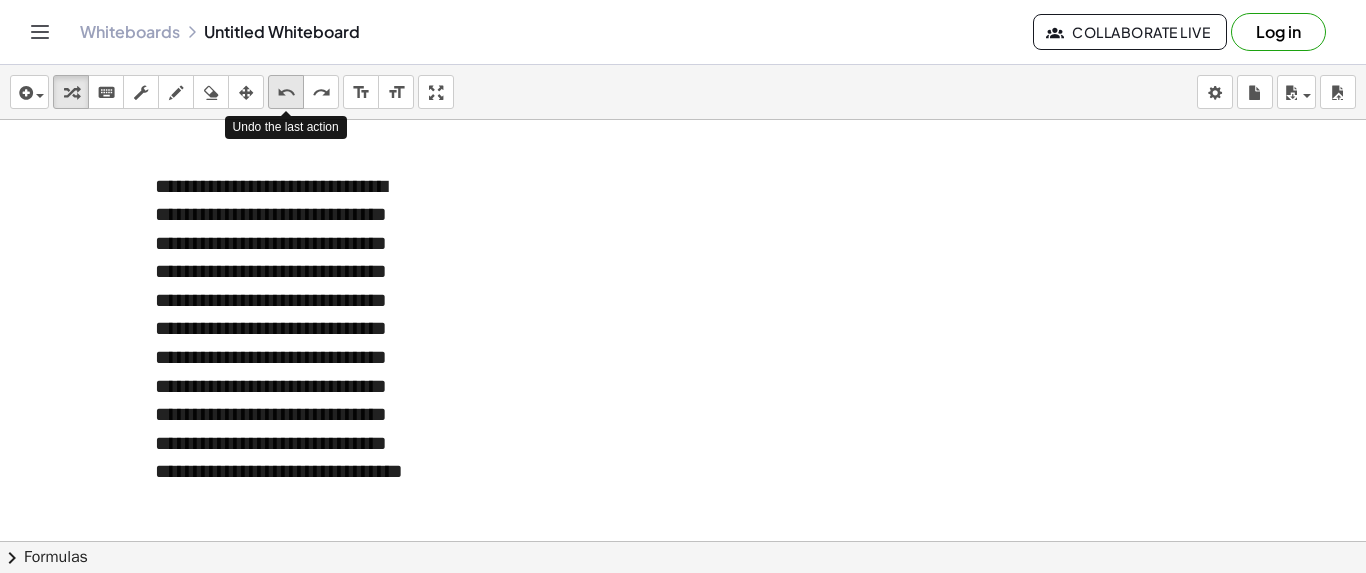 click on "undo" at bounding box center (286, 93) 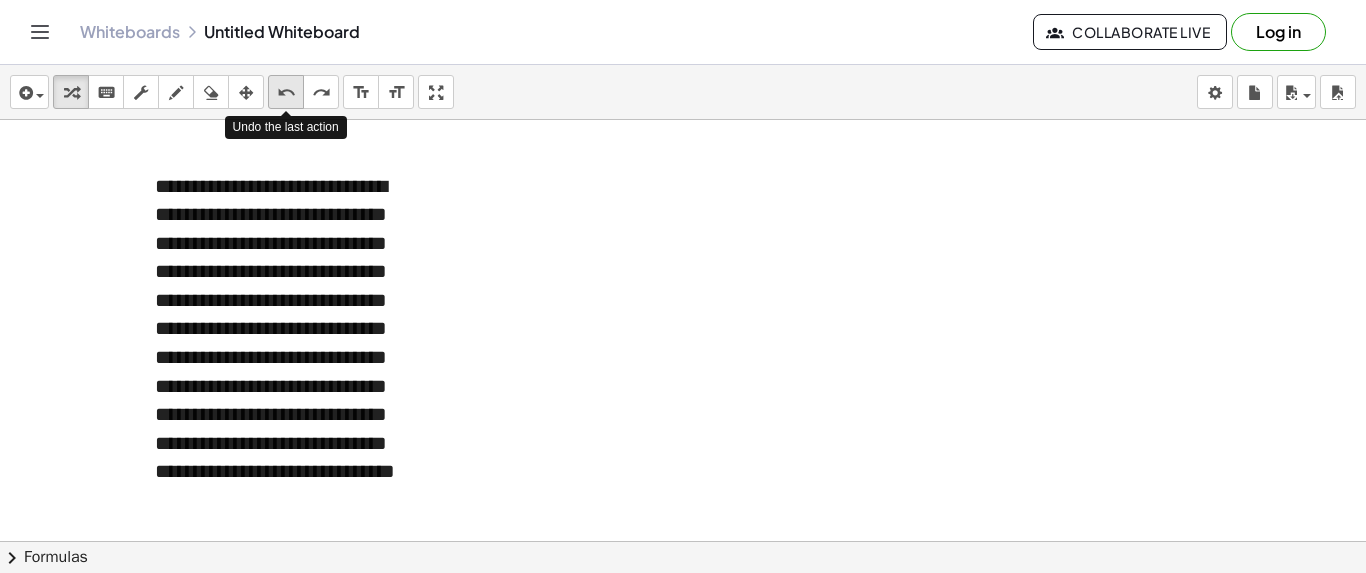 click on "undo" at bounding box center (286, 93) 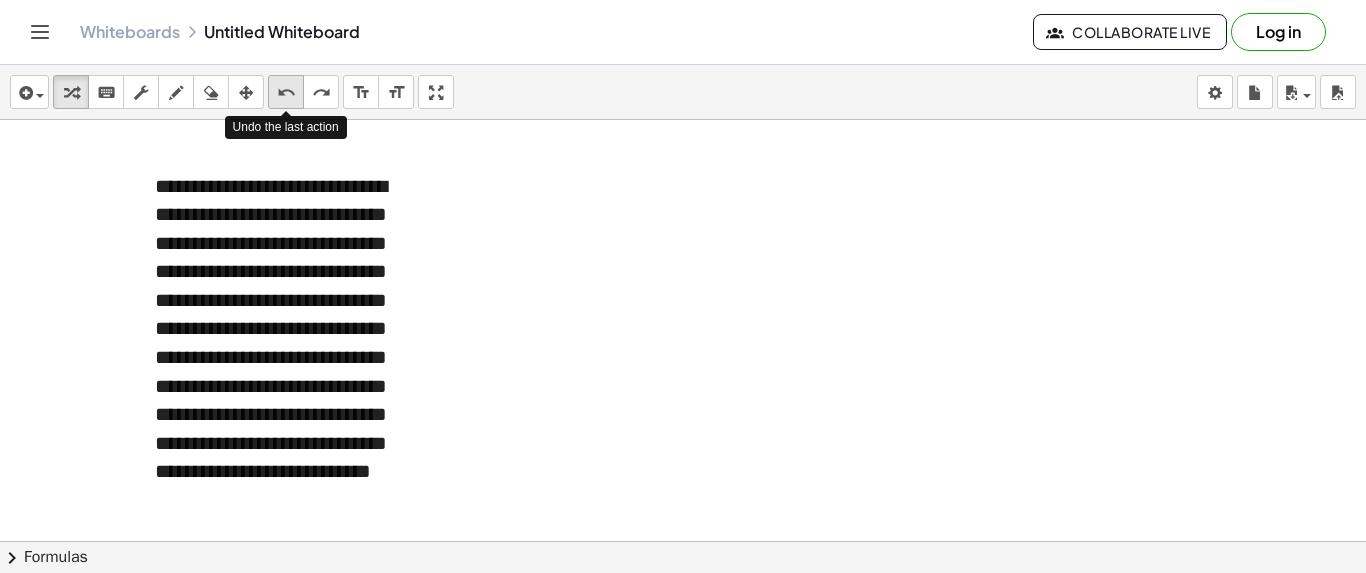 click on "undo" at bounding box center [286, 93] 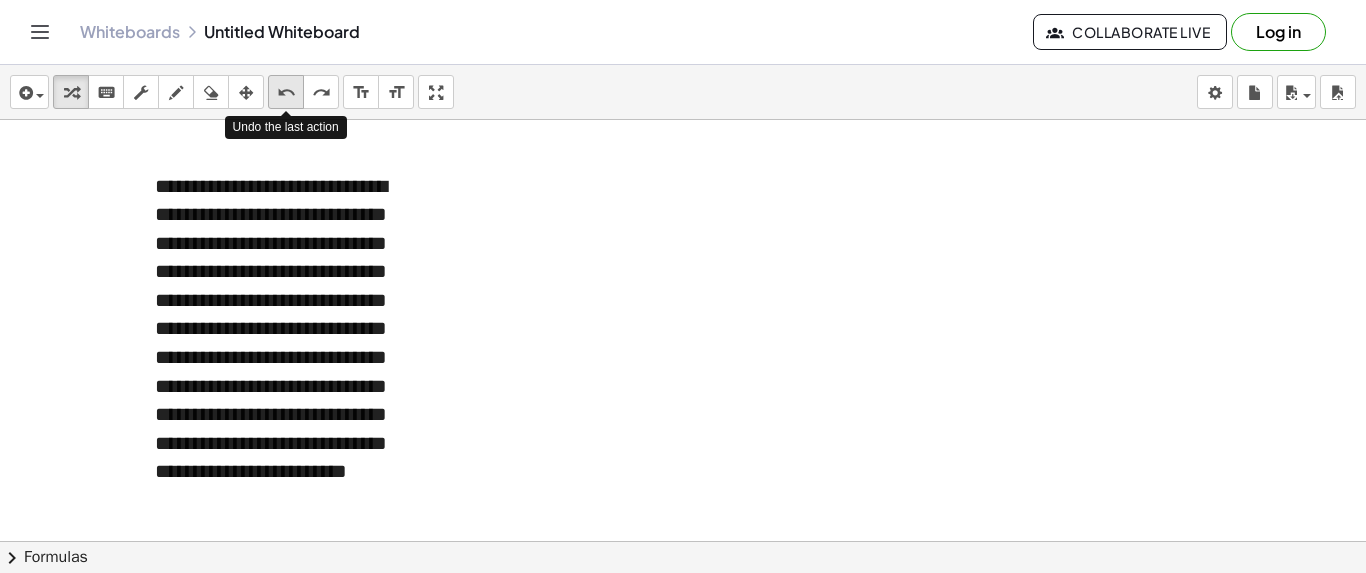 click on "undo" at bounding box center [286, 93] 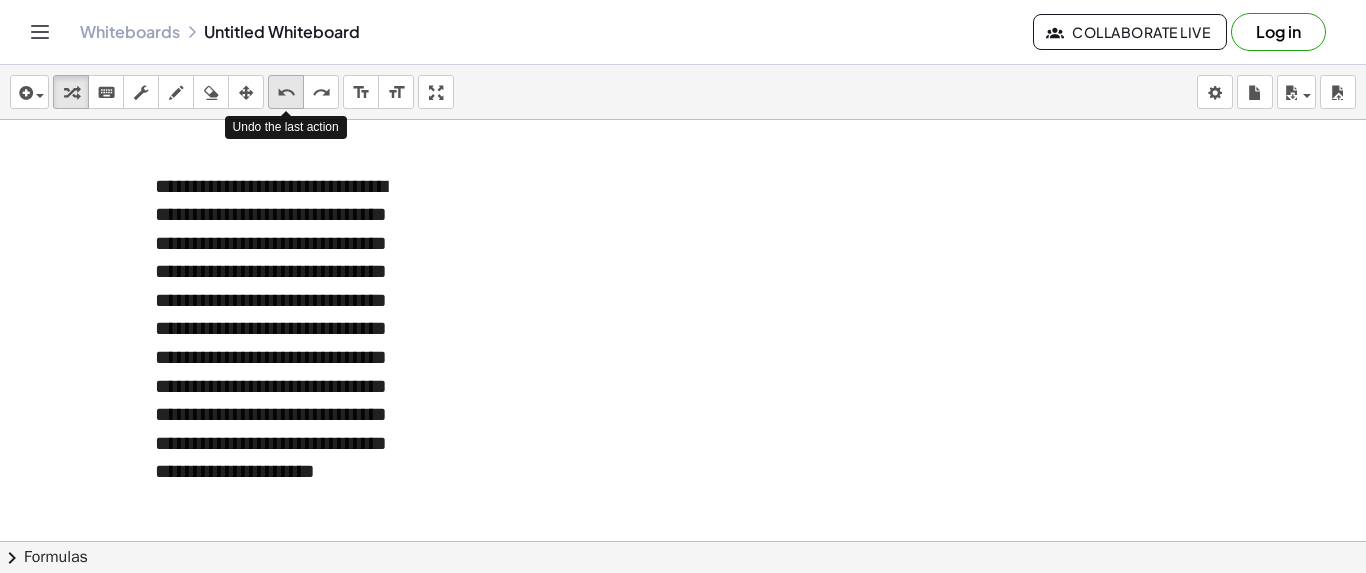 click on "undo" at bounding box center (286, 93) 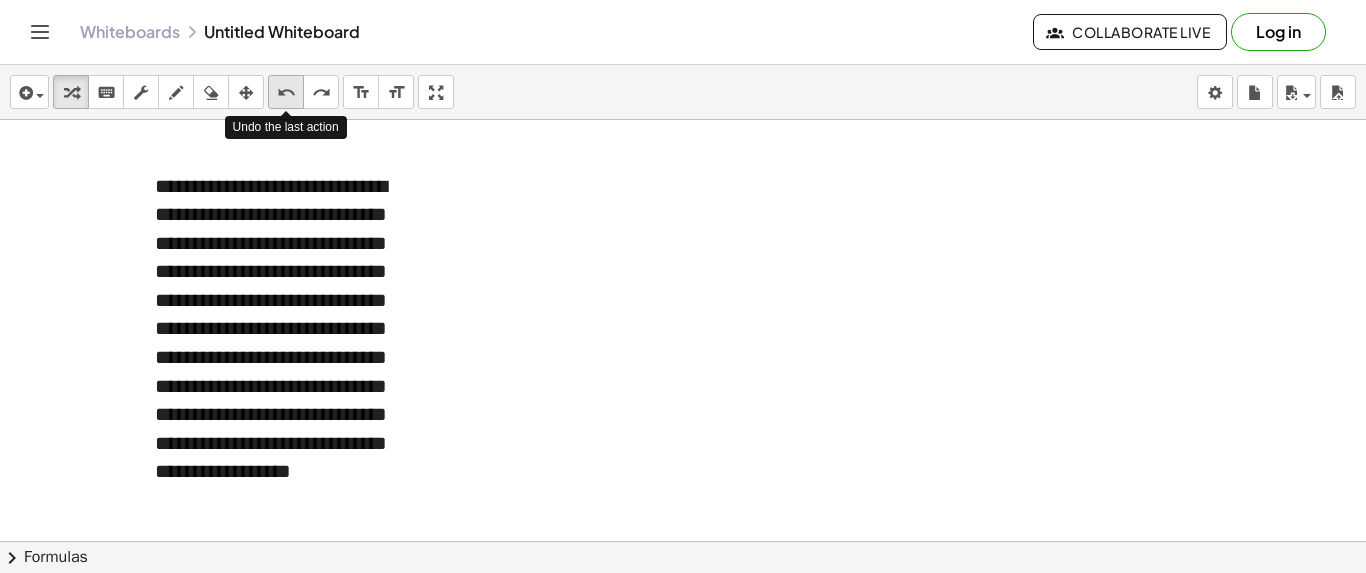 click on "undo" at bounding box center (286, 93) 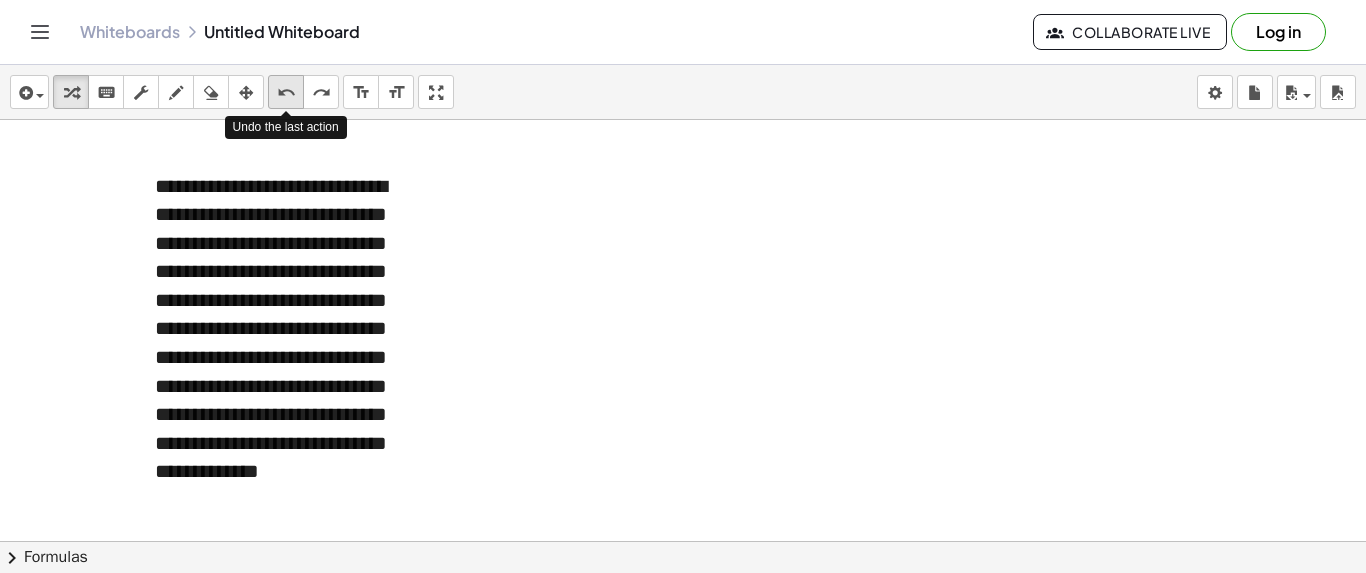 click on "undo" at bounding box center [286, 93] 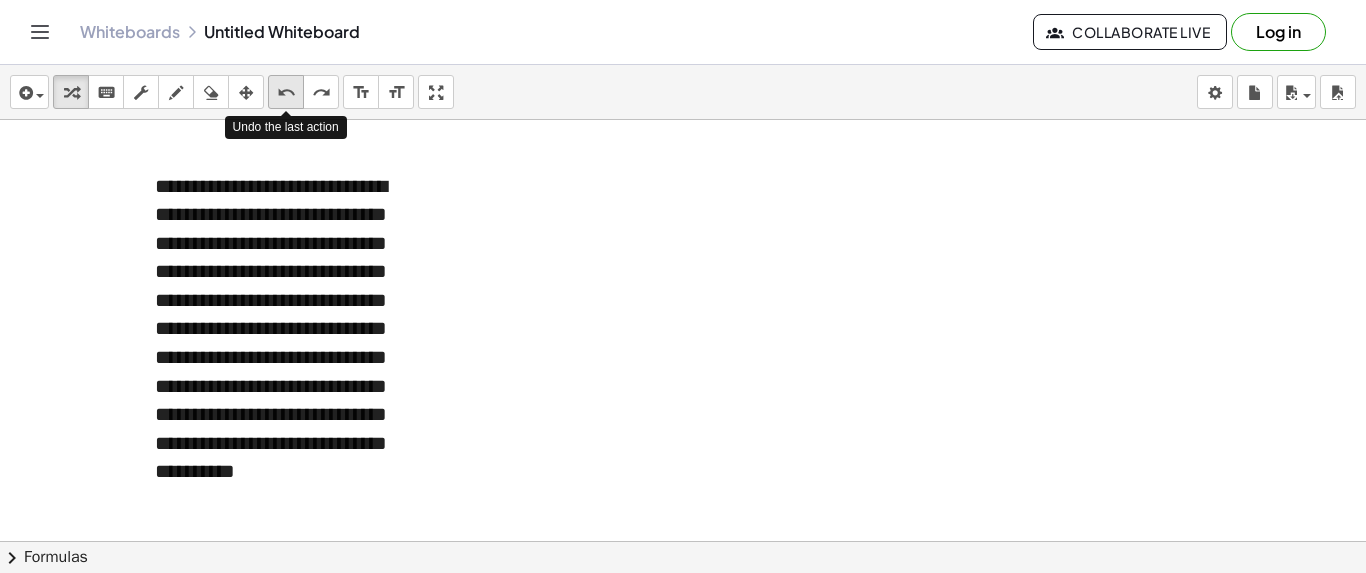 click on "undo" at bounding box center [286, 93] 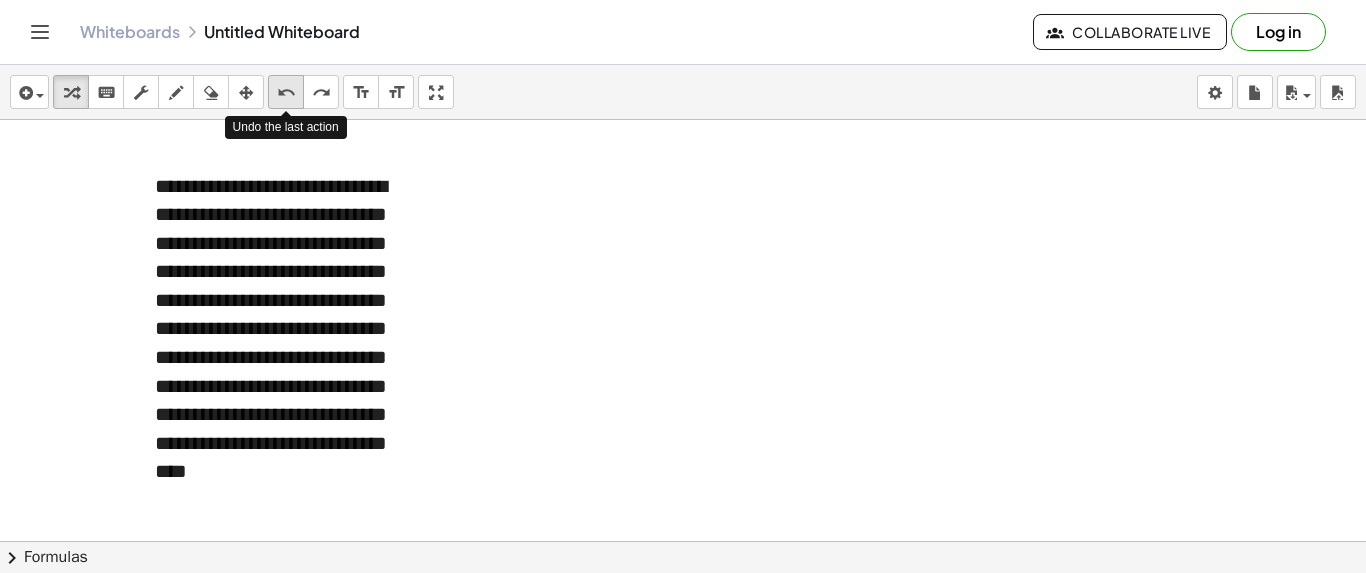 click on "undo" at bounding box center (286, 93) 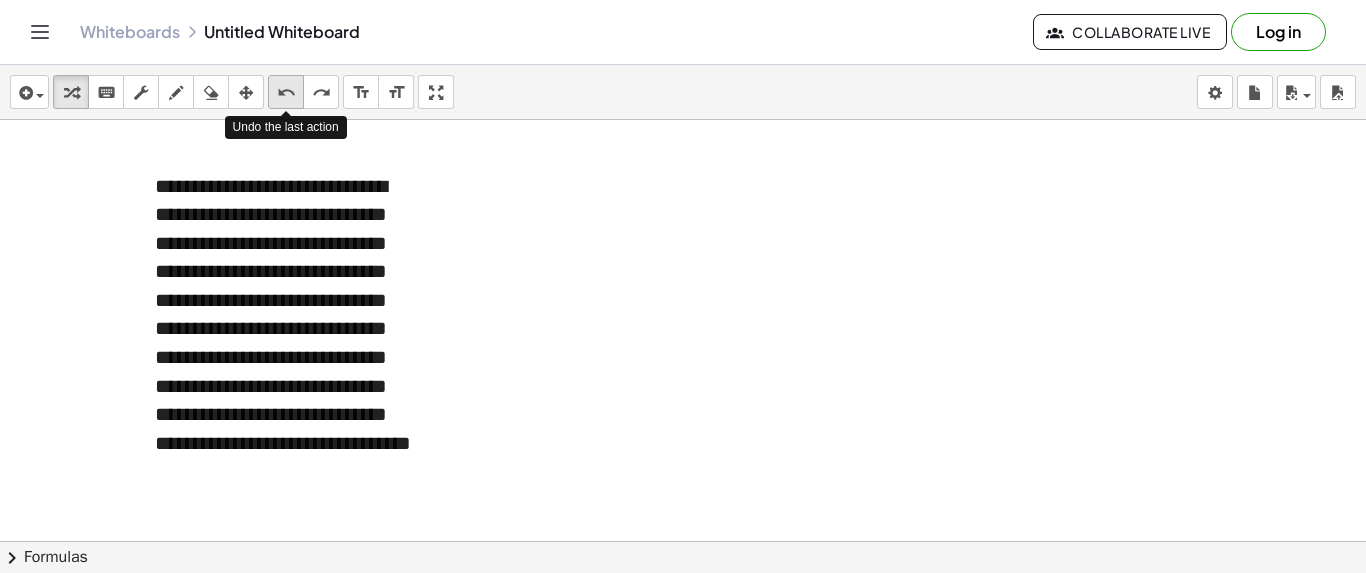click on "undo" at bounding box center [286, 93] 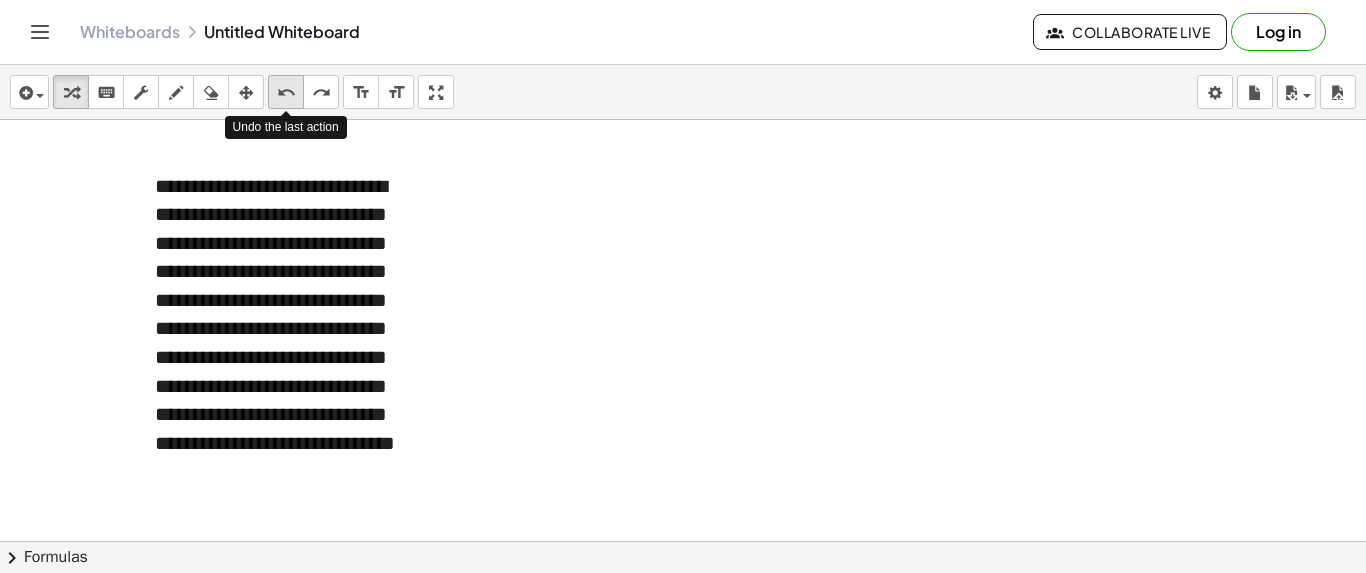 click on "undo" at bounding box center [286, 93] 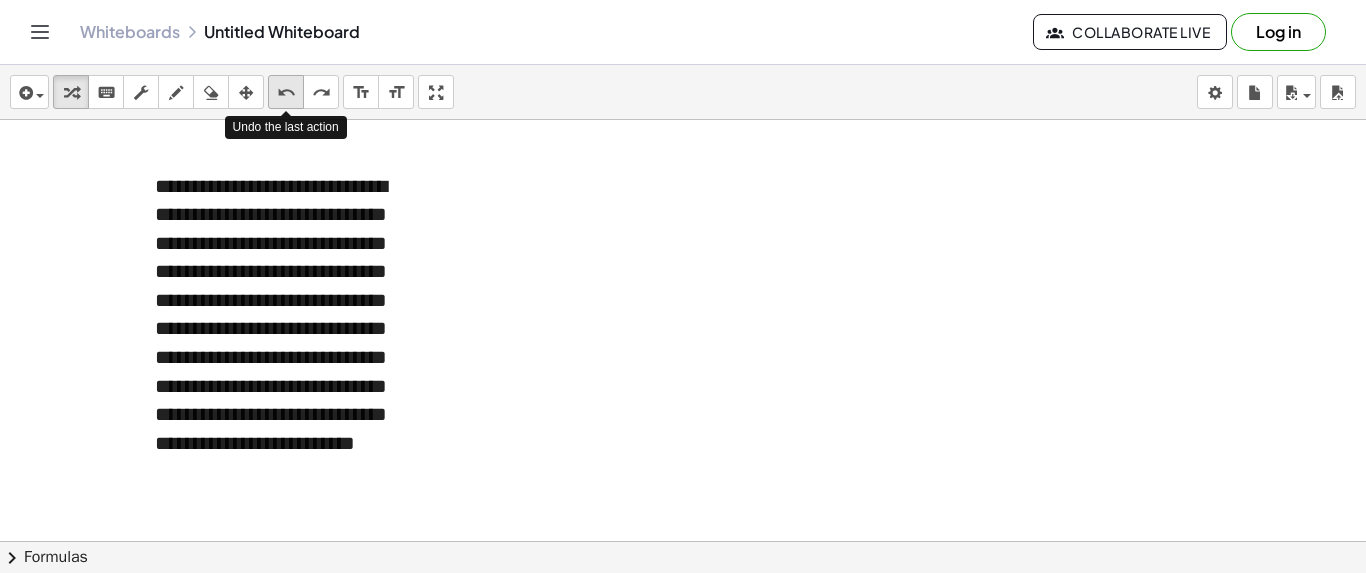 click on "undo" at bounding box center (286, 93) 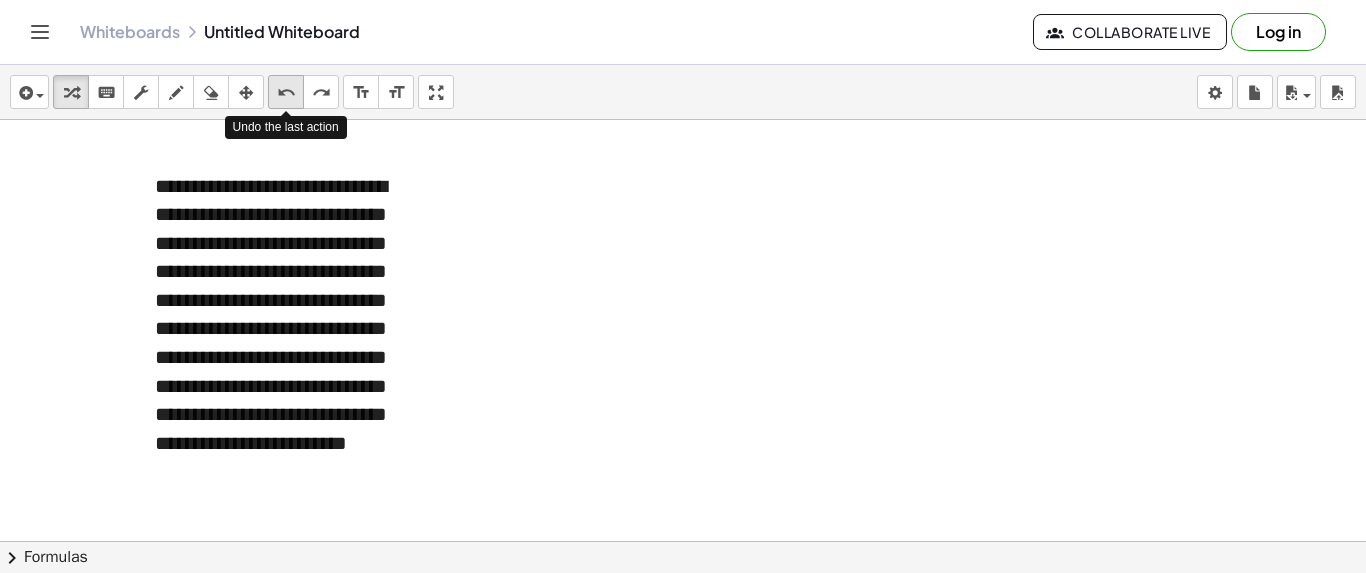click on "undo" at bounding box center [286, 93] 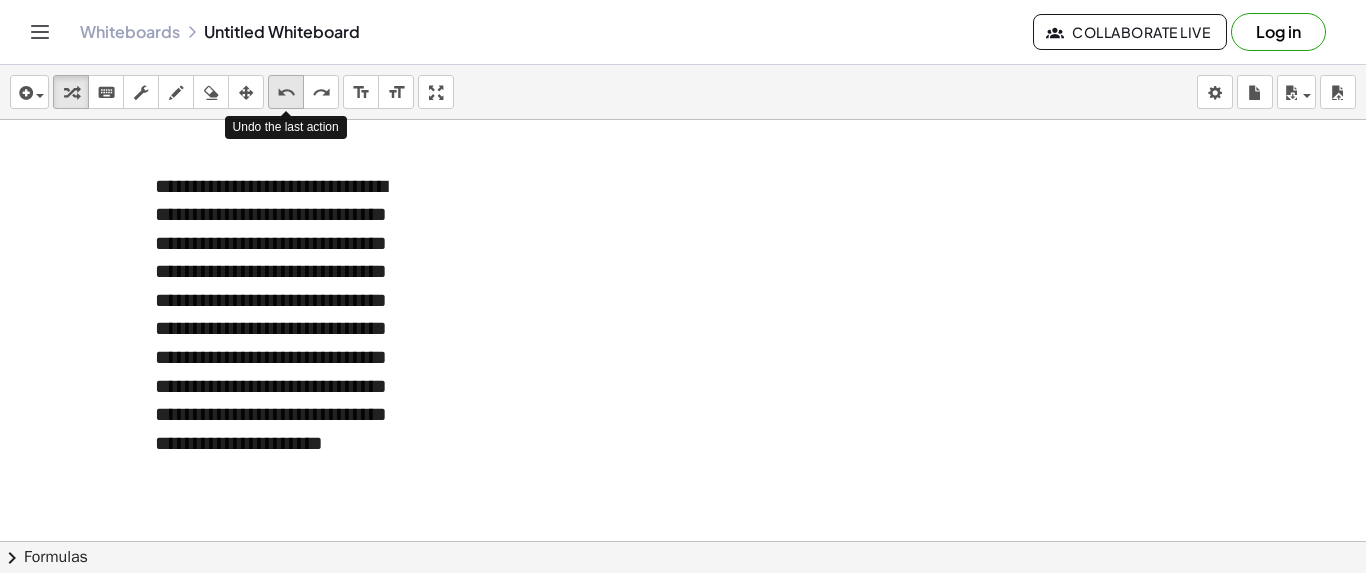 click on "undo" at bounding box center (286, 93) 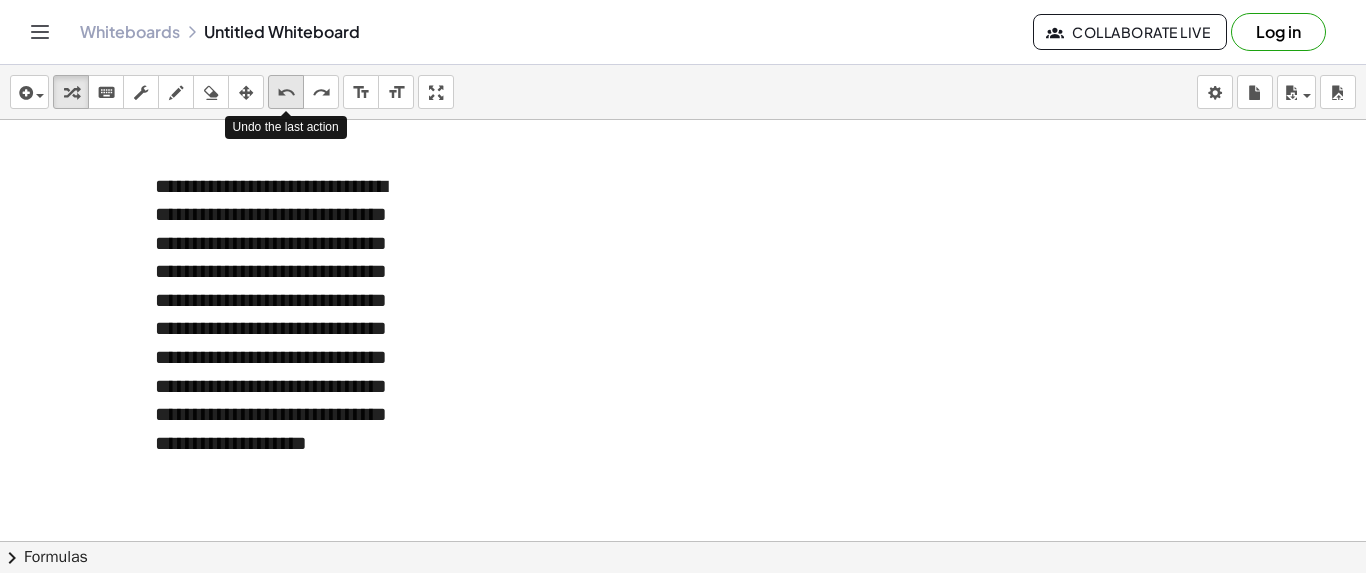 click on "undo" at bounding box center [286, 93] 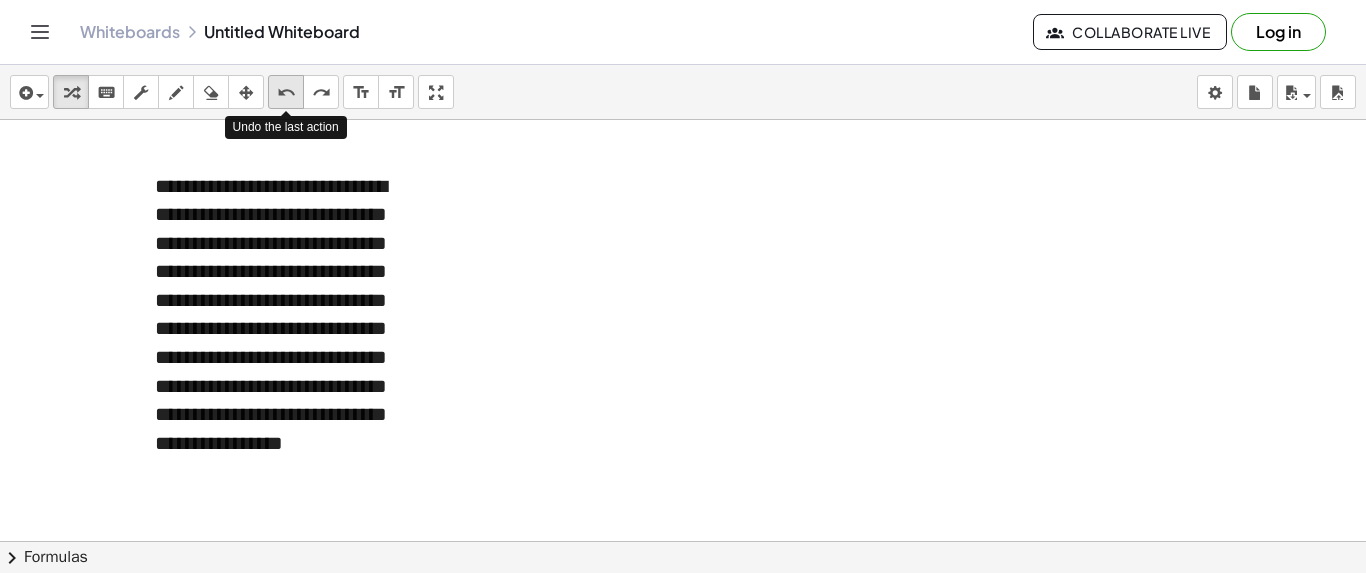 click on "undo" at bounding box center [286, 93] 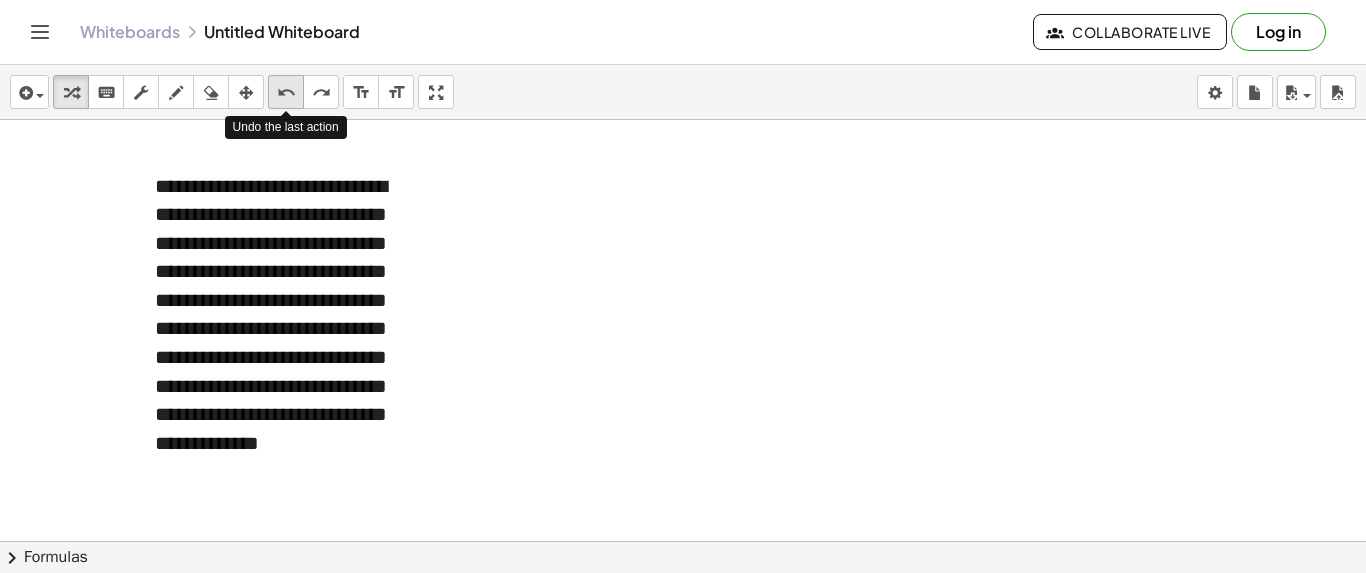 click on "undo" at bounding box center (286, 93) 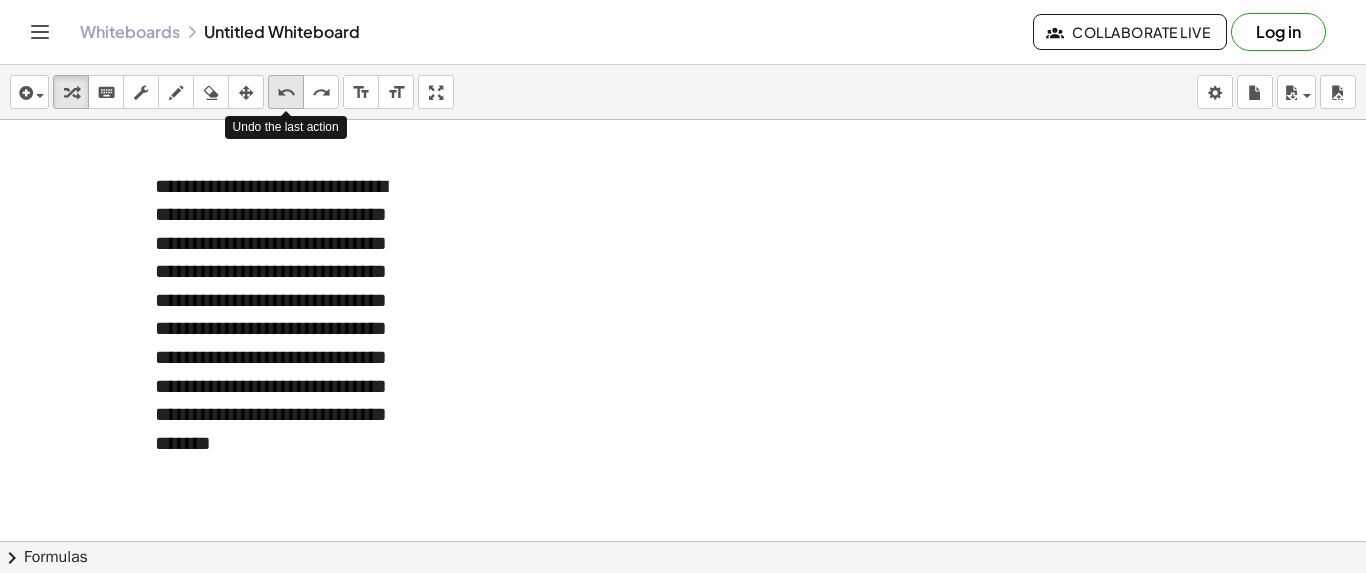 click on "undo" at bounding box center [286, 93] 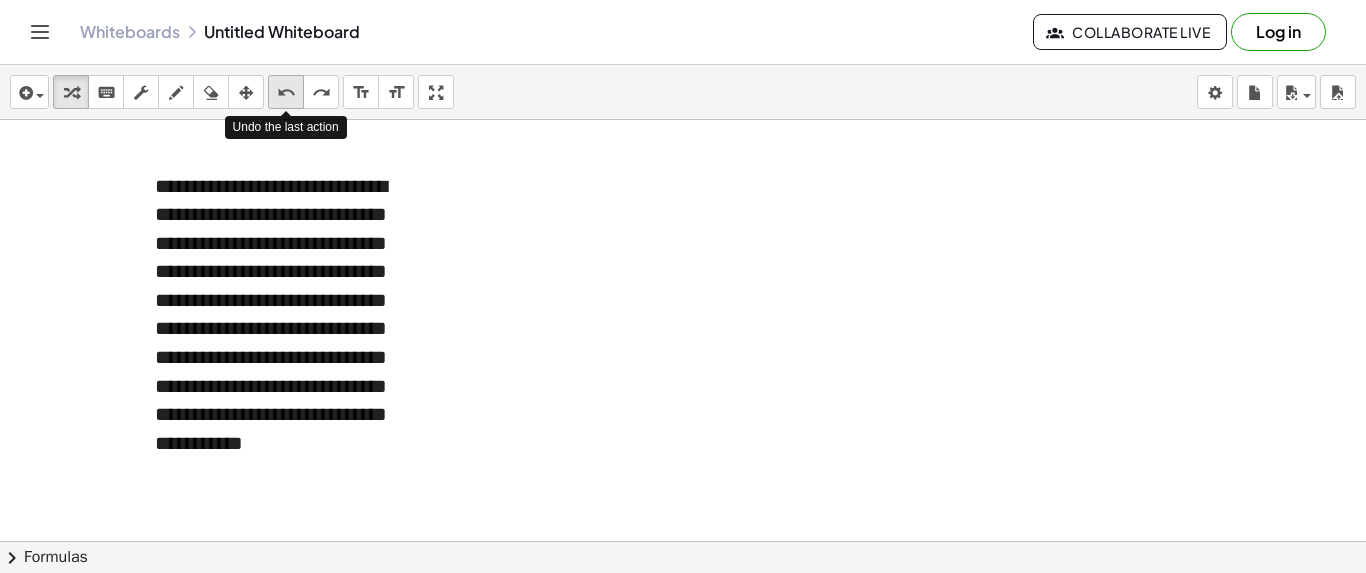 click on "undo" at bounding box center [286, 93] 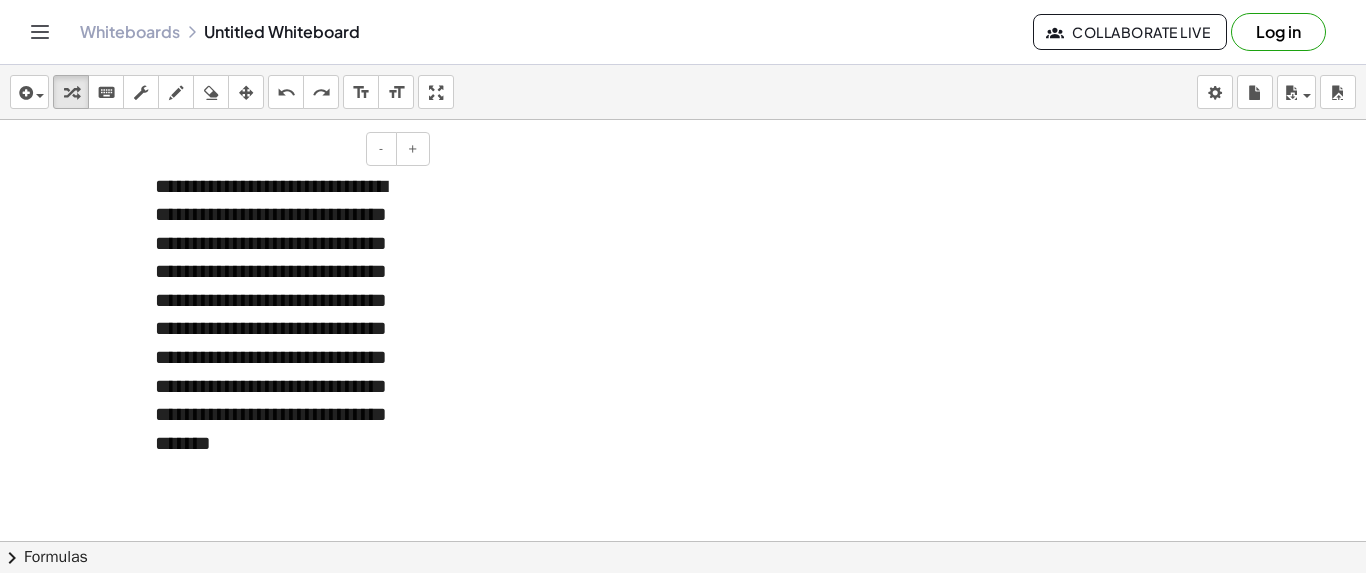 drag, startPoint x: 279, startPoint y: 94, endPoint x: 307, endPoint y: 214, distance: 123.22337 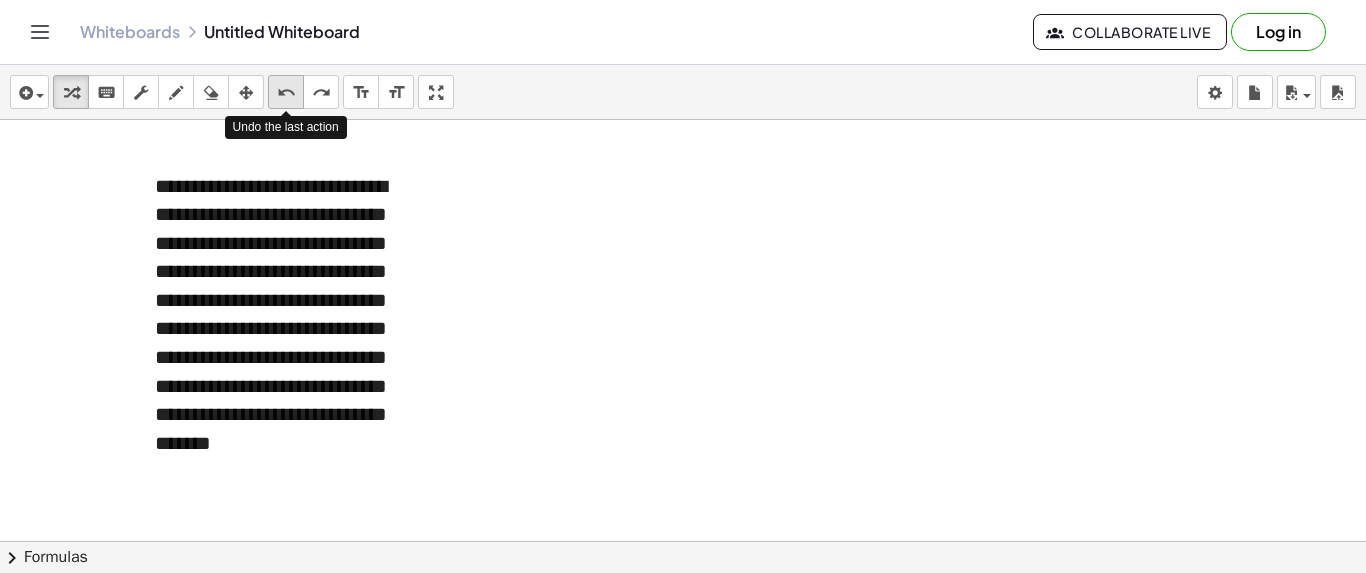 click on "undo" at bounding box center [286, 93] 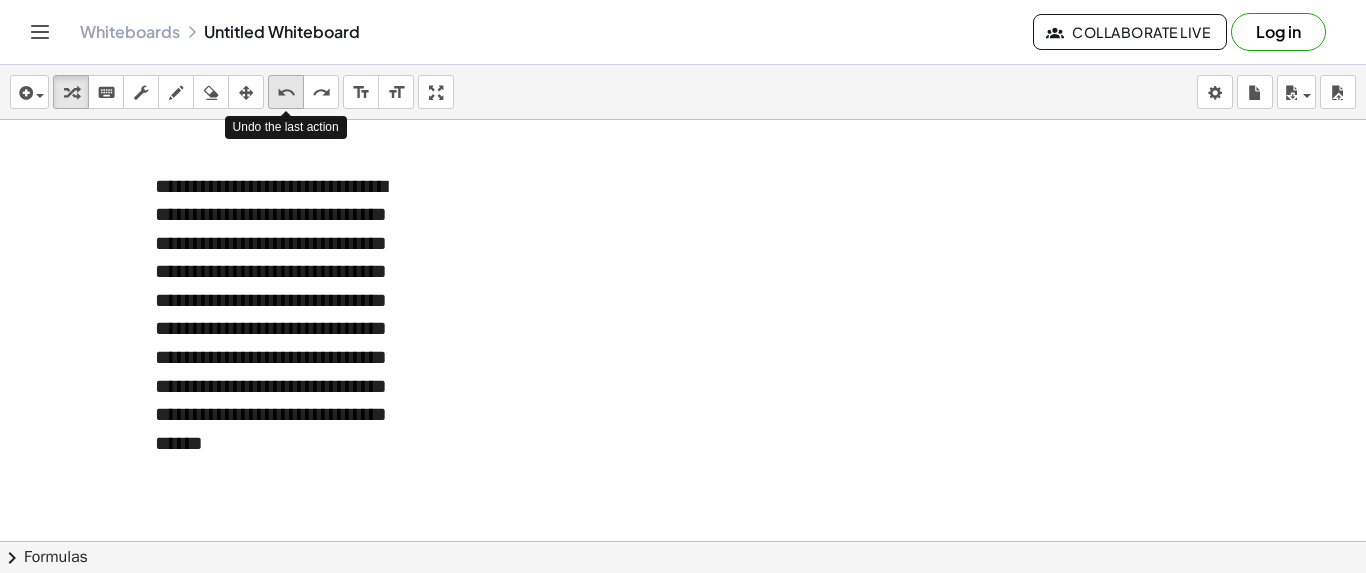 click on "undo" at bounding box center [286, 93] 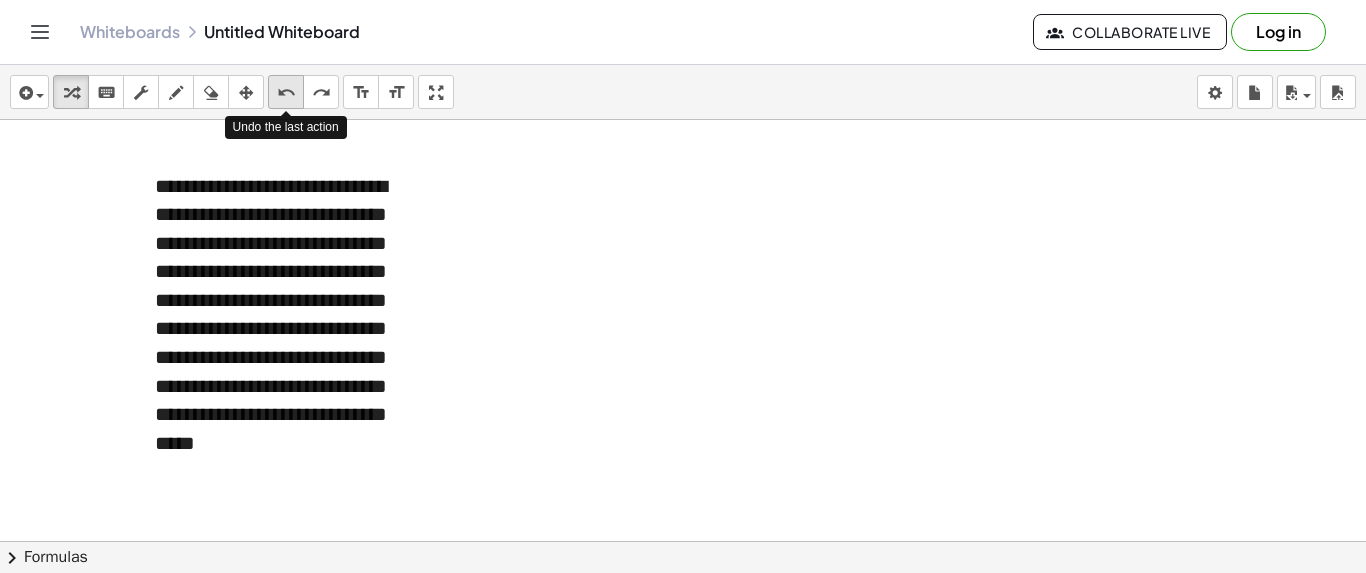 click on "undo" at bounding box center [286, 93] 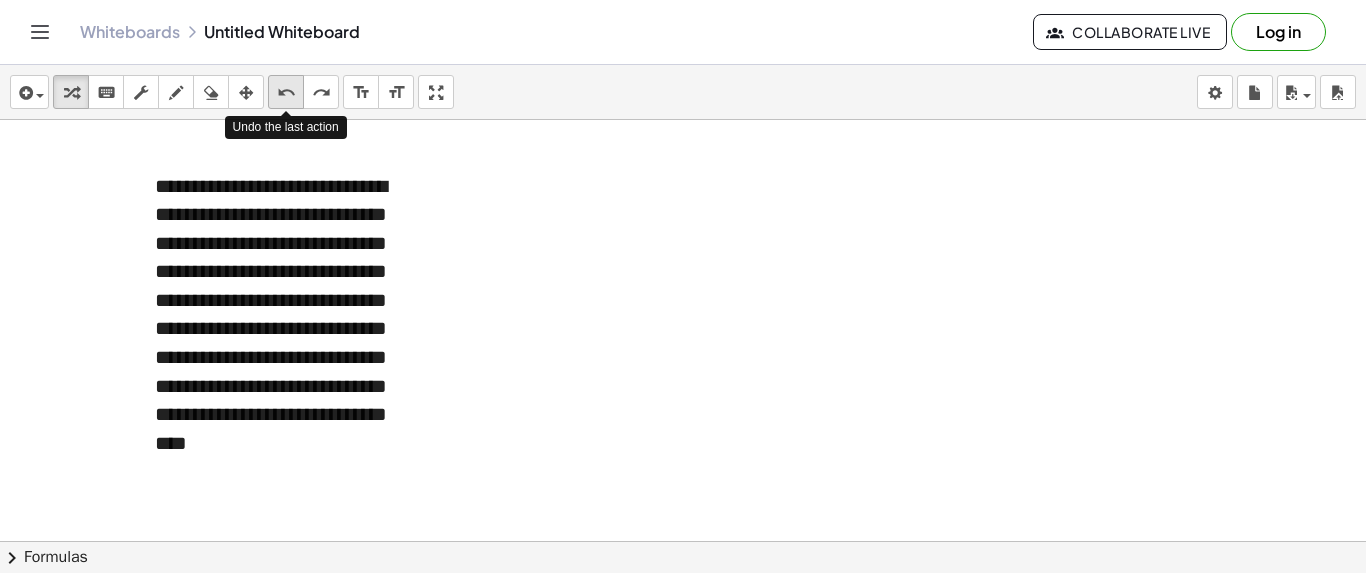 click on "undo" at bounding box center (286, 93) 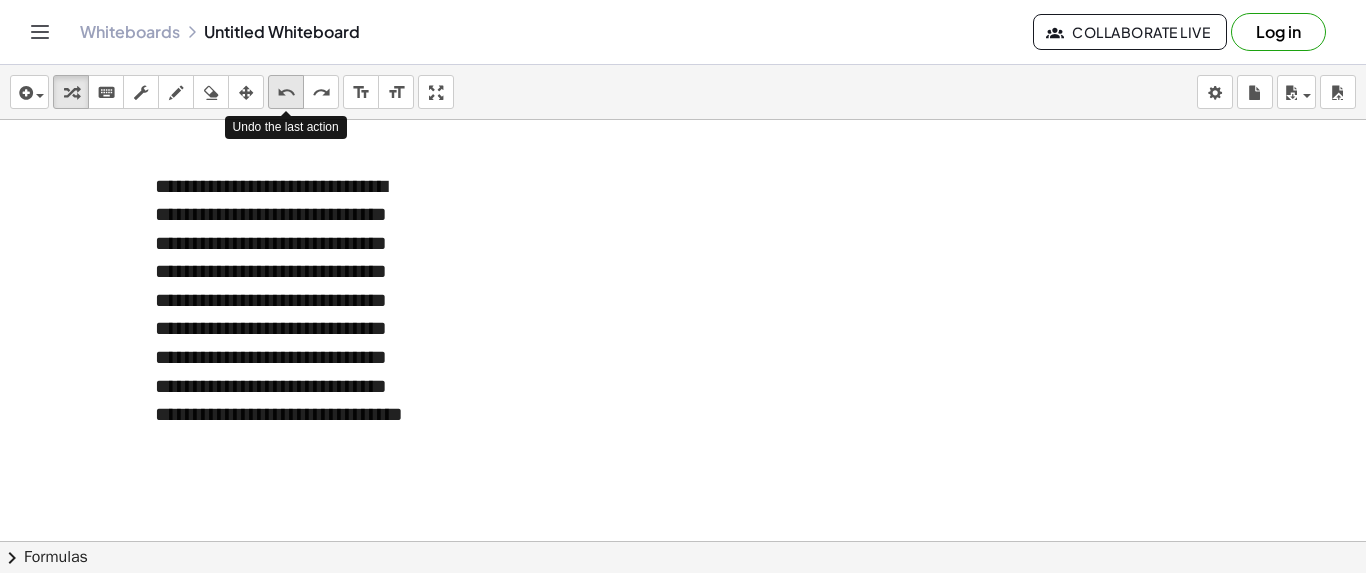 click on "undo" at bounding box center (286, 93) 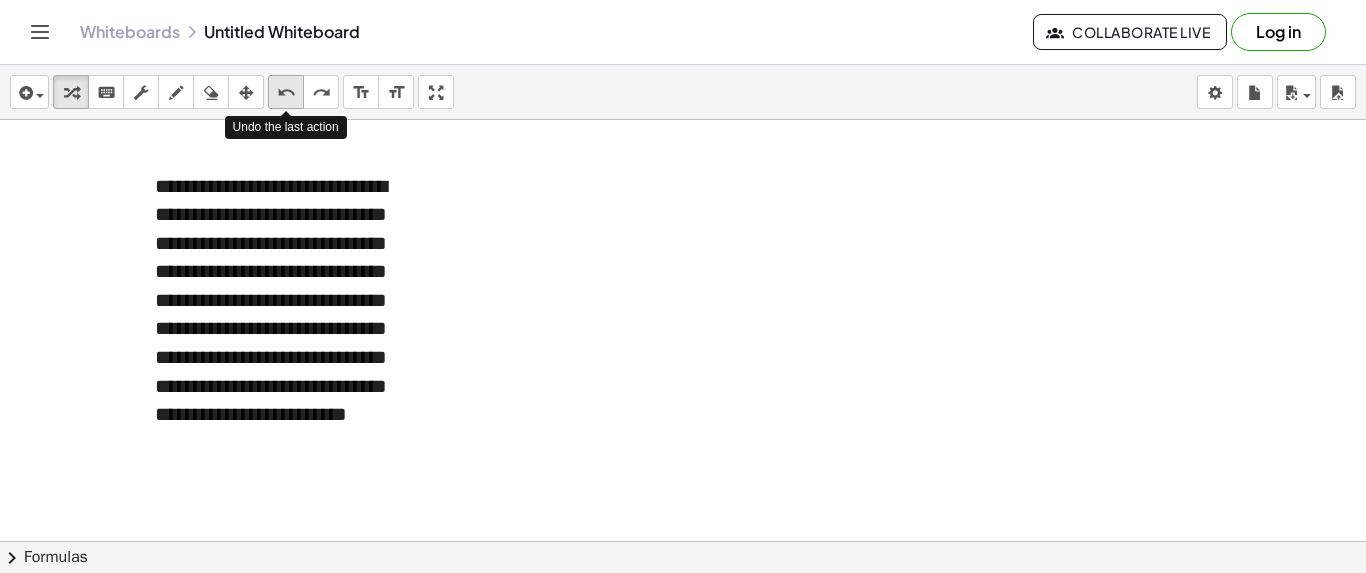 click on "undo" at bounding box center (286, 93) 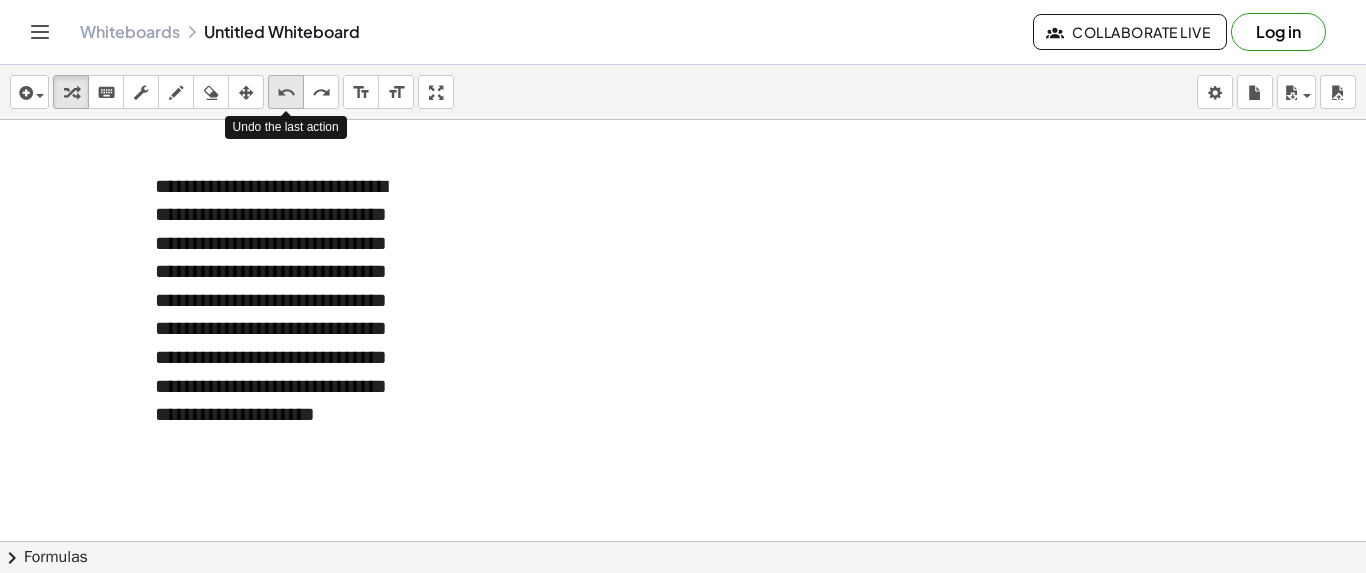click on "undo" at bounding box center [286, 93] 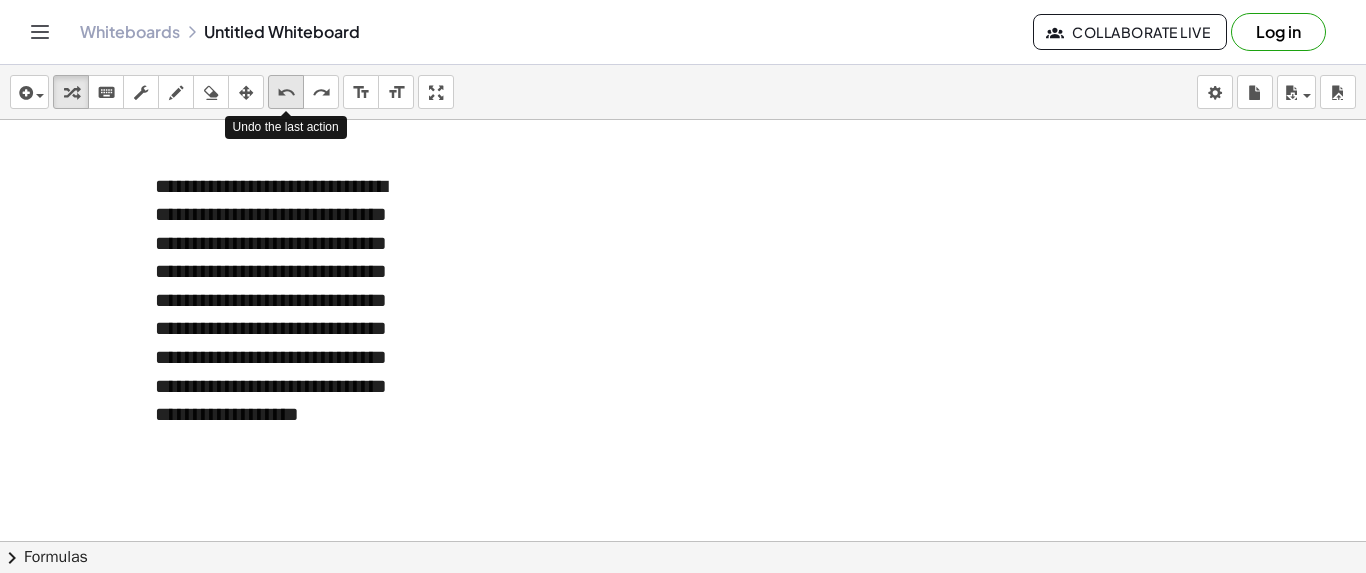 click on "undo" at bounding box center (286, 93) 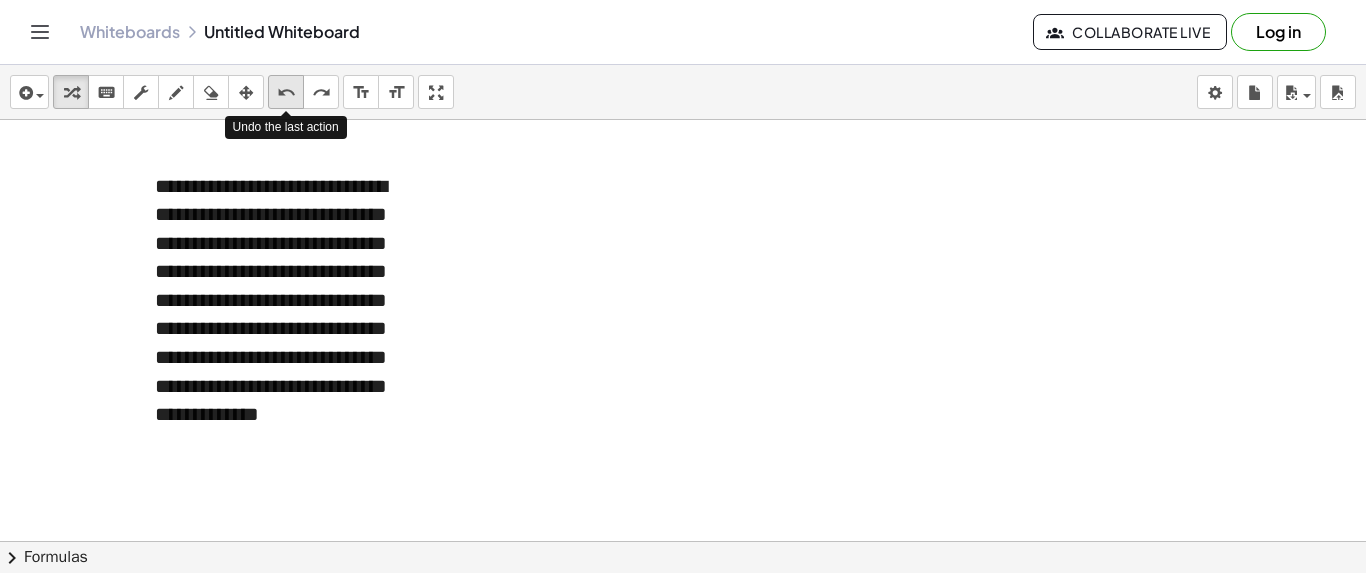 click on "undo" at bounding box center [286, 93] 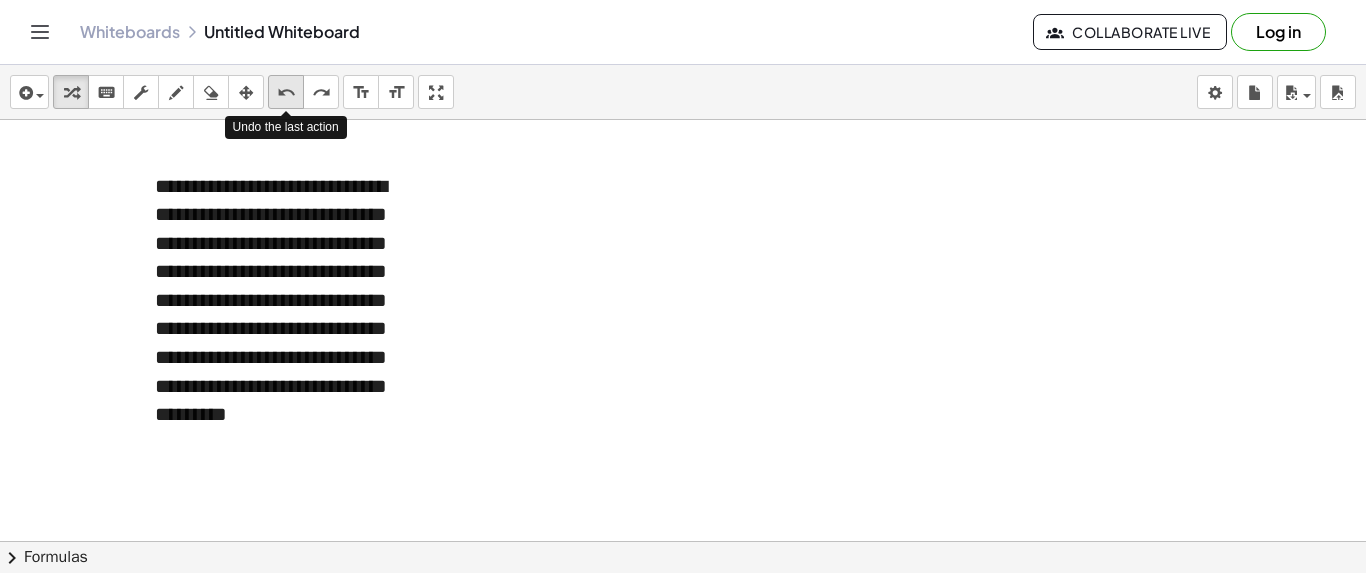 click on "undo" at bounding box center [286, 93] 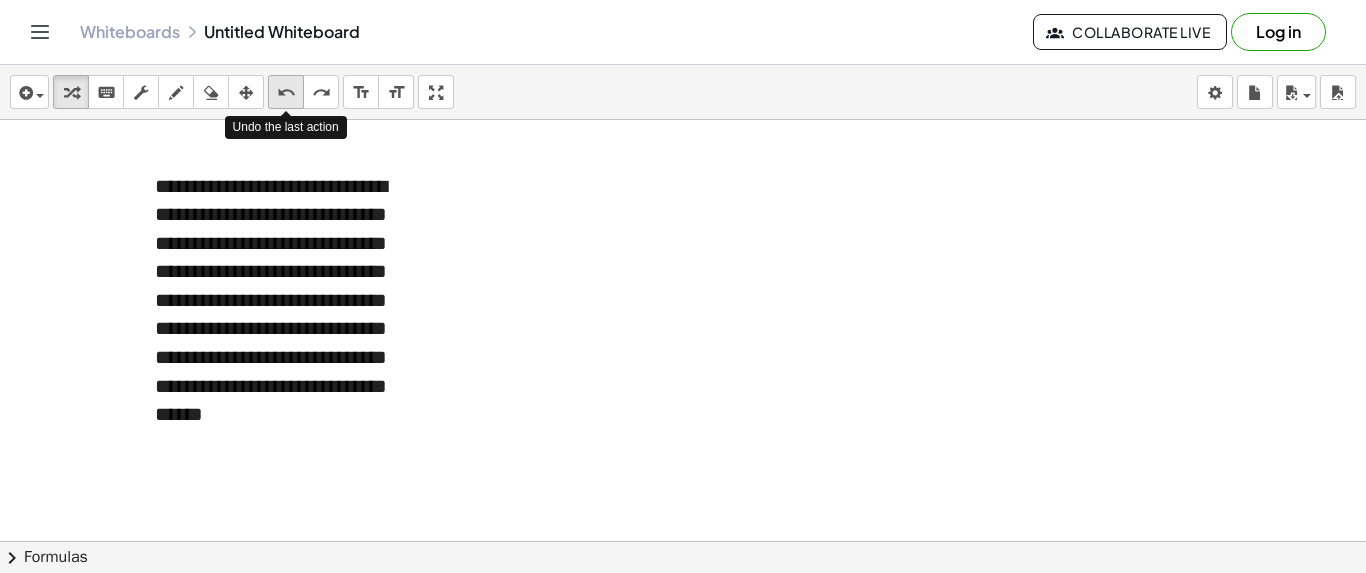 click on "undo" at bounding box center [286, 93] 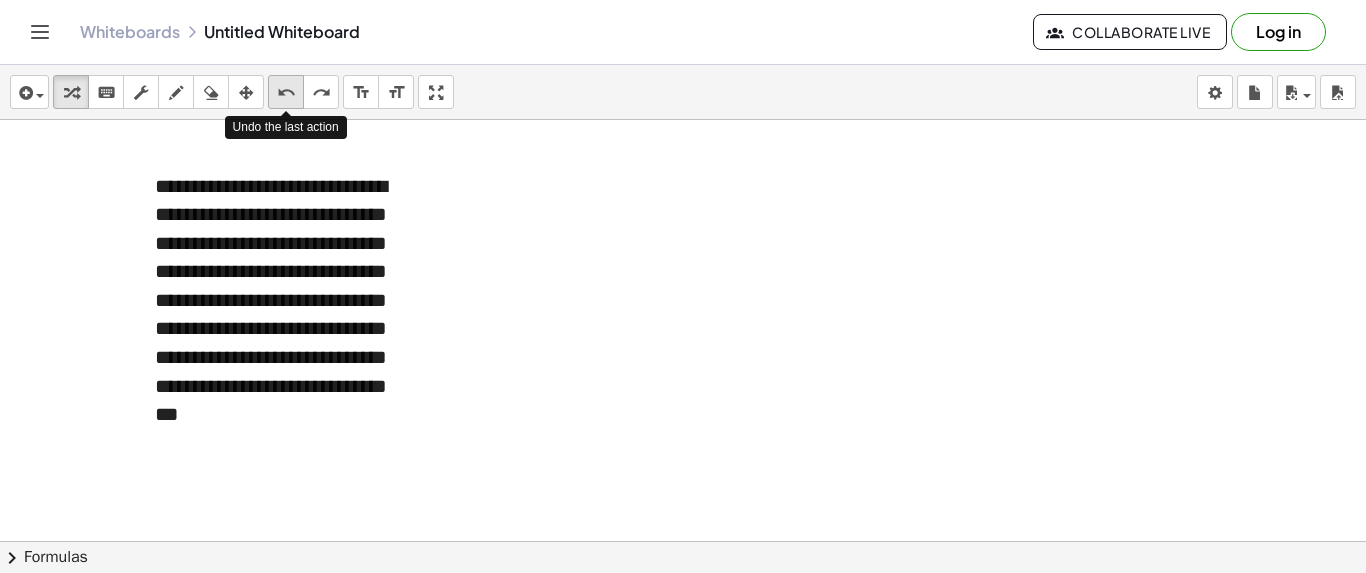 click on "undo" at bounding box center (286, 93) 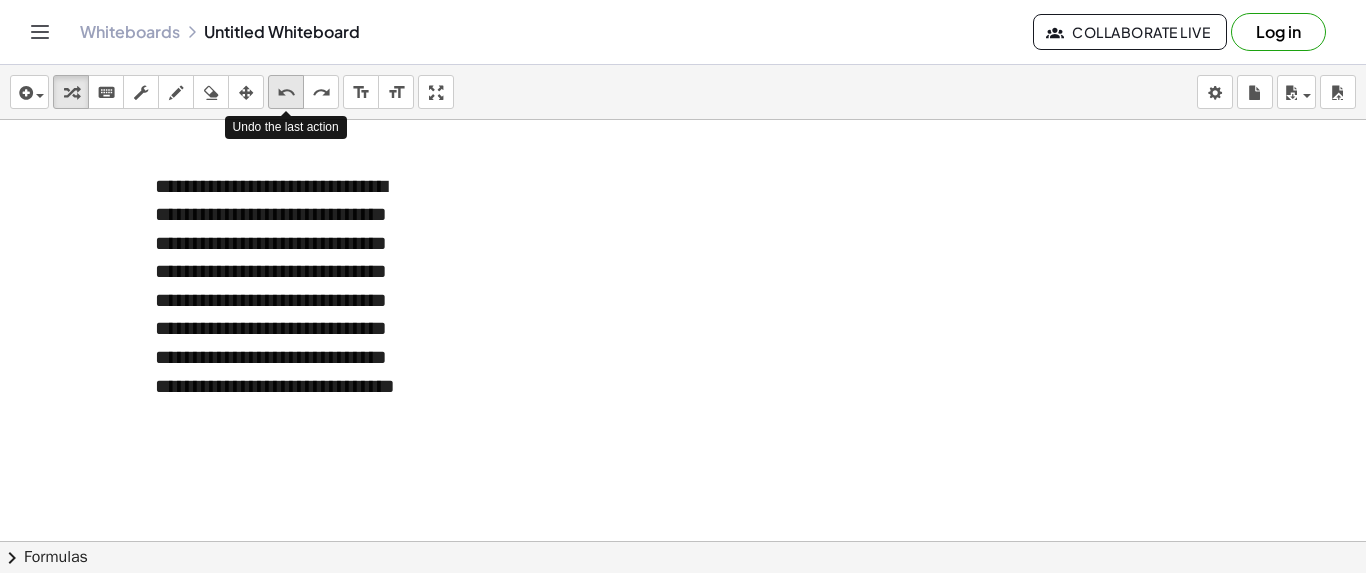 click on "undo" at bounding box center (286, 93) 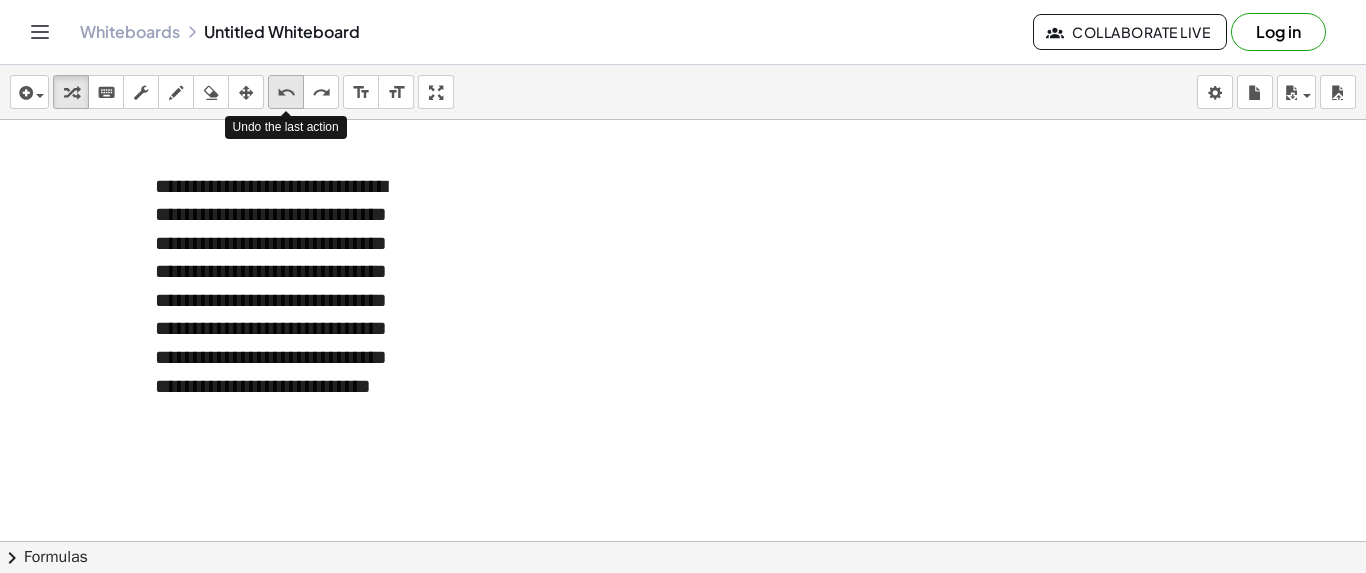 click on "undo" at bounding box center [286, 93] 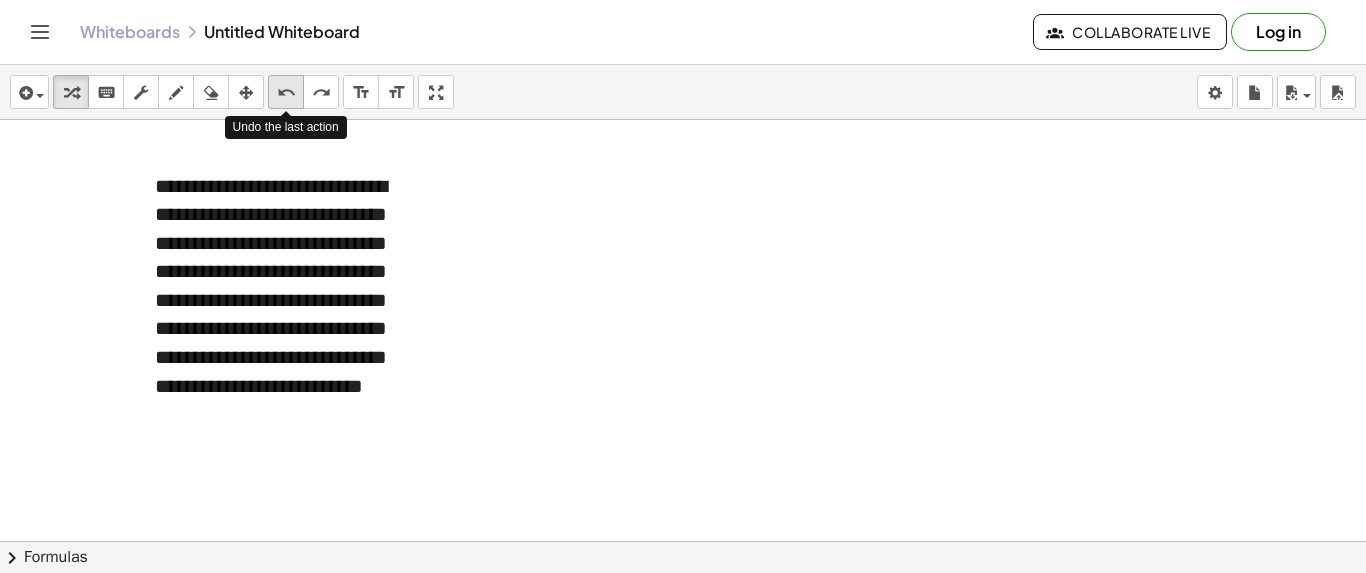 click on "undo" at bounding box center (286, 93) 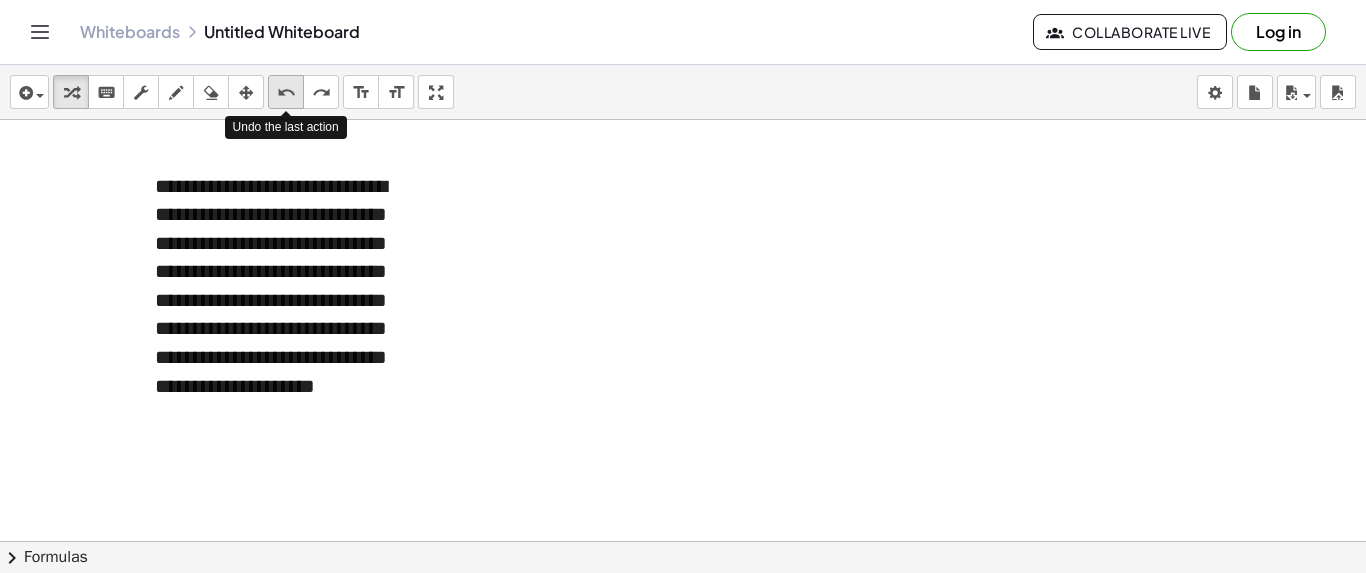 click on "undo" at bounding box center [286, 93] 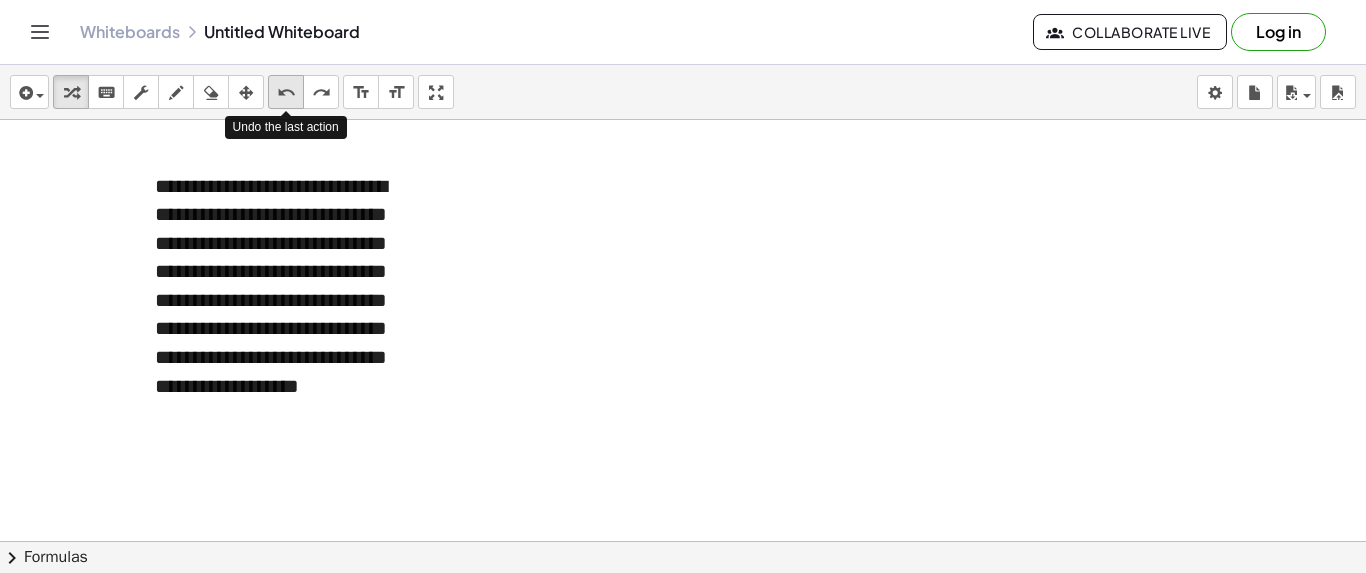 click on "undo" at bounding box center [286, 93] 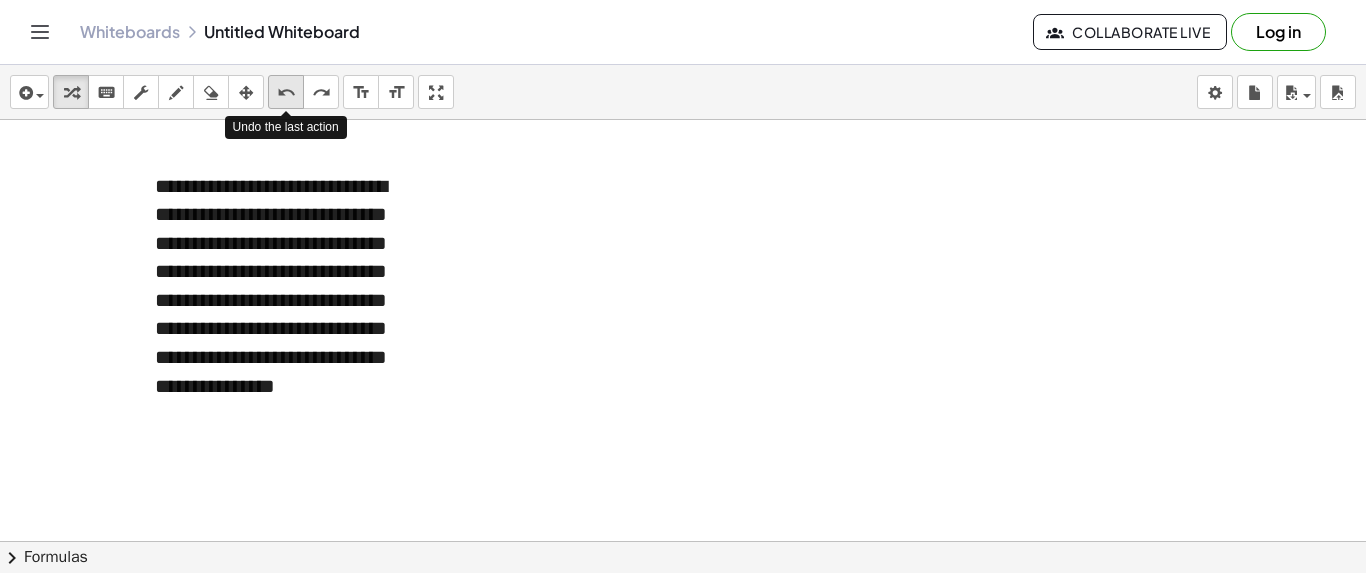 click on "undo" at bounding box center [286, 93] 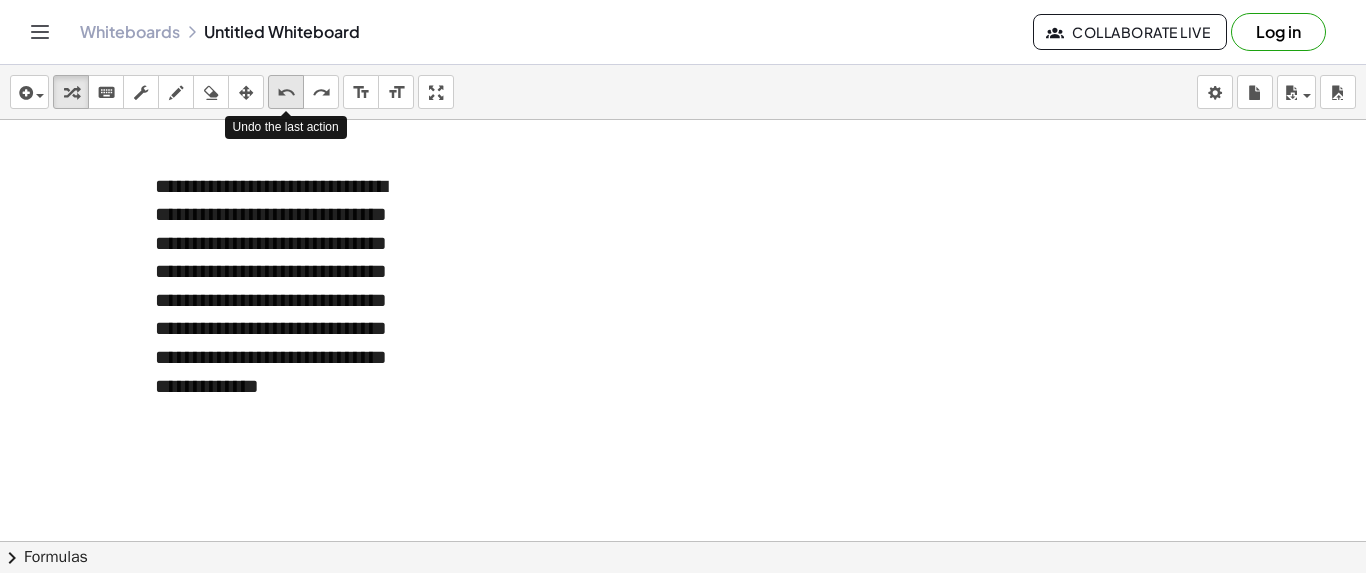 click on "undo" at bounding box center (286, 93) 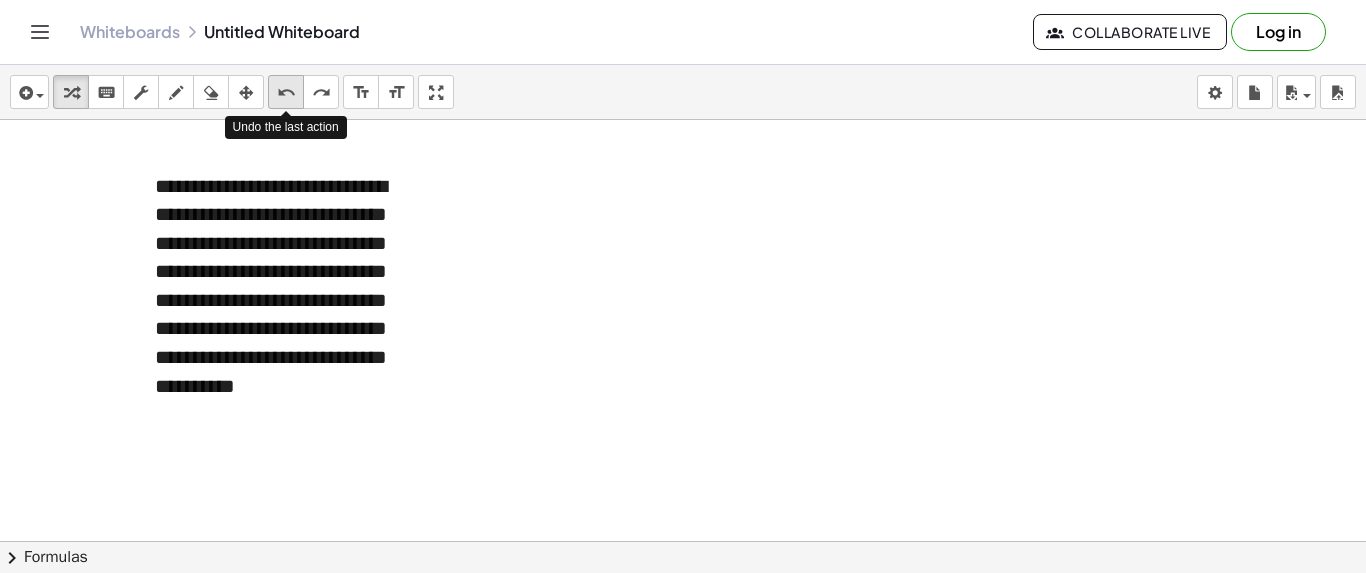 click on "undo" at bounding box center [286, 93] 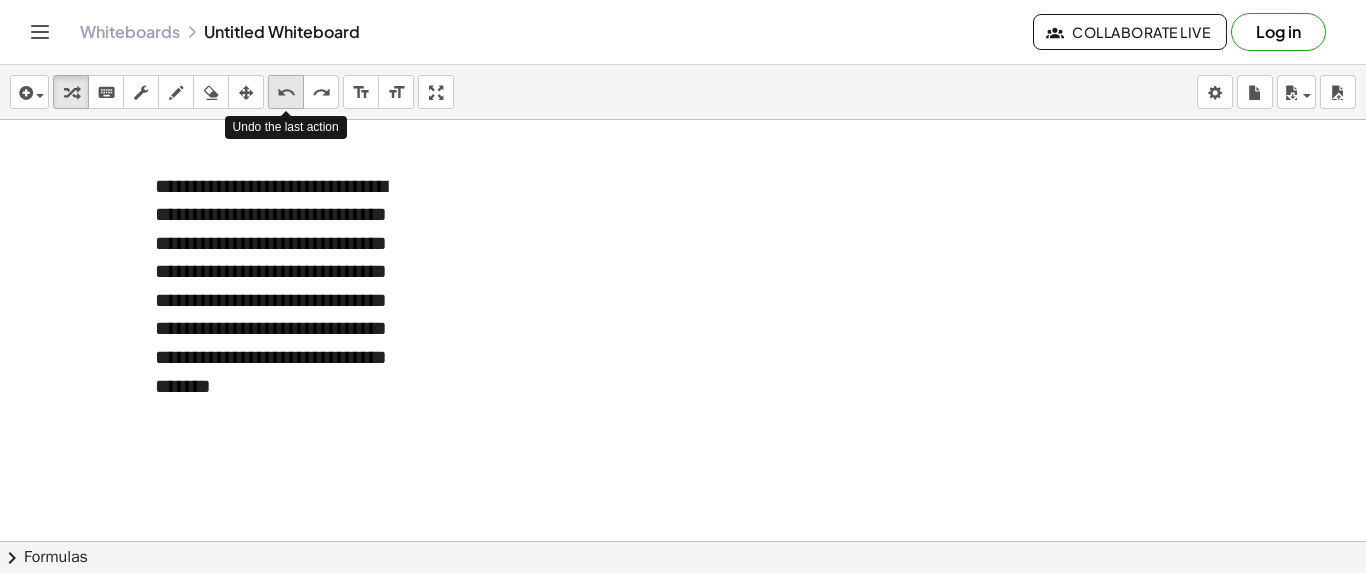 click on "undo" at bounding box center (286, 93) 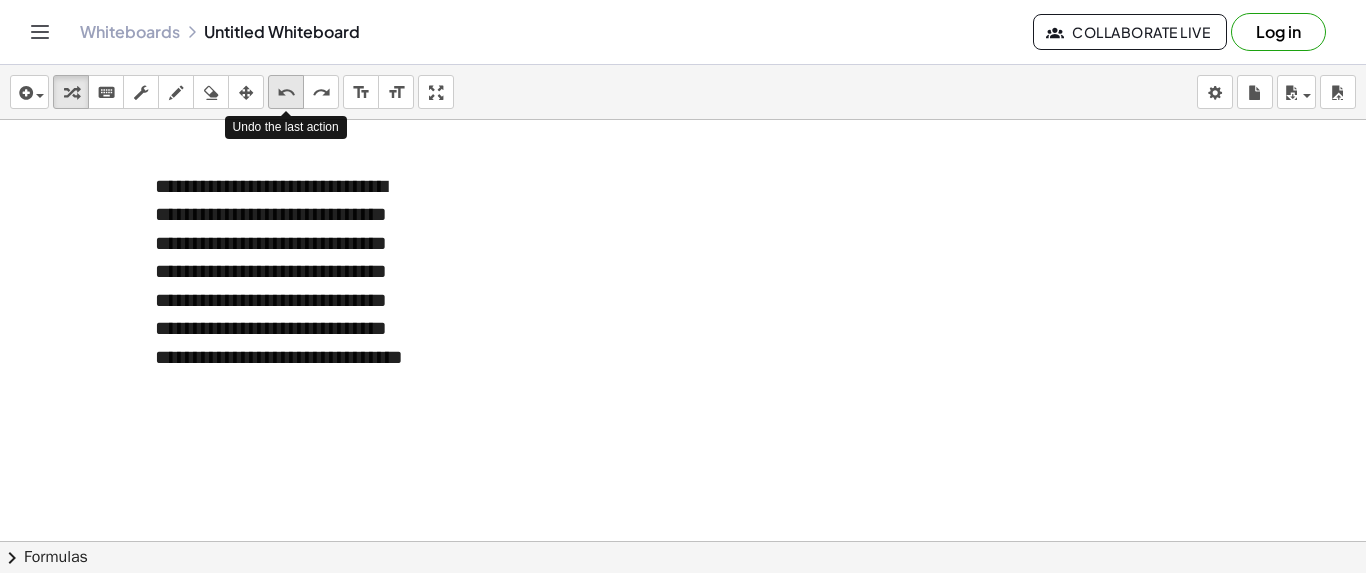 click on "undo" at bounding box center [286, 93] 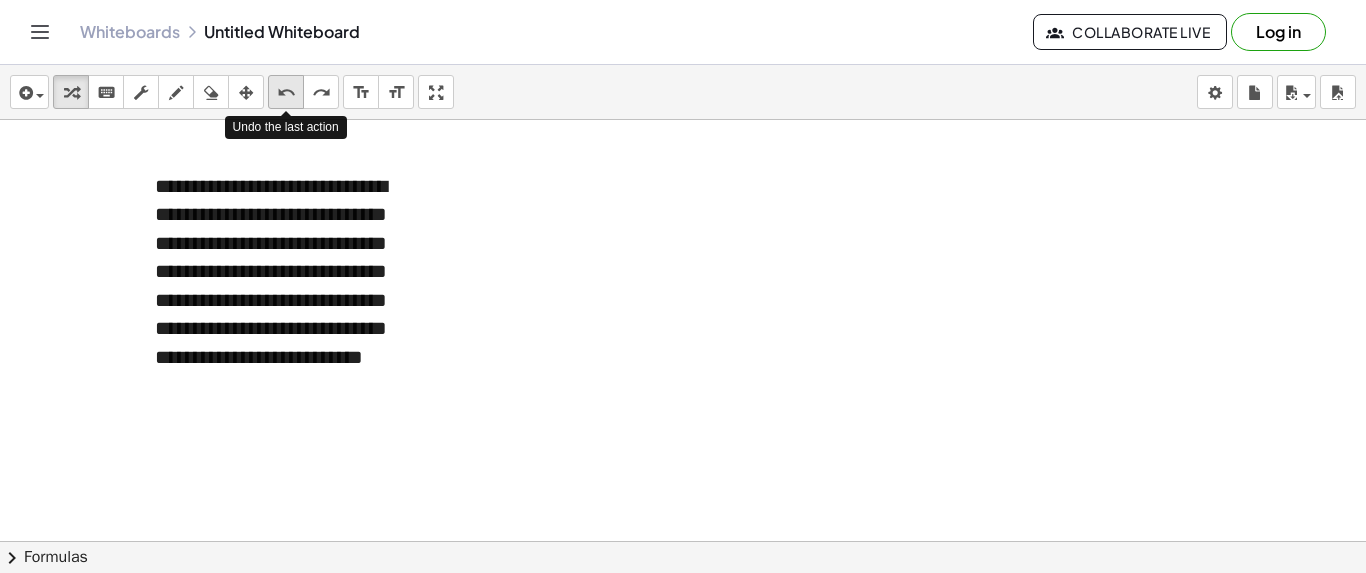 click on "undo" at bounding box center [286, 93] 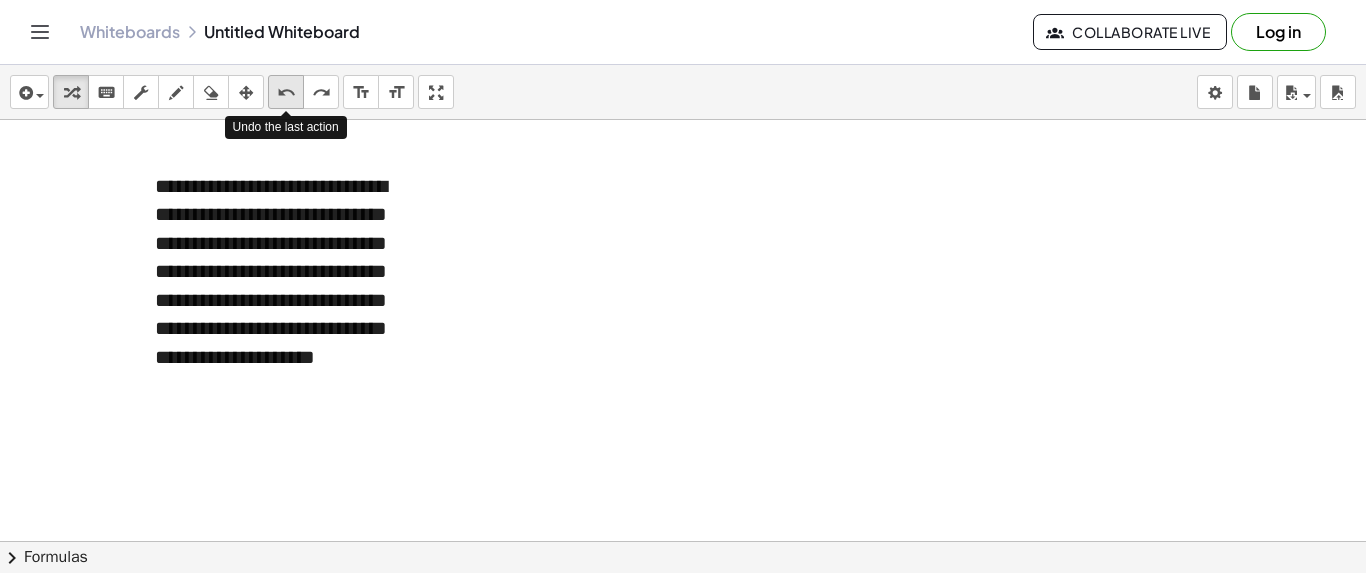 click on "undo" at bounding box center (286, 93) 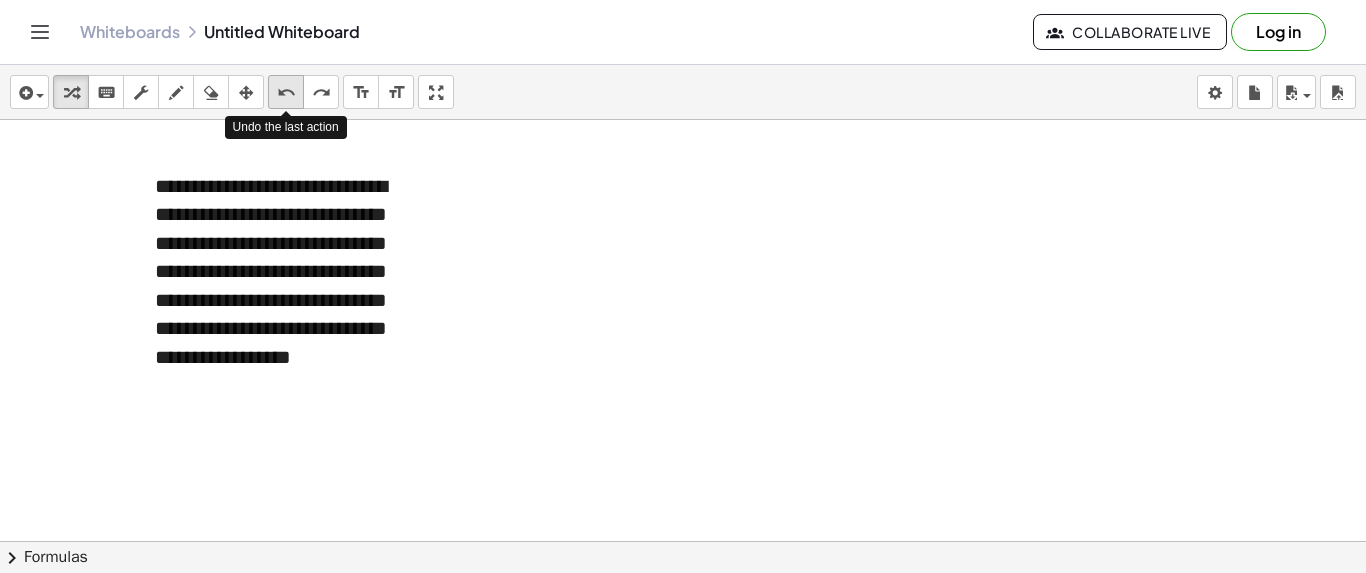 click on "undo" at bounding box center (286, 92) 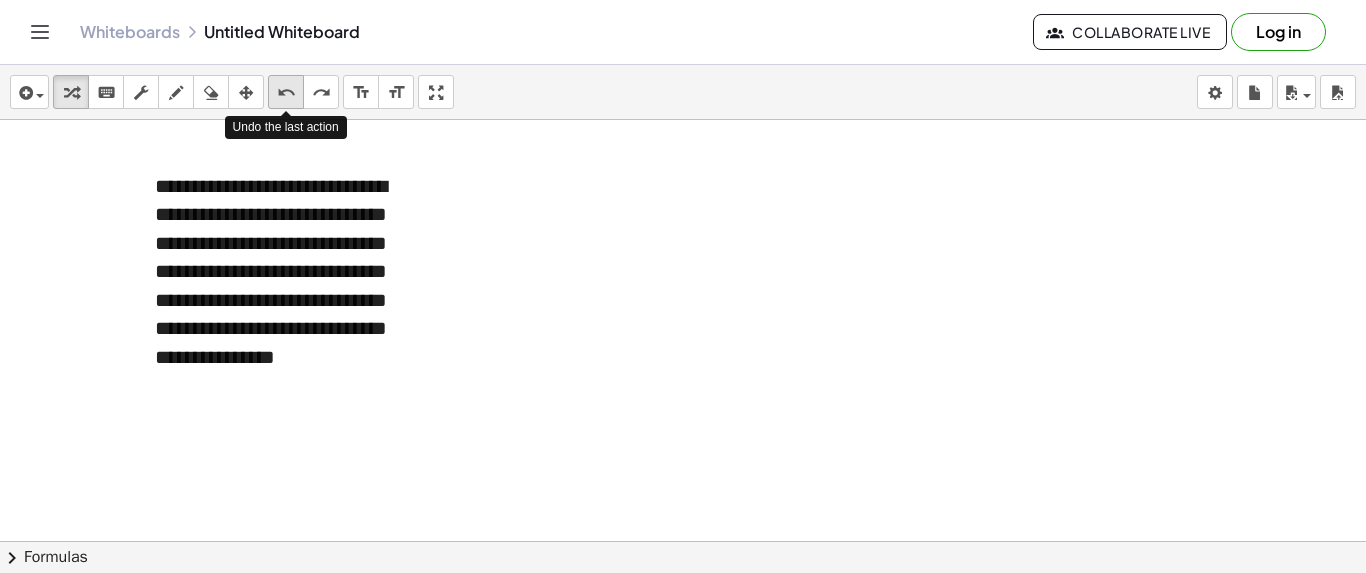 click on "undo" at bounding box center [286, 92] 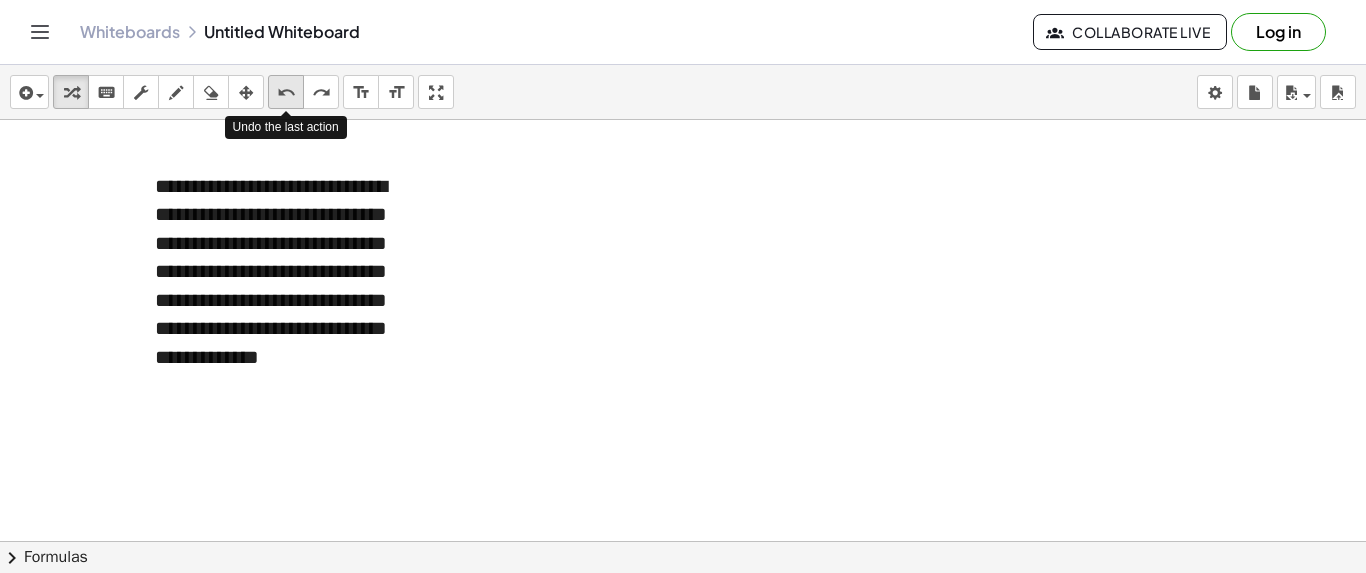 click on "undo" at bounding box center (286, 92) 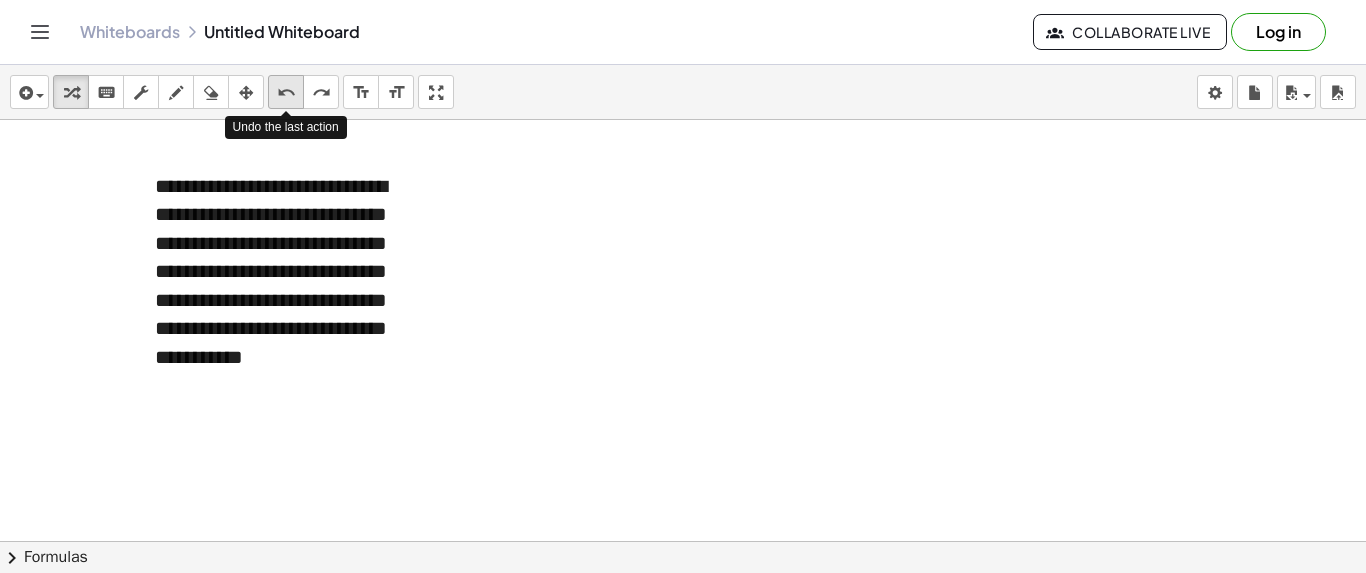 click on "undo undo" at bounding box center [286, 92] 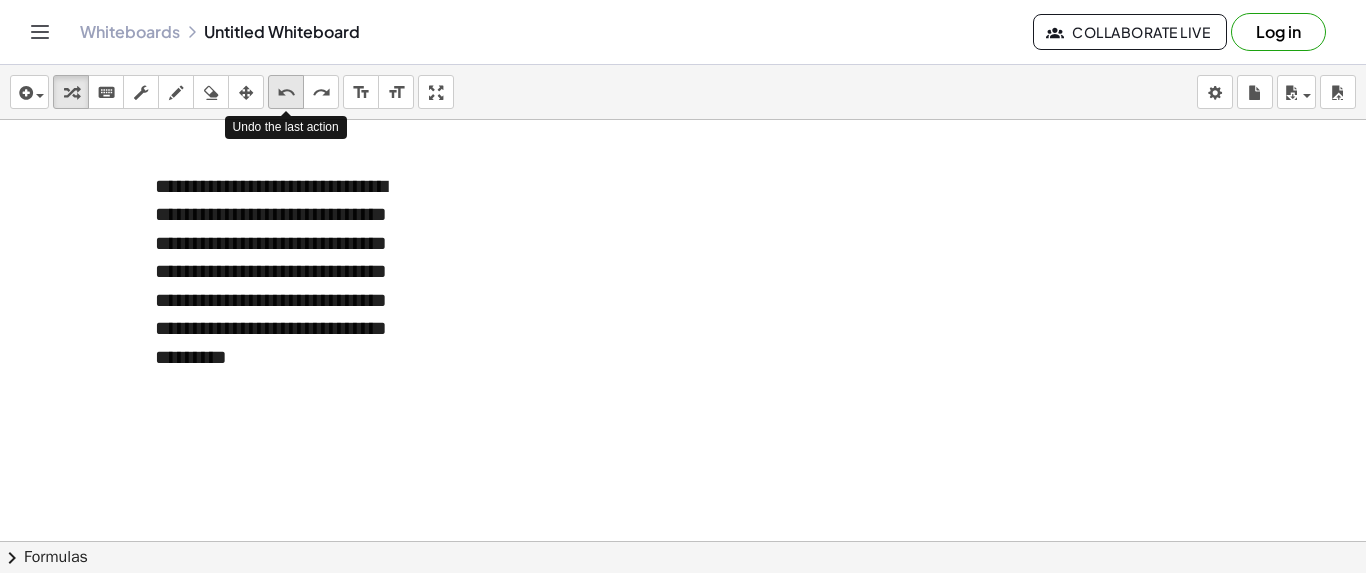 click on "undo undo" at bounding box center (286, 92) 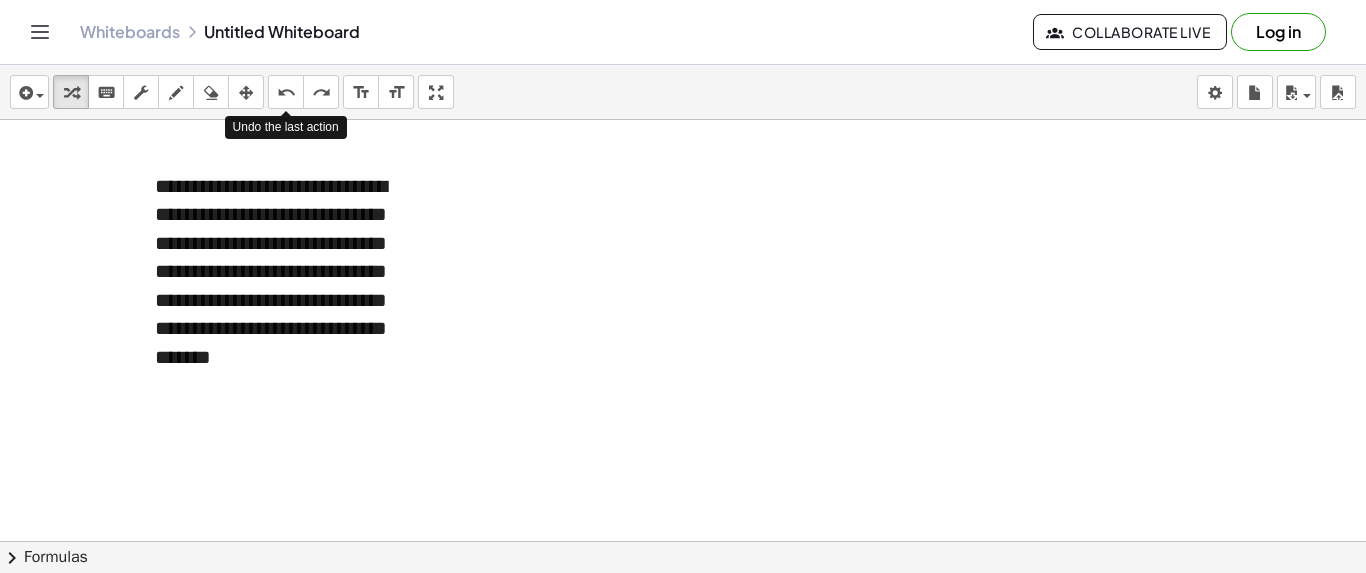 click on "insert select one: Math Expression Function Text Youtube Video Graphing Geometry Geometry 3D transform keyboard keypad scrub draw erase arrange undo undo redo redo format_size smaller format_size larger fullscreen load   save new settings Undo the last action" at bounding box center (683, 92) 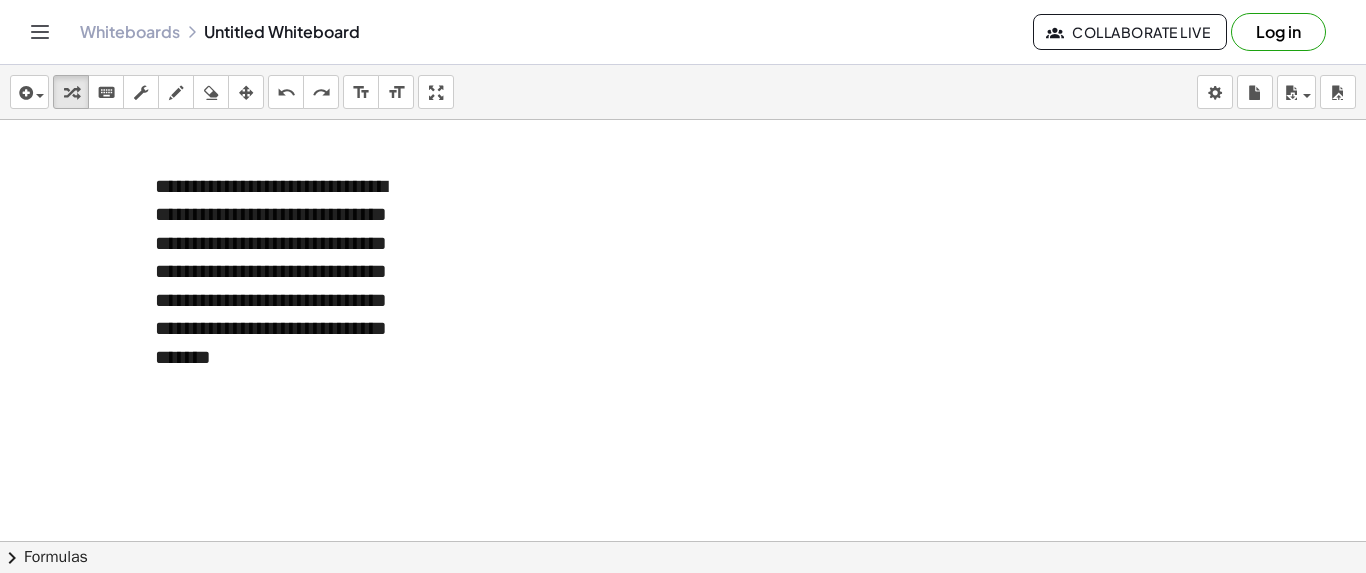 click on "insert select one: Math Expression Function Text Youtube Video Graphing Geometry Geometry 3D transform keyboard keypad scrub draw erase arrange undo undo redo redo format_size smaller format_size larger fullscreen load   save new settings Undo the last action" at bounding box center (683, 92) 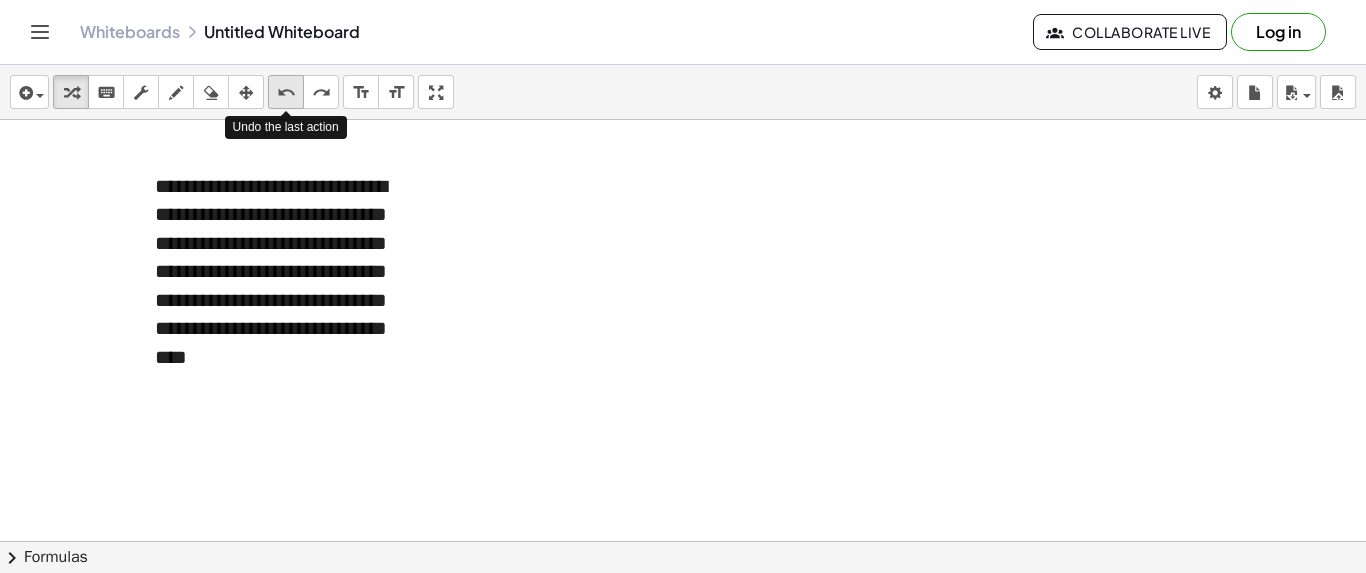 click on "undo" at bounding box center (286, 92) 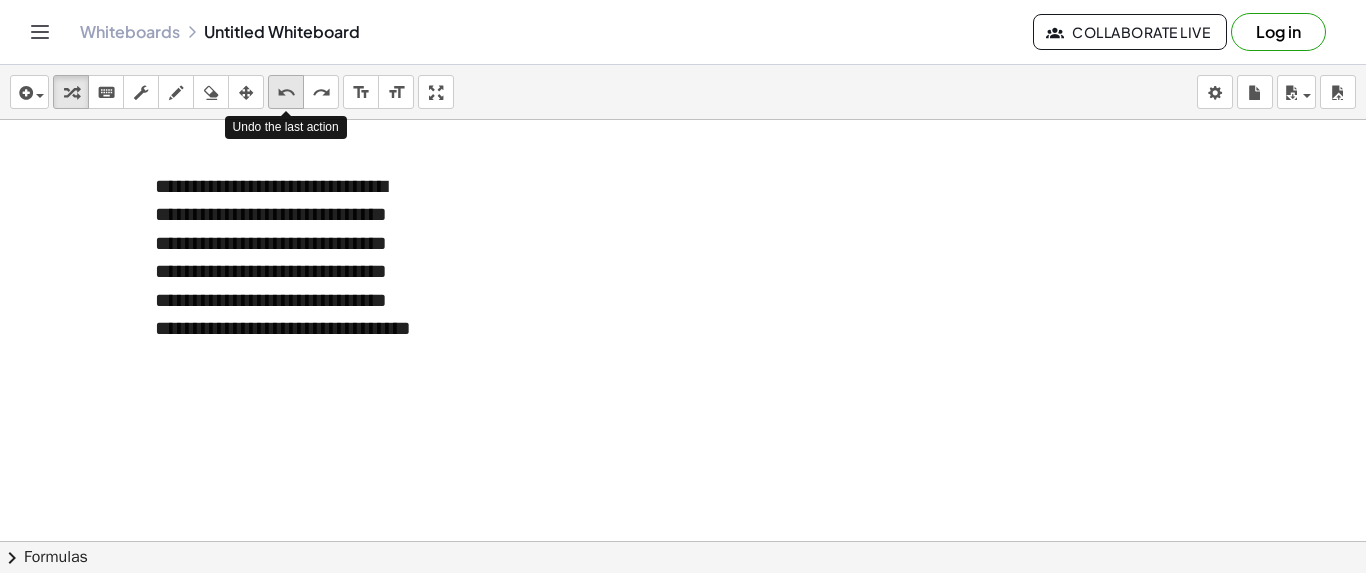 click on "undo" at bounding box center (286, 92) 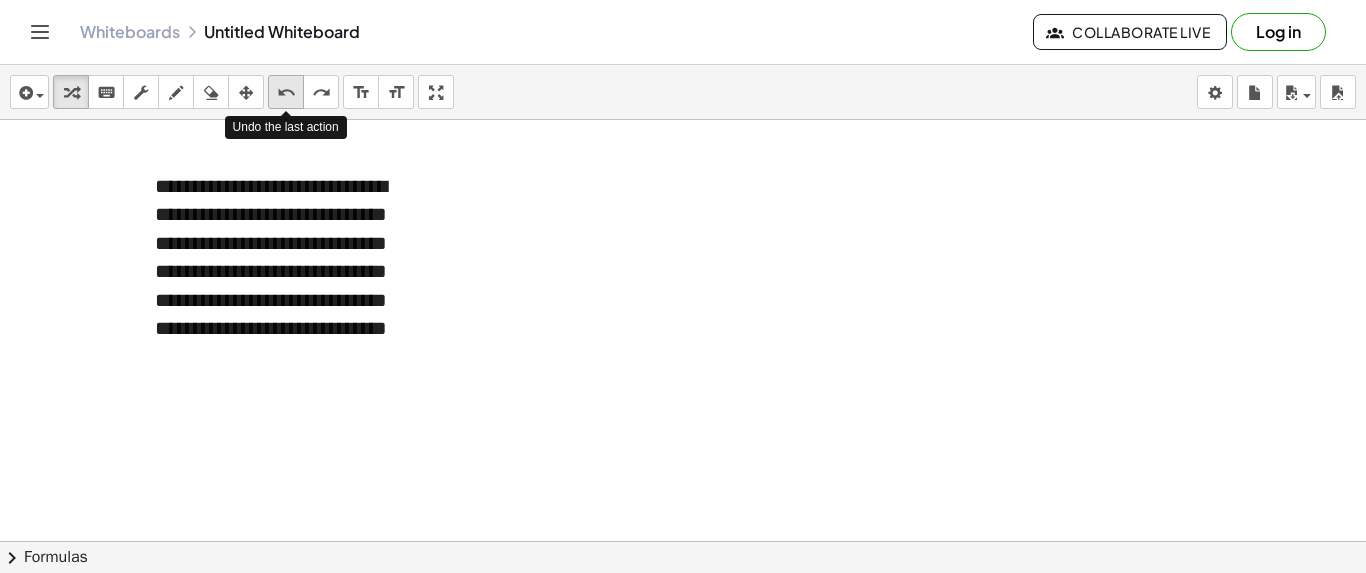 click on "undo" at bounding box center (286, 92) 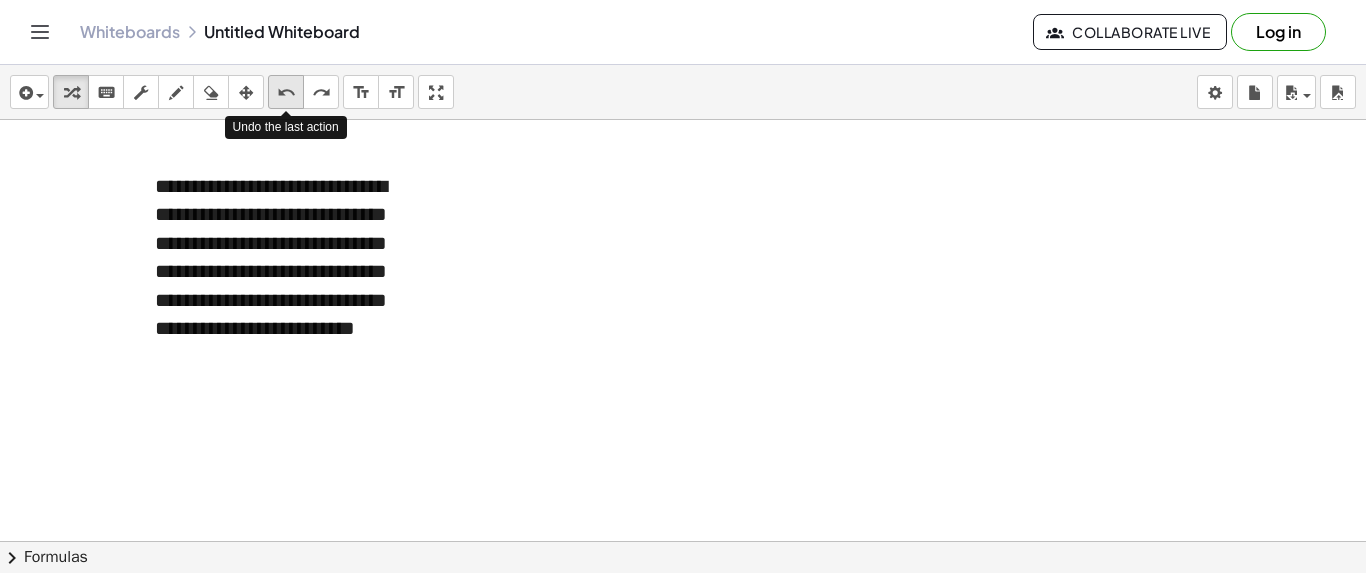 click on "undo" at bounding box center (286, 92) 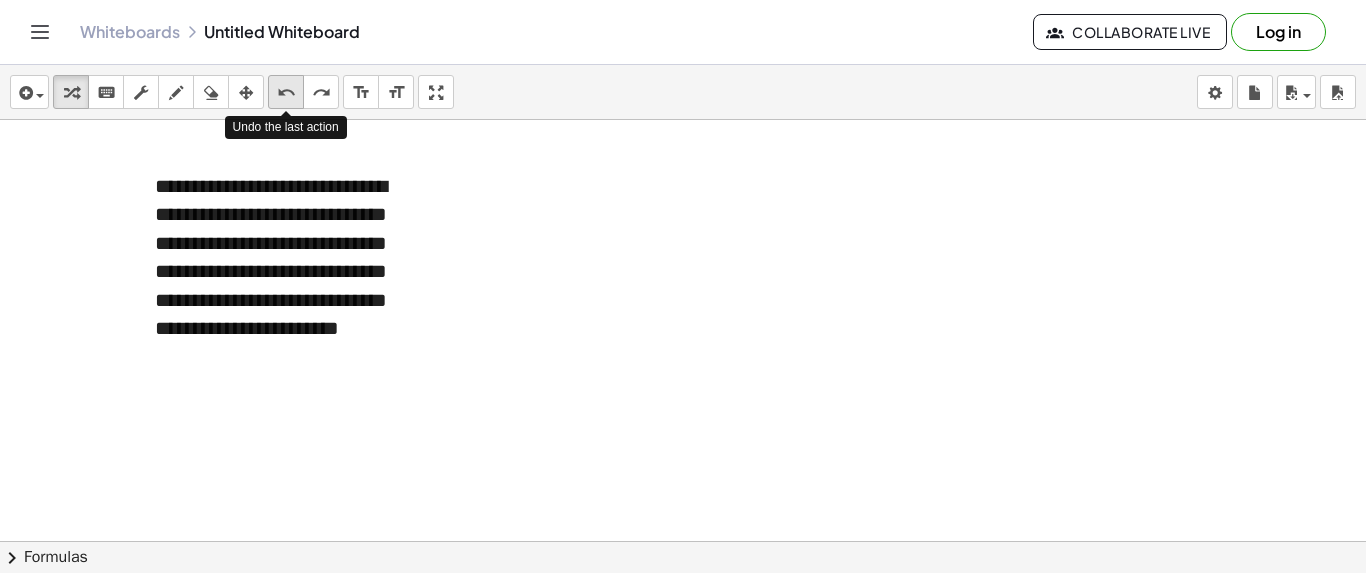 click on "undo" at bounding box center (286, 92) 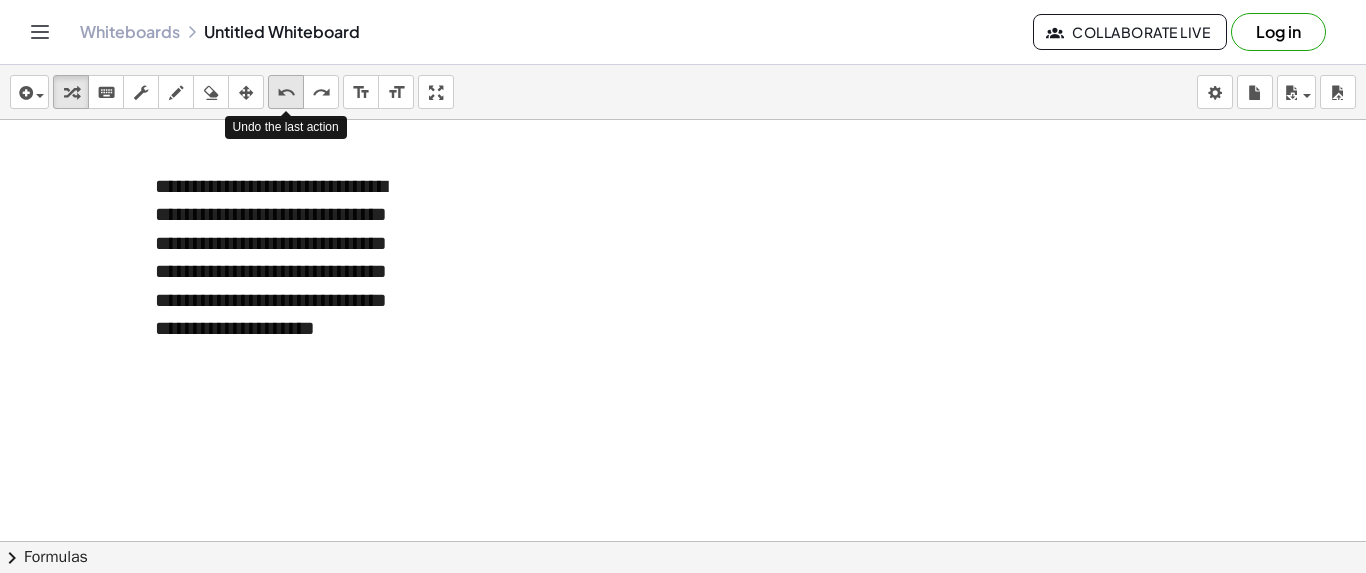 click on "undo" at bounding box center [286, 92] 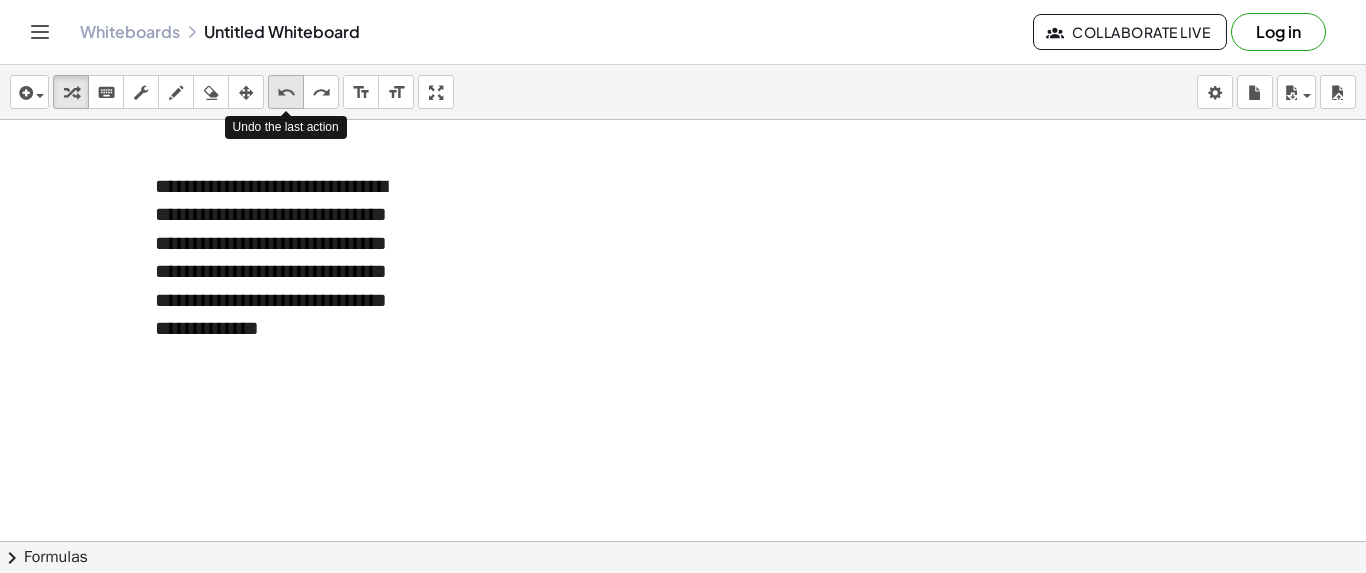 click on "undo" at bounding box center [286, 92] 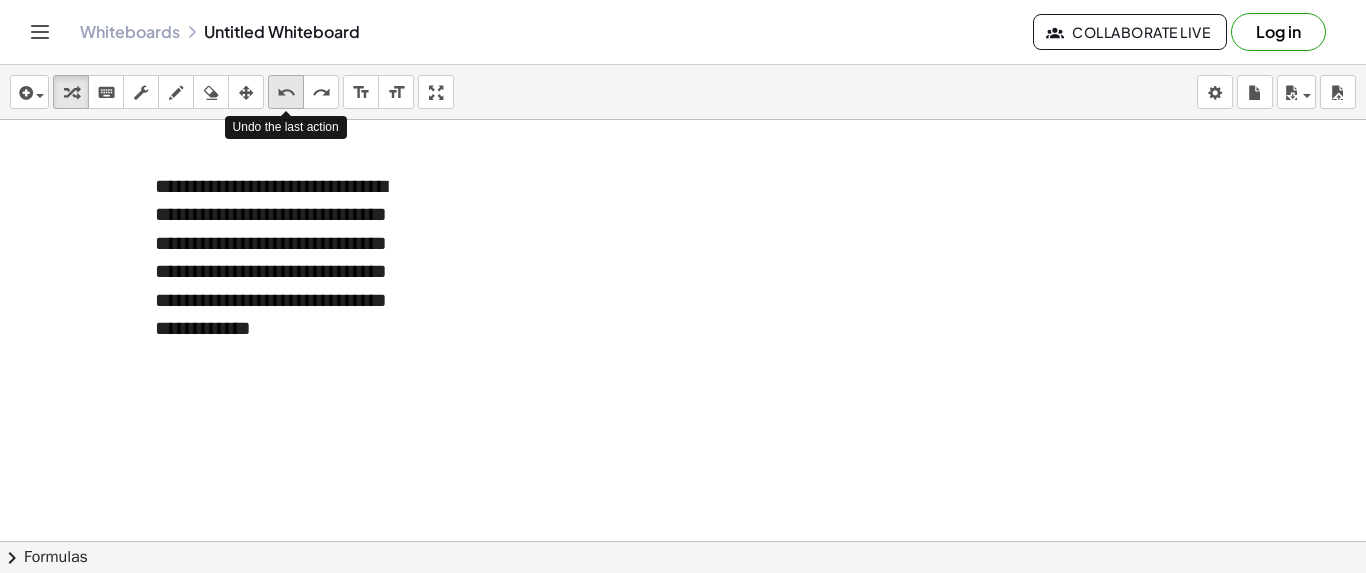 click on "undo" at bounding box center [286, 92] 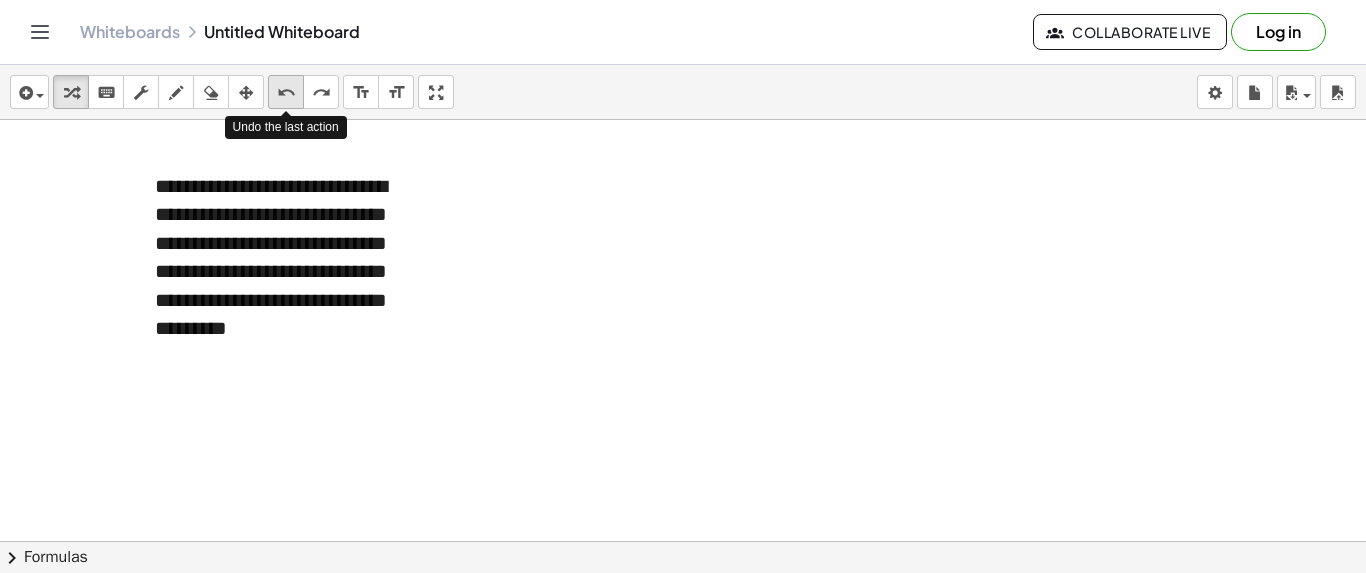 click on "undo" at bounding box center (286, 92) 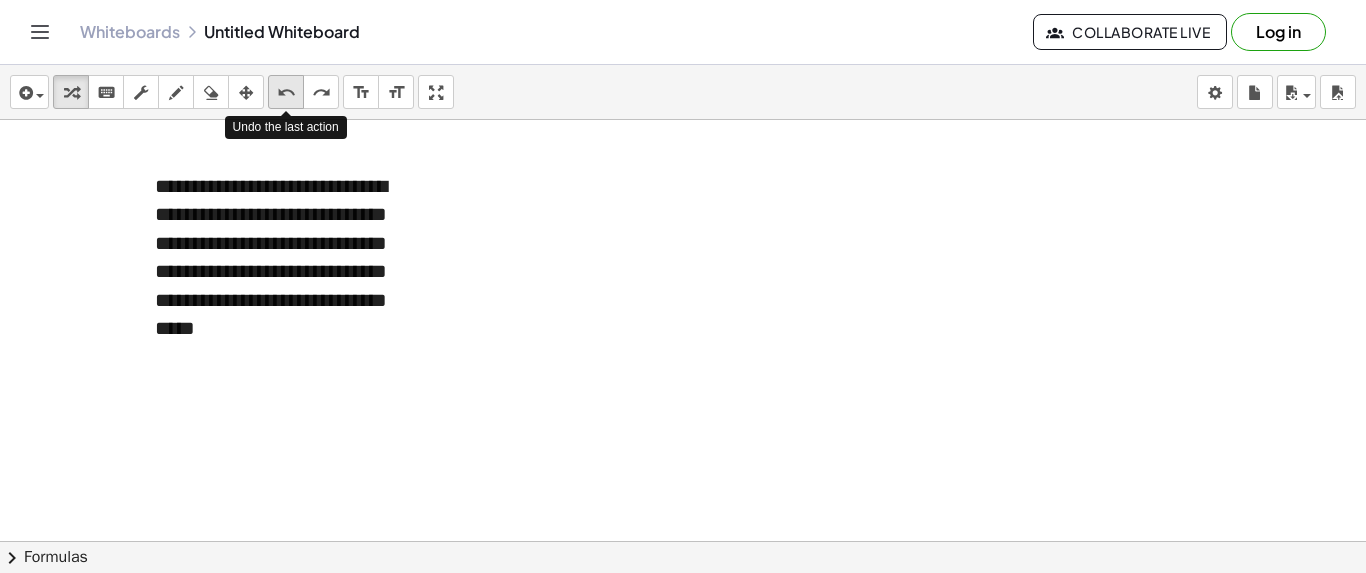 click on "undo" at bounding box center [286, 92] 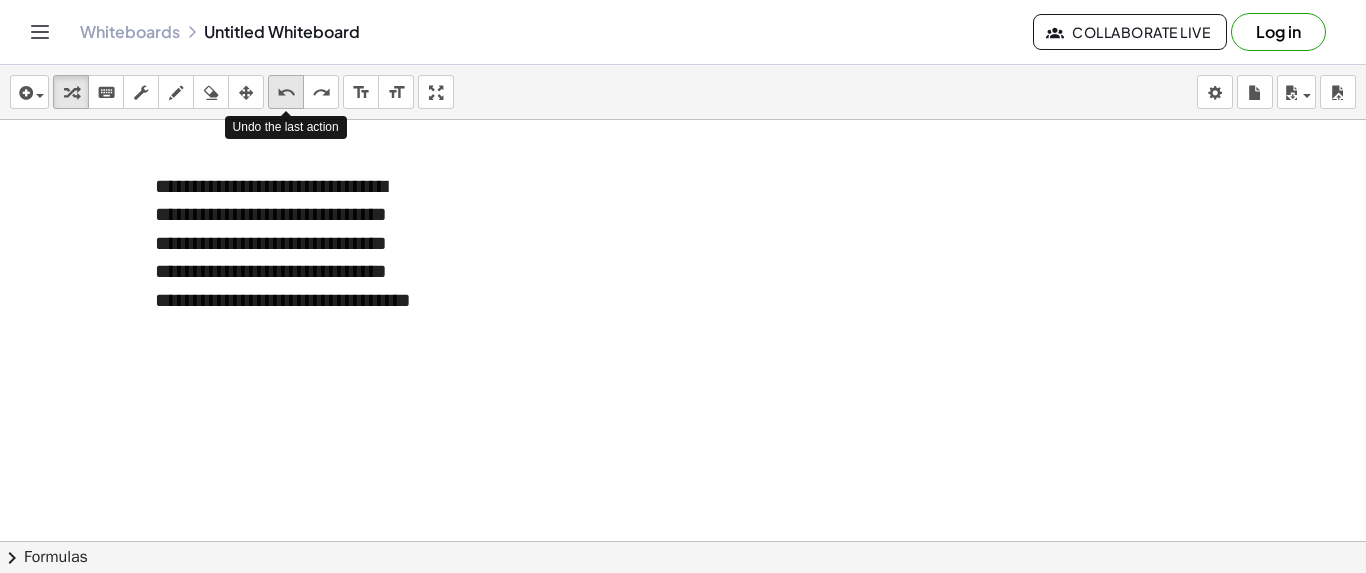click on "undo" at bounding box center [286, 92] 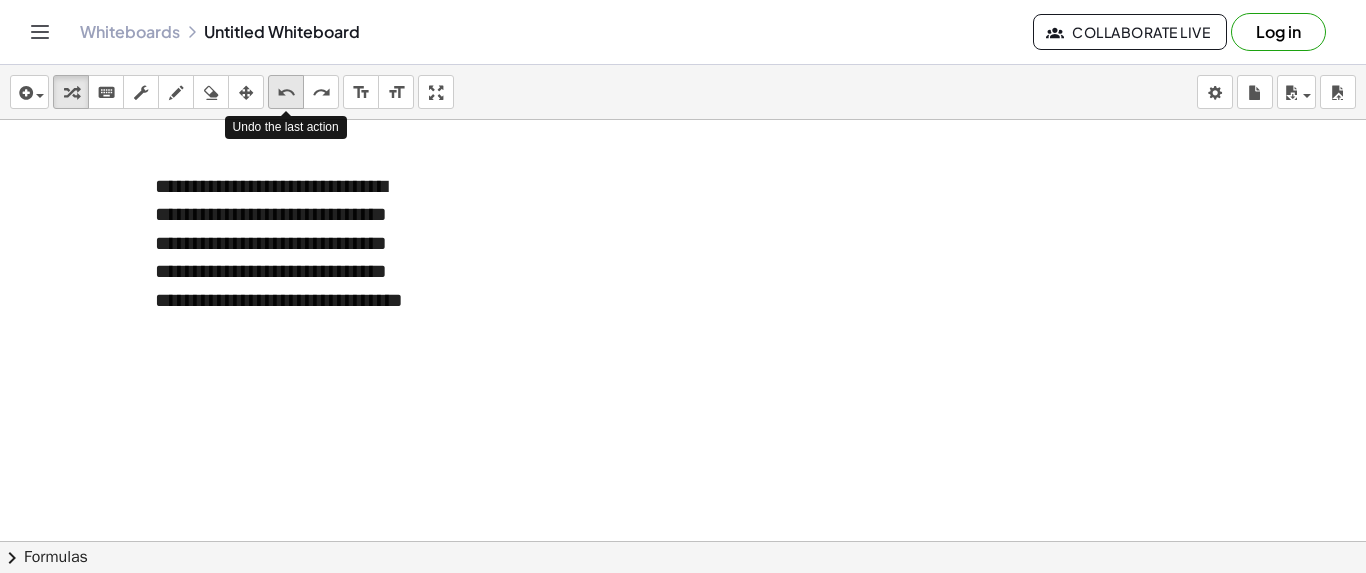 click on "undo" at bounding box center (286, 92) 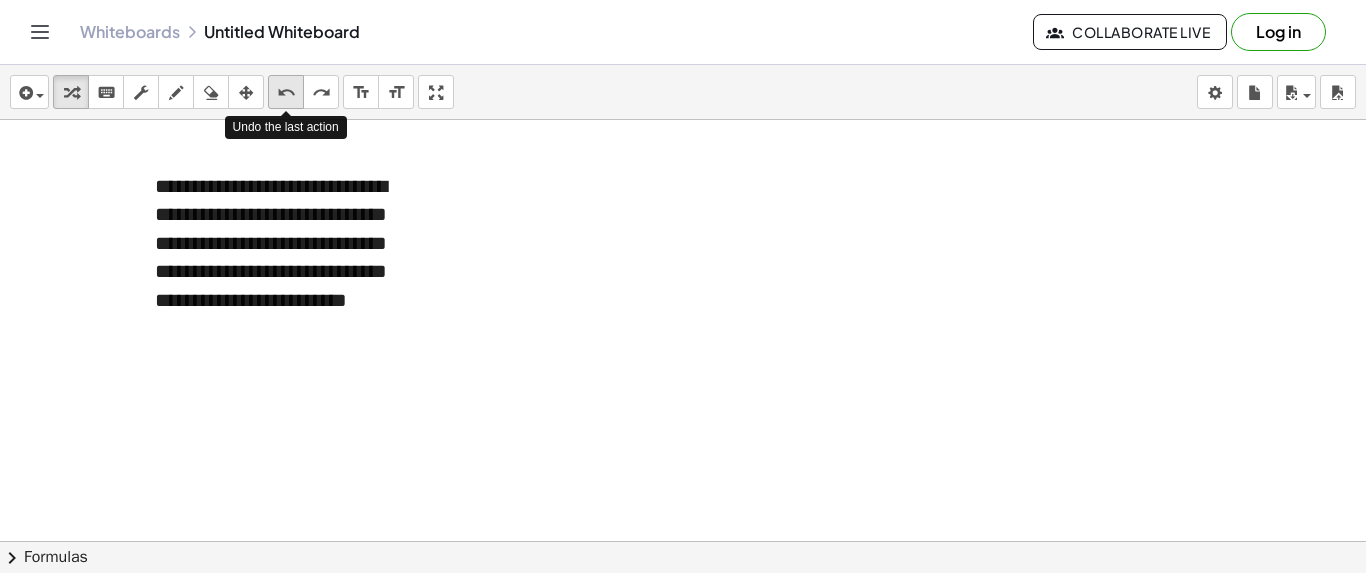 click on "undo" at bounding box center (286, 92) 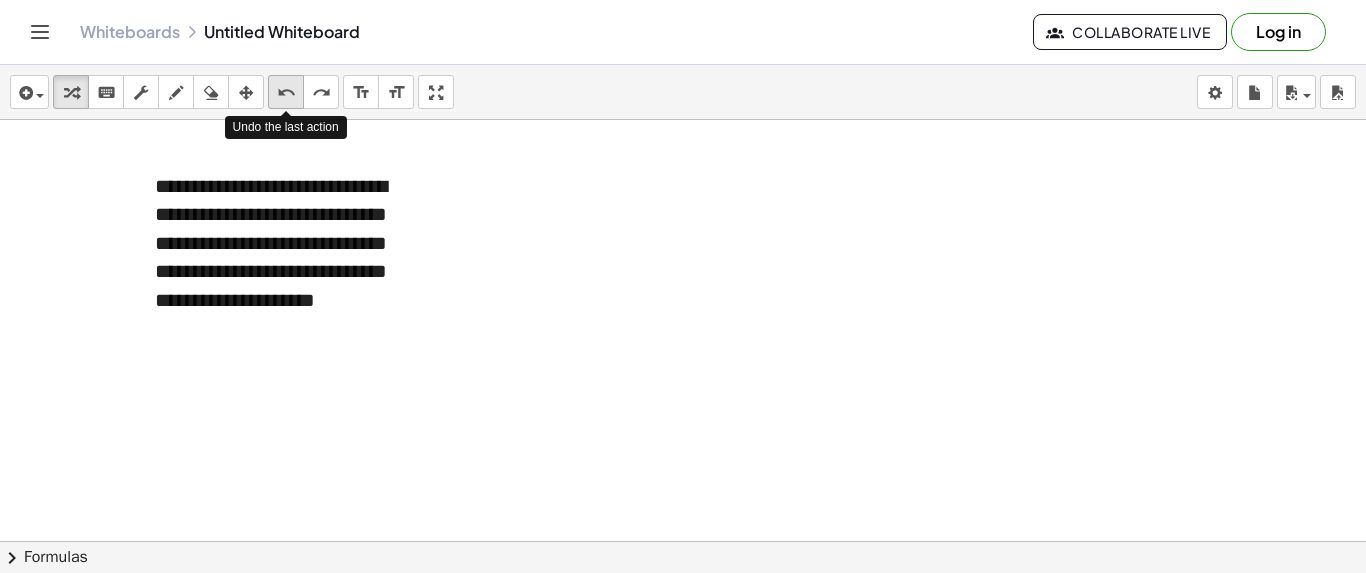 click on "undo" at bounding box center (286, 92) 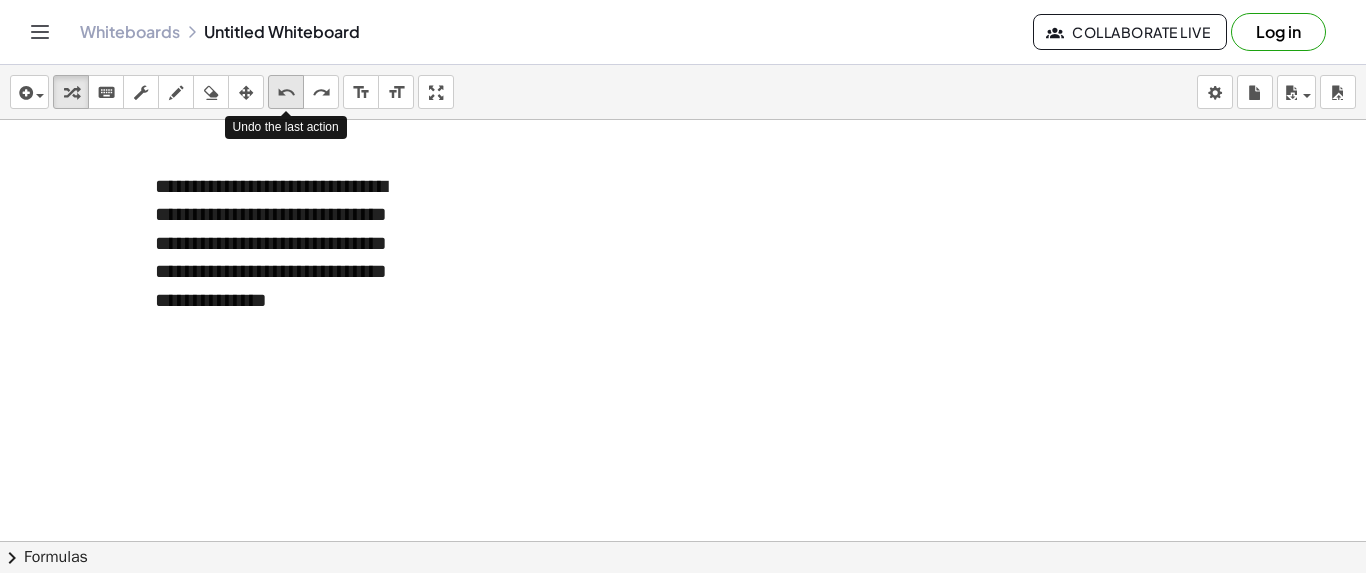 click on "undo" at bounding box center (286, 92) 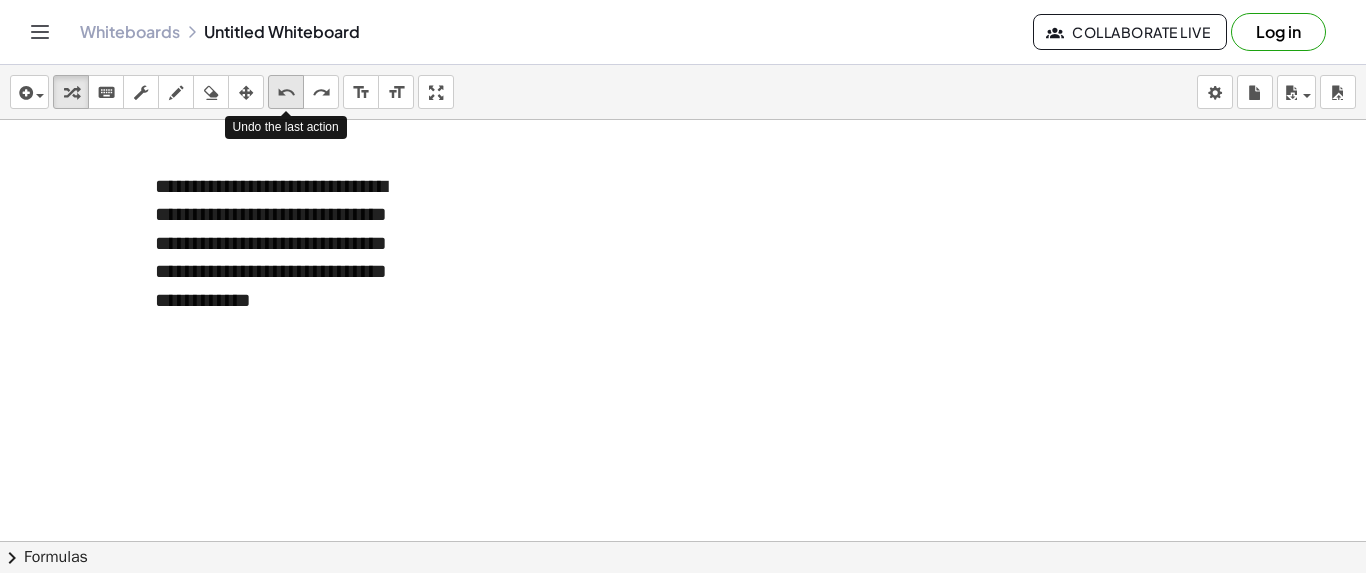 click on "undo" at bounding box center (286, 92) 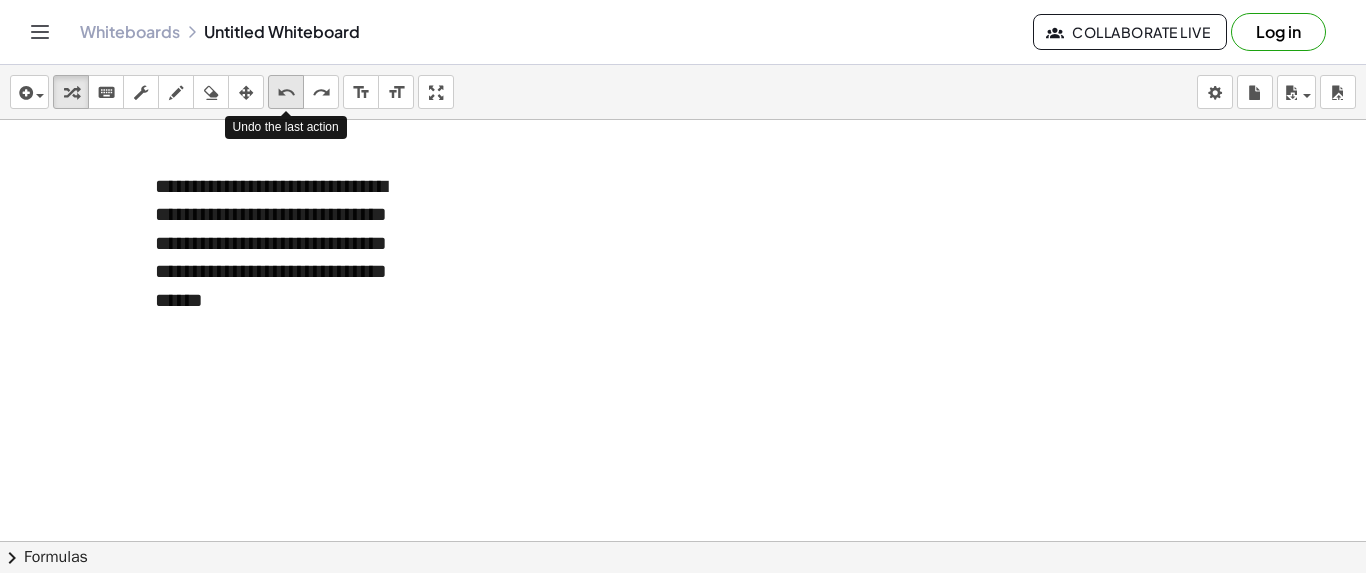 click on "undo" at bounding box center [286, 92] 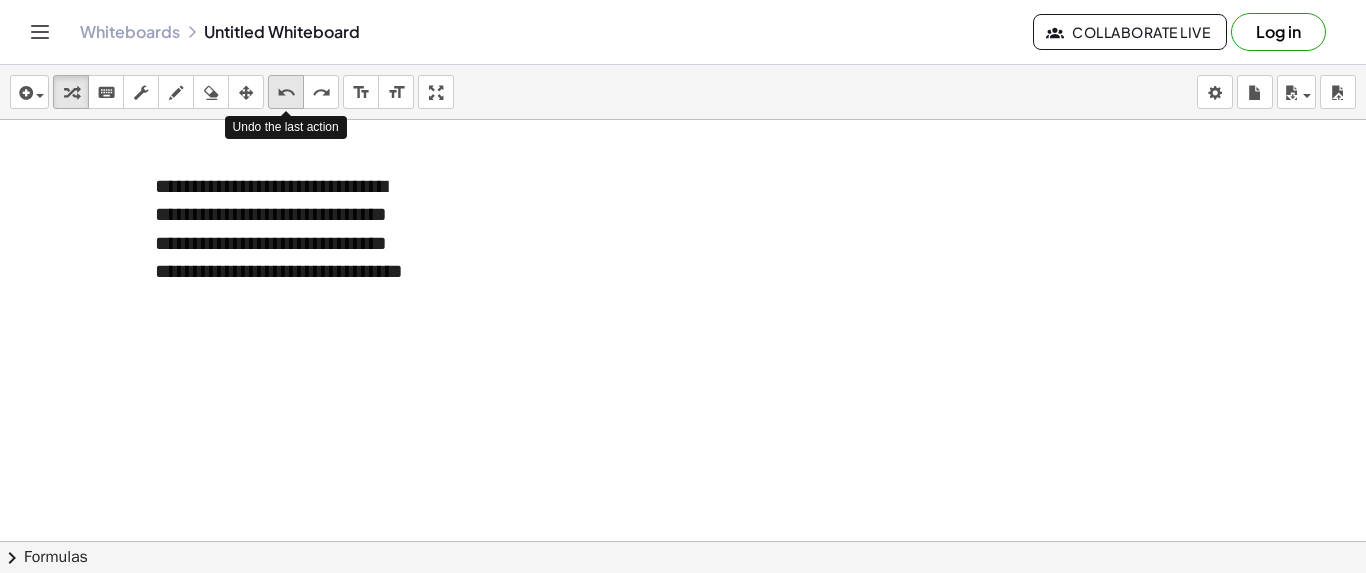 click on "undo" at bounding box center (286, 92) 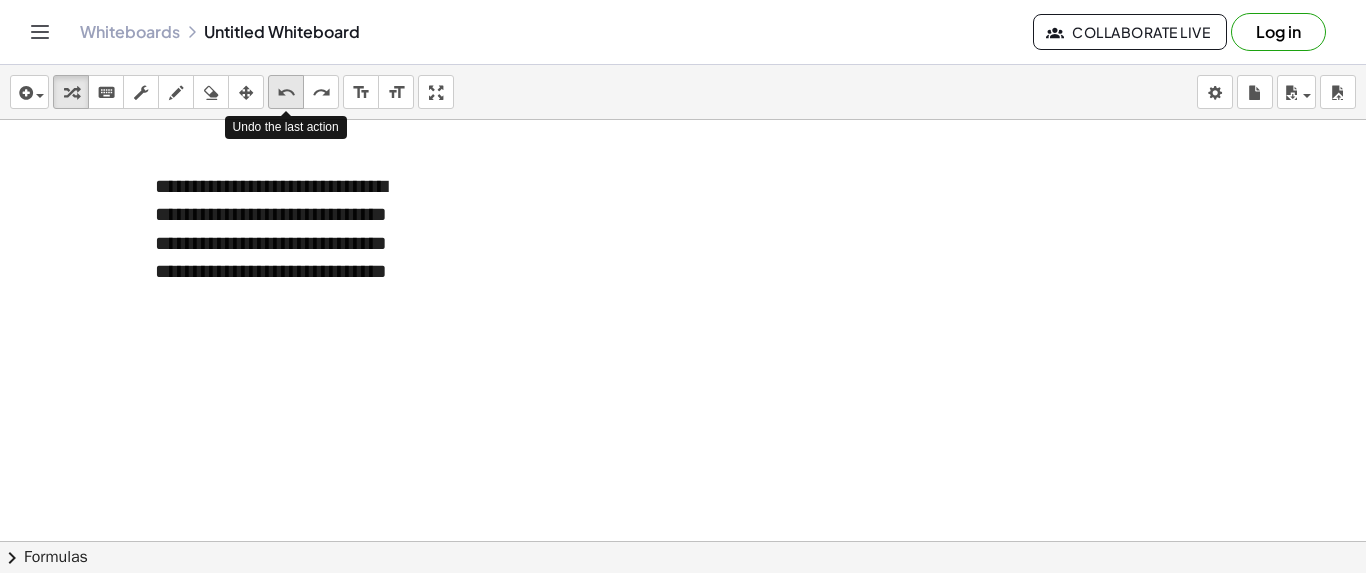 click on "undo" at bounding box center (286, 92) 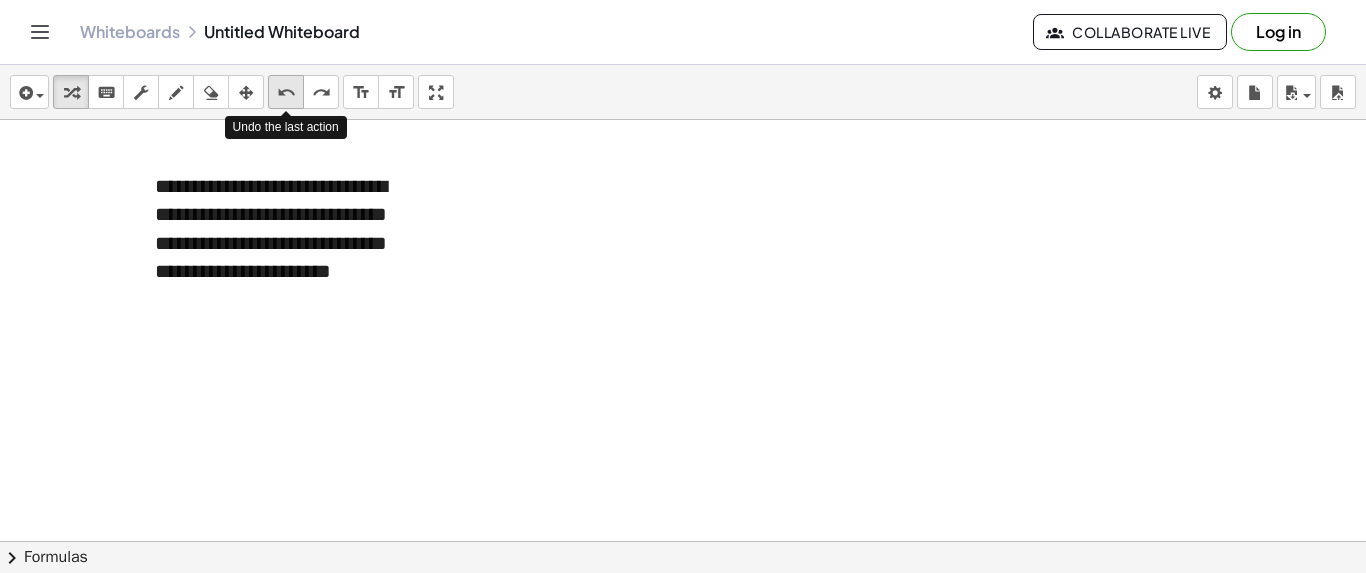 click on "undo" at bounding box center [286, 92] 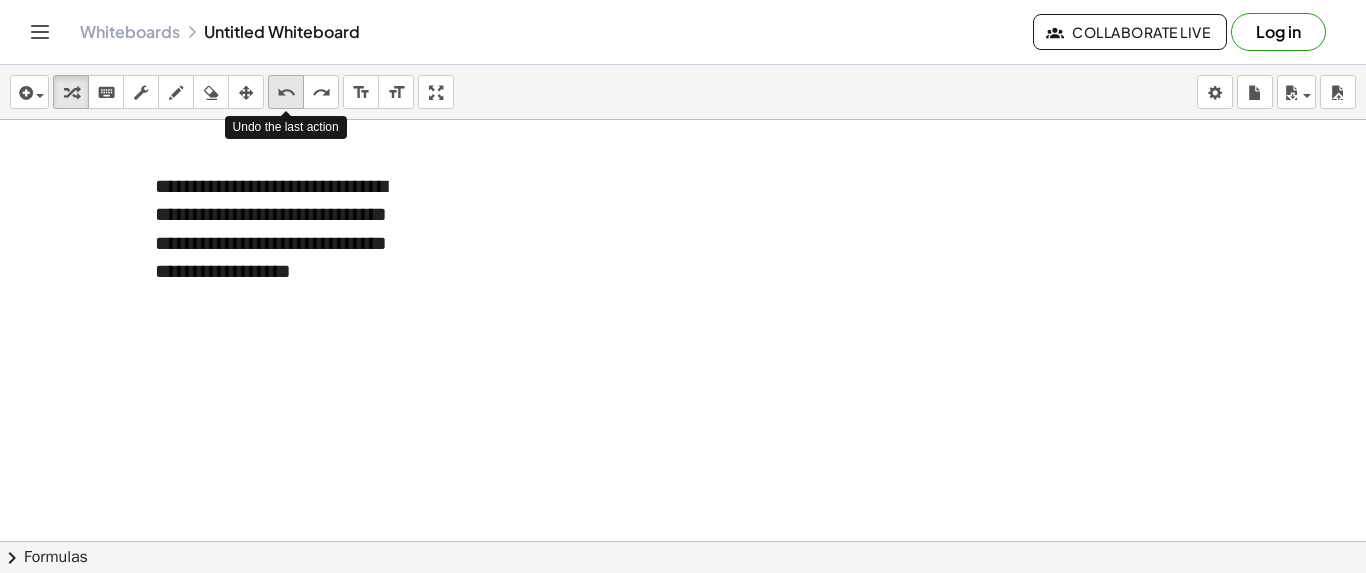 click on "undo" at bounding box center [286, 92] 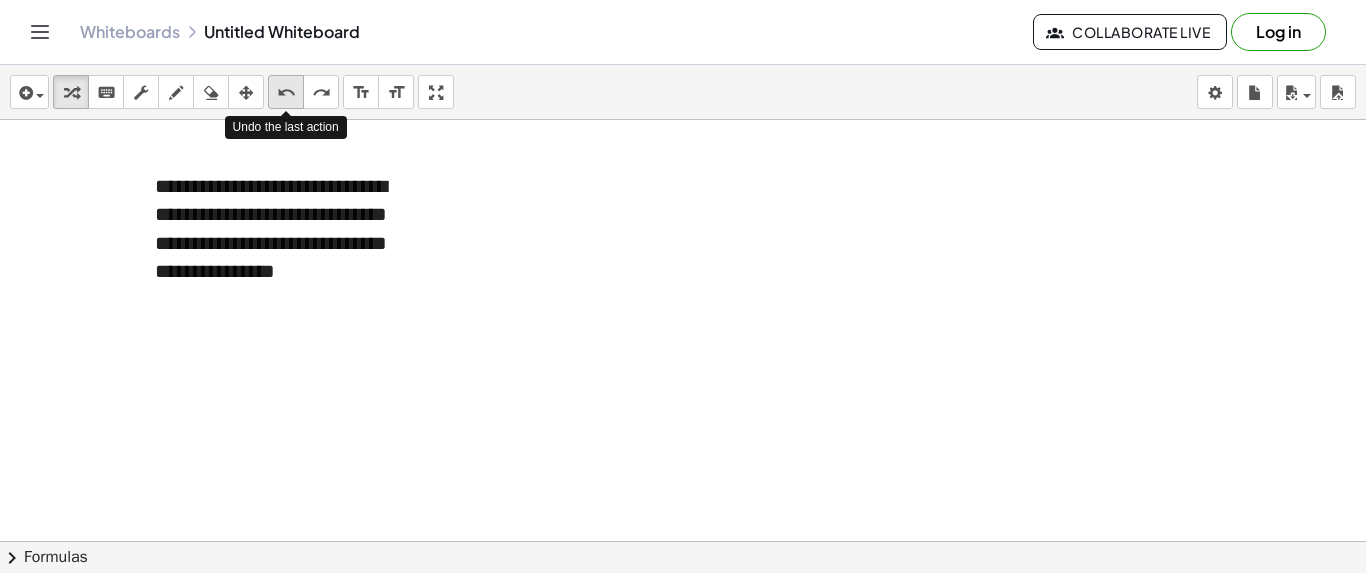 click on "undo" at bounding box center (286, 92) 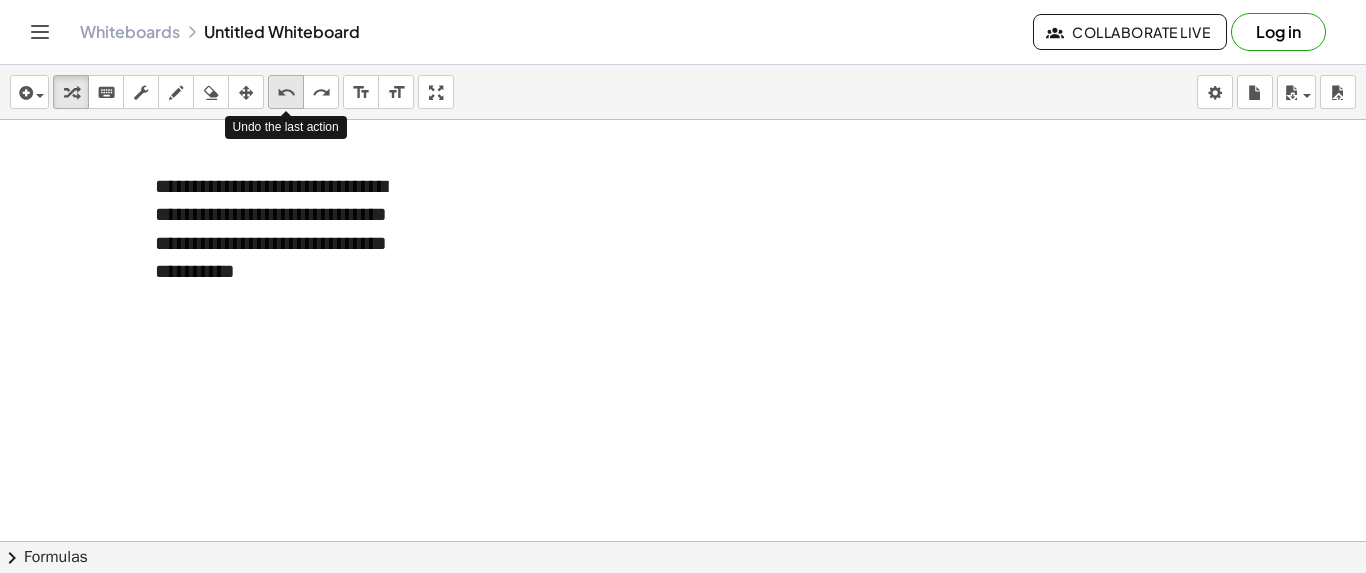 click on "undo" at bounding box center (286, 92) 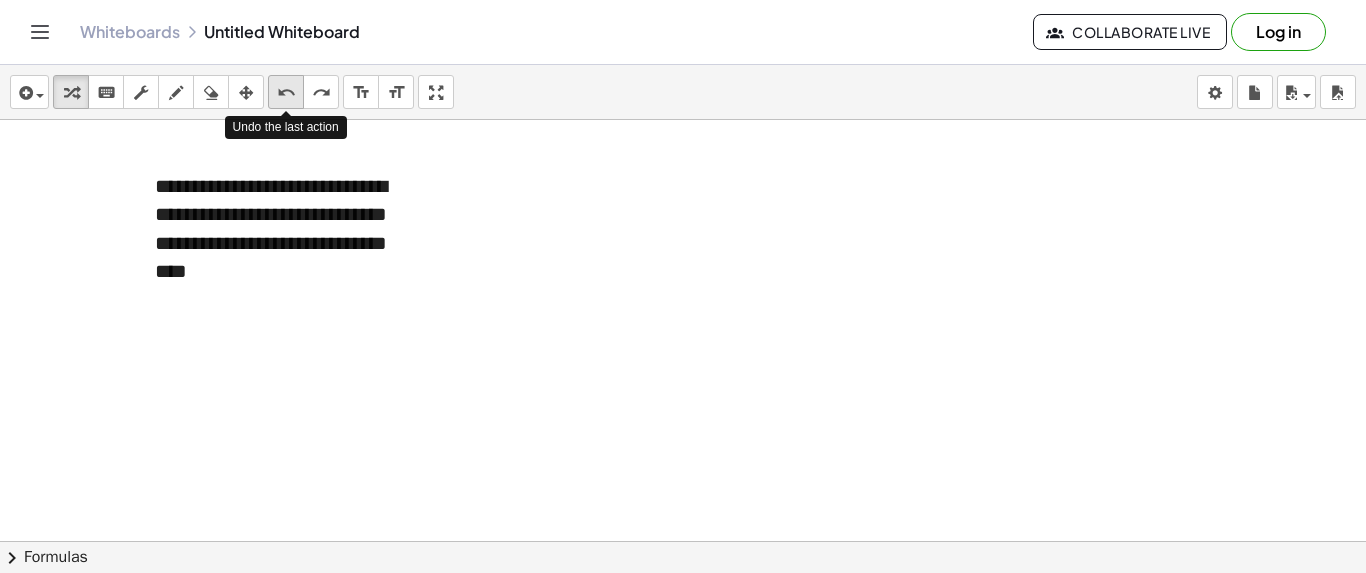 click on "undo" at bounding box center [286, 92] 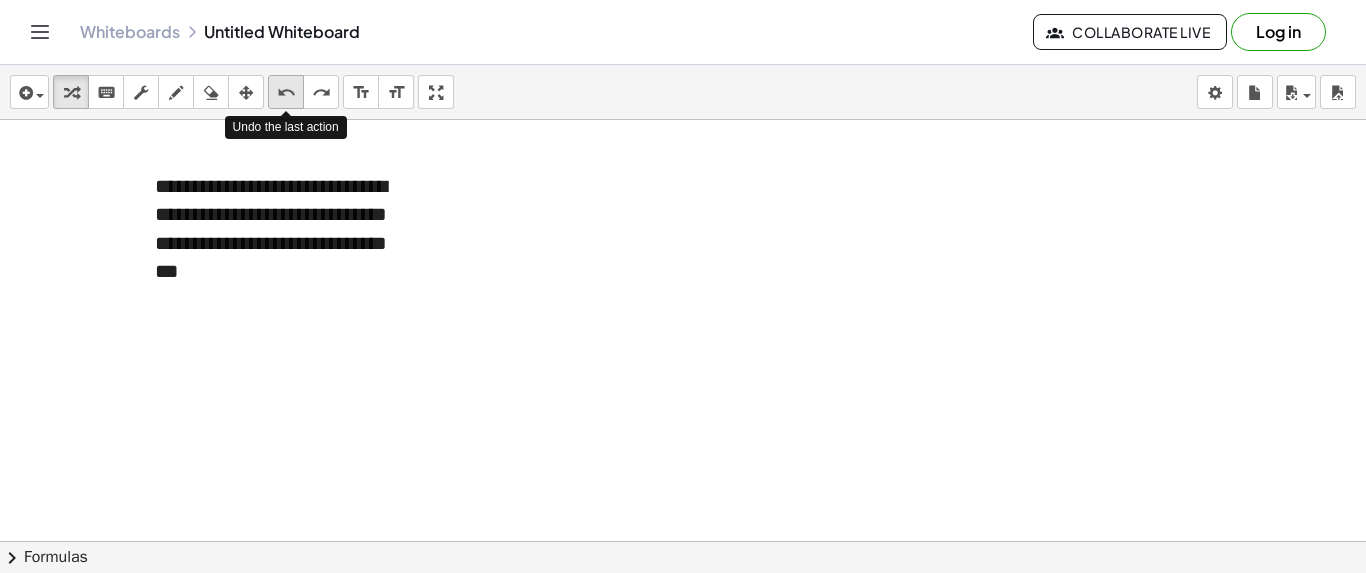 click on "undo" at bounding box center (286, 92) 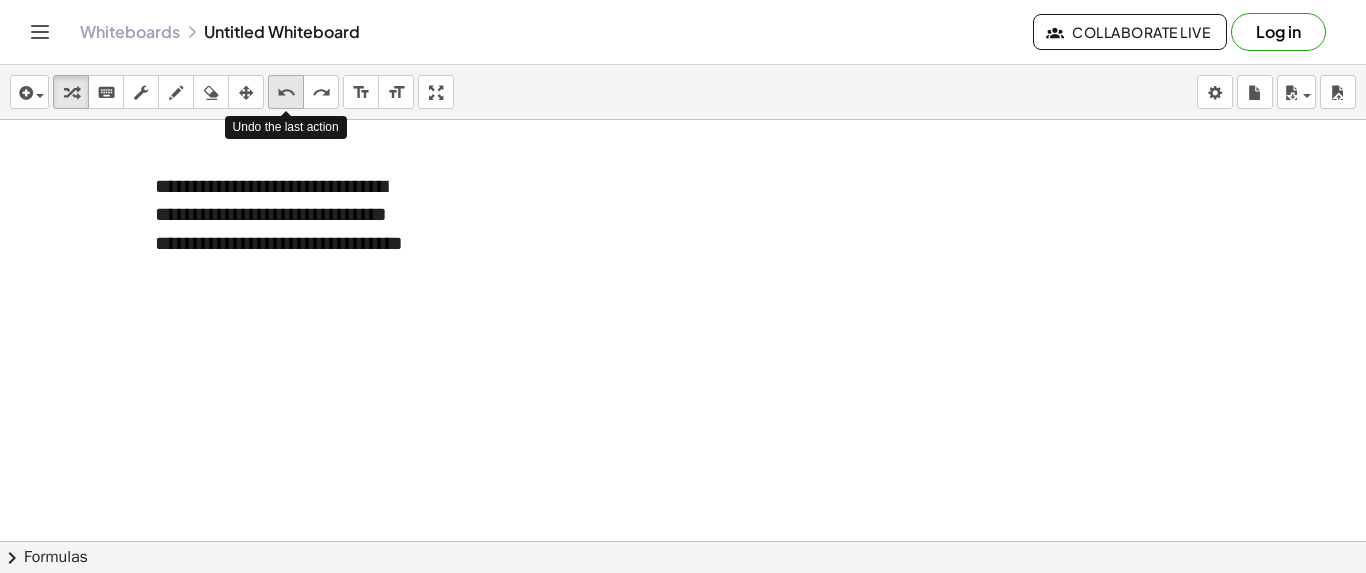 click on "undo" at bounding box center [286, 92] 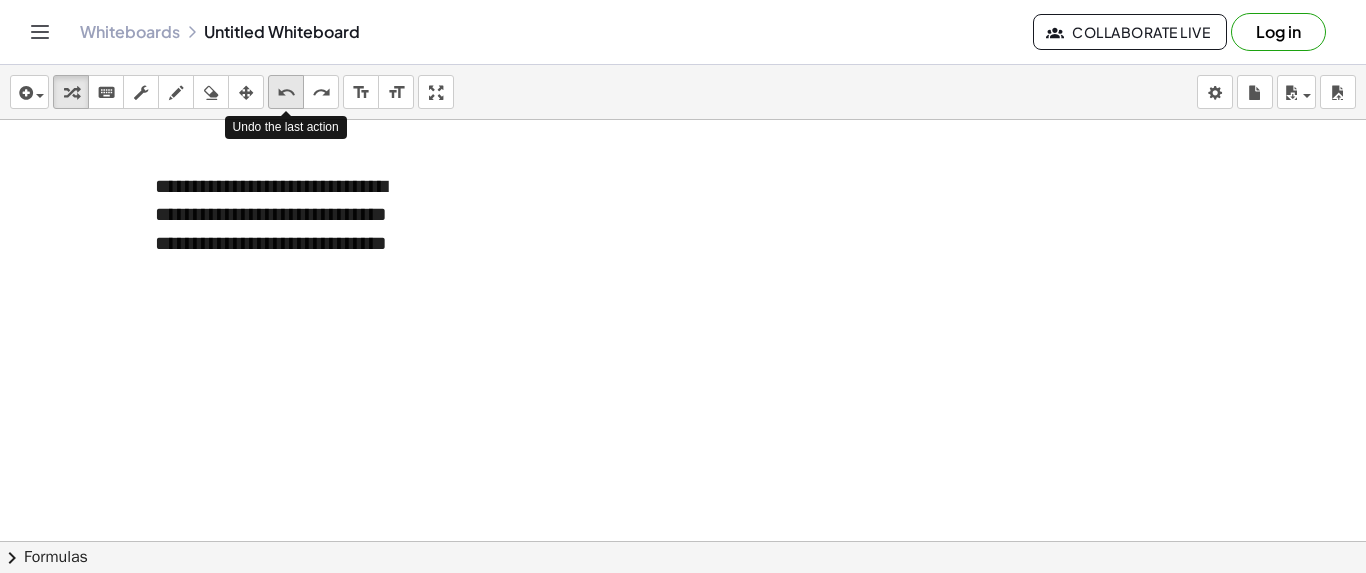 click on "undo" at bounding box center (286, 92) 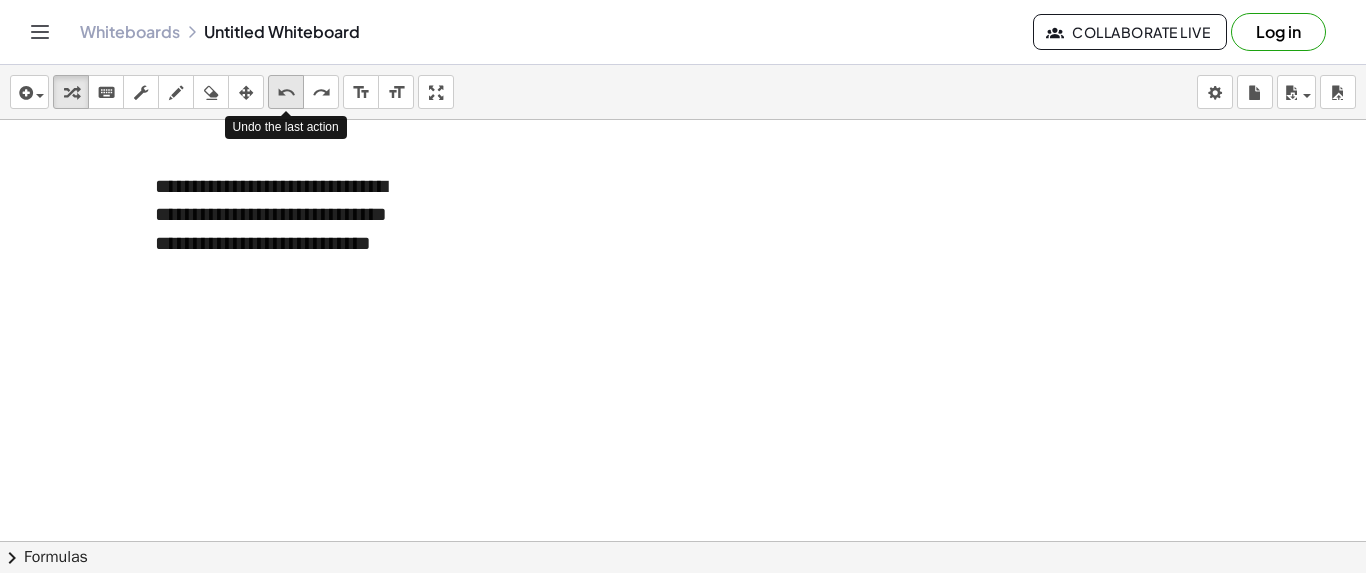 click on "undo" at bounding box center [286, 92] 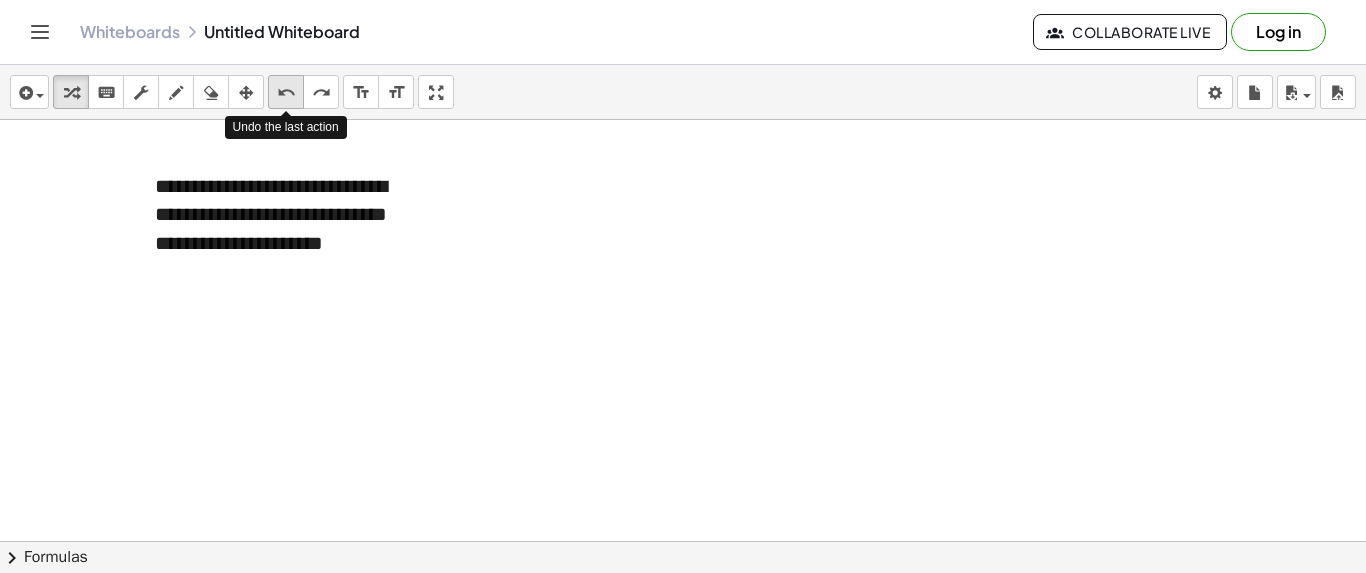 click on "undo" at bounding box center [286, 92] 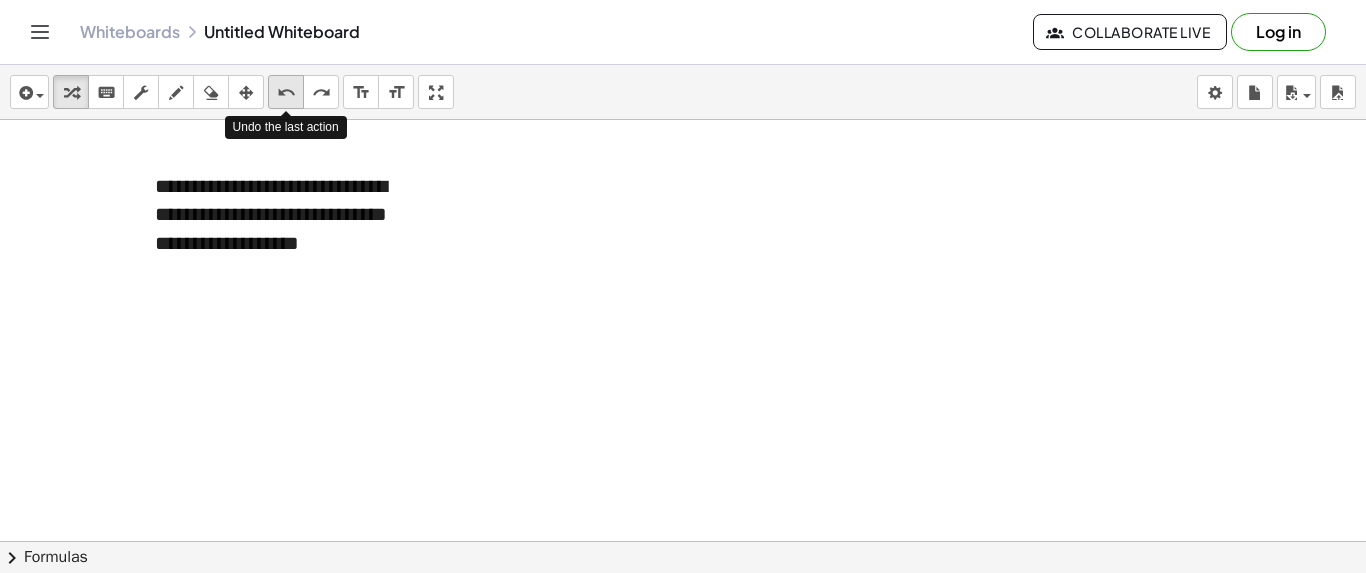 click on "undo" at bounding box center [286, 92] 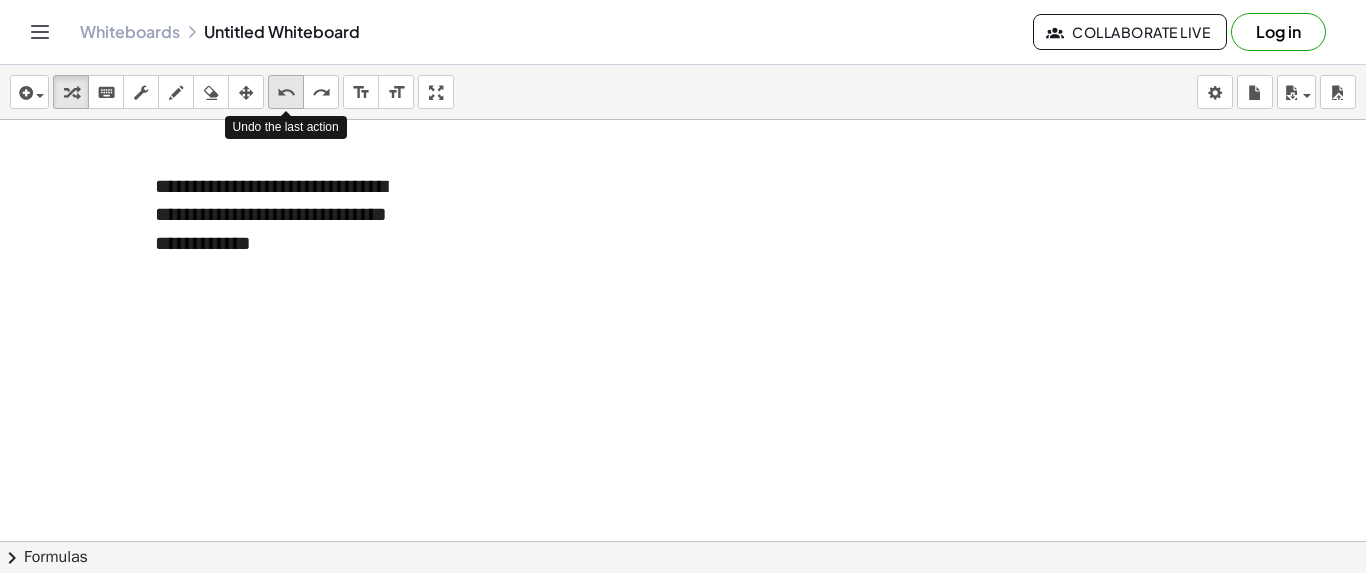 click on "undo" at bounding box center (286, 92) 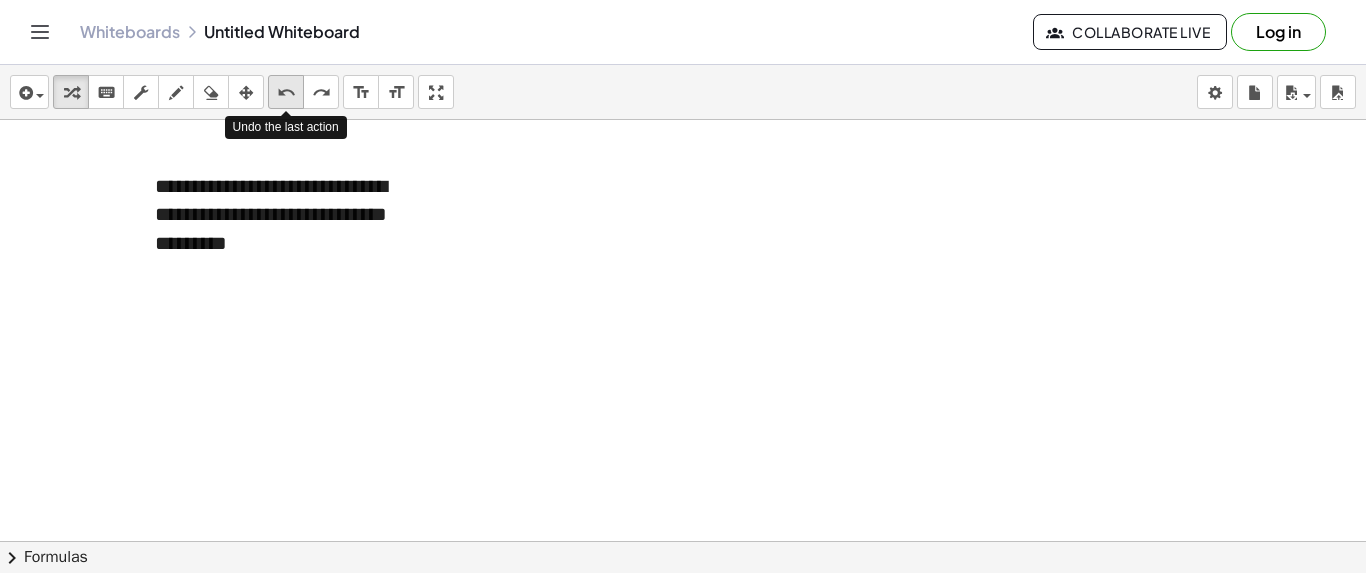 click on "undo" at bounding box center [286, 92] 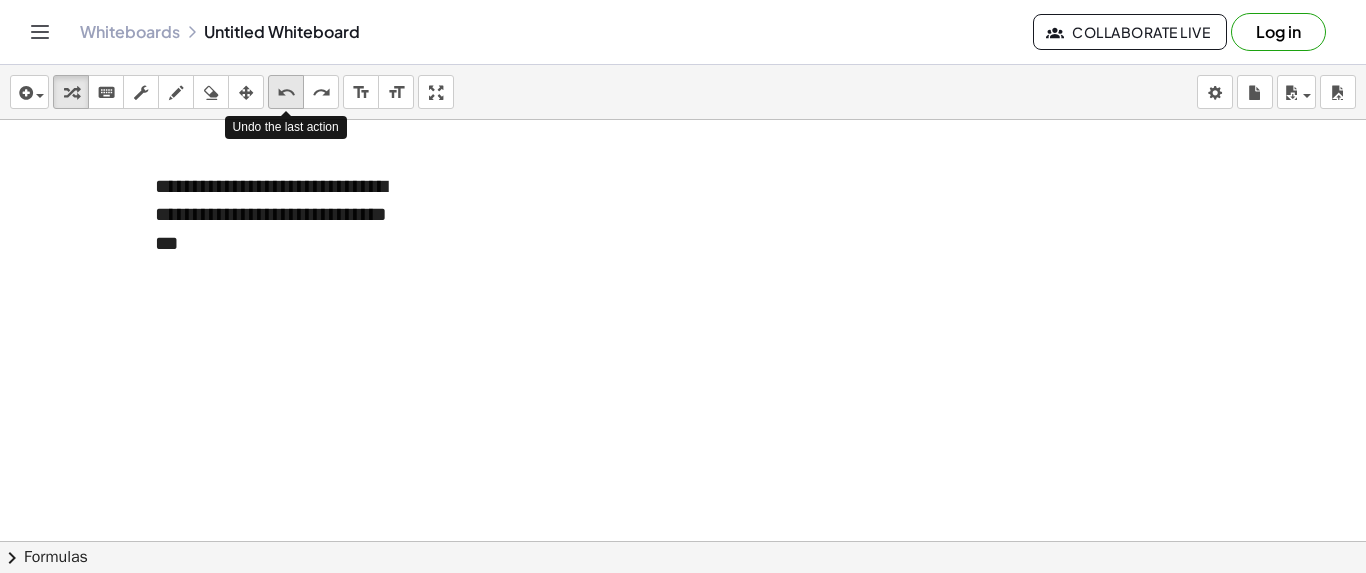 click on "undo" at bounding box center (286, 92) 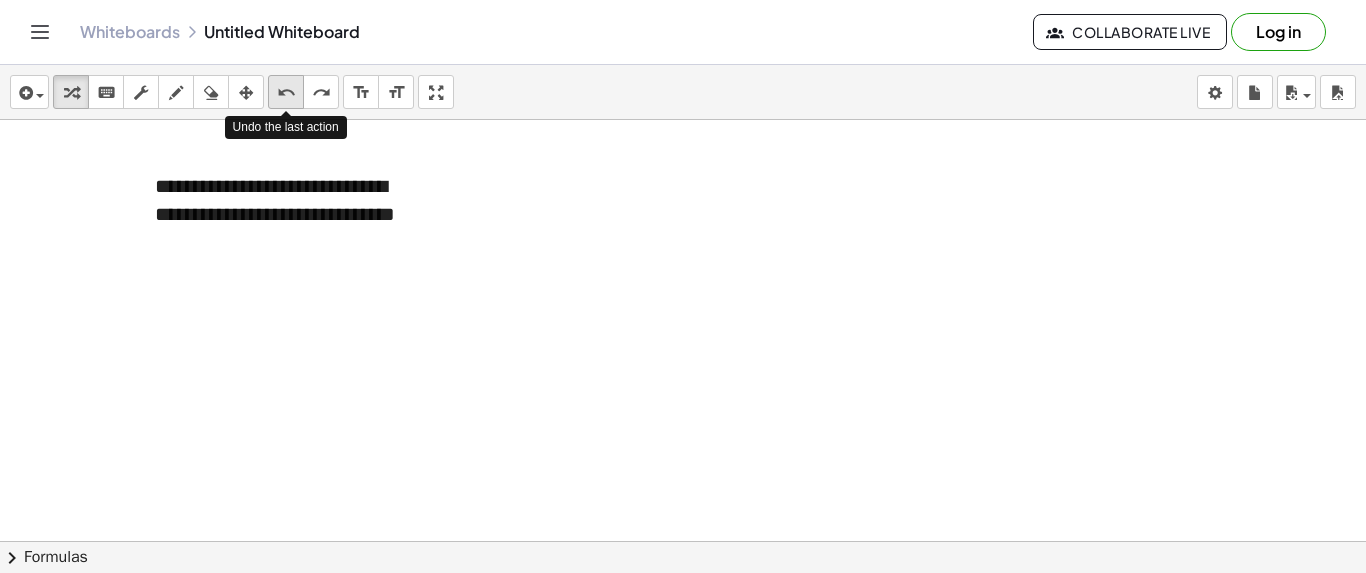 click on "undo" at bounding box center [286, 92] 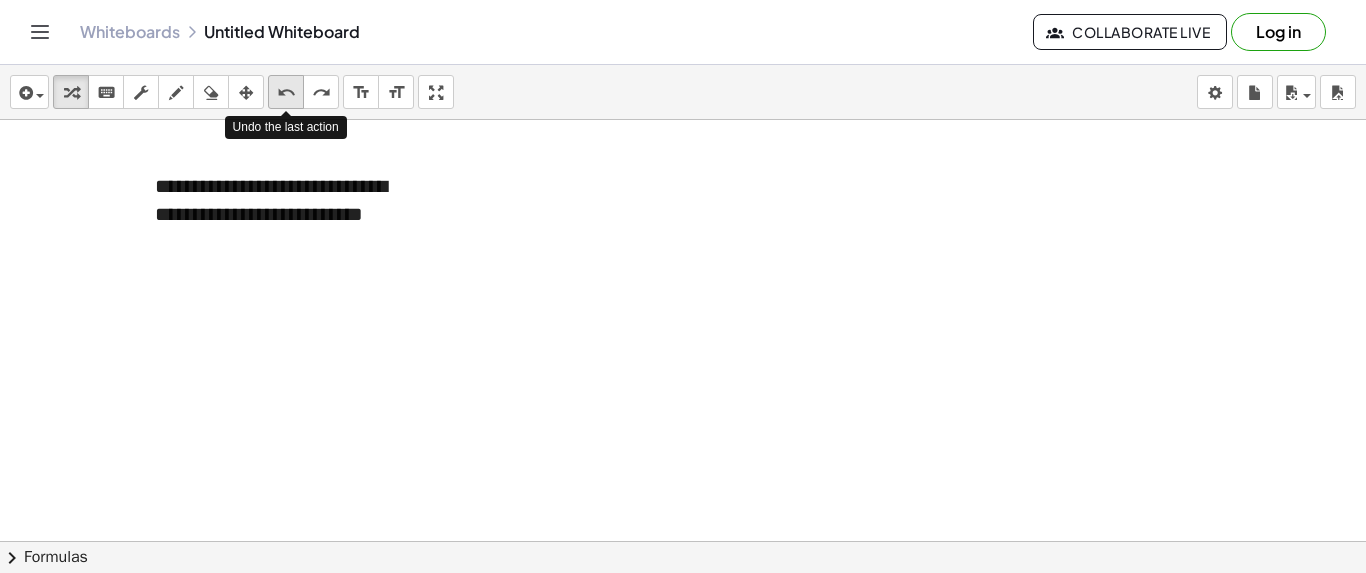 click on "undo" at bounding box center [286, 92] 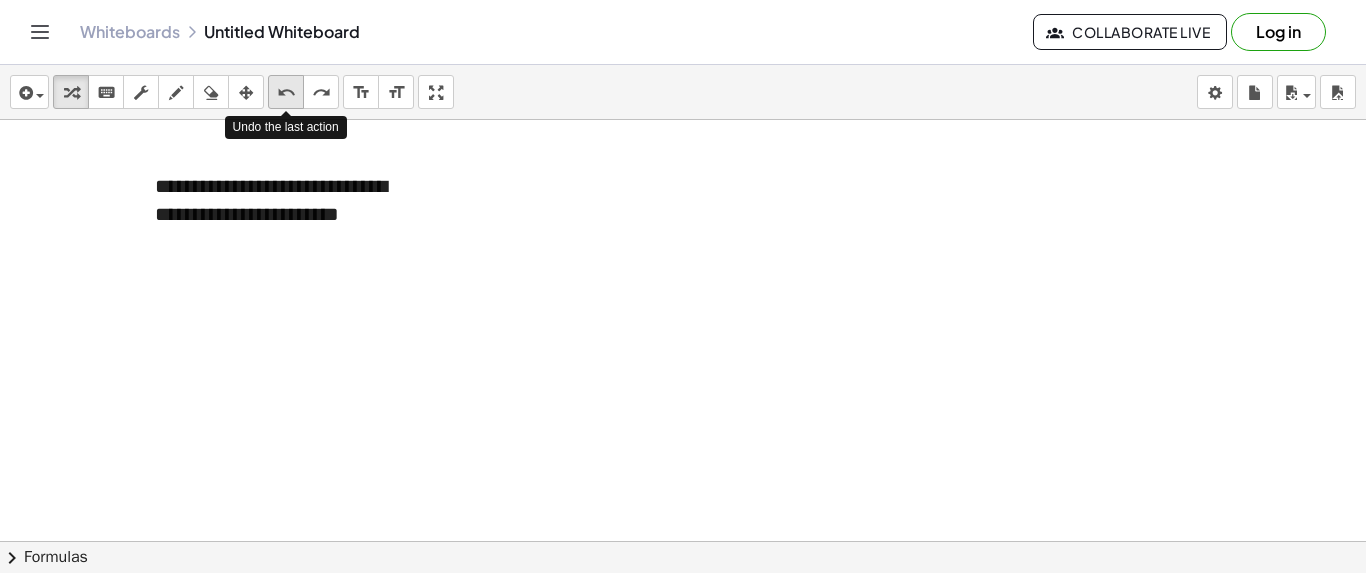 click on "undo" at bounding box center (286, 92) 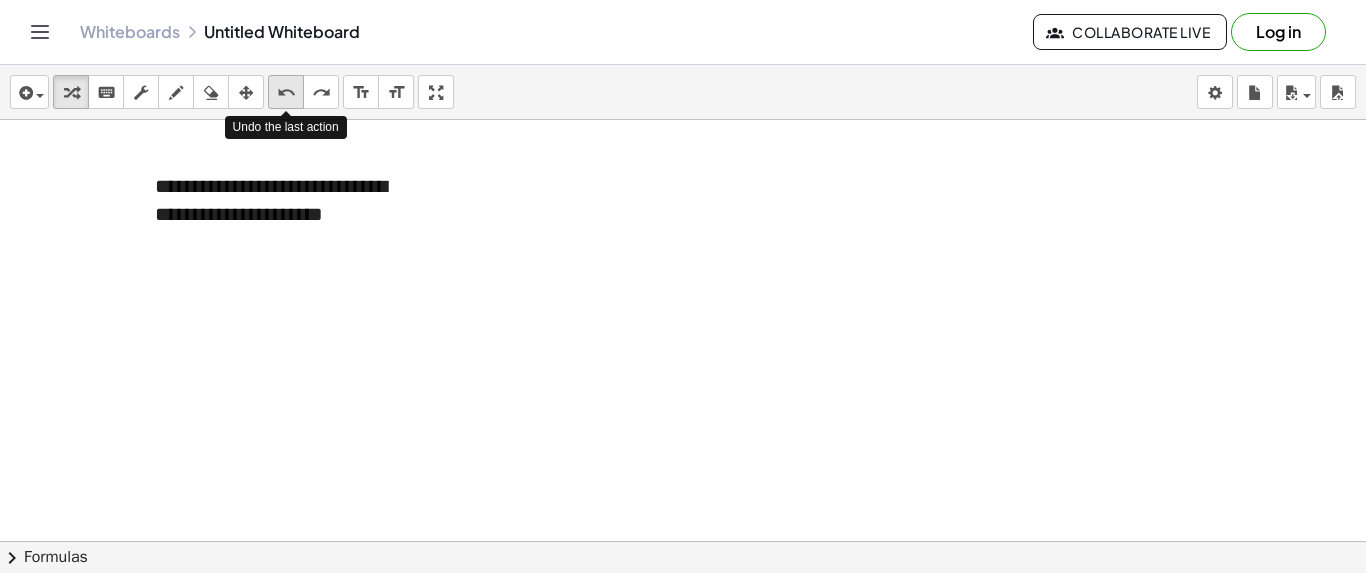 click on "undo" at bounding box center (286, 92) 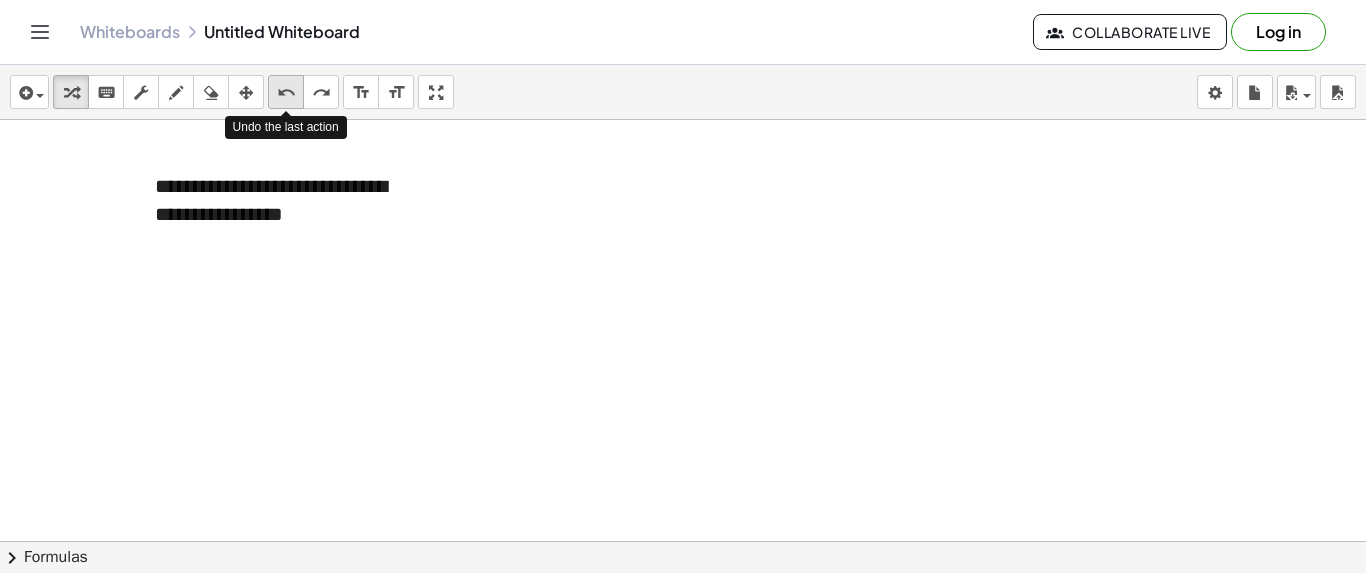click on "undo" at bounding box center [286, 92] 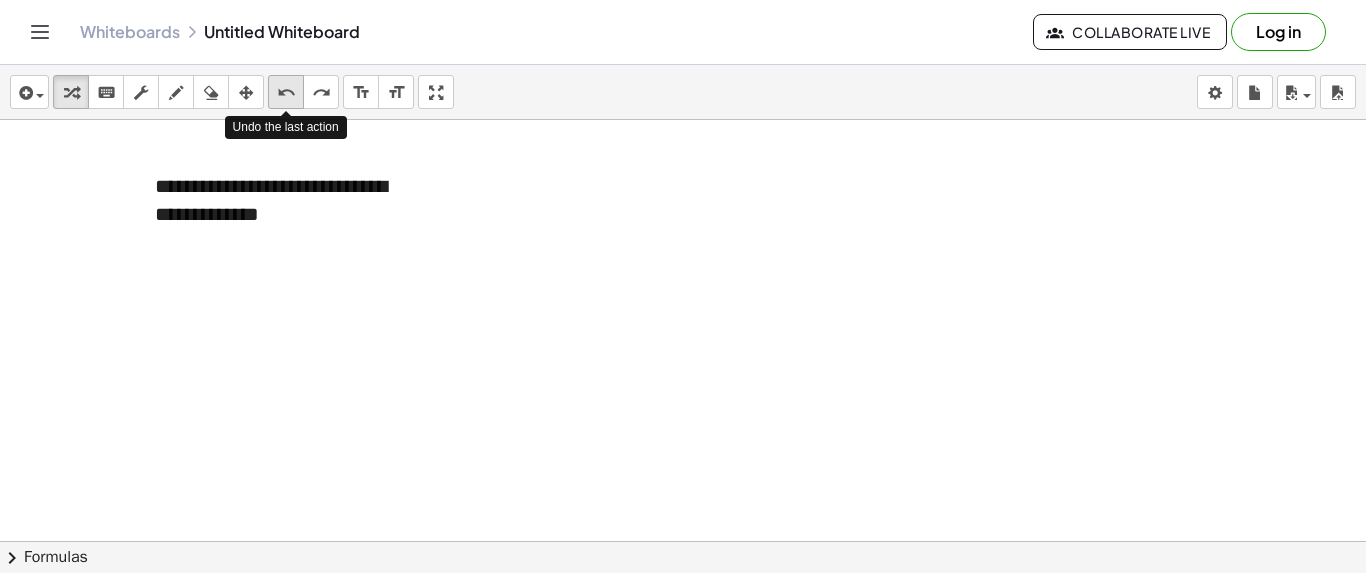 click on "undo" at bounding box center (286, 92) 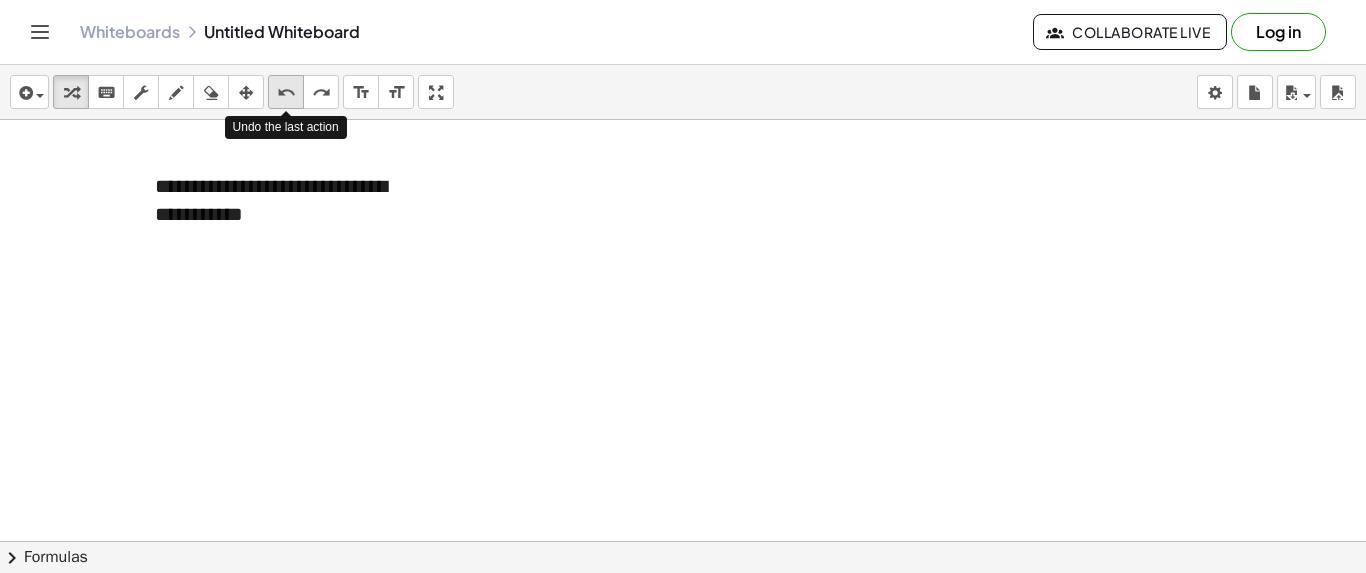 click on "undo" at bounding box center (286, 92) 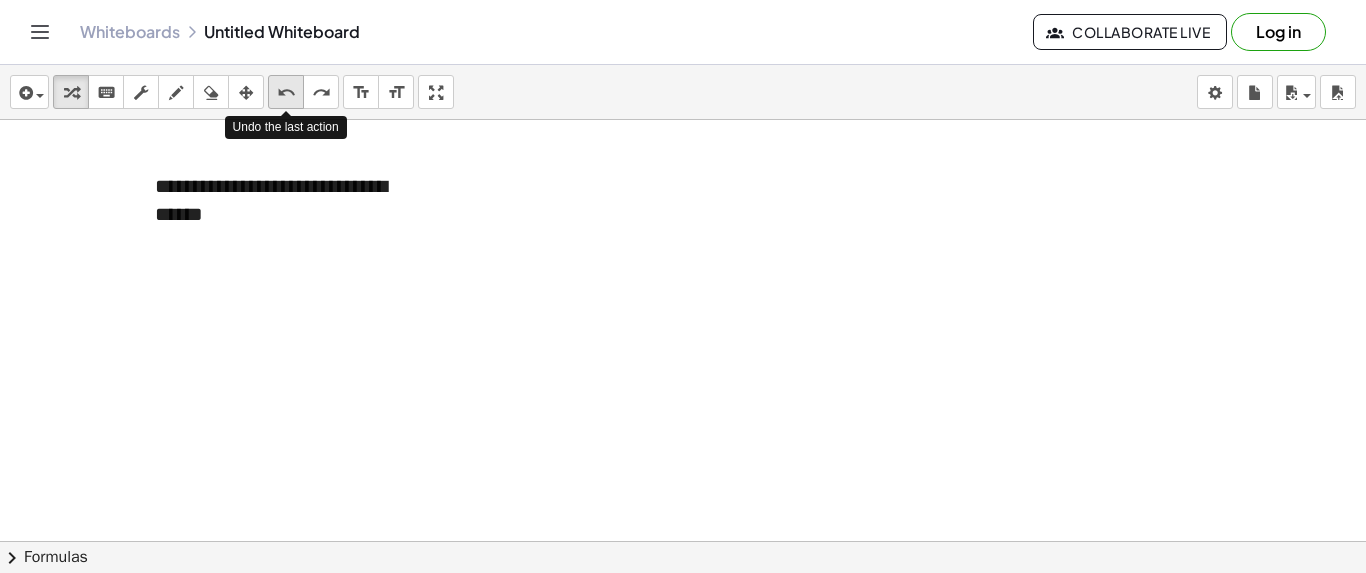 click on "undo" at bounding box center (286, 92) 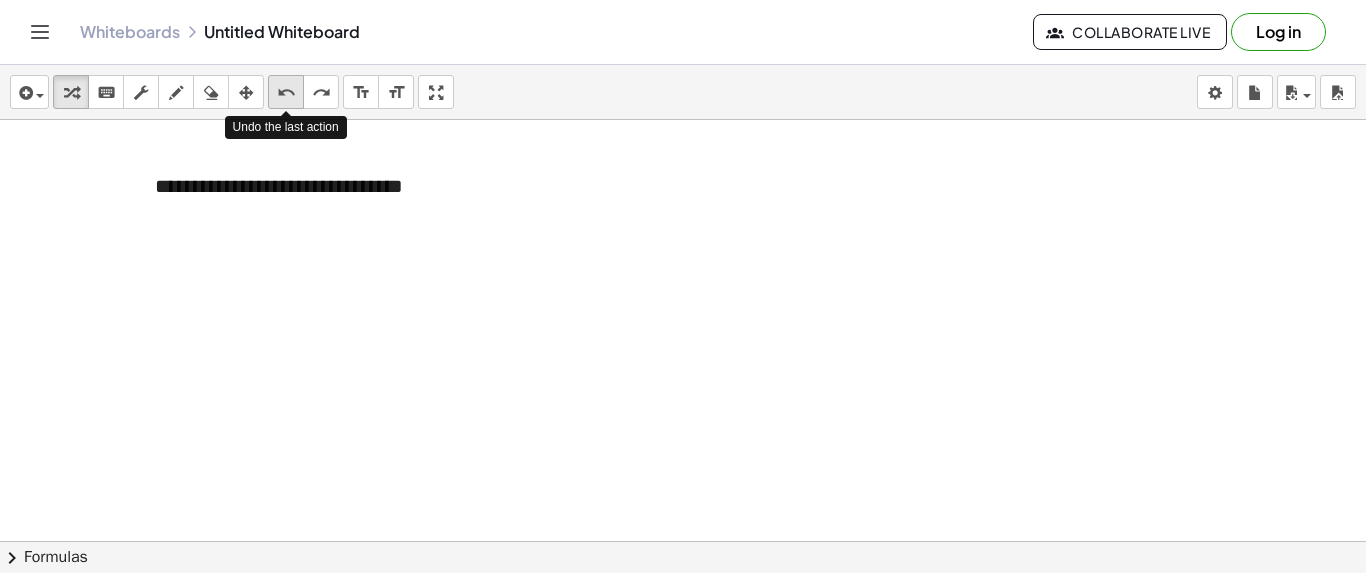 click on "undo" at bounding box center [286, 92] 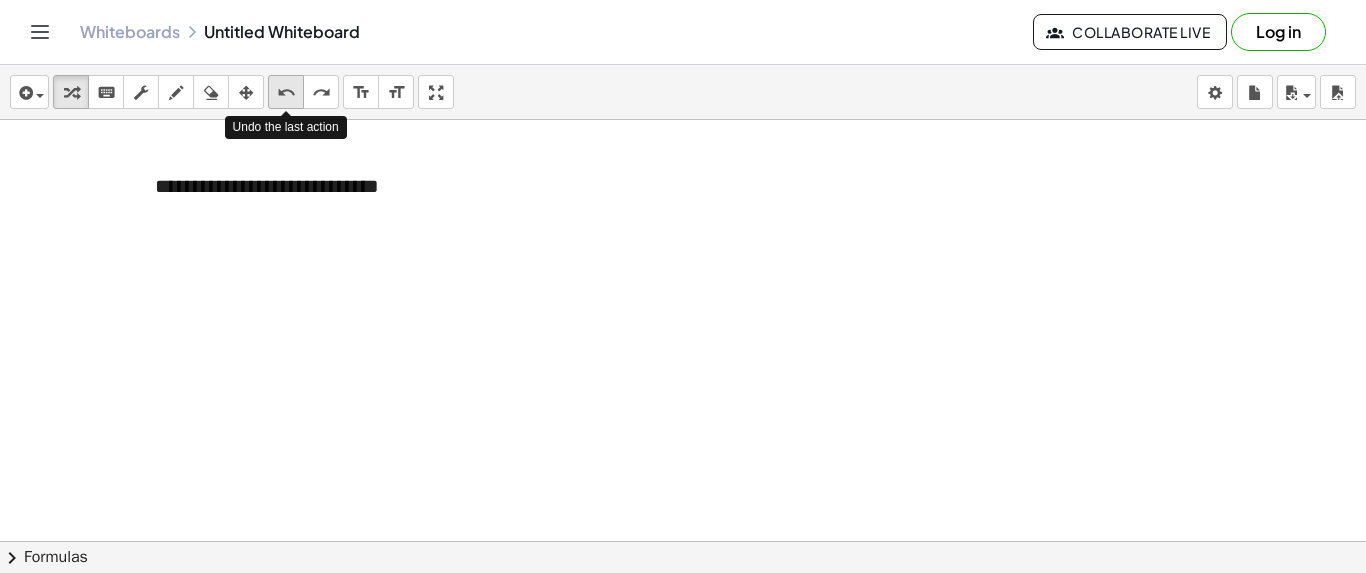 click on "undo" at bounding box center [286, 92] 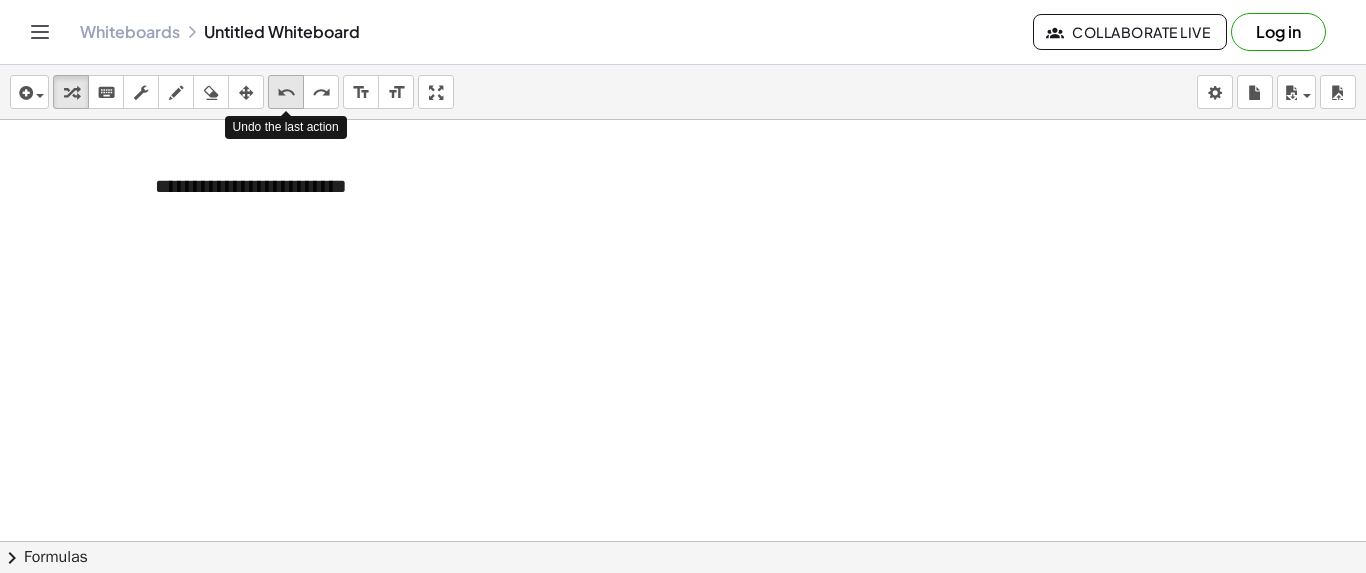 click on "undo" at bounding box center [286, 92] 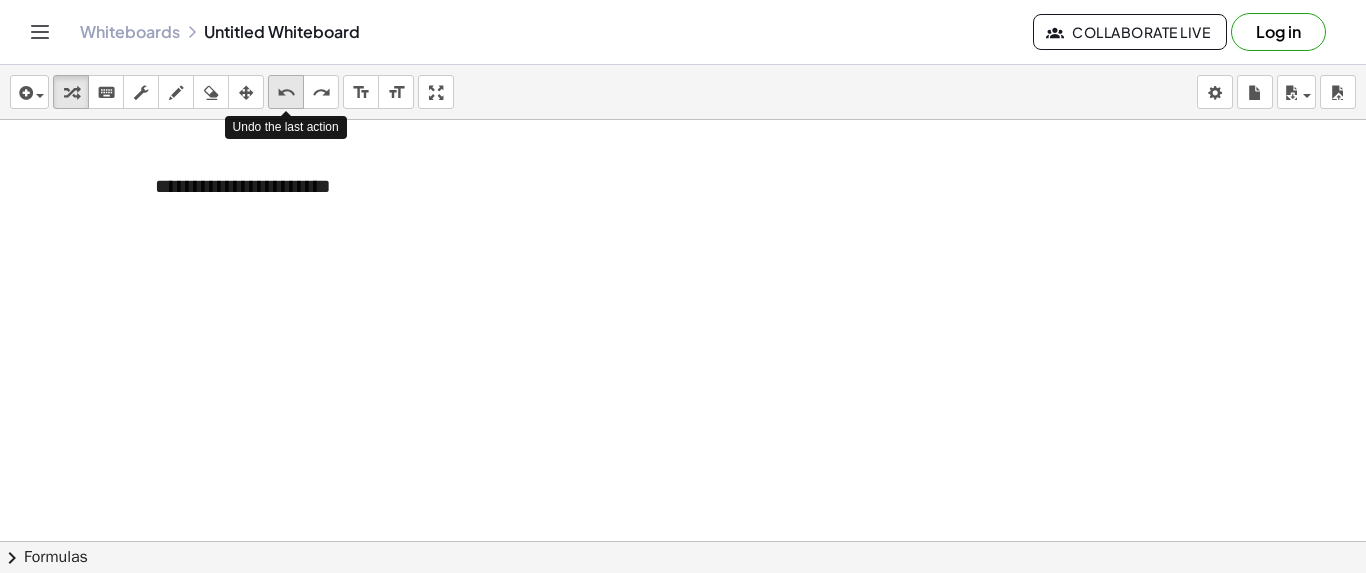 click on "undo" at bounding box center [286, 92] 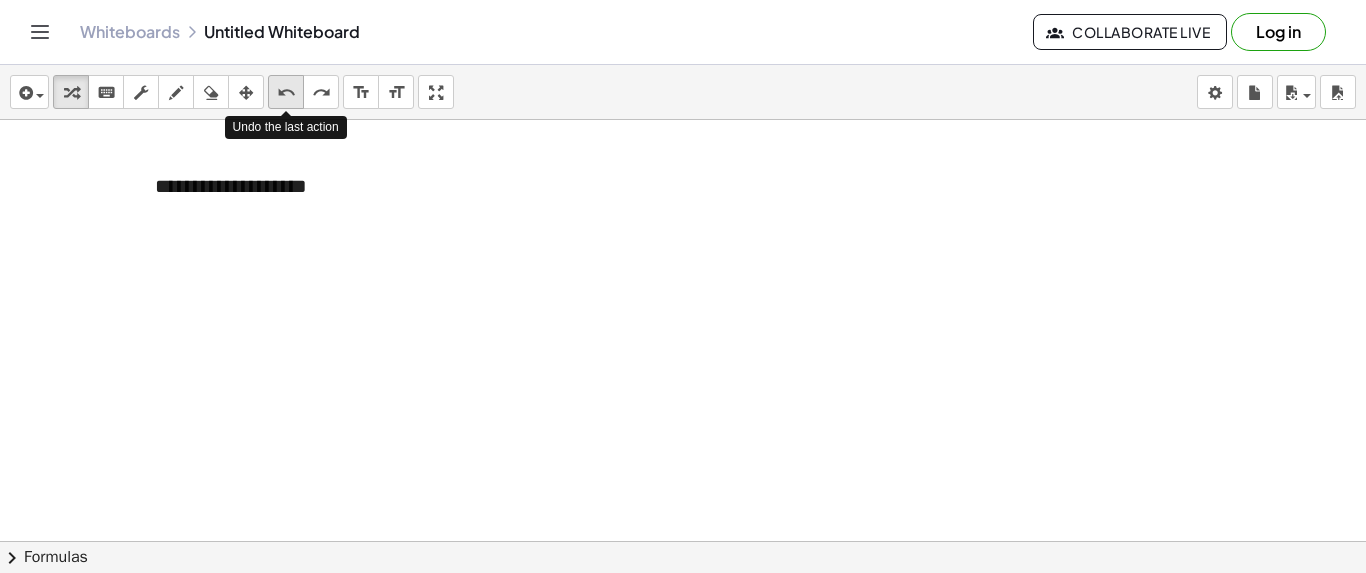click on "undo" at bounding box center [286, 92] 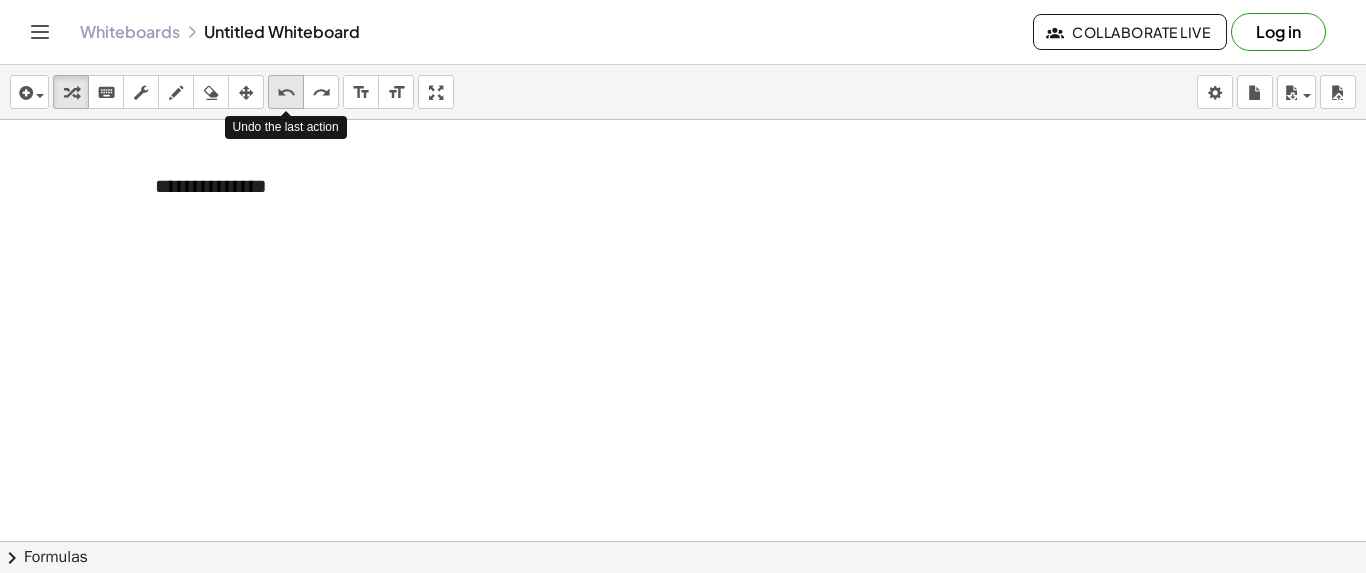 click on "undo" at bounding box center [286, 92] 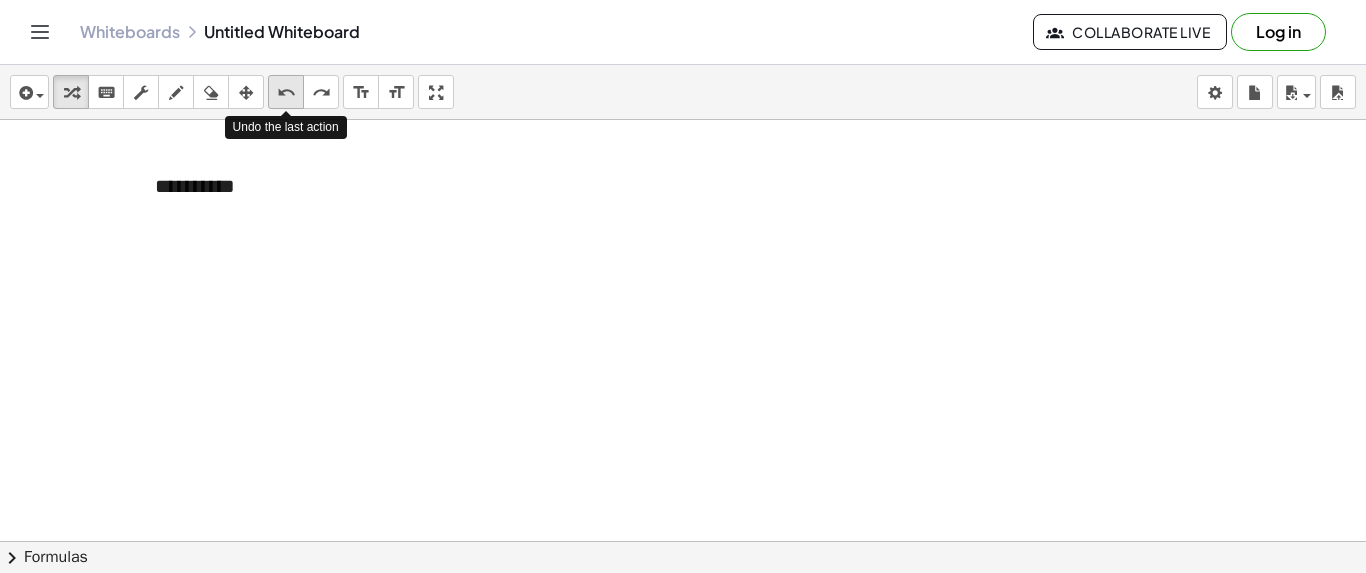 click on "undo" at bounding box center [286, 92] 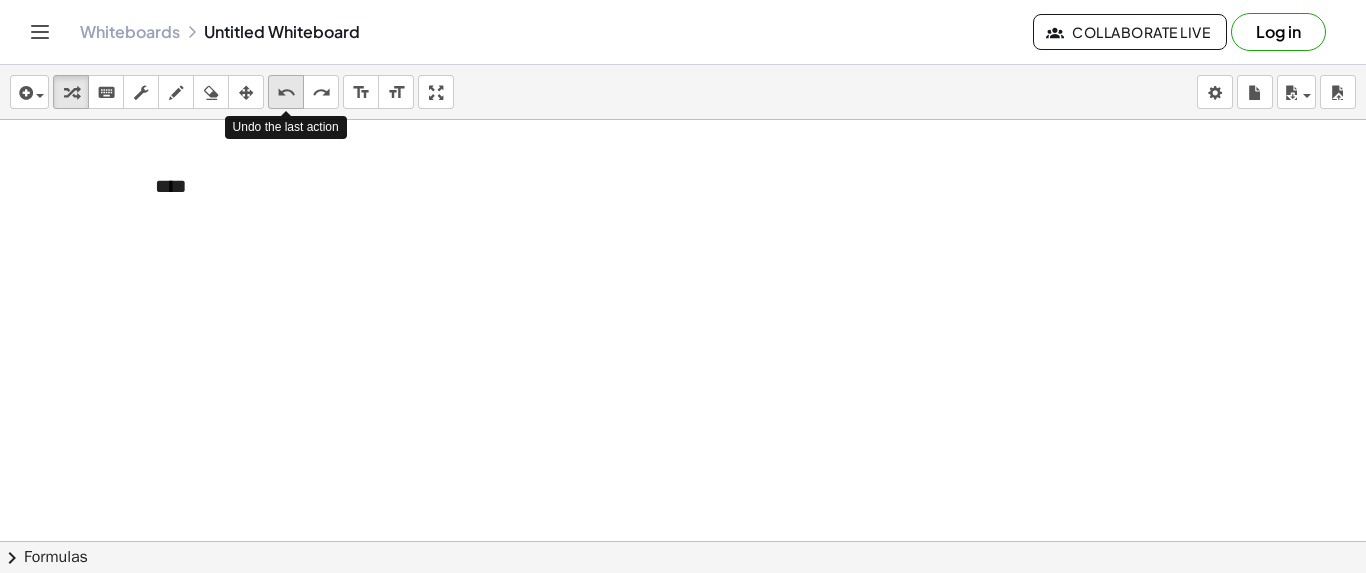 click on "undo" at bounding box center (286, 92) 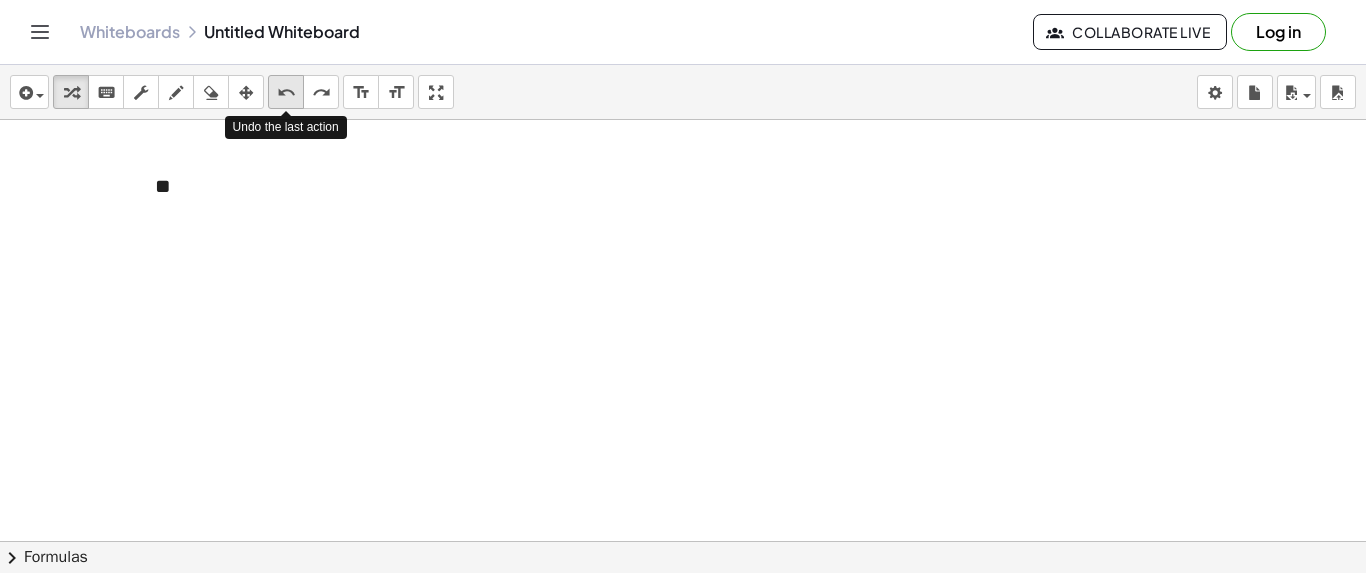 click on "undo undo" at bounding box center [286, 92] 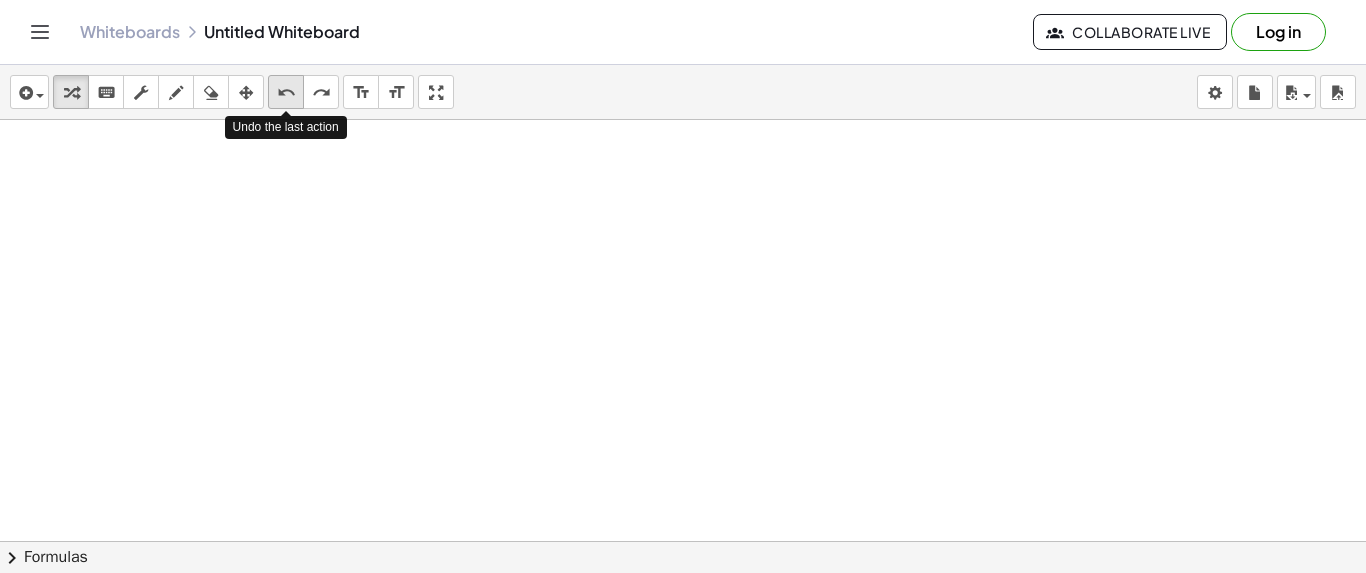 click on "undo undo" at bounding box center (286, 92) 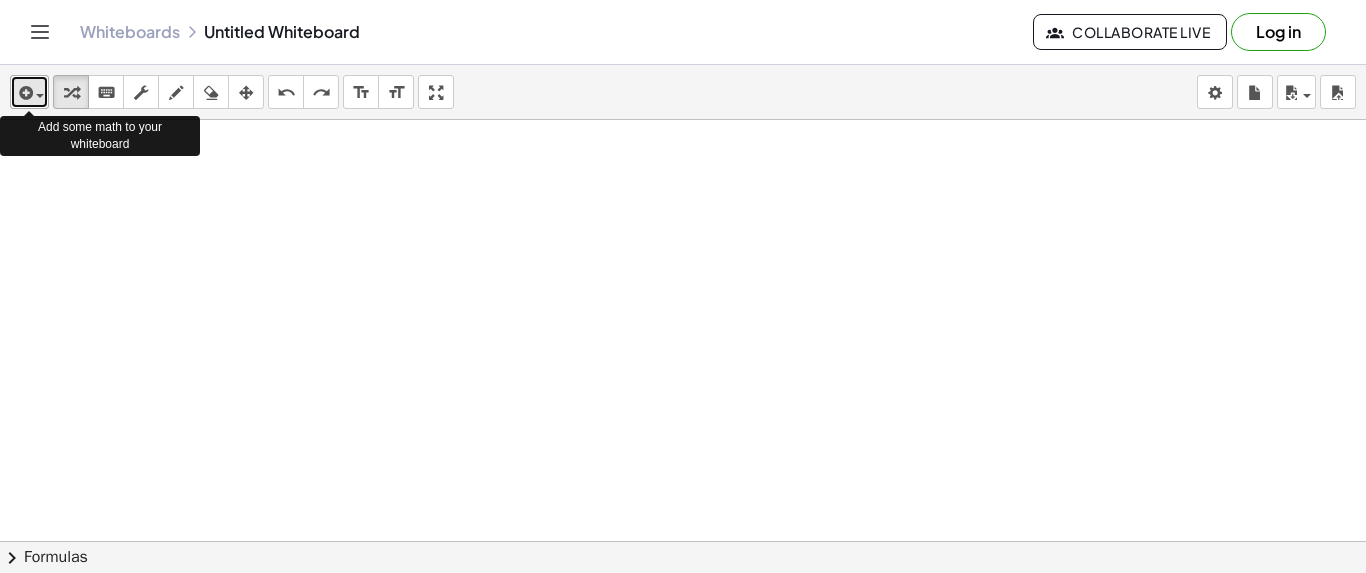 click at bounding box center (40, 96) 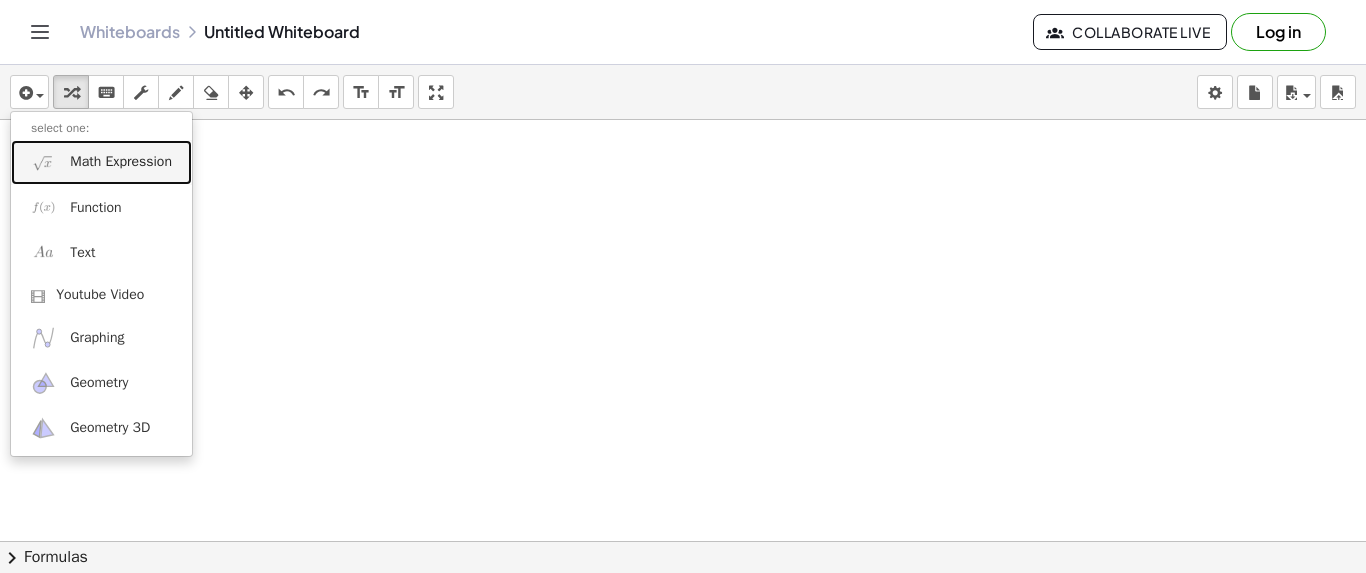 click on "Math Expression" at bounding box center [121, 162] 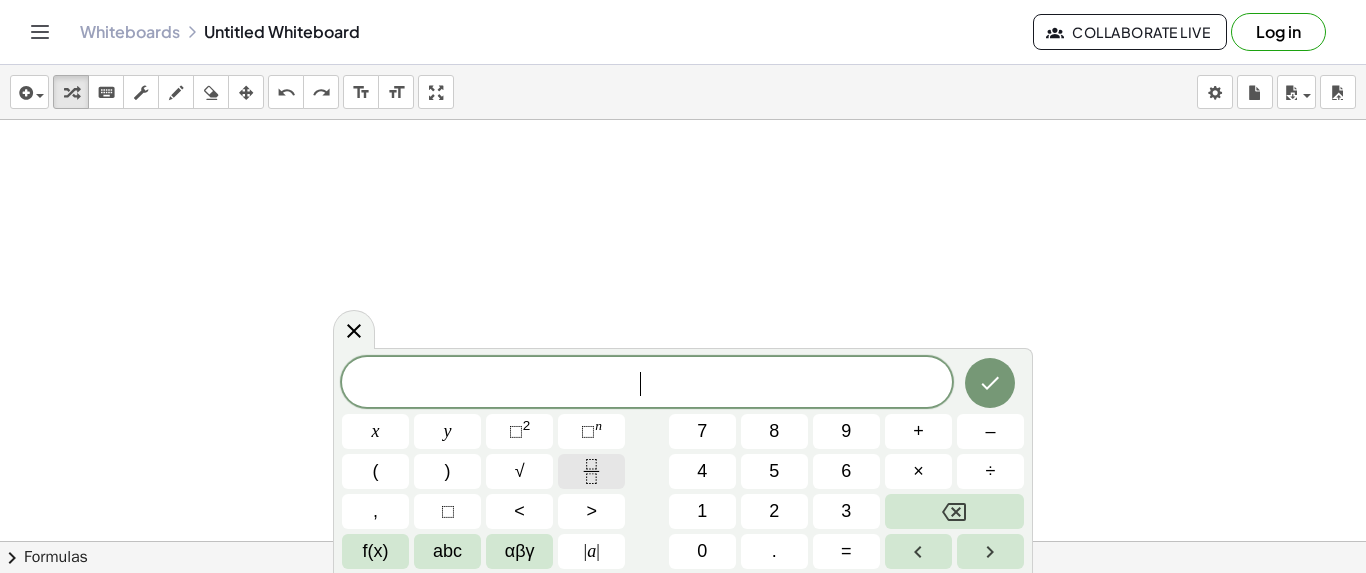 click 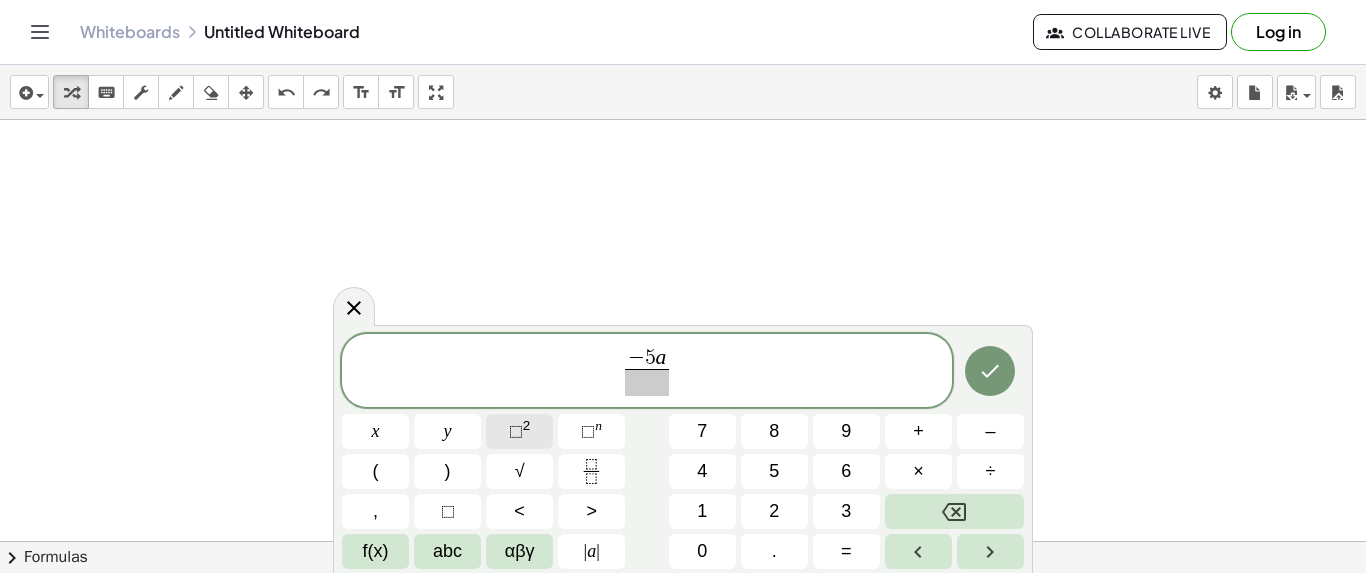 click on "⬚ 2" at bounding box center [519, 431] 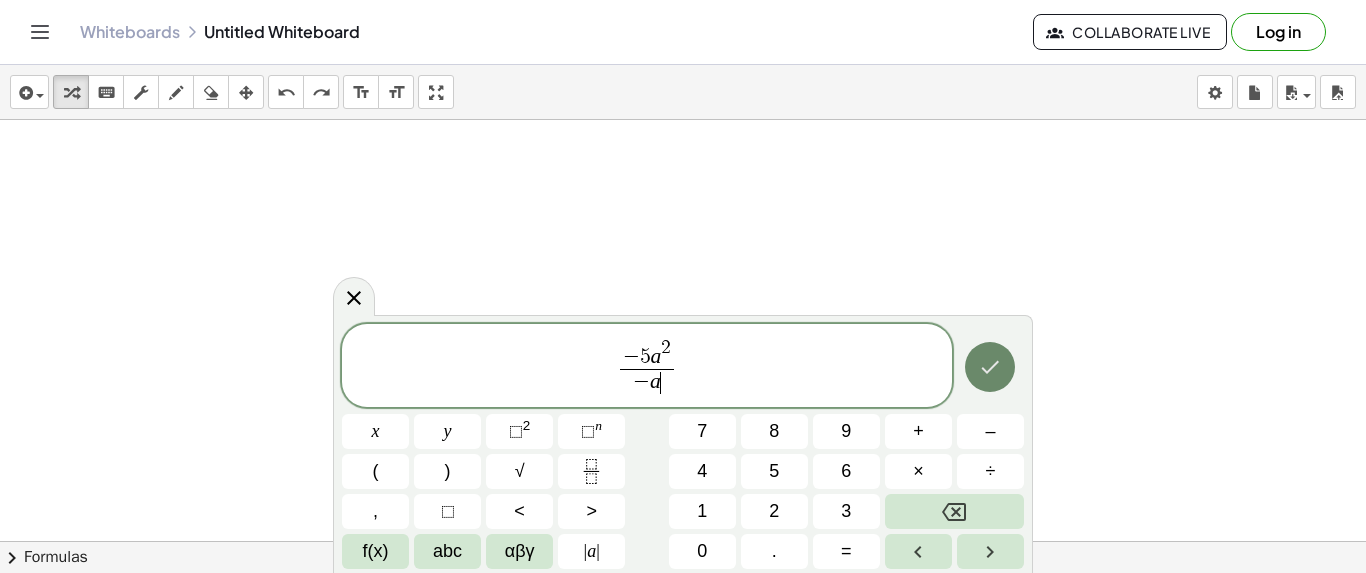 click at bounding box center [990, 367] 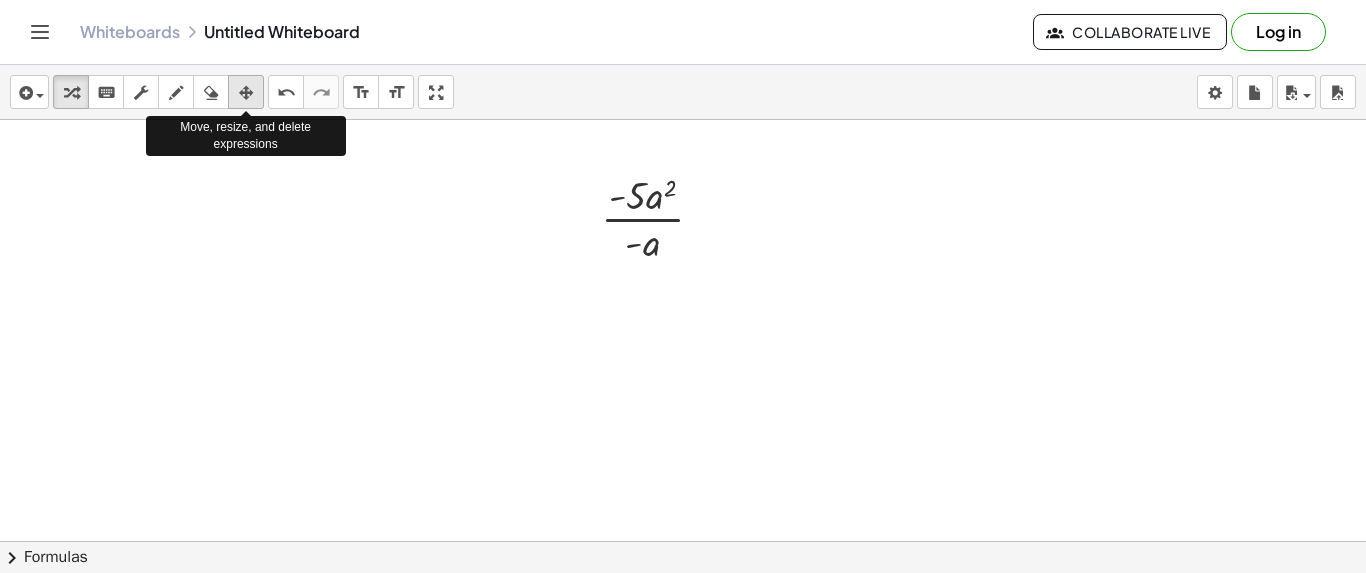 click at bounding box center [246, 93] 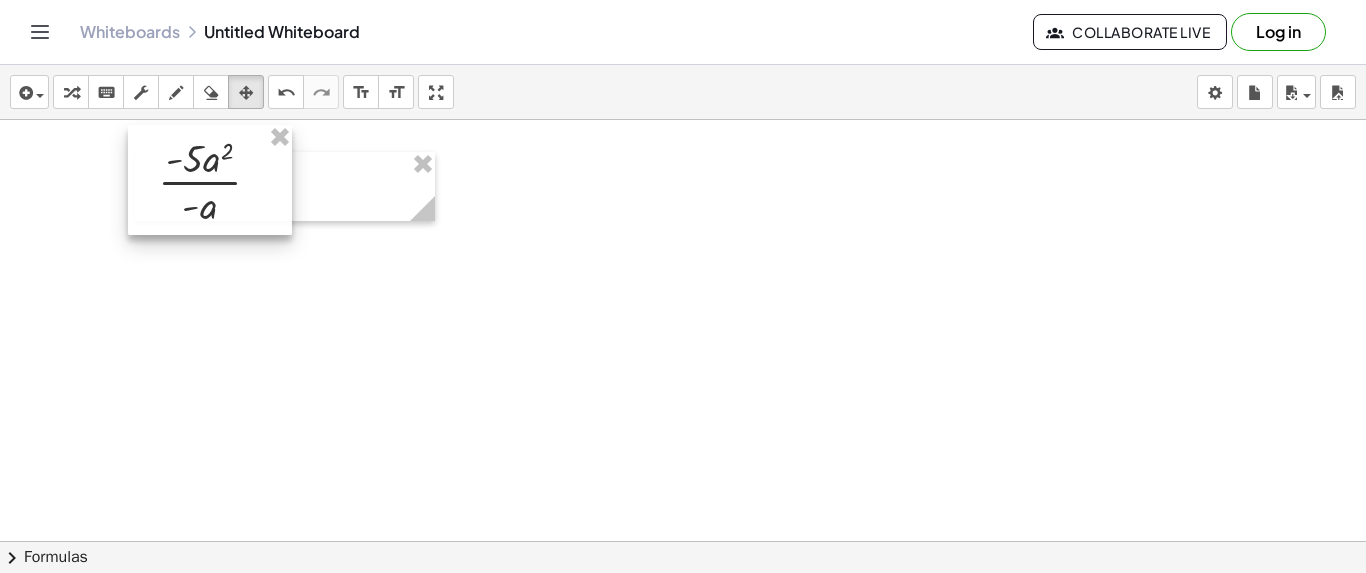 drag, startPoint x: 607, startPoint y: 209, endPoint x: 165, endPoint y: 171, distance: 443.63046 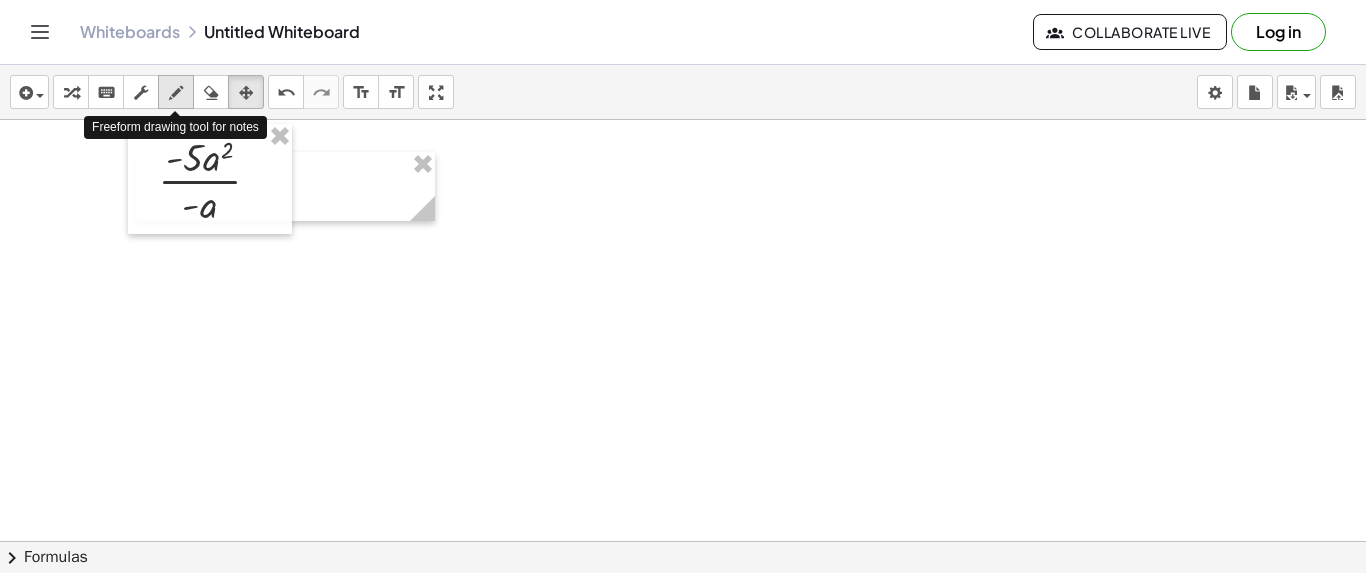 click at bounding box center [176, 93] 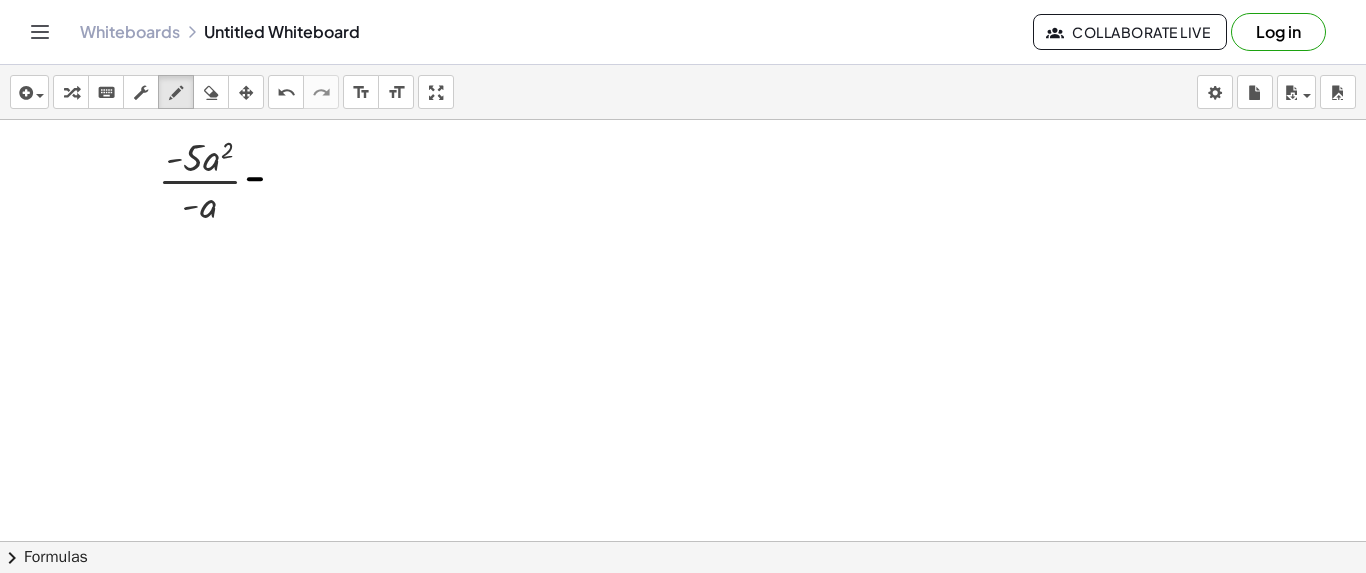 drag, startPoint x: 249, startPoint y: 178, endPoint x: 261, endPoint y: 178, distance: 12 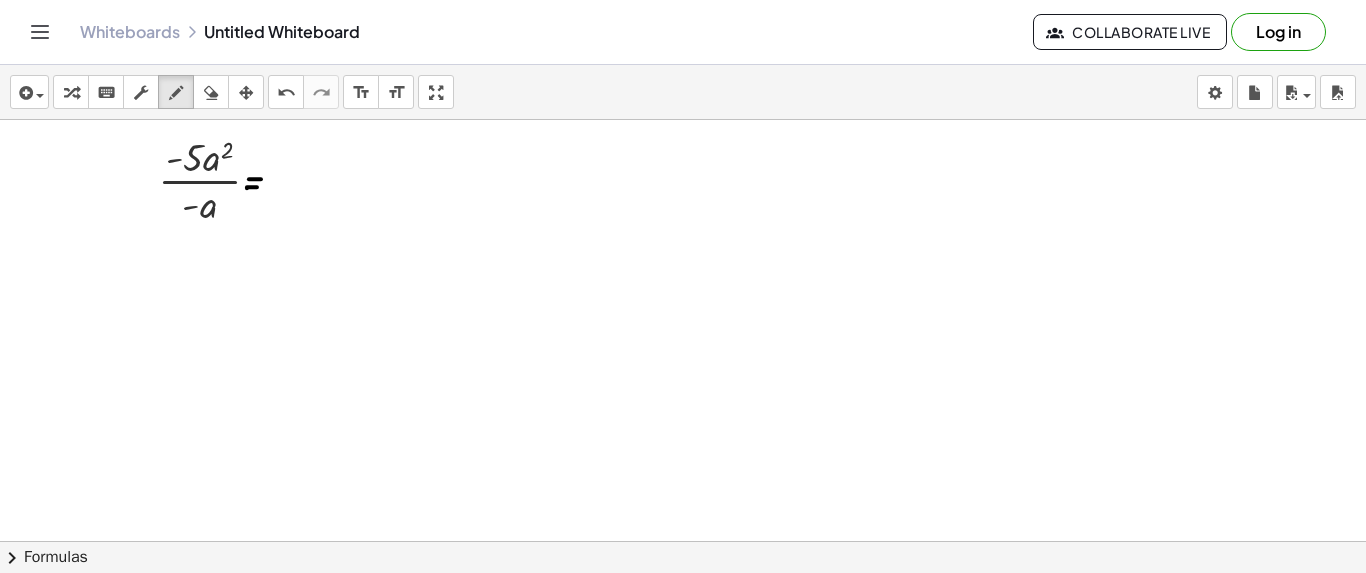 drag, startPoint x: 247, startPoint y: 187, endPoint x: 259, endPoint y: 186, distance: 12.0415945 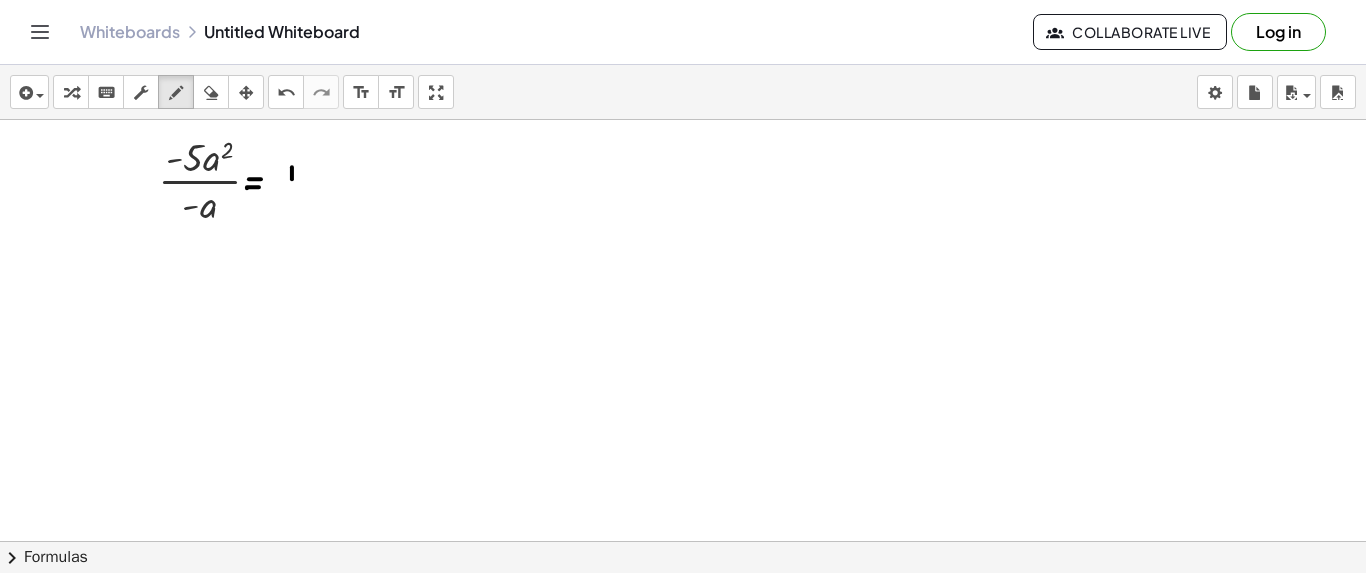 drag, startPoint x: 292, startPoint y: 166, endPoint x: 292, endPoint y: 180, distance: 14 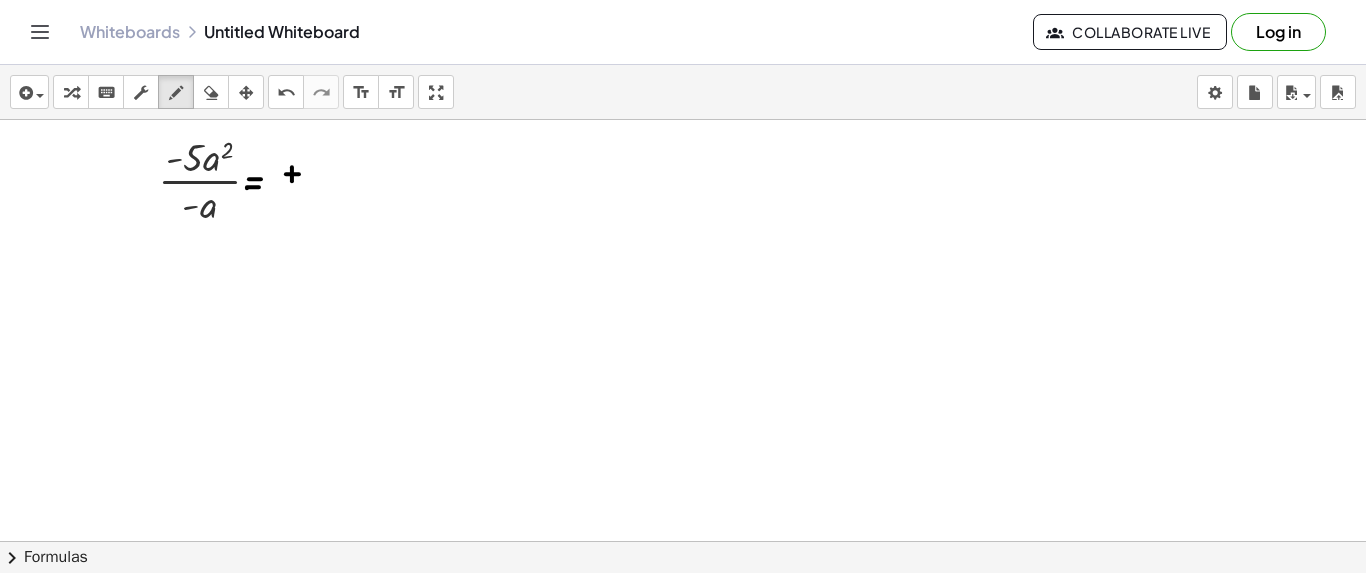 drag, startPoint x: 286, startPoint y: 173, endPoint x: 299, endPoint y: 173, distance: 13 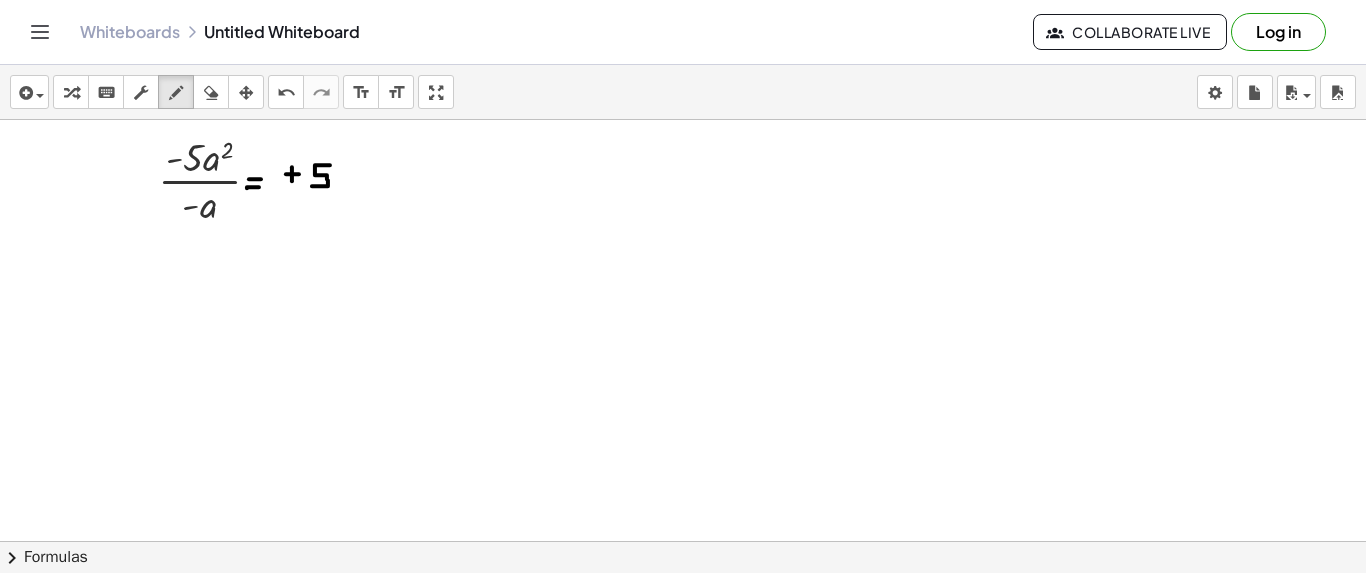 drag, startPoint x: 330, startPoint y: 164, endPoint x: 312, endPoint y: 185, distance: 27.658634 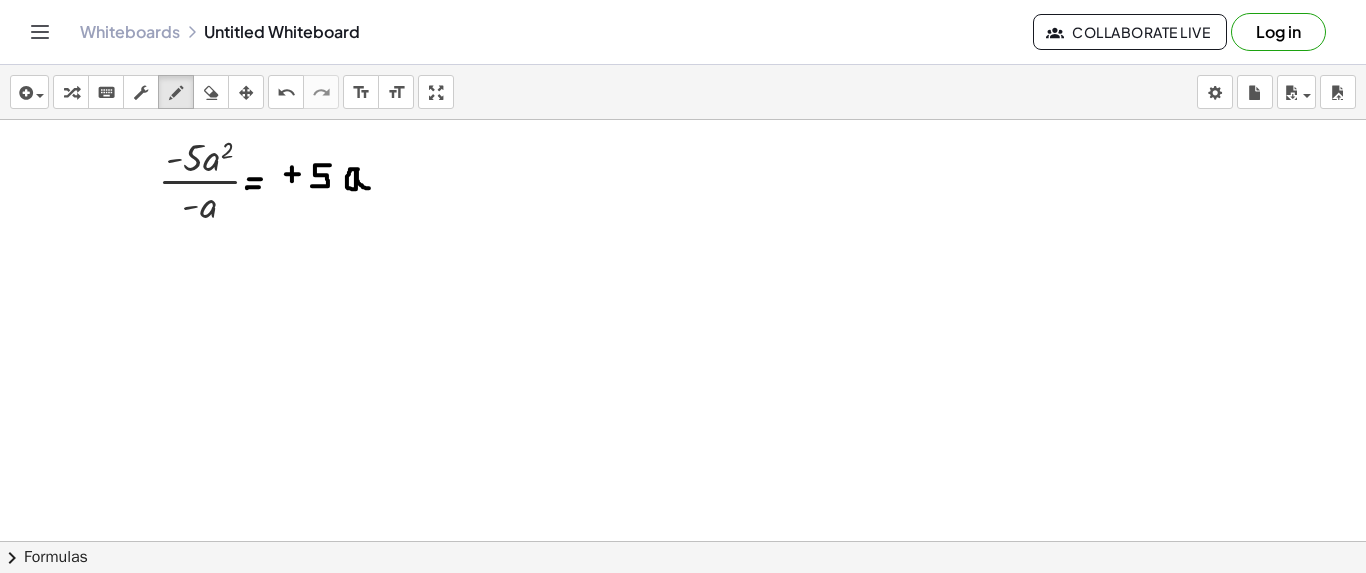 drag, startPoint x: 358, startPoint y: 168, endPoint x: 369, endPoint y: 187, distance: 21.954498 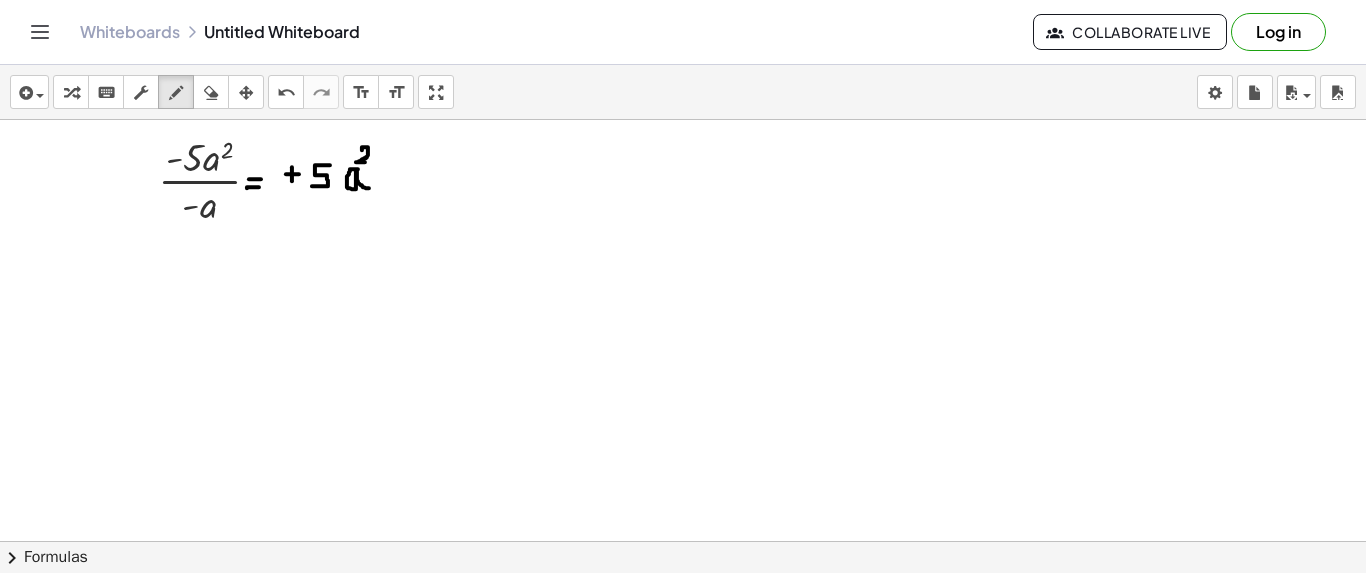 drag, startPoint x: 362, startPoint y: 149, endPoint x: 368, endPoint y: 161, distance: 13.416408 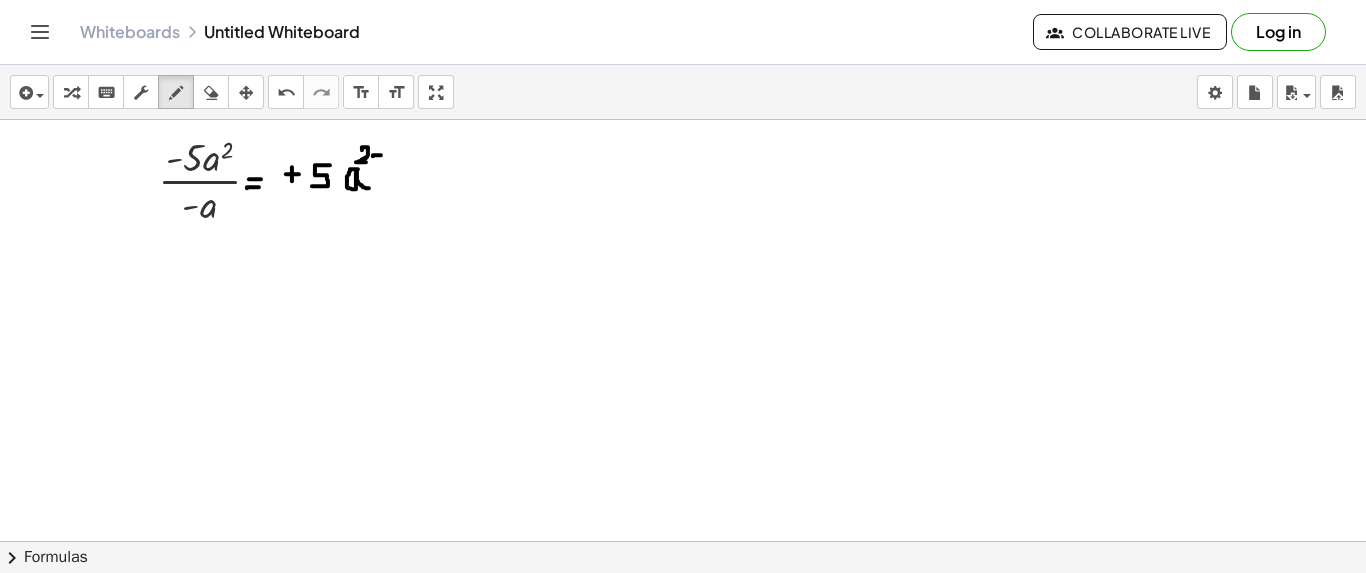 click at bounding box center (683, 625) 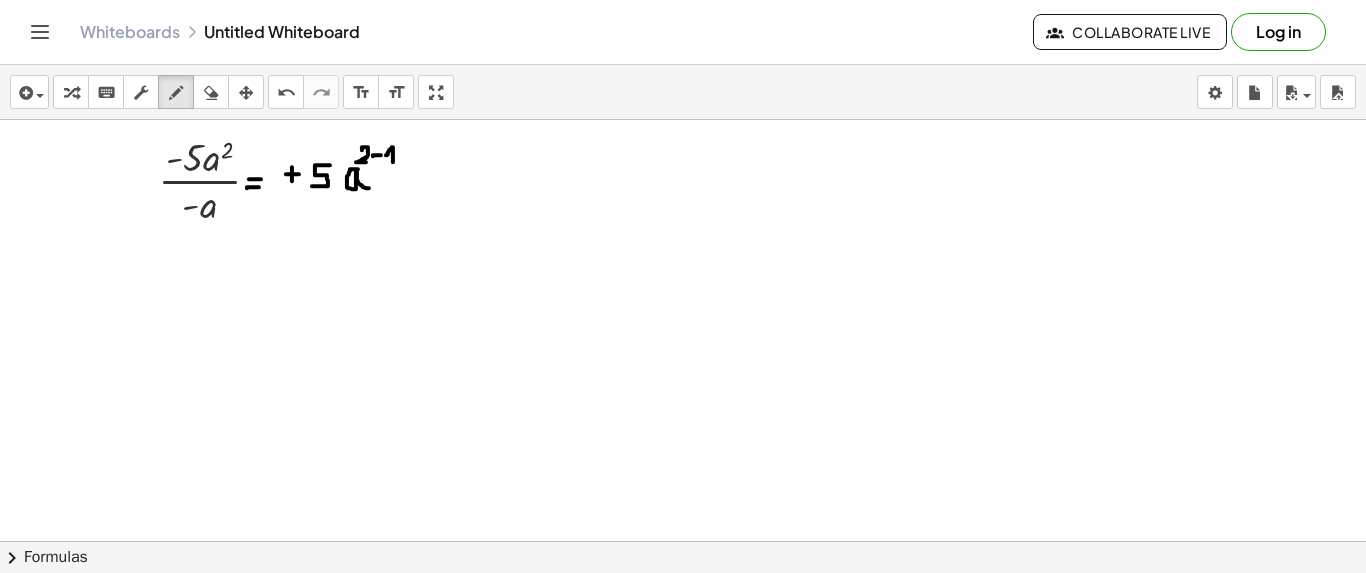 click at bounding box center (683, 625) 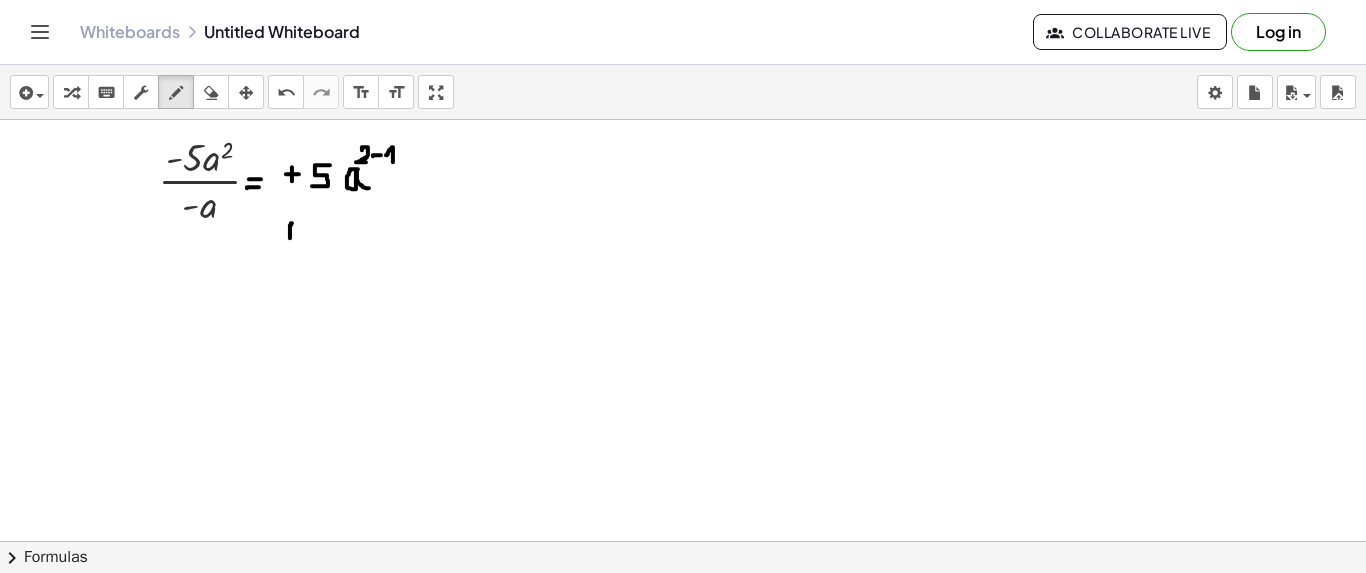 drag, startPoint x: 292, startPoint y: 222, endPoint x: 290, endPoint y: 238, distance: 16.124516 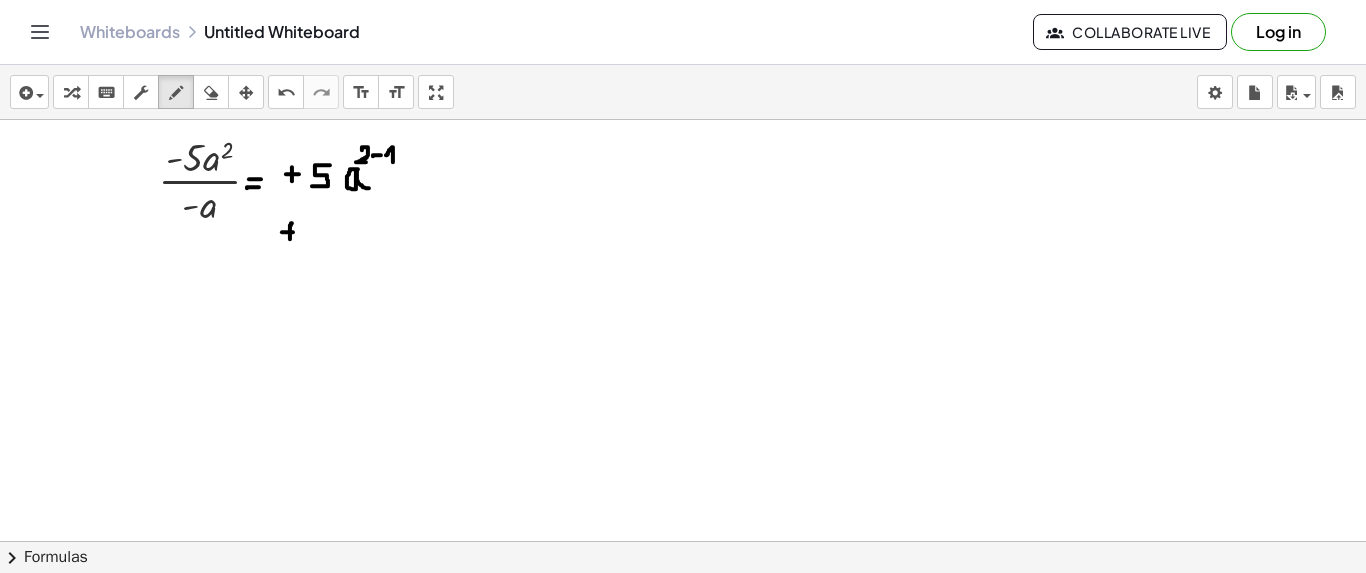 drag, startPoint x: 282, startPoint y: 231, endPoint x: 295, endPoint y: 231, distance: 13 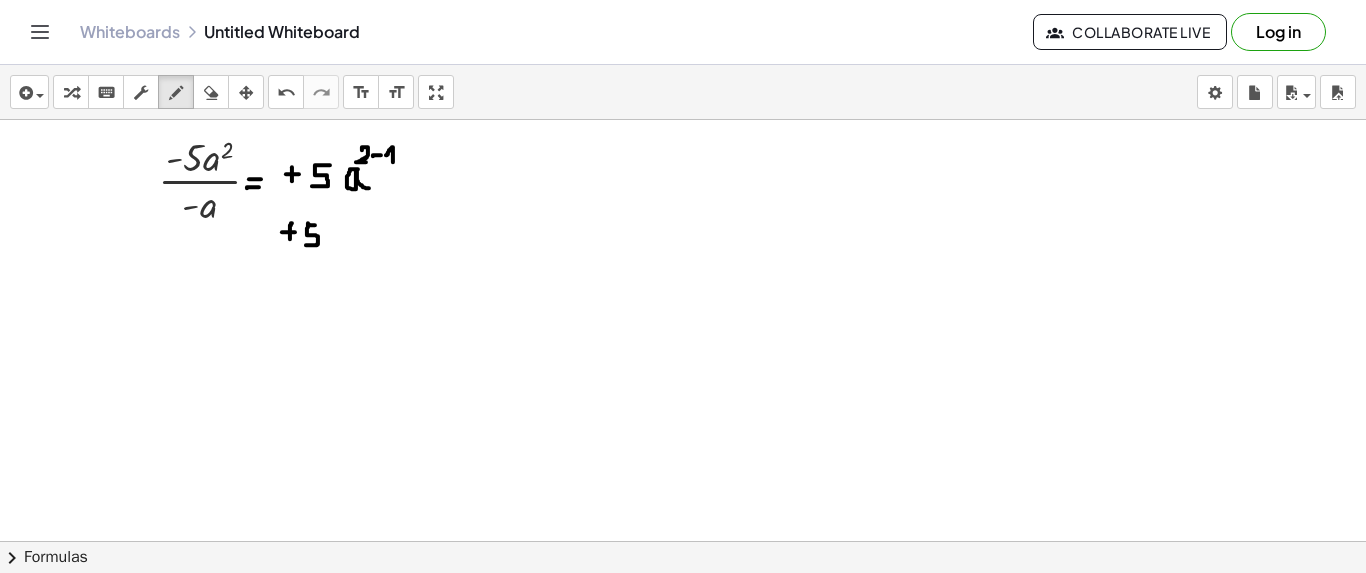 drag, startPoint x: 315, startPoint y: 224, endPoint x: 300, endPoint y: 244, distance: 25 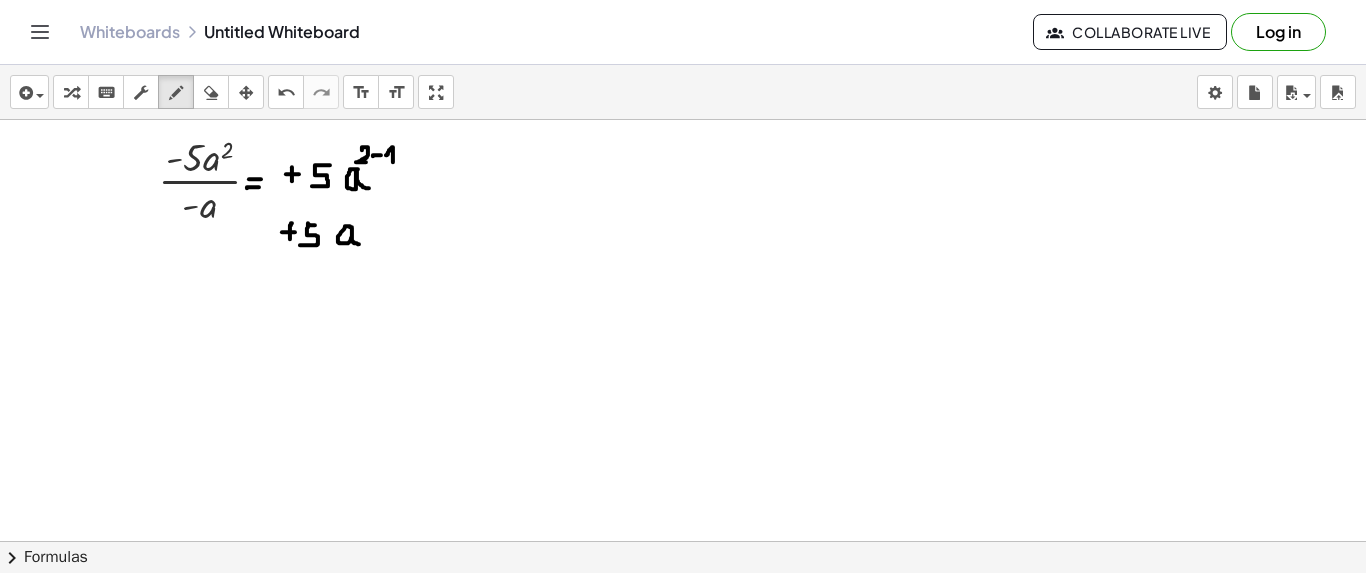 drag, startPoint x: 352, startPoint y: 226, endPoint x: 360, endPoint y: 243, distance: 18.788294 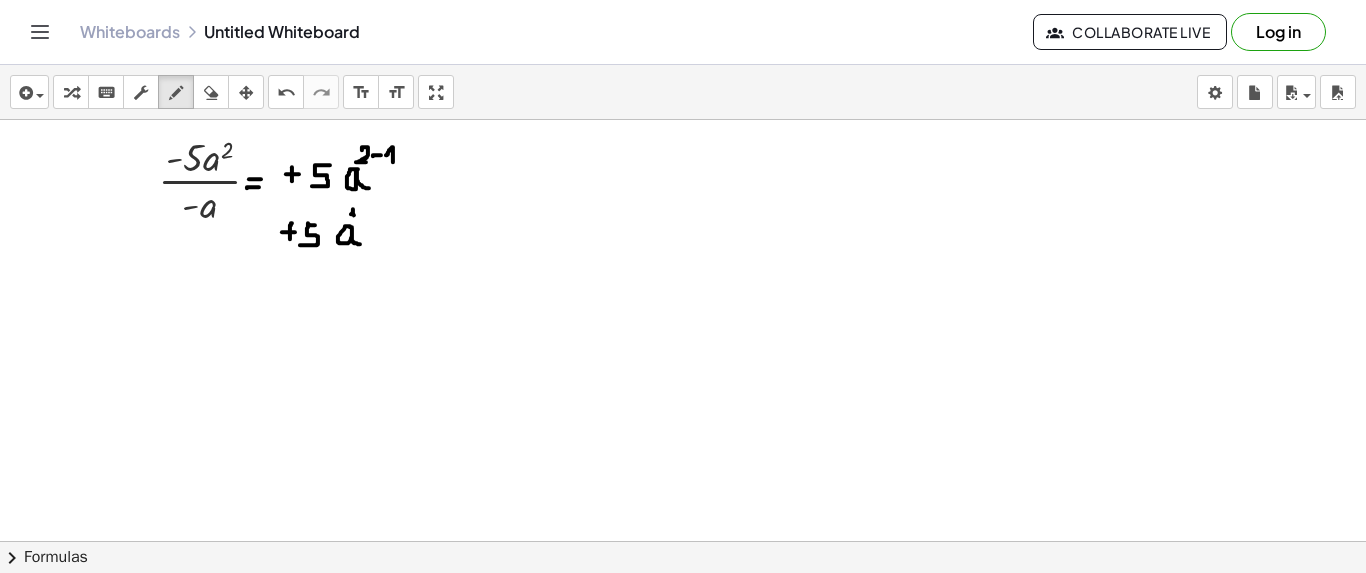 click at bounding box center (683, 625) 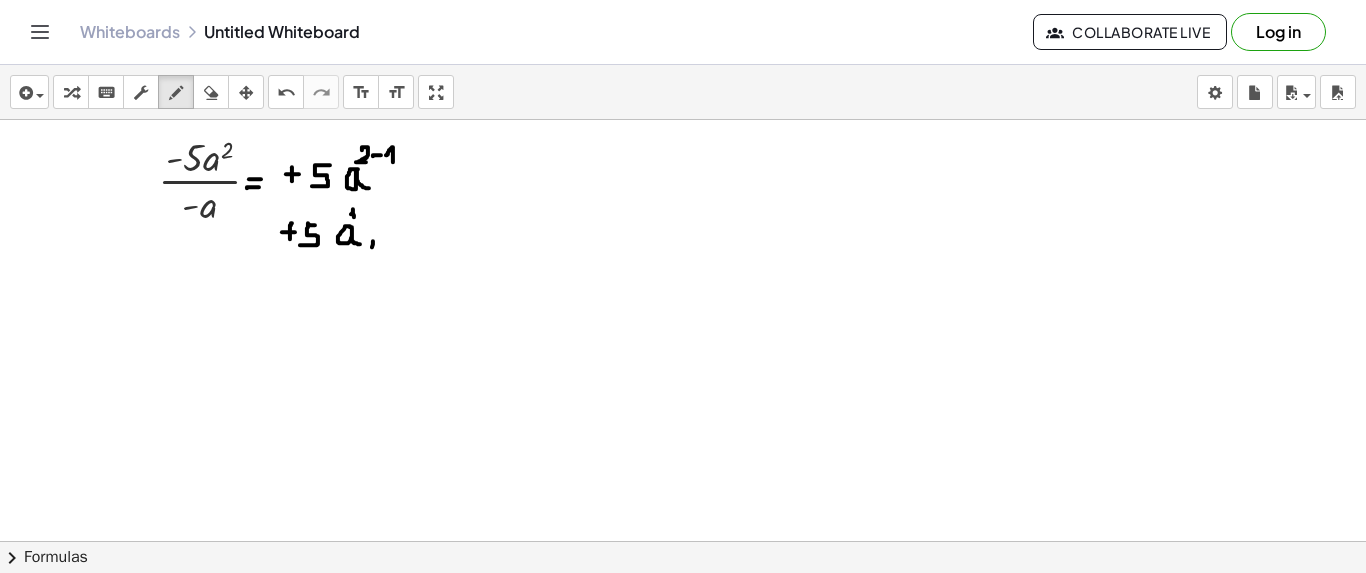 click at bounding box center (683, 625) 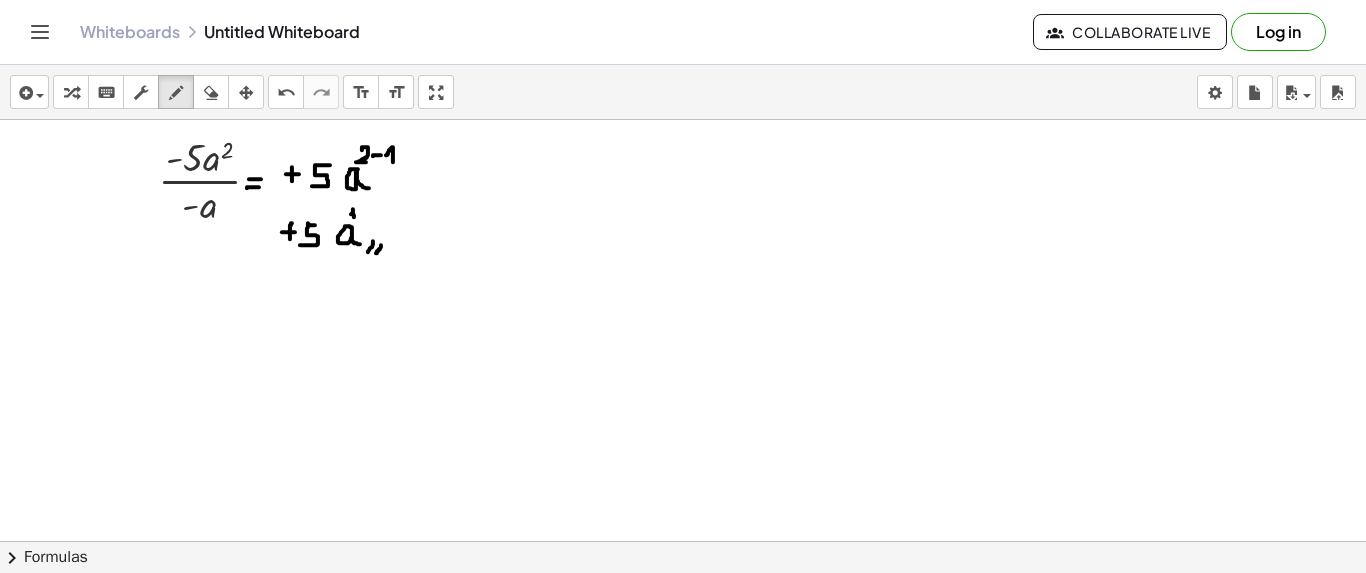 drag, startPoint x: 381, startPoint y: 244, endPoint x: 376, endPoint y: 253, distance: 10.29563 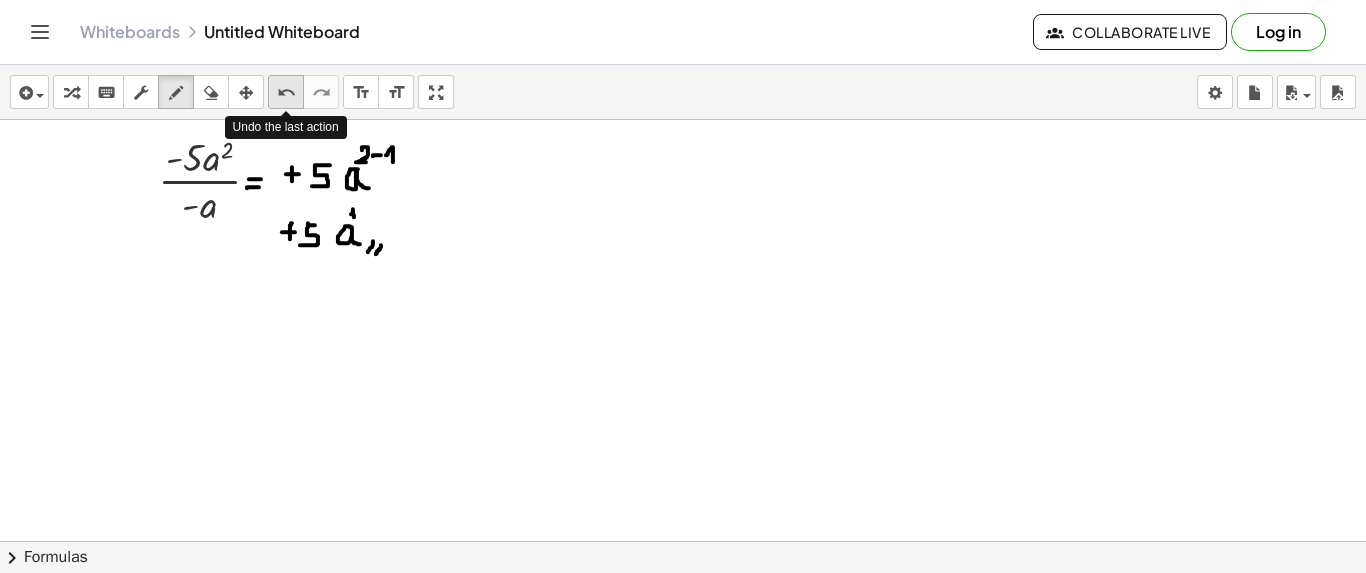 click on "undo" at bounding box center (286, 93) 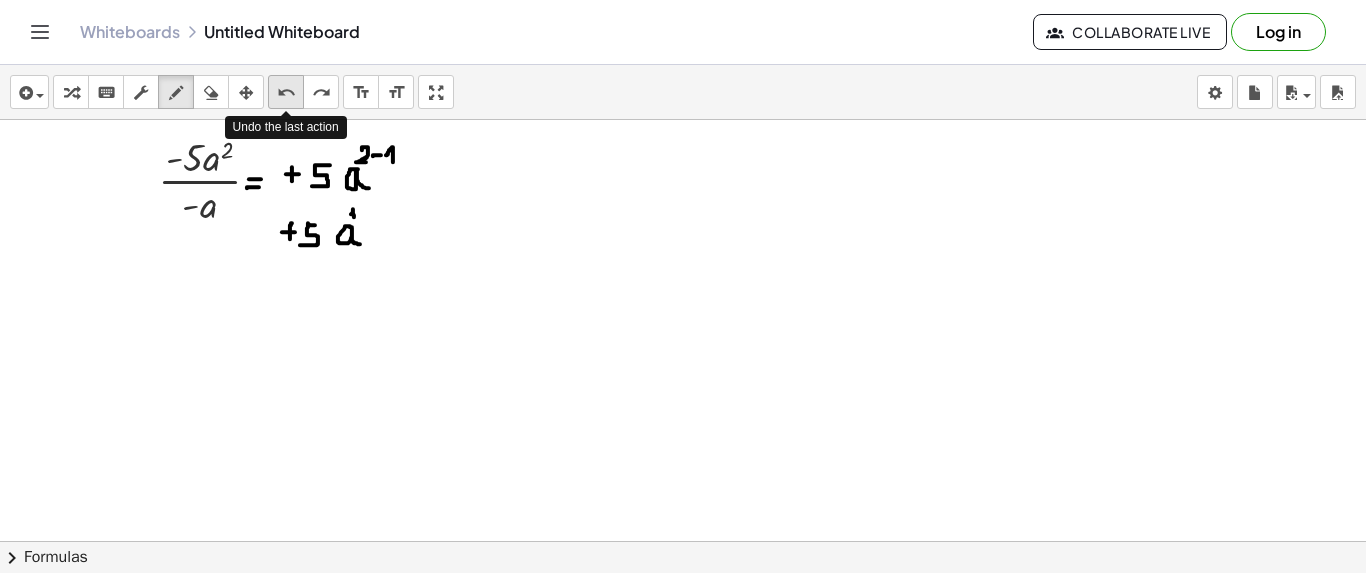 click on "undo" at bounding box center (286, 93) 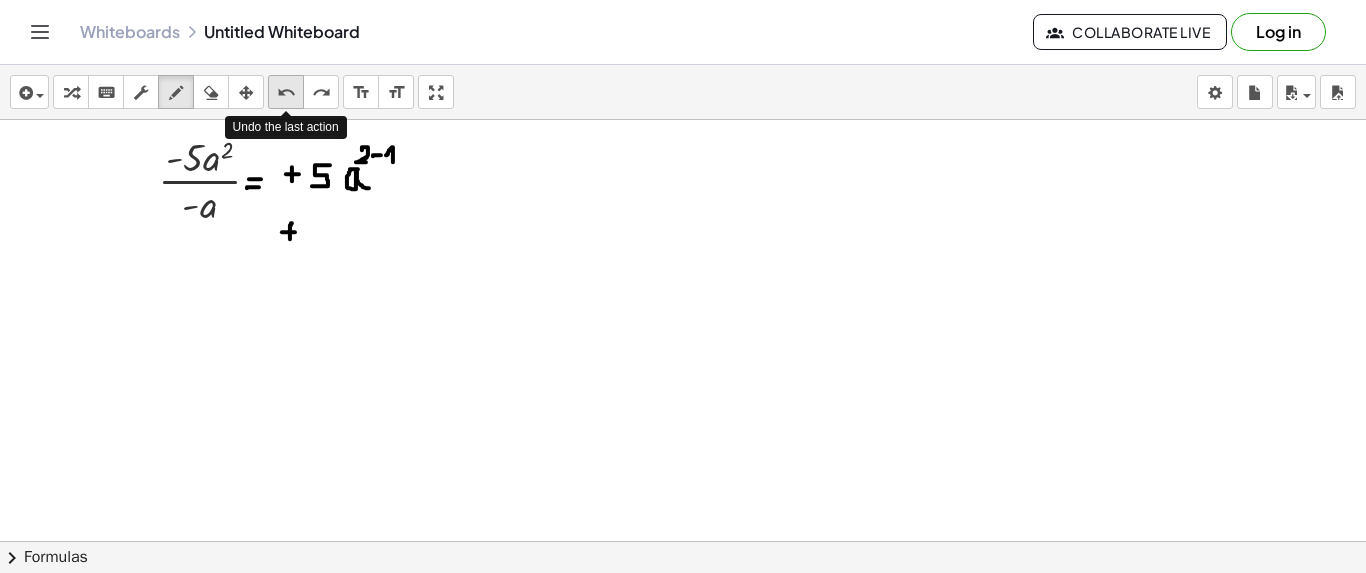 click on "undo" at bounding box center (286, 93) 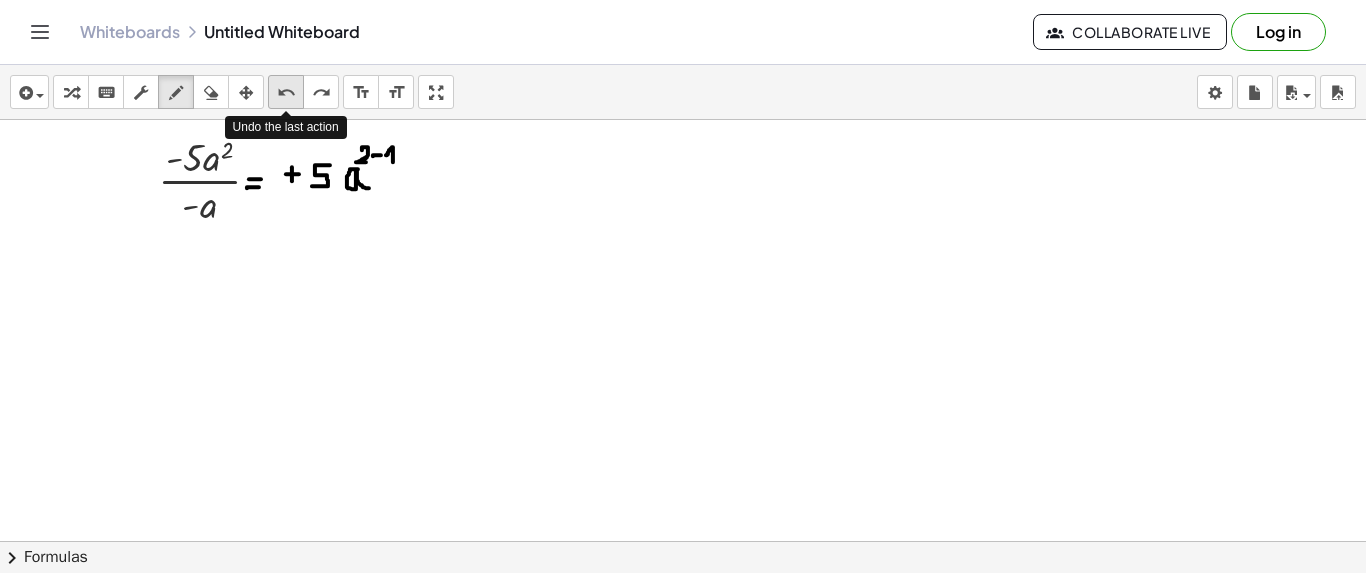 click on "undo" at bounding box center (286, 93) 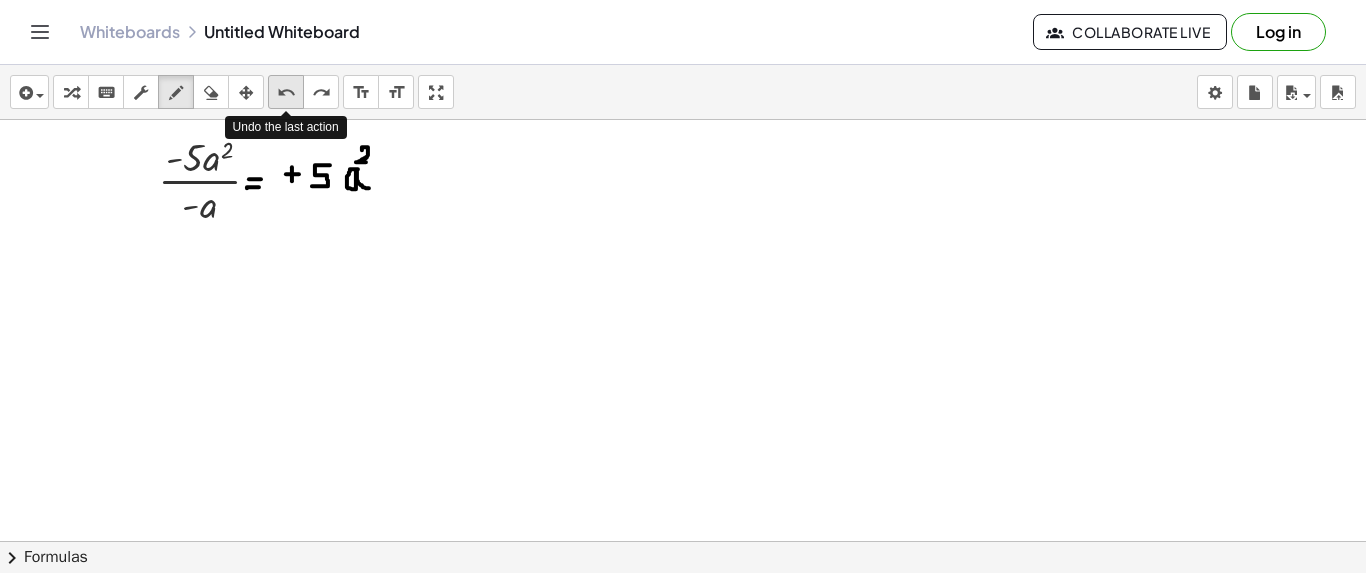 click on "undo" at bounding box center [286, 93] 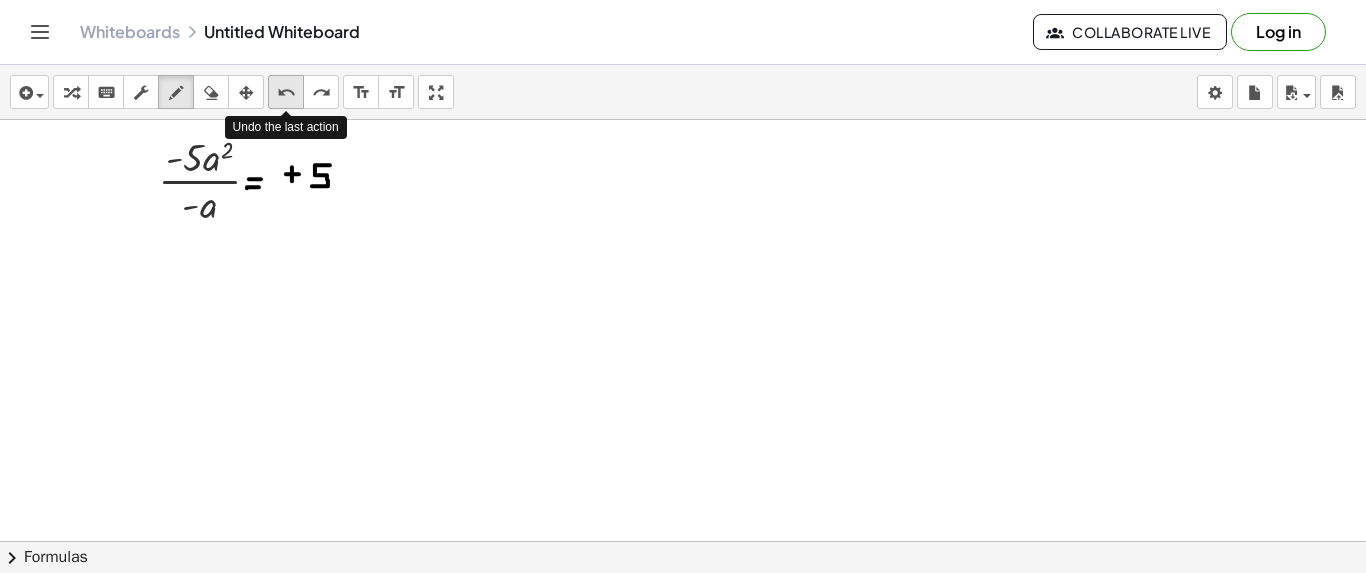 click on "undo" at bounding box center (286, 93) 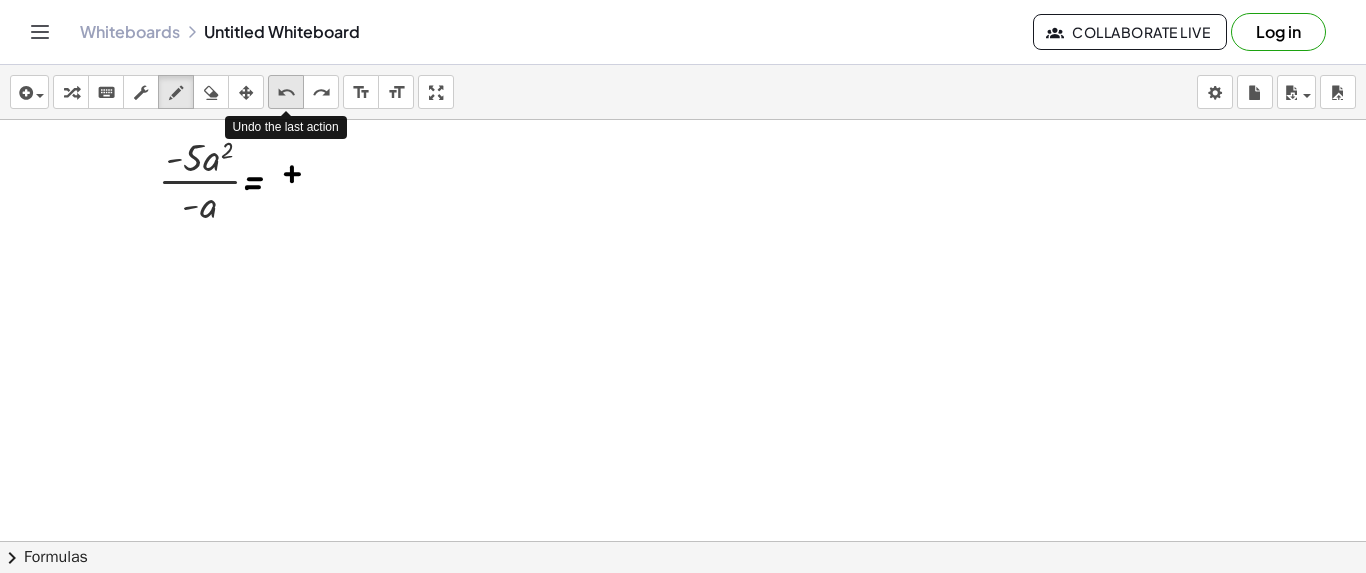 click on "undo" at bounding box center [286, 93] 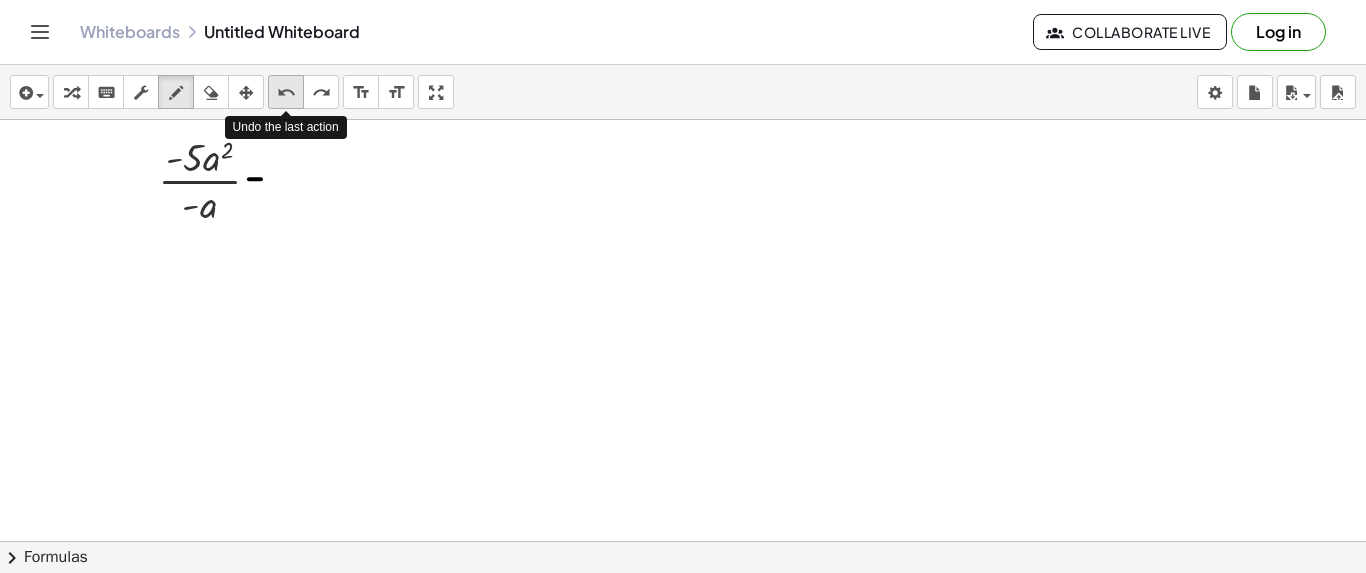 click on "undo" at bounding box center (286, 93) 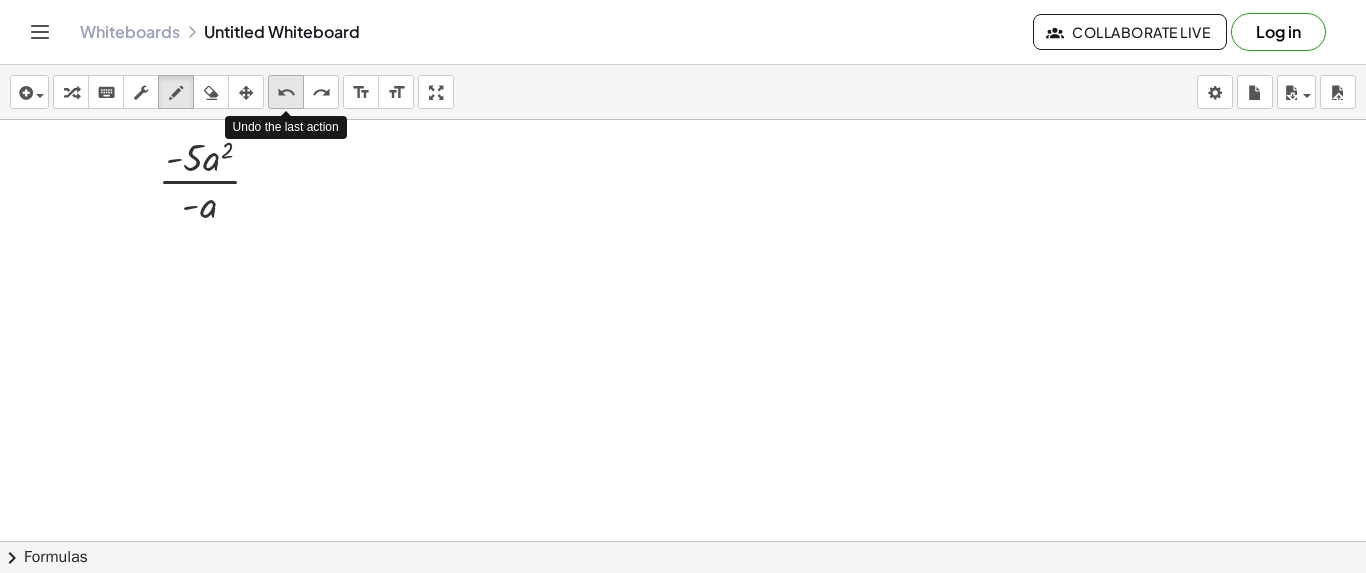click on "undo" at bounding box center [286, 93] 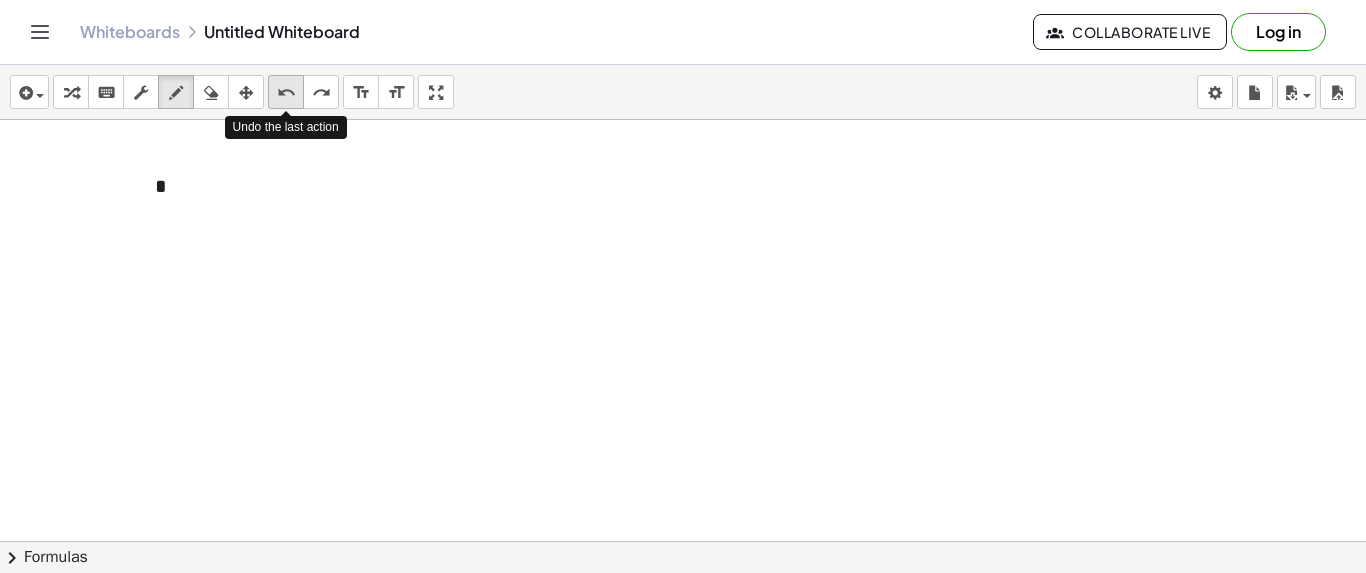 click on "undo" at bounding box center (286, 93) 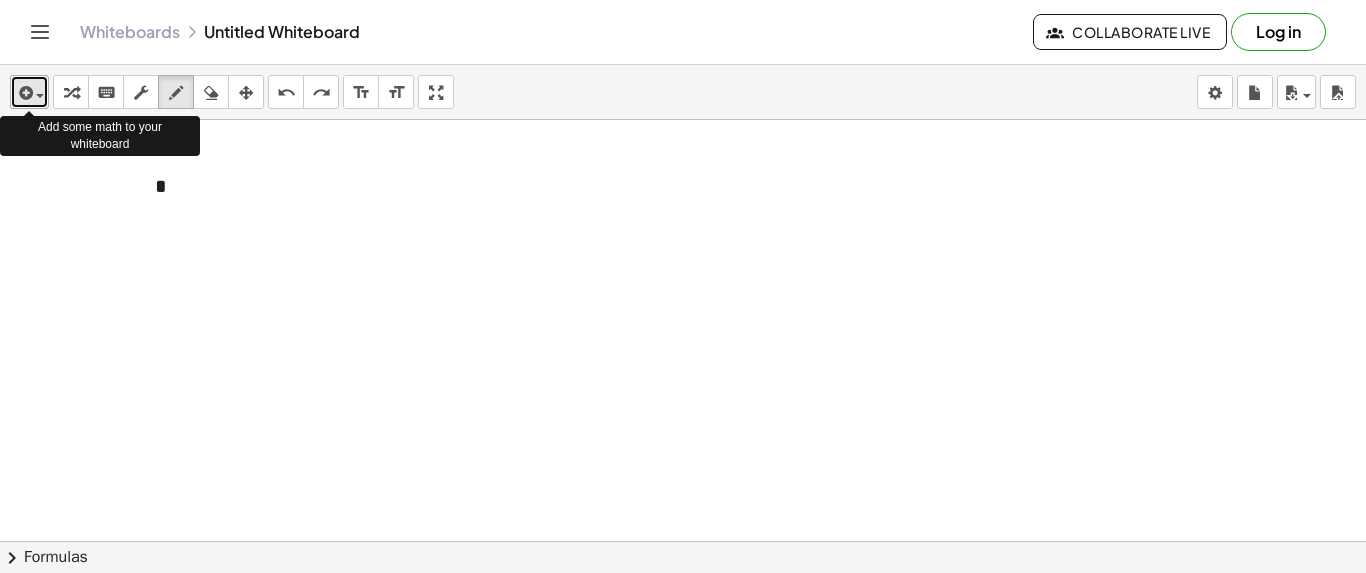 click at bounding box center [29, 92] 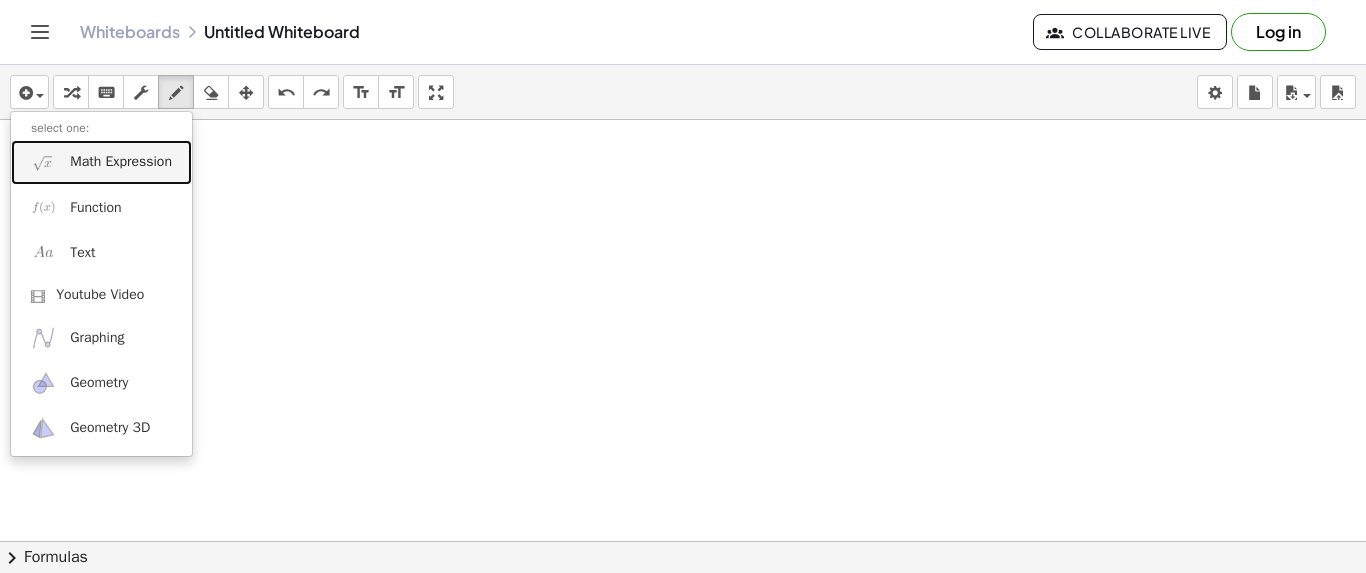 click on "Math Expression" at bounding box center [121, 162] 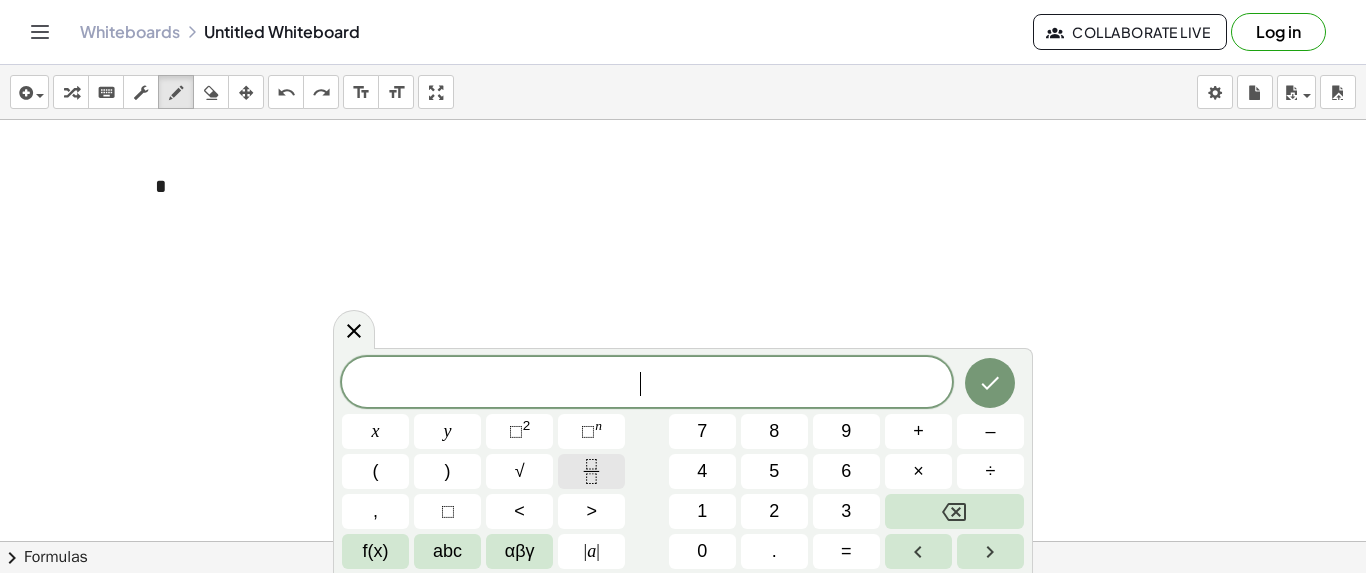 click 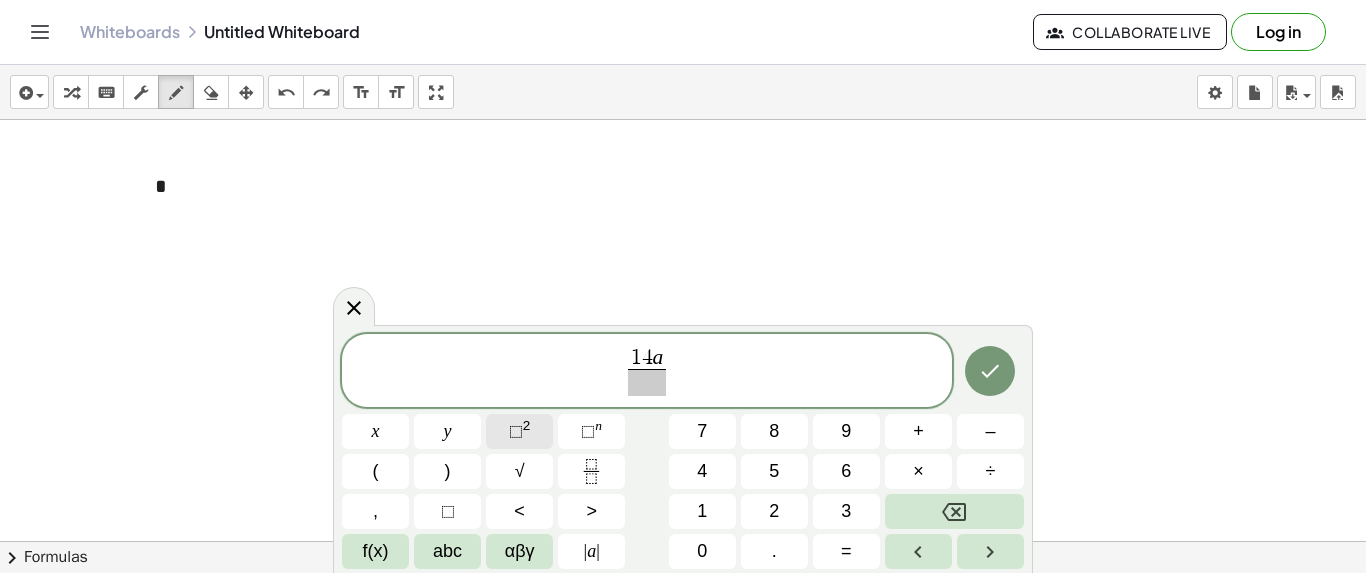 click on "⬚" at bounding box center (516, 431) 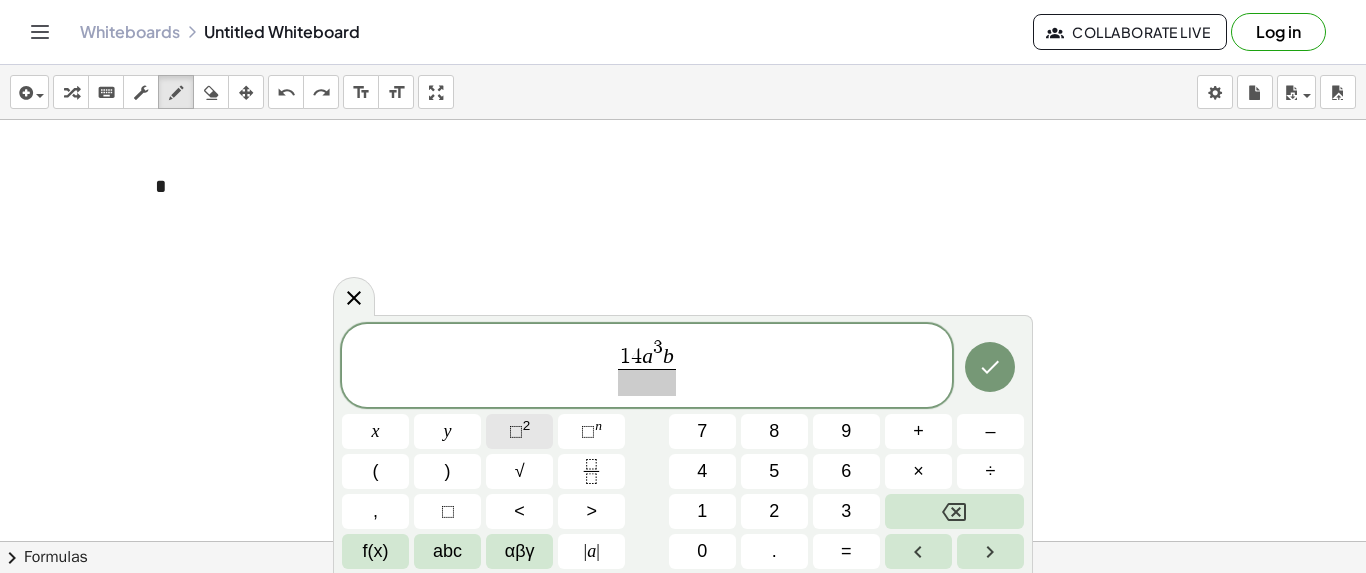 click on "⬚" at bounding box center (516, 431) 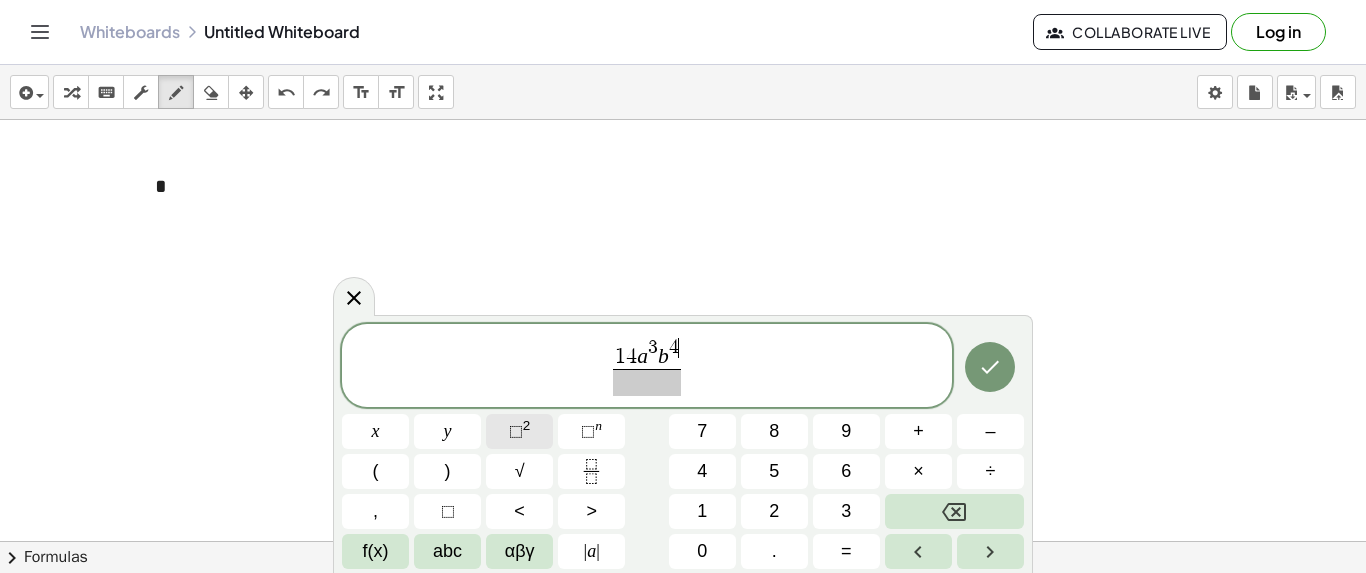 click on "⬚" at bounding box center (516, 431) 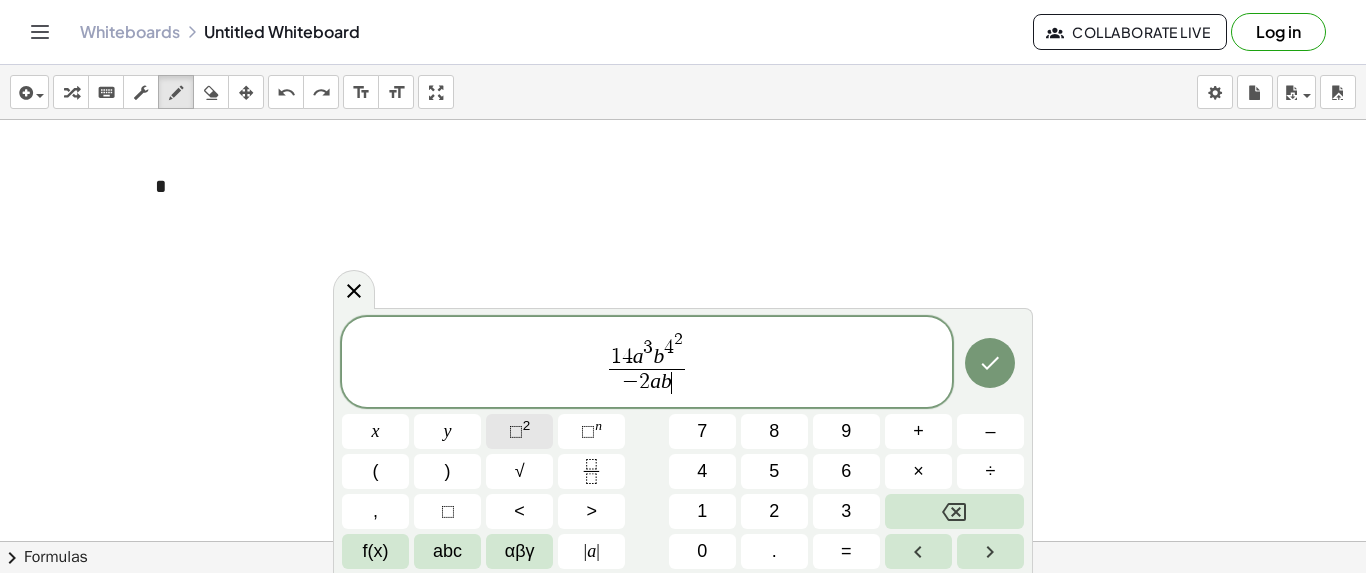 click on "⬚" at bounding box center [516, 431] 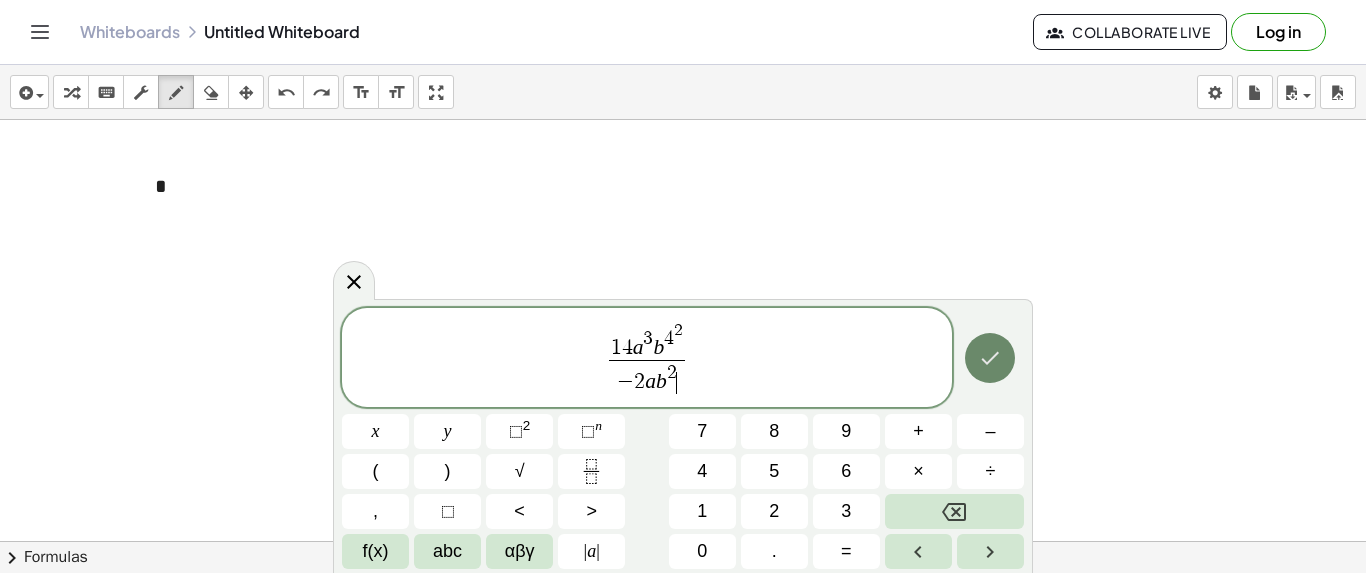 click 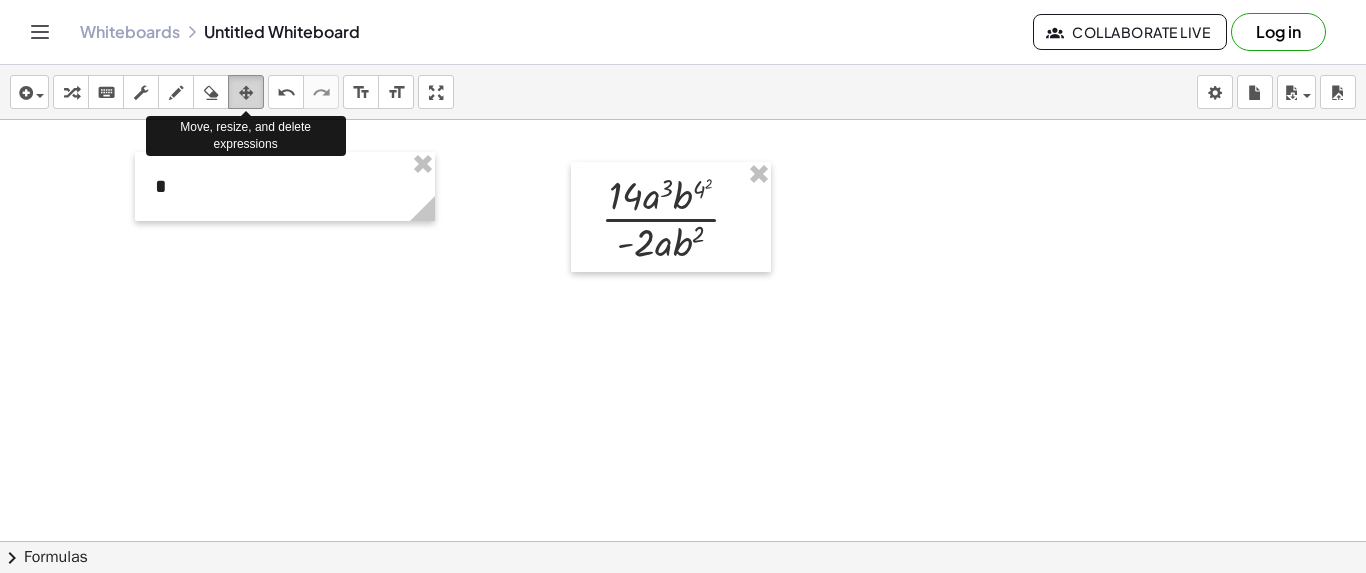 click at bounding box center (246, 93) 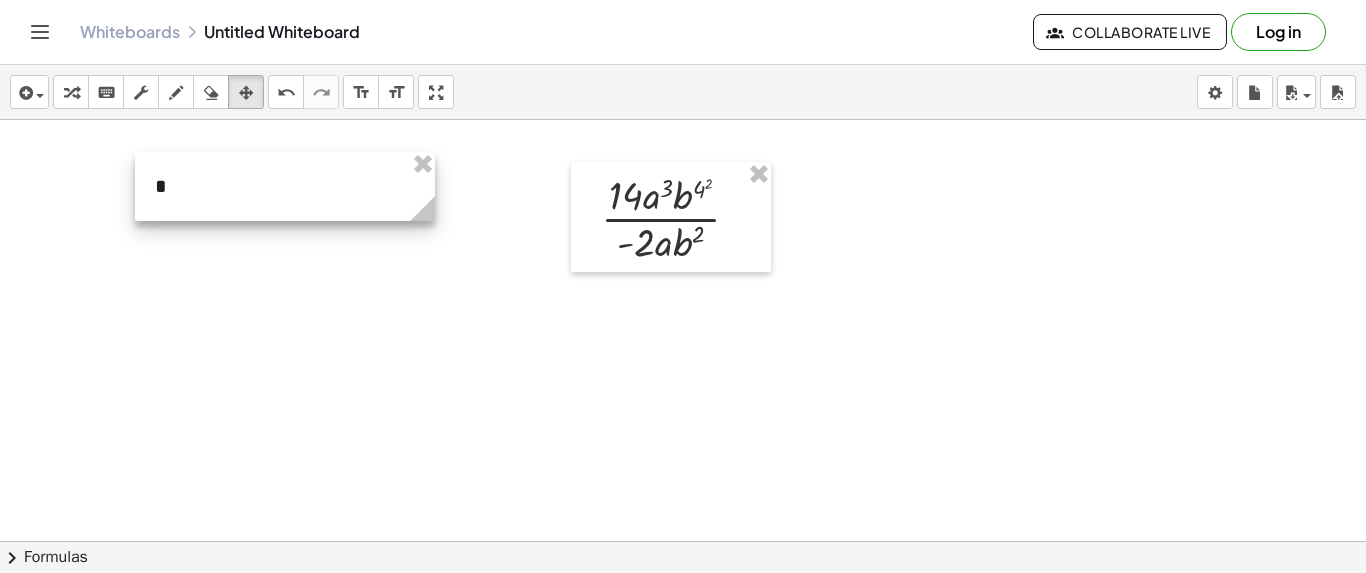drag, startPoint x: 425, startPoint y: 159, endPoint x: 434, endPoint y: 191, distance: 33.24154 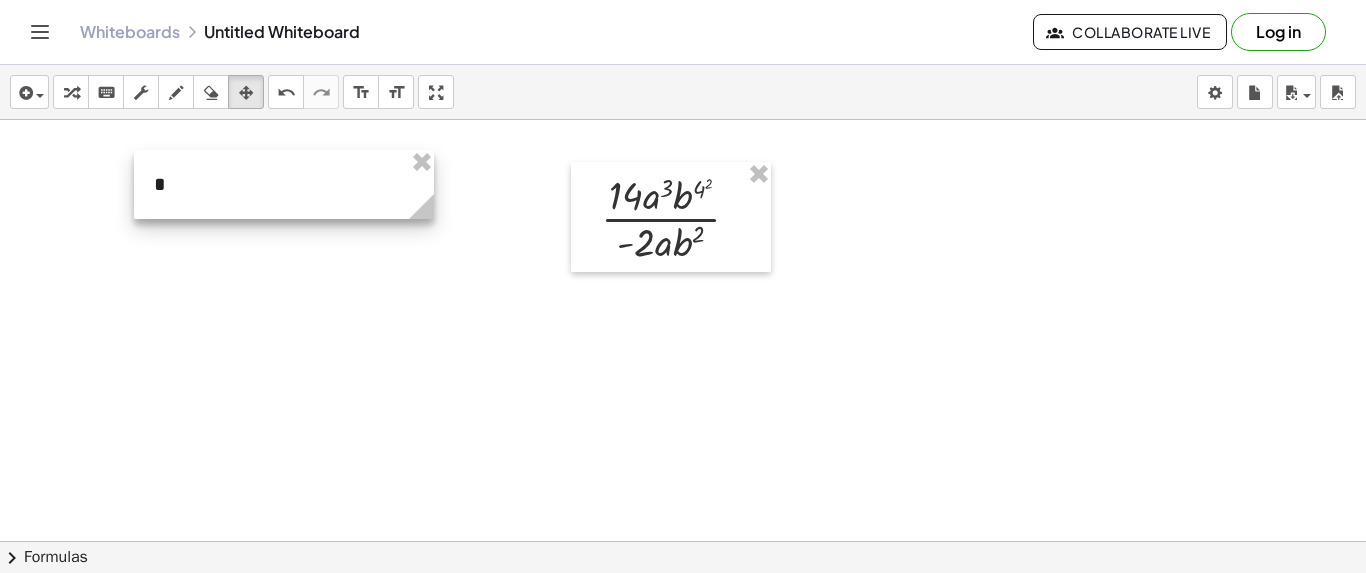 drag, startPoint x: 399, startPoint y: 173, endPoint x: 424, endPoint y: 172, distance: 25.019993 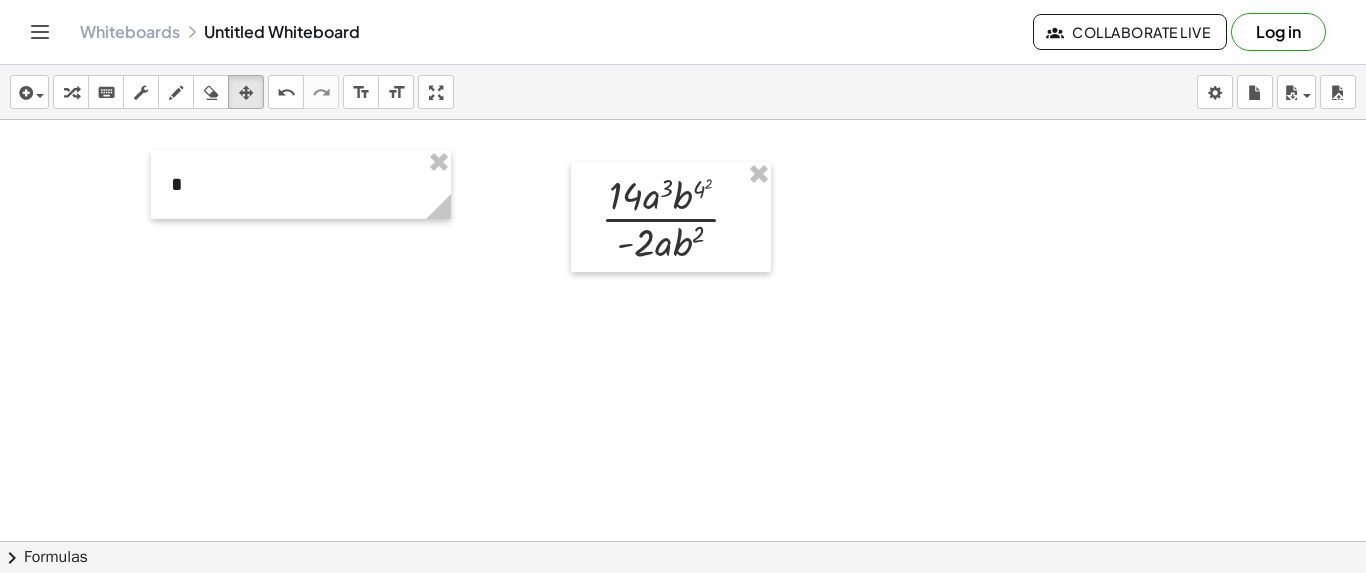drag, startPoint x: 426, startPoint y: 171, endPoint x: 481, endPoint y: 237, distance: 85.91275 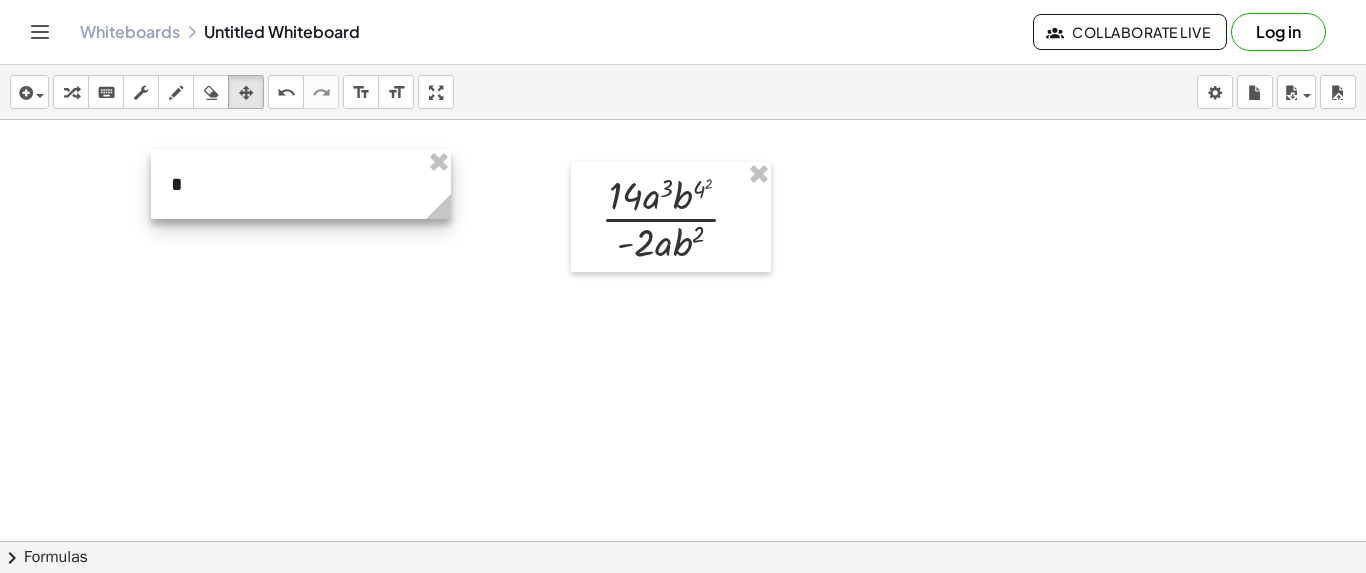 drag, startPoint x: 450, startPoint y: 159, endPoint x: 441, endPoint y: 154, distance: 10.29563 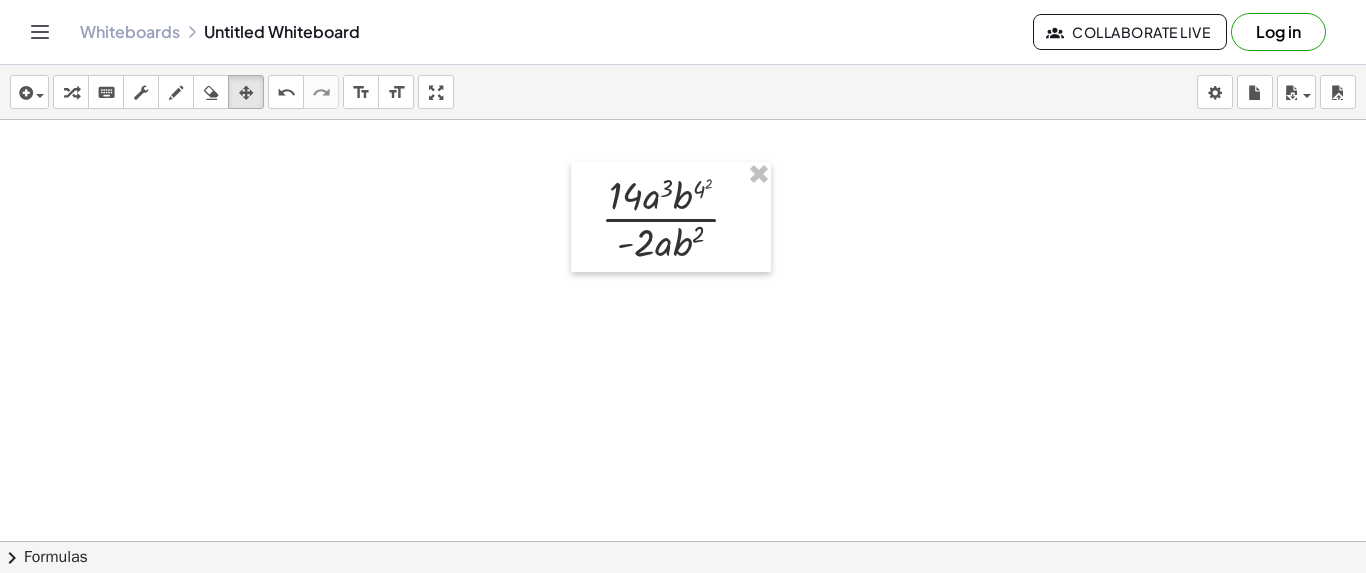 click at bounding box center [683, 625] 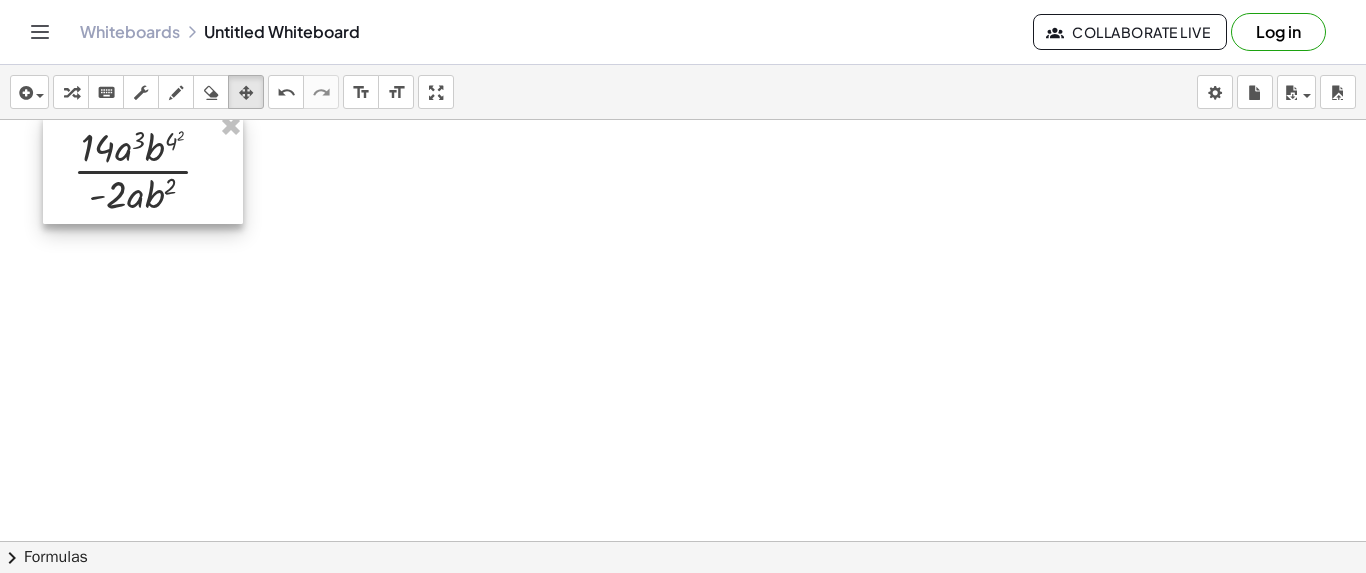 drag, startPoint x: 655, startPoint y: 197, endPoint x: 128, endPoint y: 149, distance: 529.18146 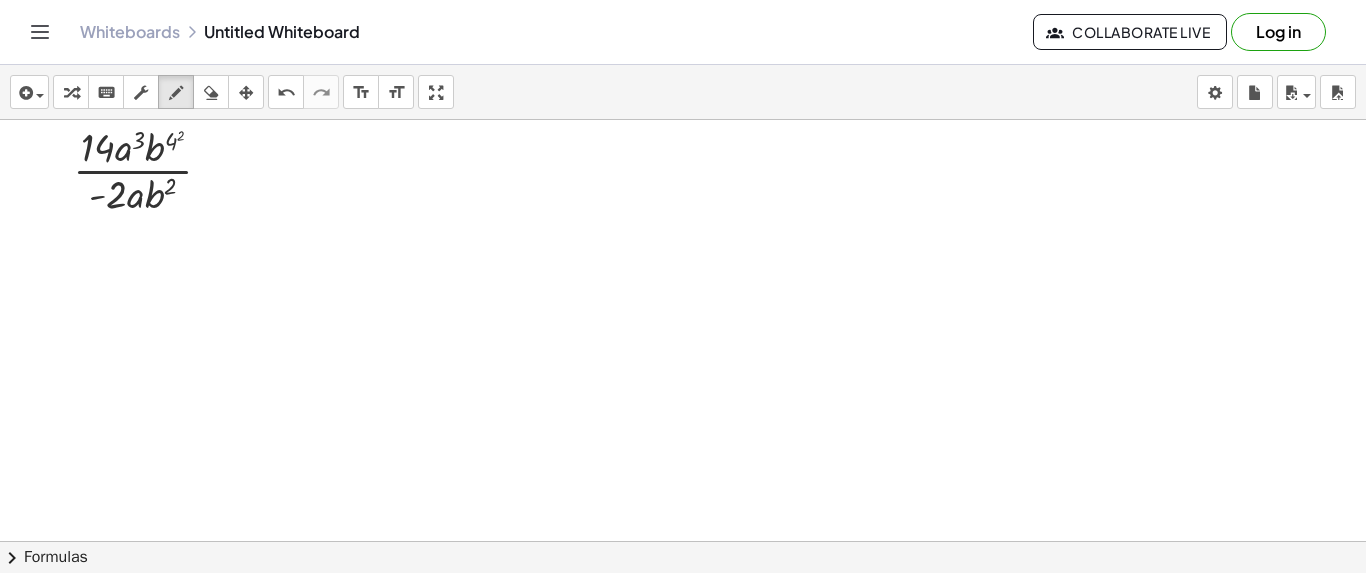 drag, startPoint x: 176, startPoint y: 89, endPoint x: 195, endPoint y: 130, distance: 45.188496 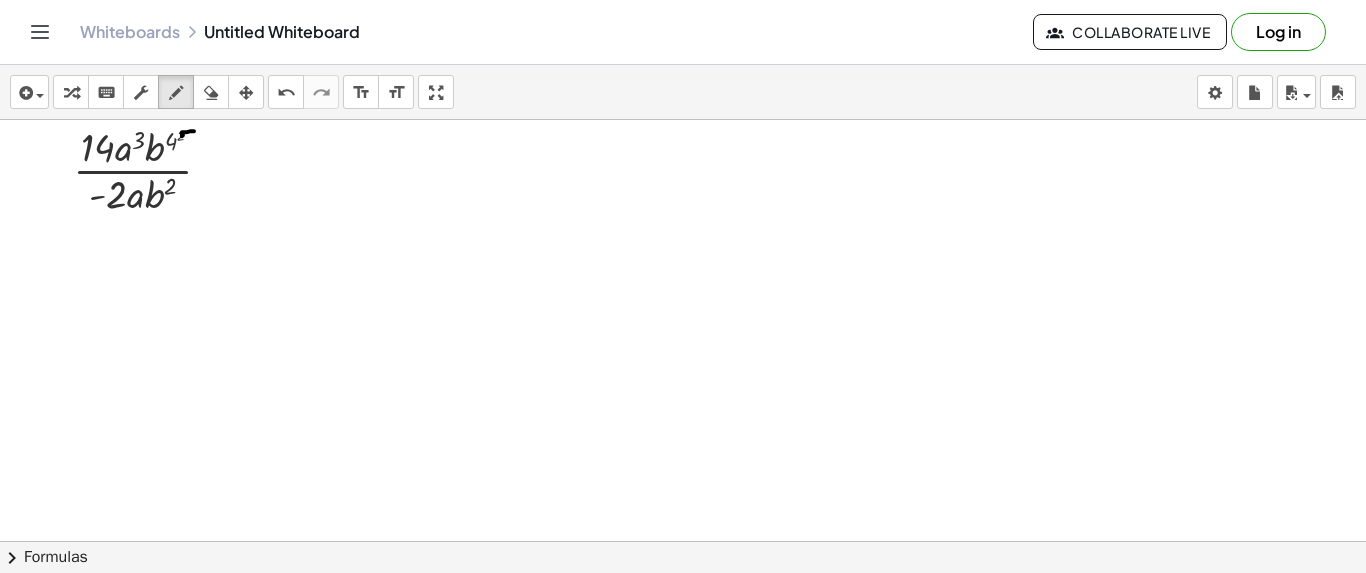 click at bounding box center (683, 625) 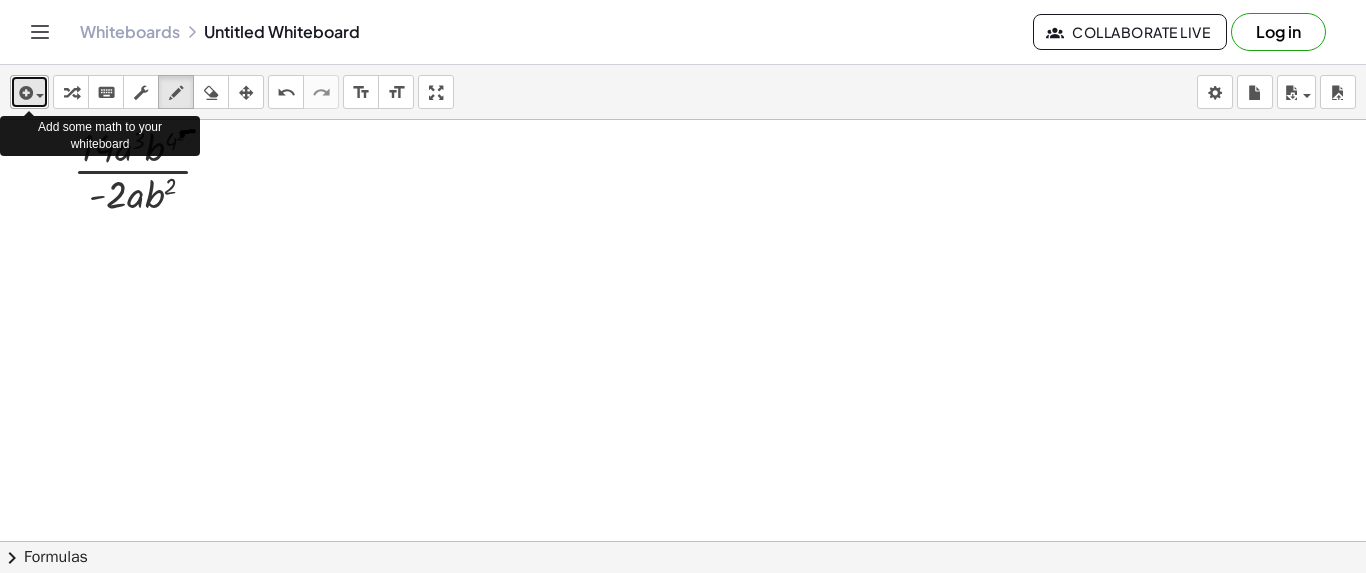 click on "insert" at bounding box center [29, 92] 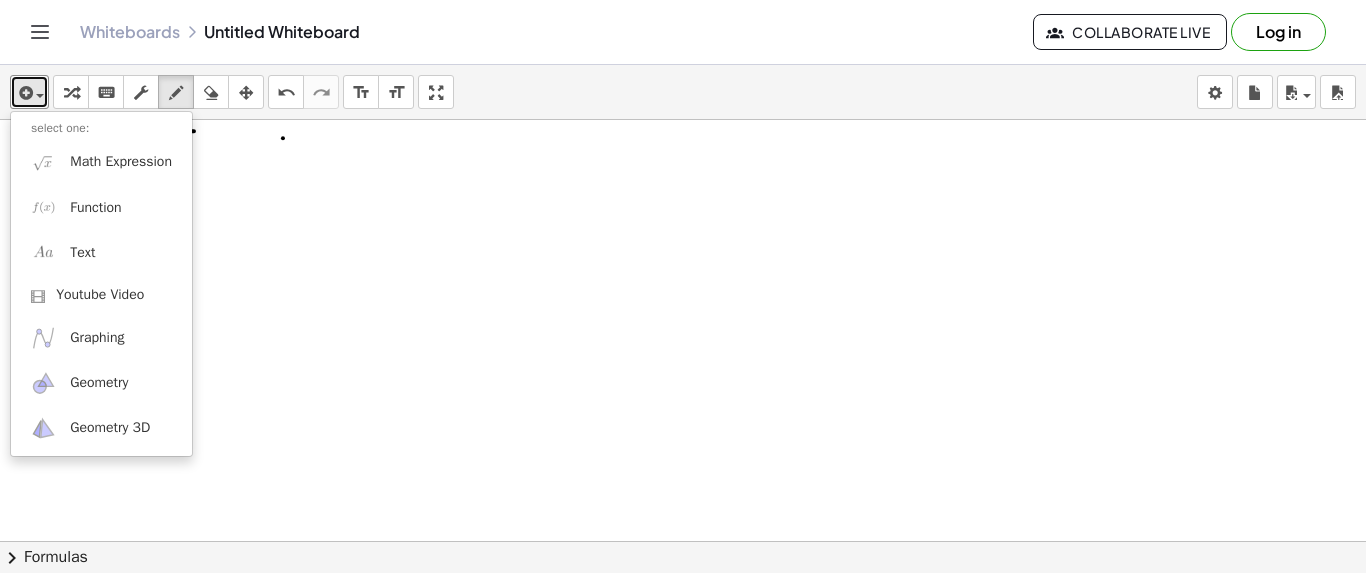 click at bounding box center [683, 625] 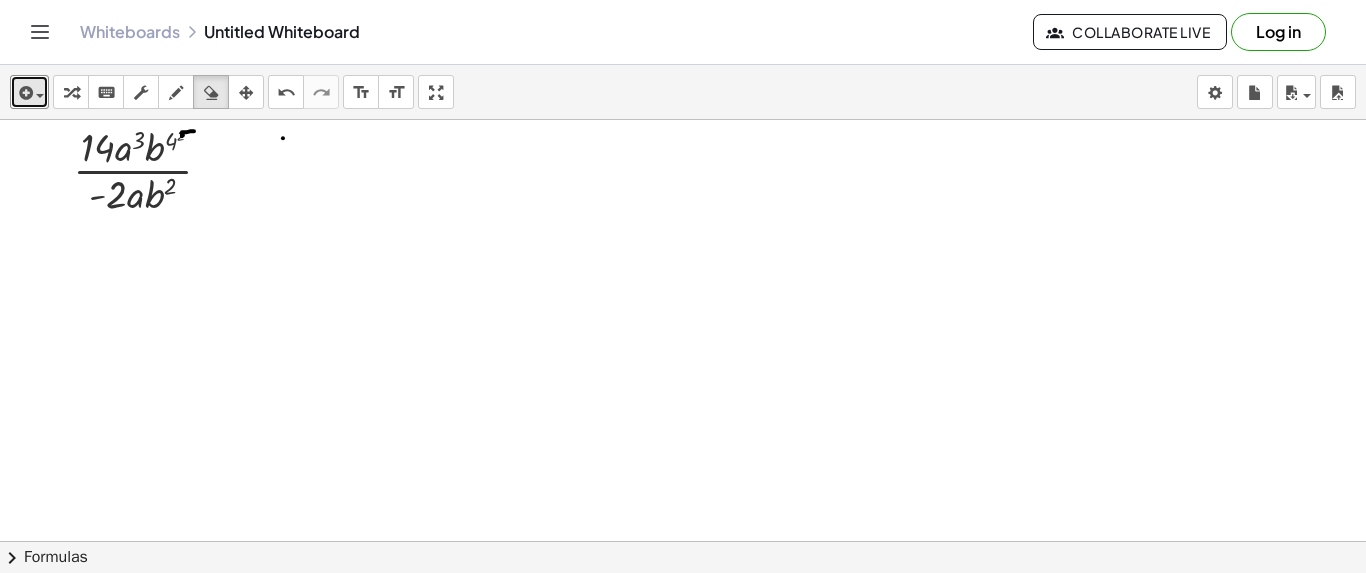drag, startPoint x: 208, startPoint y: 93, endPoint x: 187, endPoint y: 127, distance: 39.962482 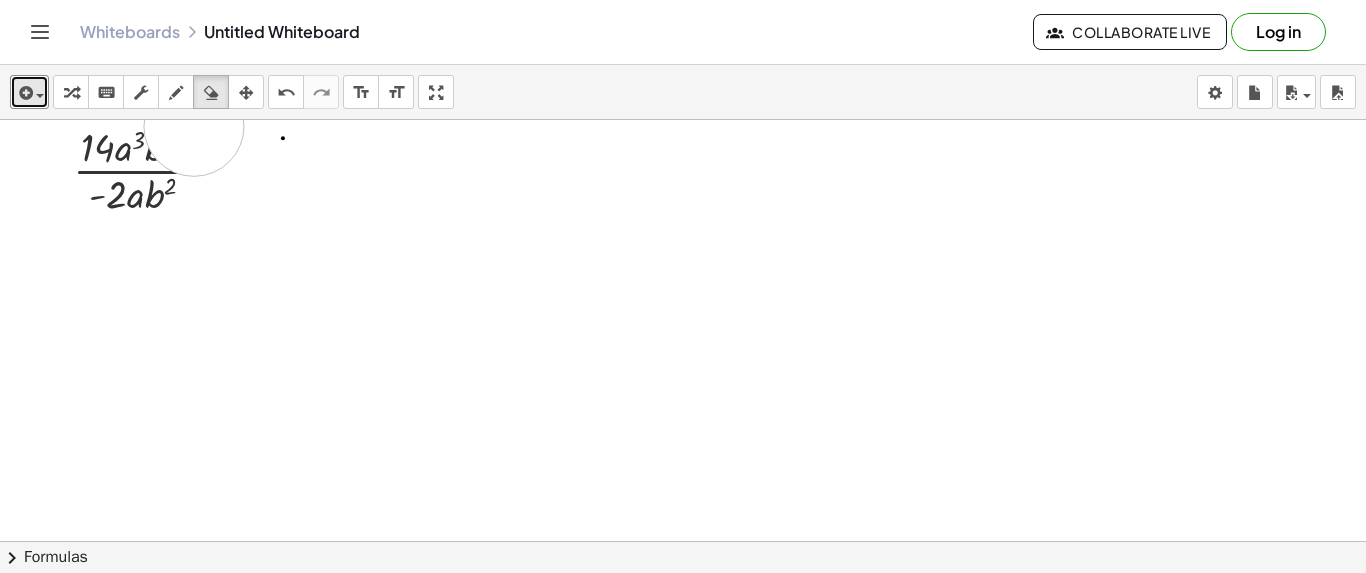 drag, startPoint x: 202, startPoint y: 126, endPoint x: 191, endPoint y: 124, distance: 11.18034 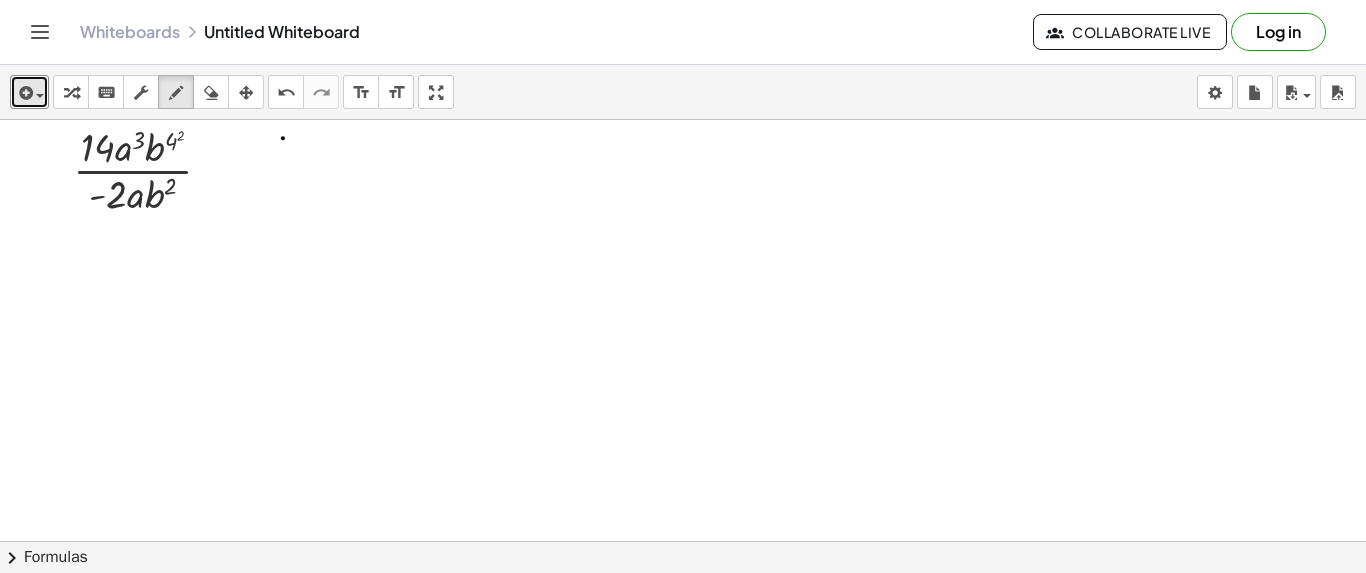 drag, startPoint x: 173, startPoint y: 94, endPoint x: 181, endPoint y: 132, distance: 38.832977 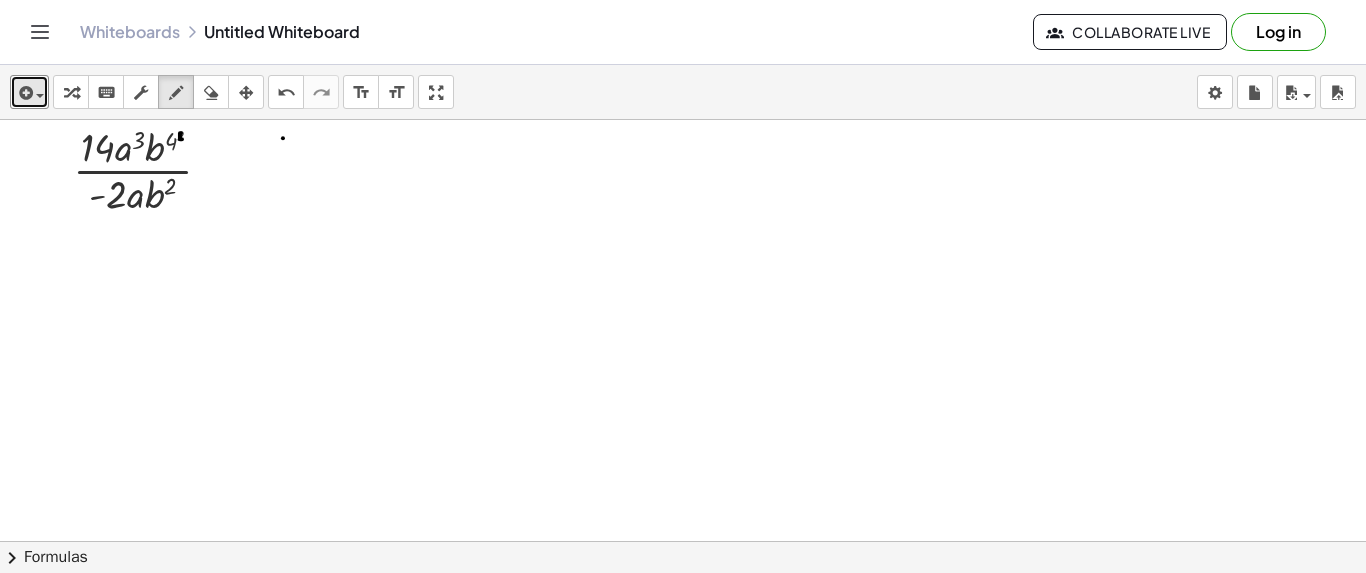 click at bounding box center (683, 625) 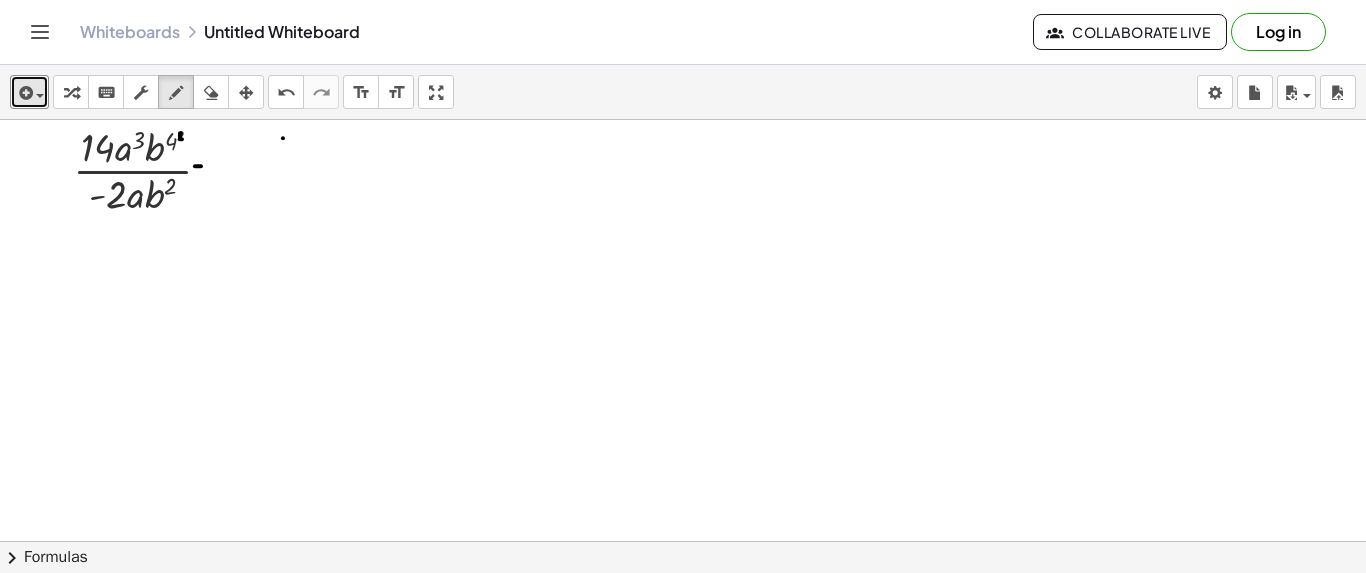 drag, startPoint x: 195, startPoint y: 165, endPoint x: 206, endPoint y: 165, distance: 11 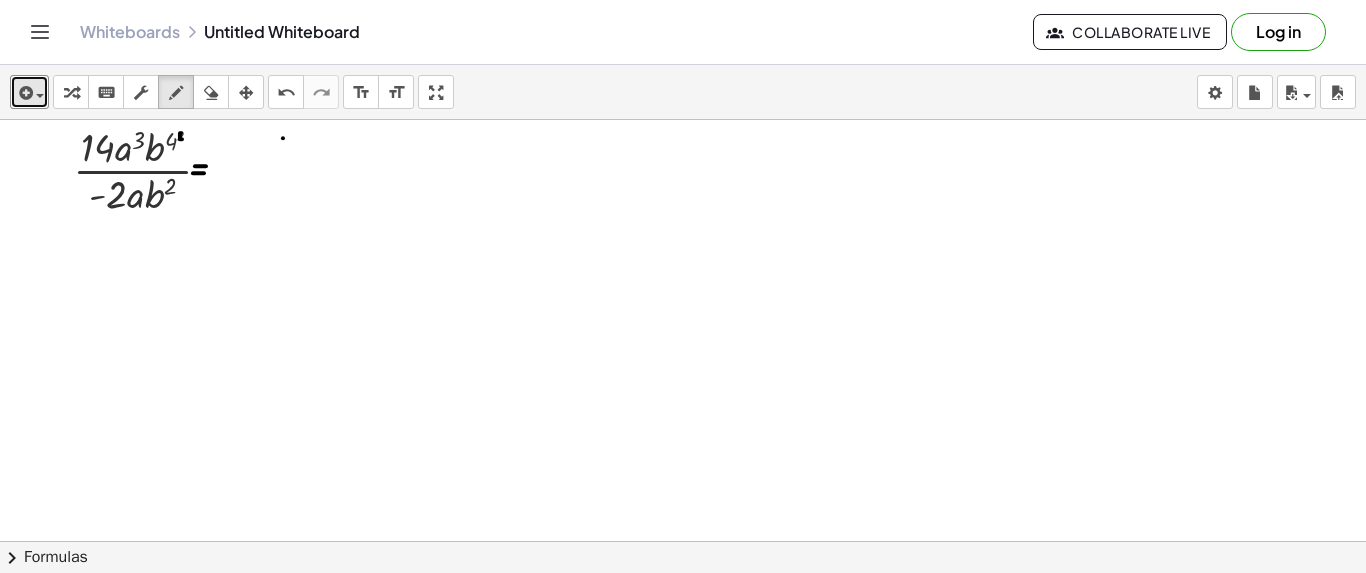 drag, startPoint x: 193, startPoint y: 172, endPoint x: 205, endPoint y: 172, distance: 12 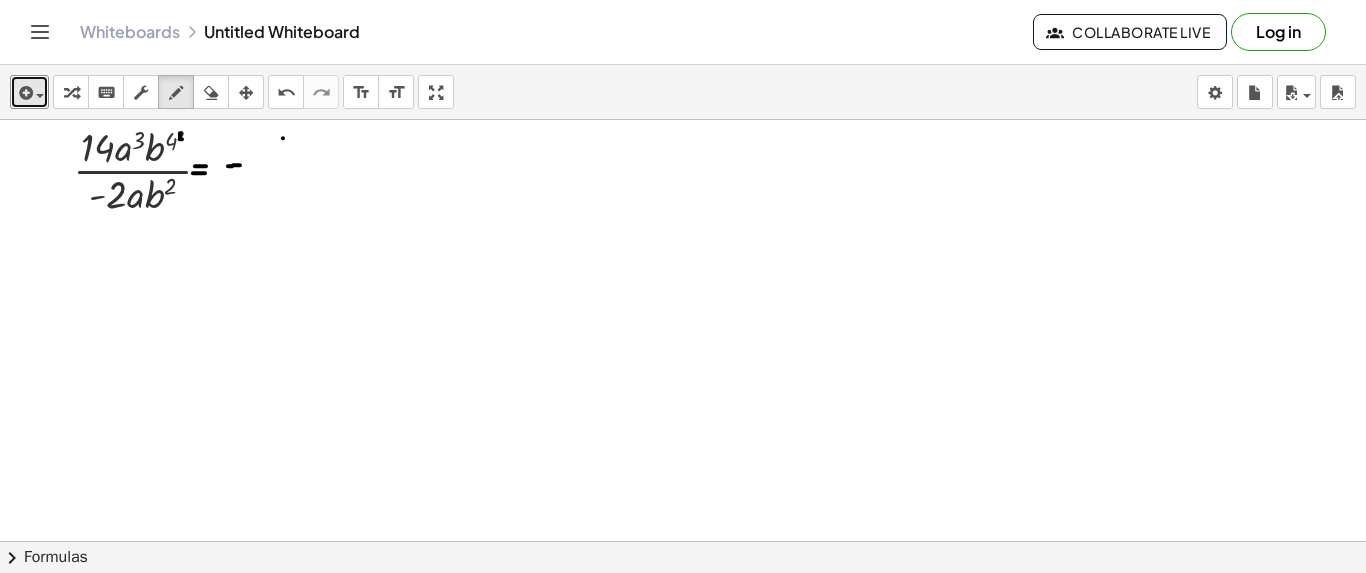 drag, startPoint x: 228, startPoint y: 165, endPoint x: 240, endPoint y: 164, distance: 12.0415945 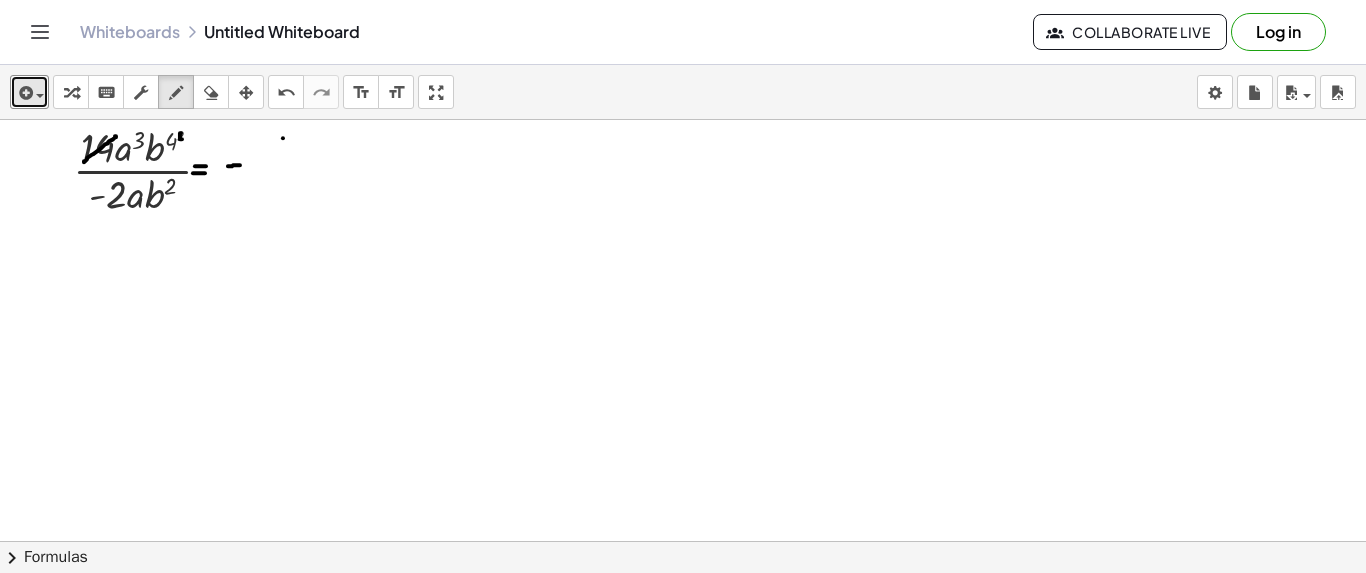 drag, startPoint x: 115, startPoint y: 135, endPoint x: 83, endPoint y: 161, distance: 41.231056 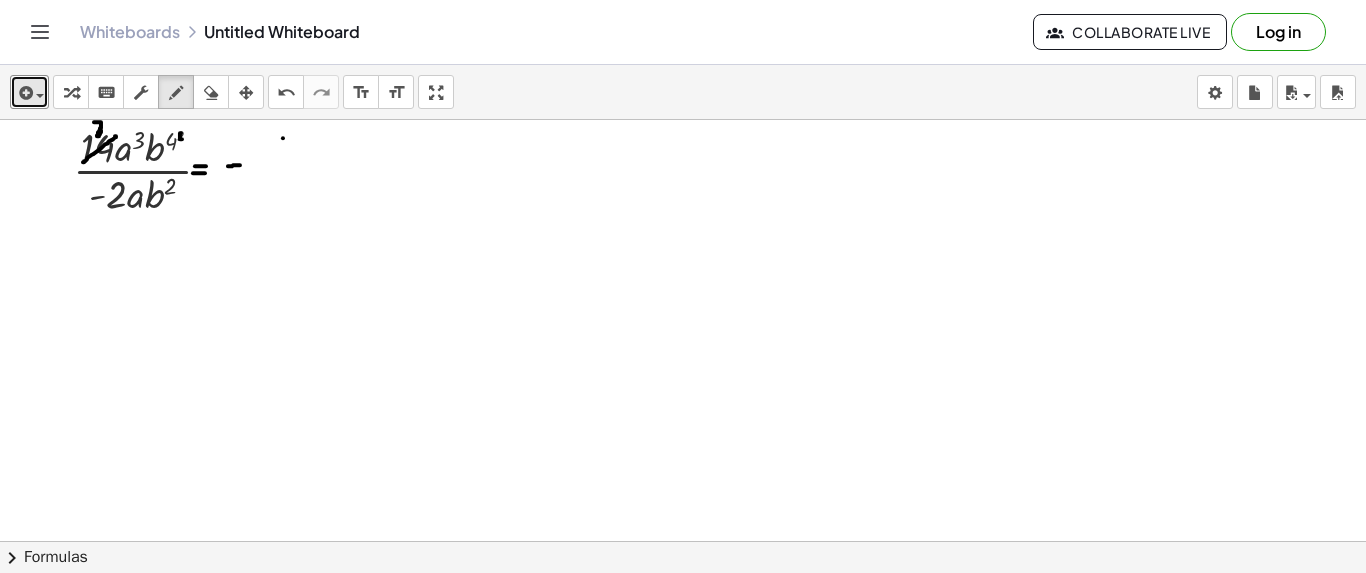 drag, startPoint x: 94, startPoint y: 121, endPoint x: 101, endPoint y: 129, distance: 10.630146 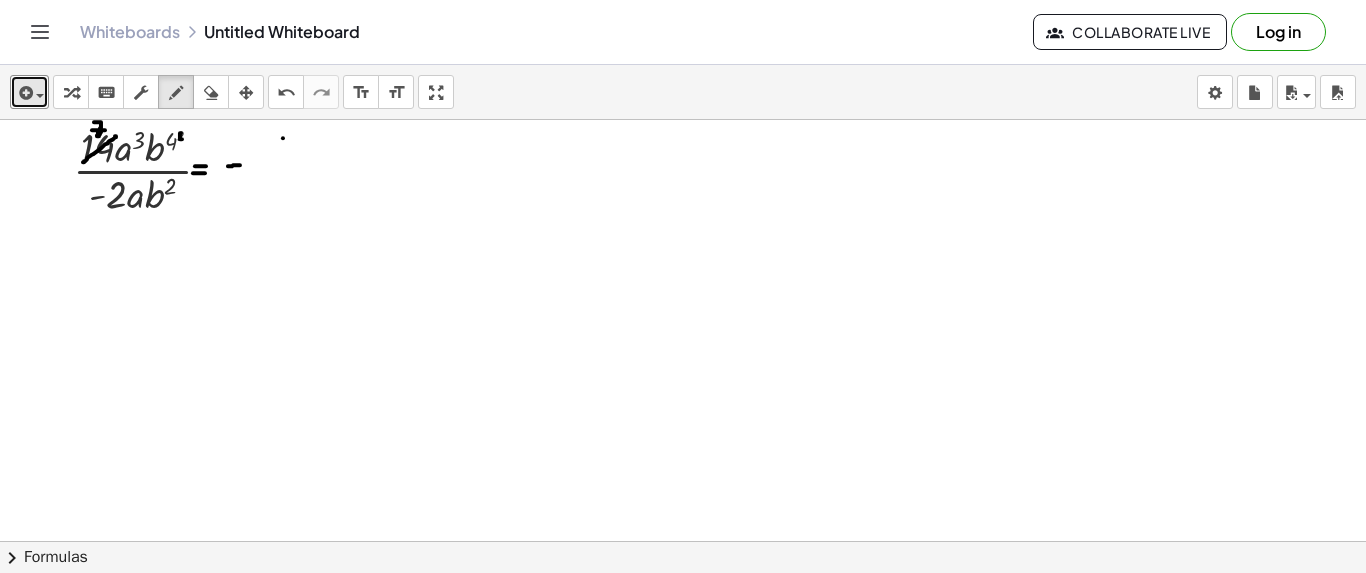 drag, startPoint x: 92, startPoint y: 129, endPoint x: 105, endPoint y: 129, distance: 13 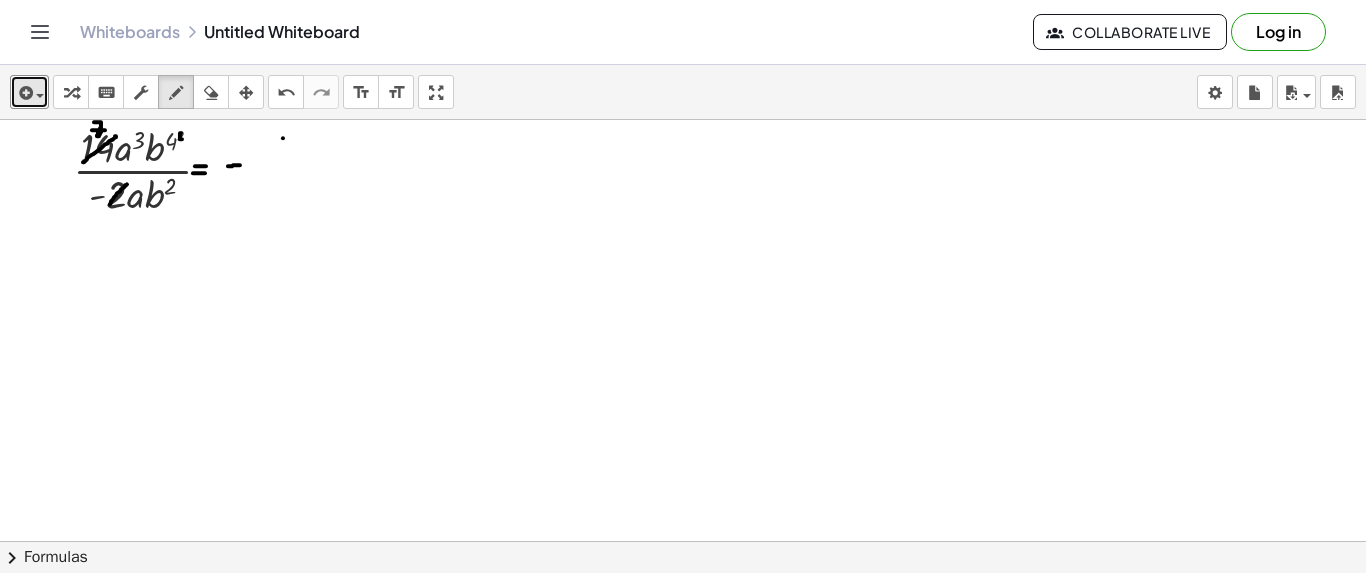 drag, startPoint x: 127, startPoint y: 183, endPoint x: 108, endPoint y: 206, distance: 29.832869 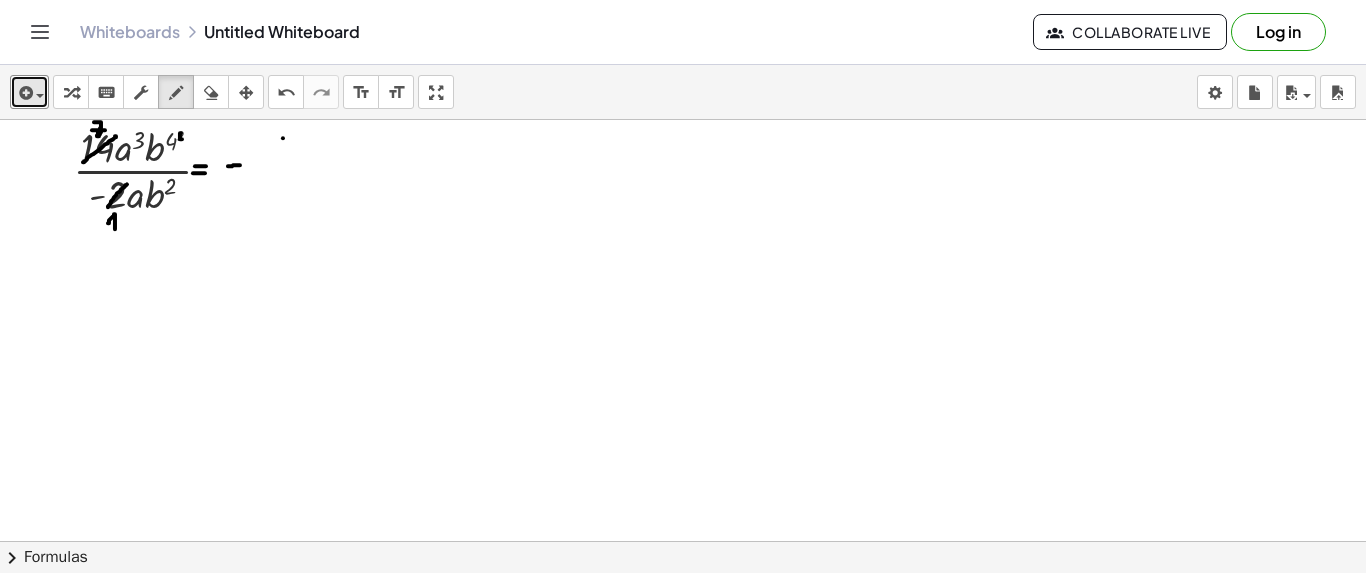 click at bounding box center (683, 625) 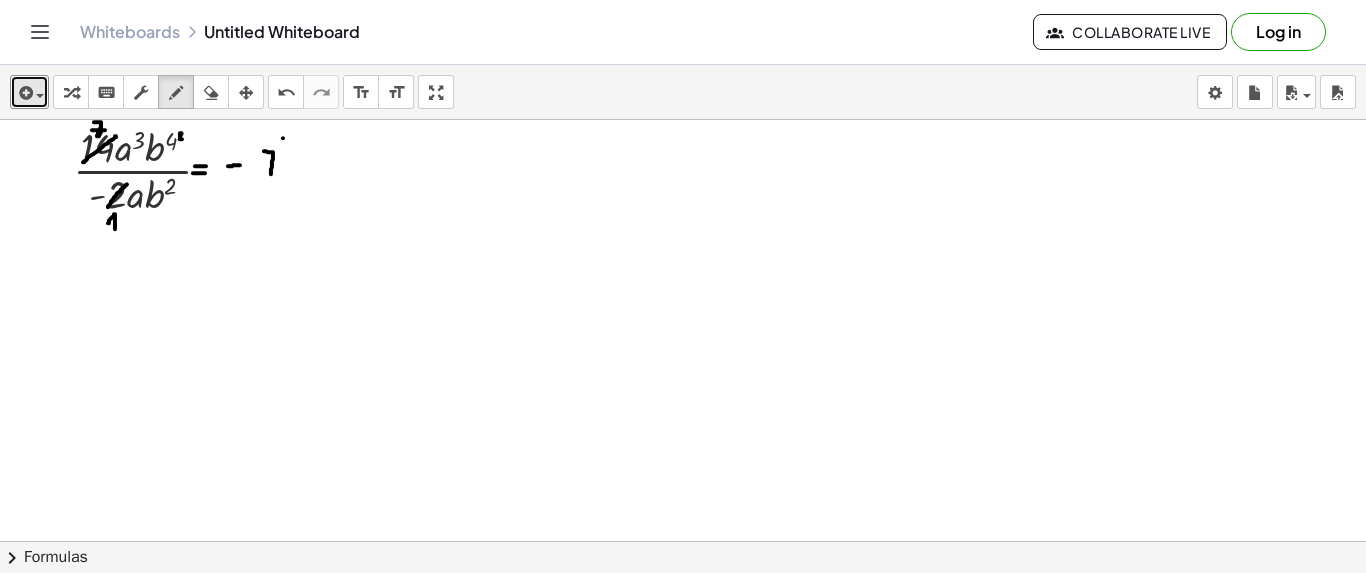 drag, startPoint x: 264, startPoint y: 150, endPoint x: 270, endPoint y: 176, distance: 26.683329 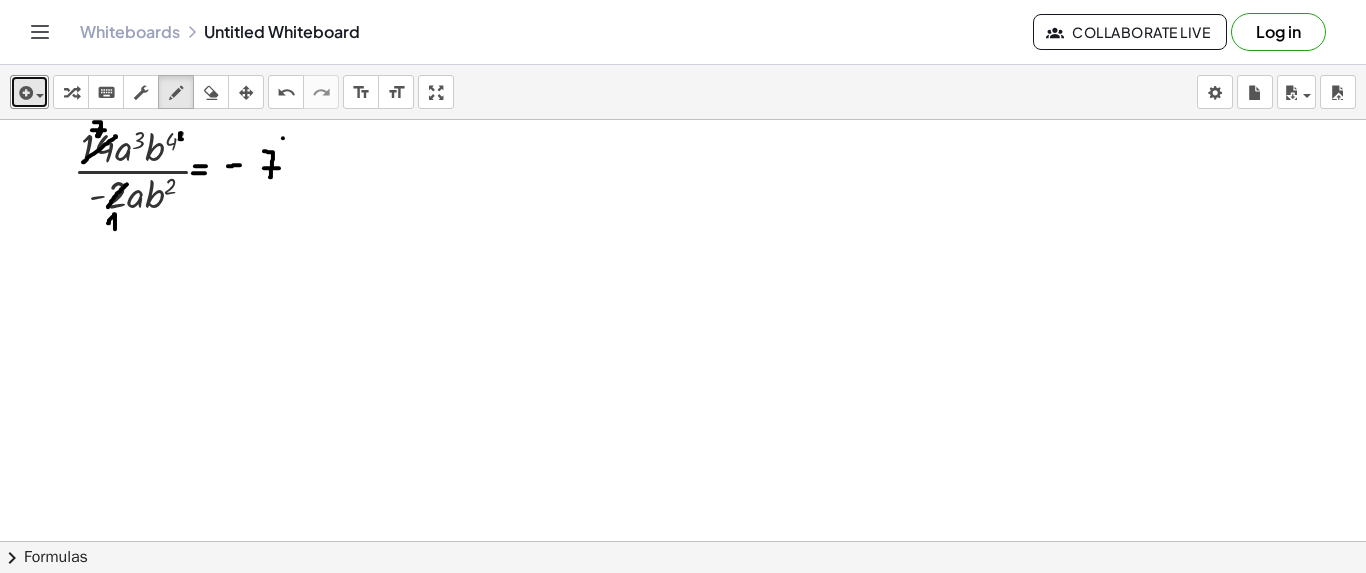 drag, startPoint x: 264, startPoint y: 167, endPoint x: 279, endPoint y: 167, distance: 15 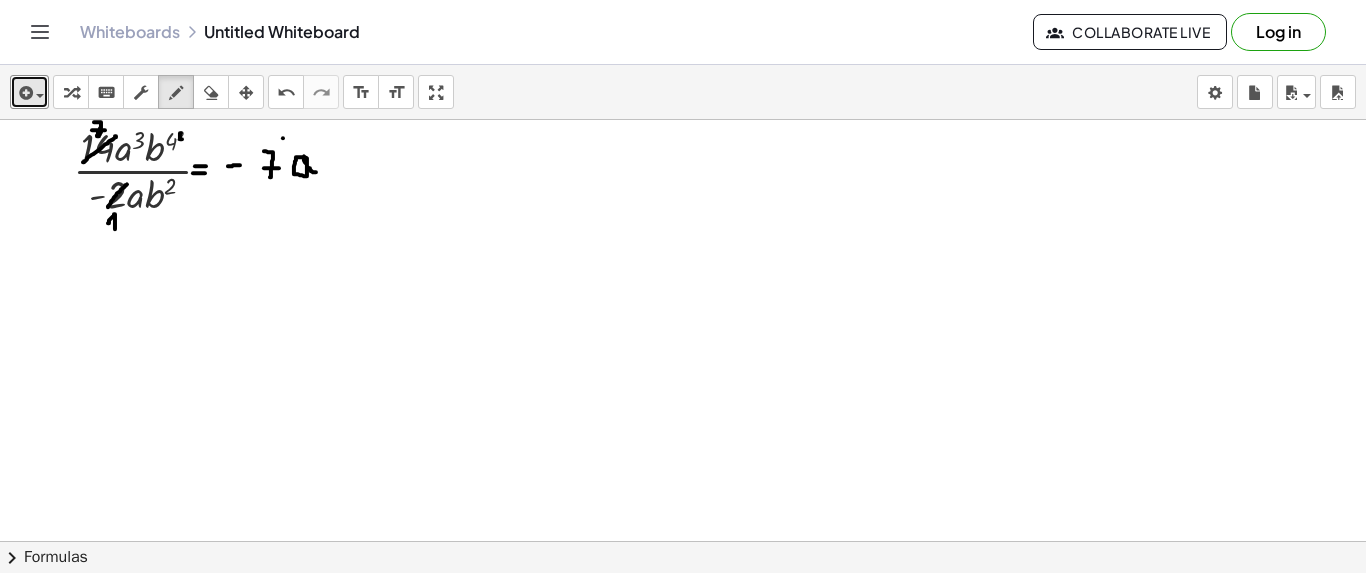 drag, startPoint x: 302, startPoint y: 156, endPoint x: 317, endPoint y: 172, distance: 21.931713 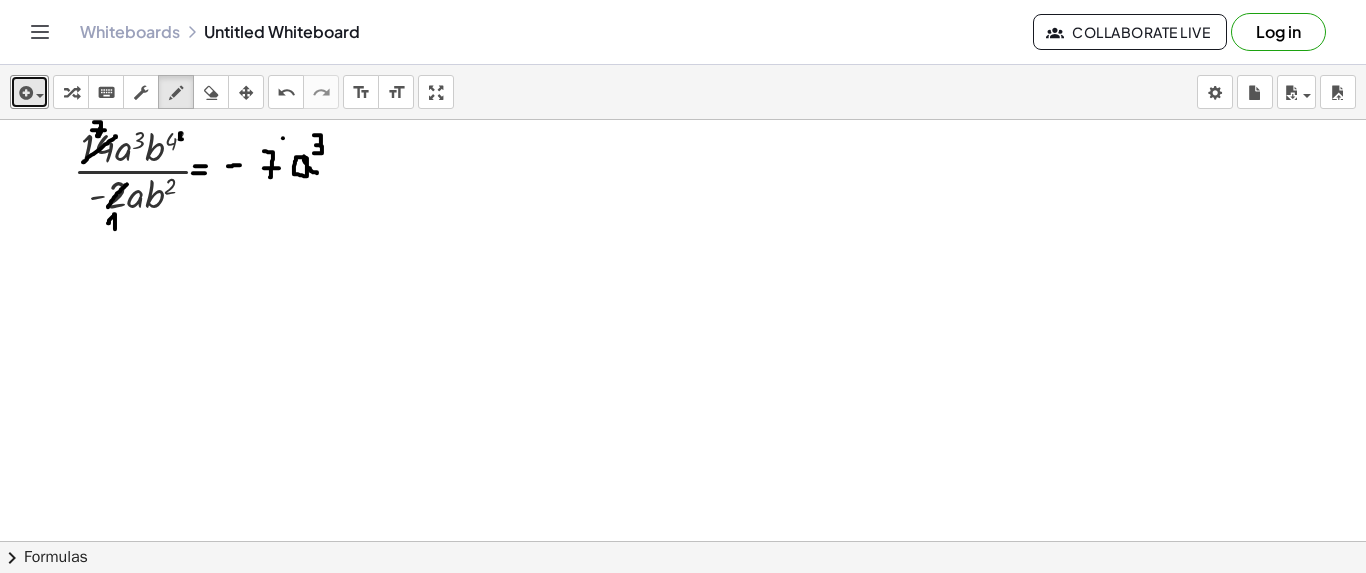 drag, startPoint x: 314, startPoint y: 134, endPoint x: 313, endPoint y: 152, distance: 18.027756 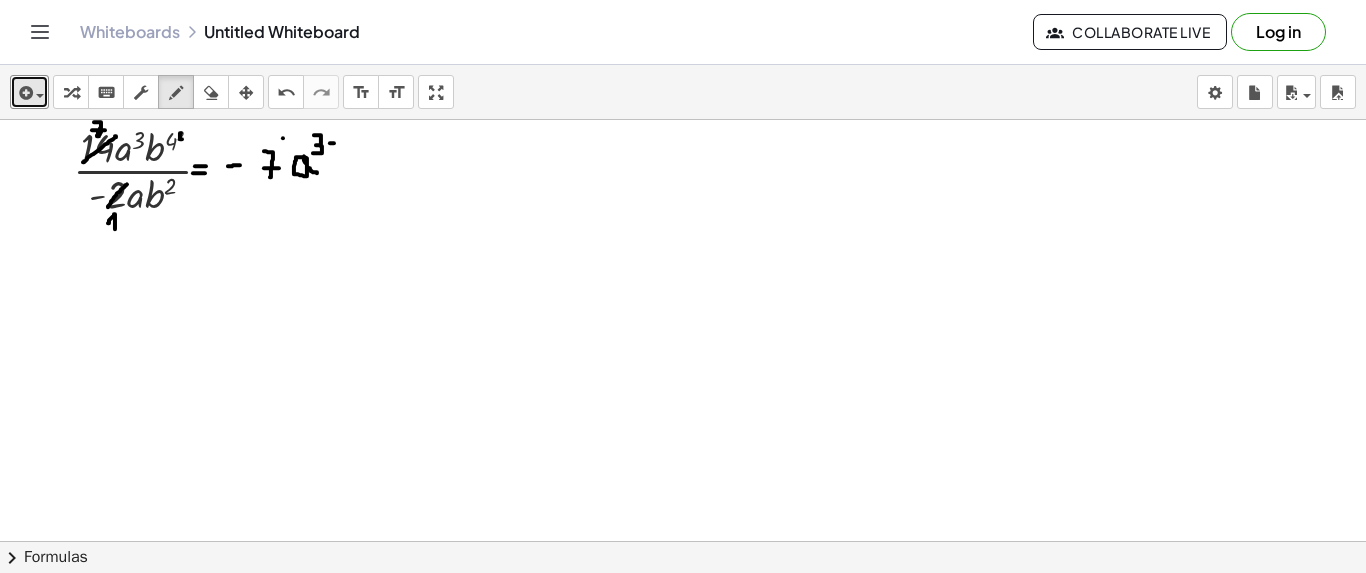 click at bounding box center (683, 625) 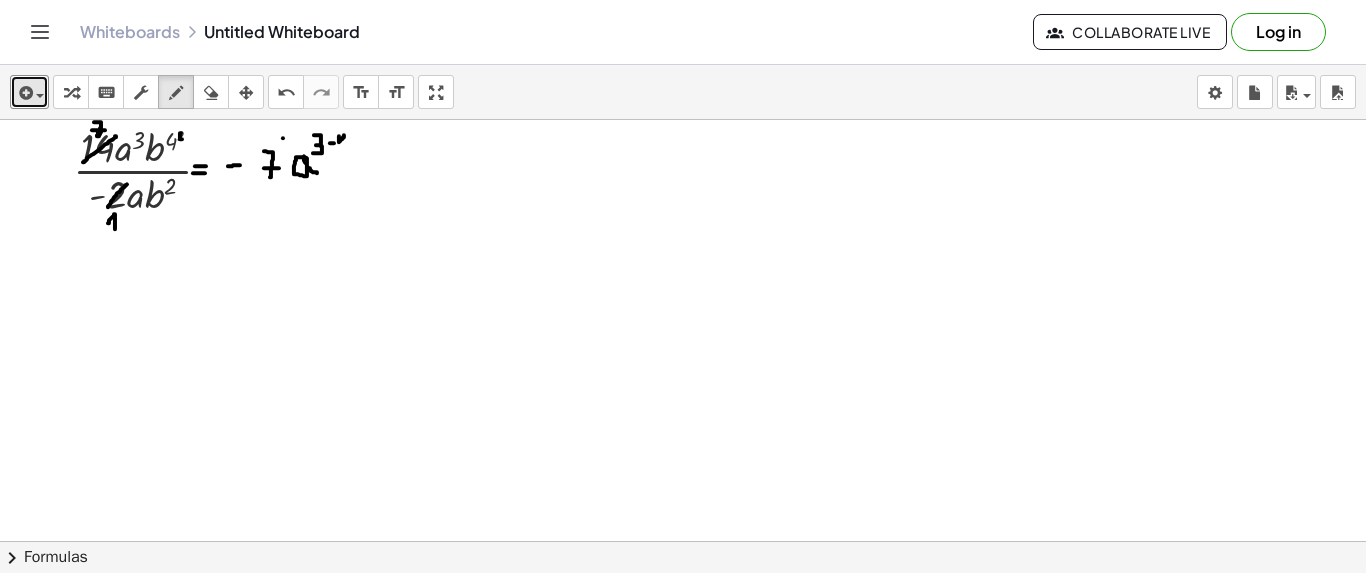 click at bounding box center (683, 625) 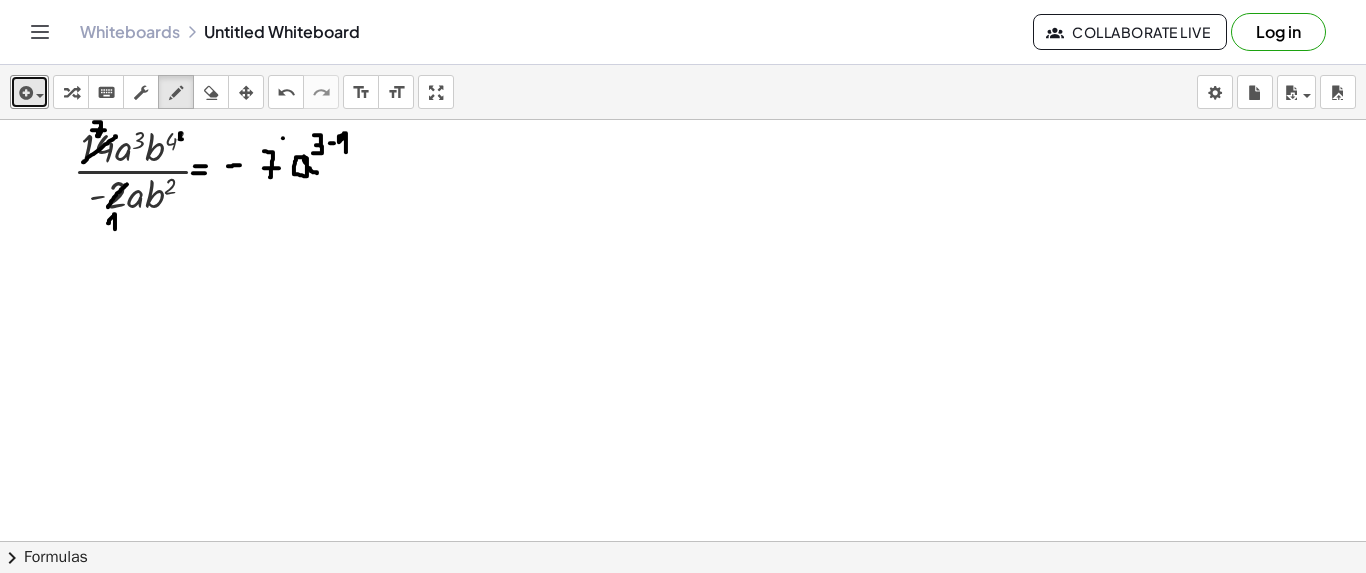 drag, startPoint x: 346, startPoint y: 132, endPoint x: 346, endPoint y: 151, distance: 19 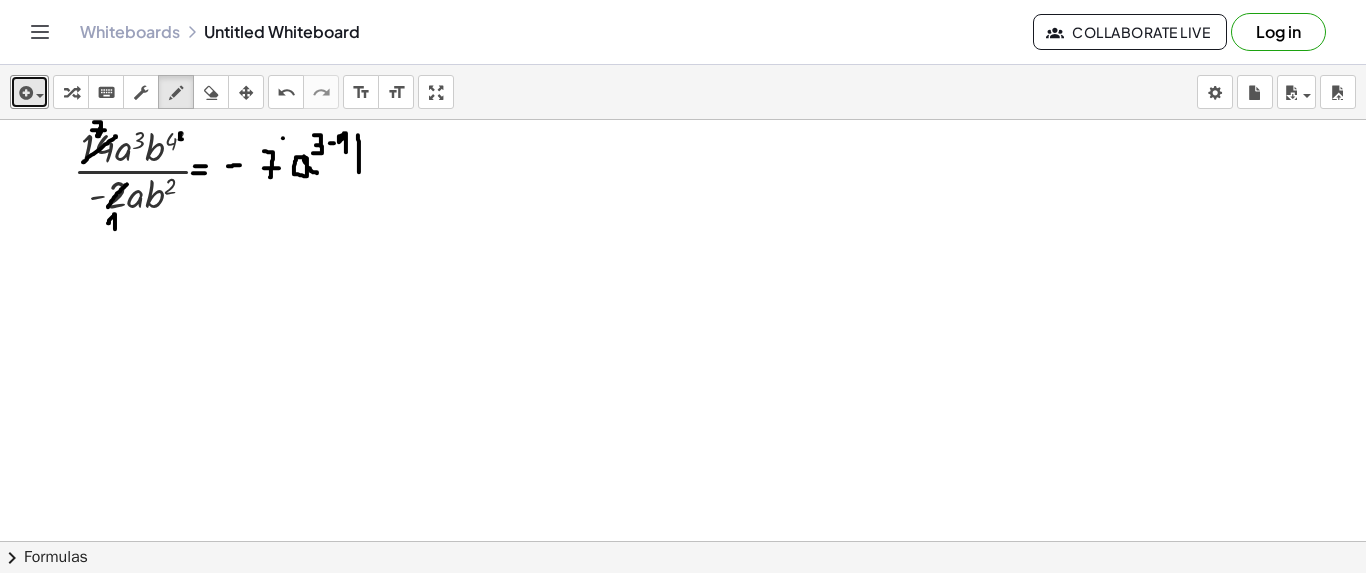 drag, startPoint x: 358, startPoint y: 134, endPoint x: 359, endPoint y: 171, distance: 37.01351 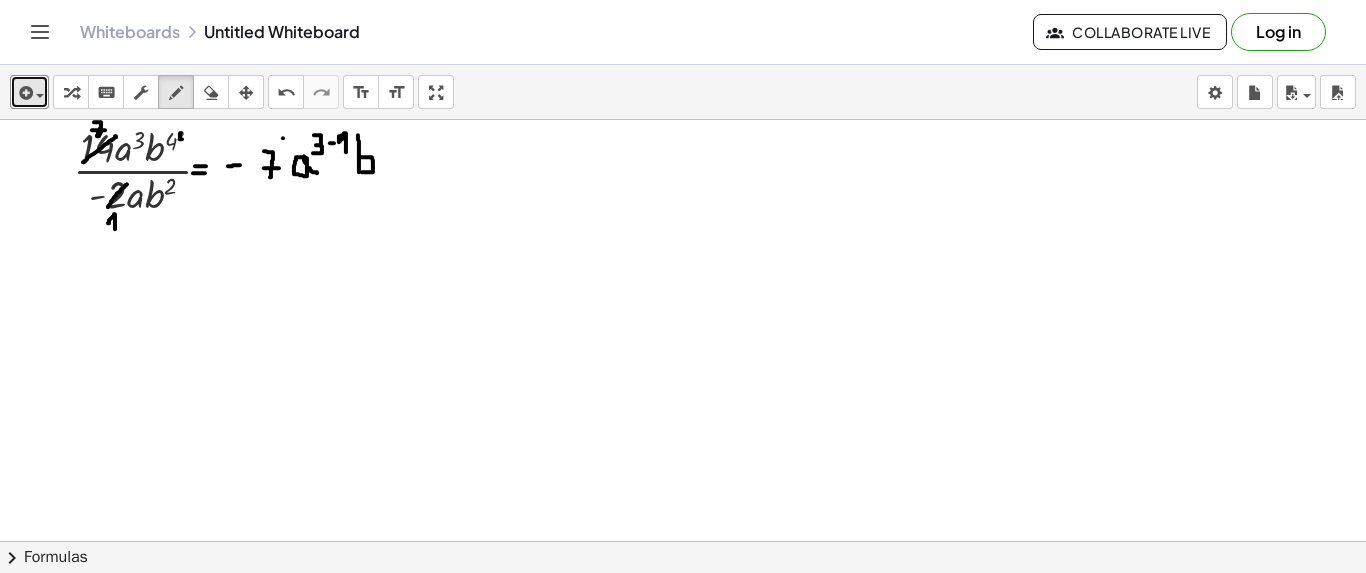 drag, startPoint x: 359, startPoint y: 156, endPoint x: 362, endPoint y: 171, distance: 15.297058 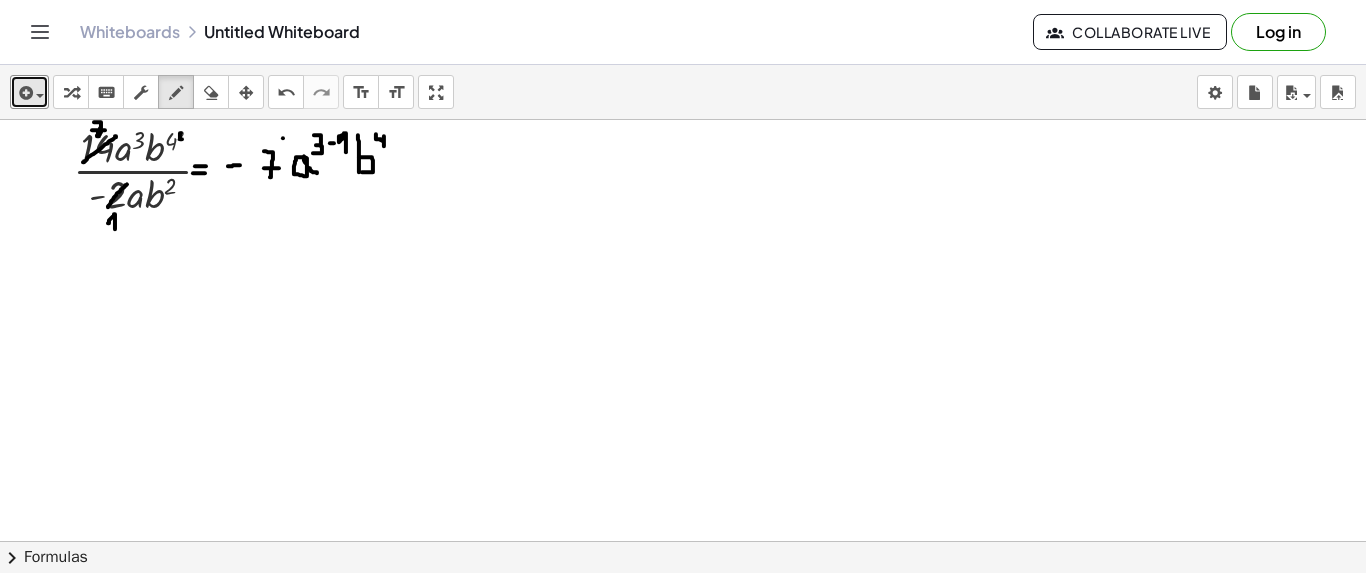 drag, startPoint x: 376, startPoint y: 133, endPoint x: 384, endPoint y: 145, distance: 14.422205 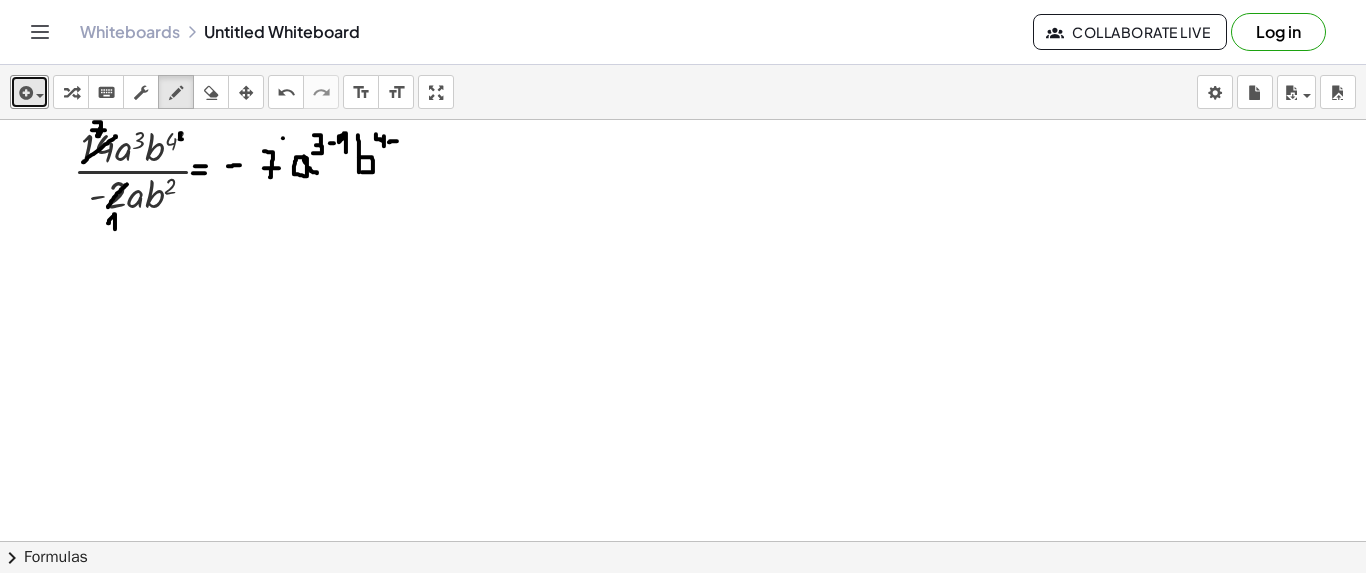 click at bounding box center [683, 625] 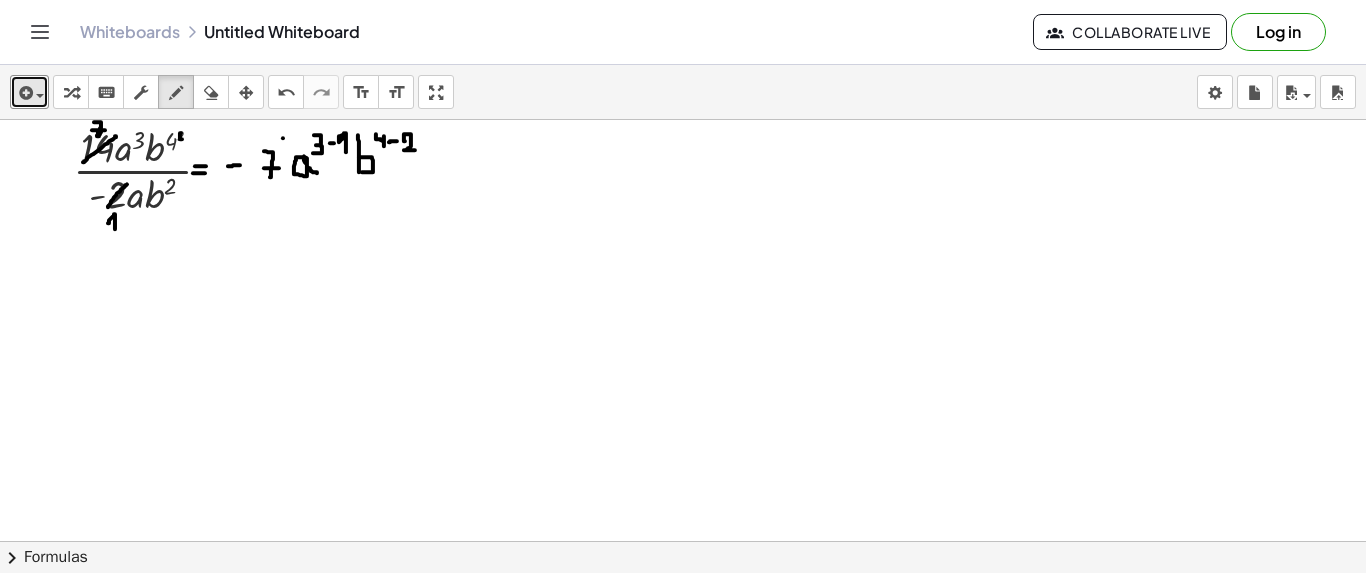drag, startPoint x: 405, startPoint y: 140, endPoint x: 415, endPoint y: 149, distance: 13.453624 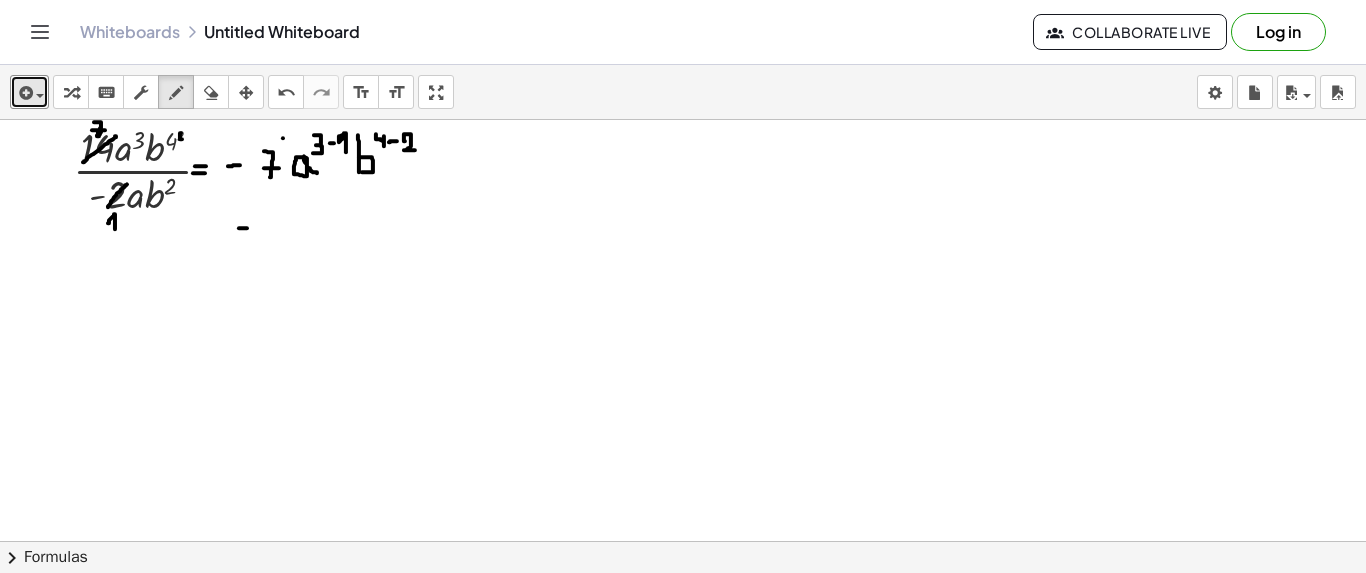 click at bounding box center (683, 625) 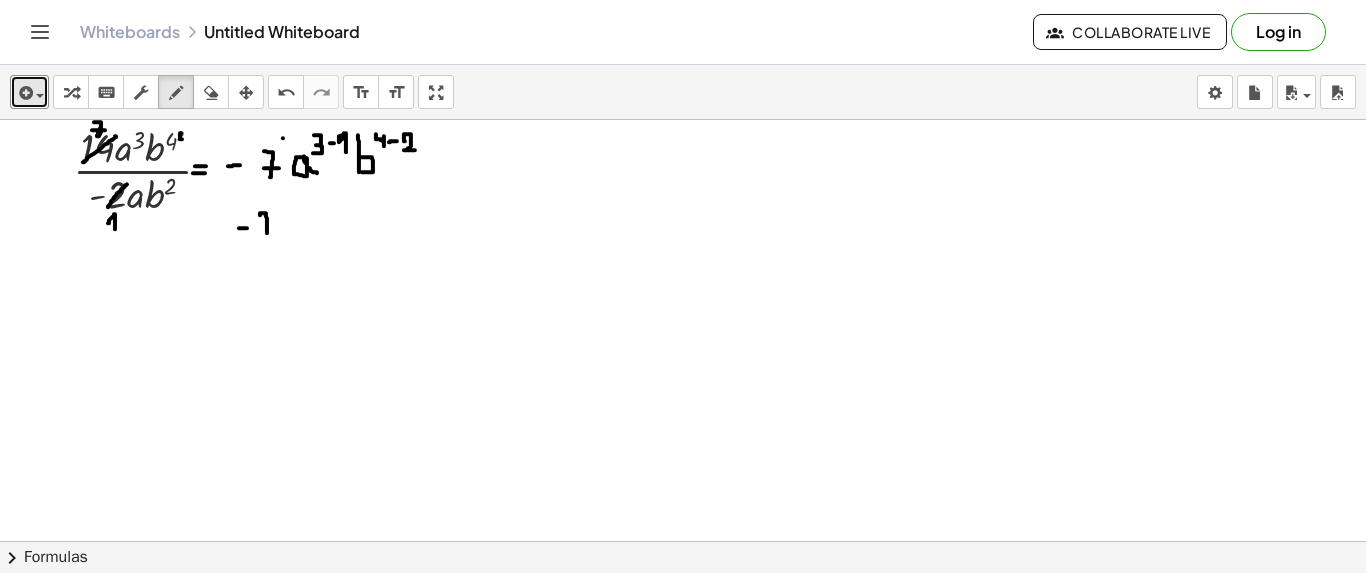 drag, startPoint x: 260, startPoint y: 214, endPoint x: 267, endPoint y: 232, distance: 19.313208 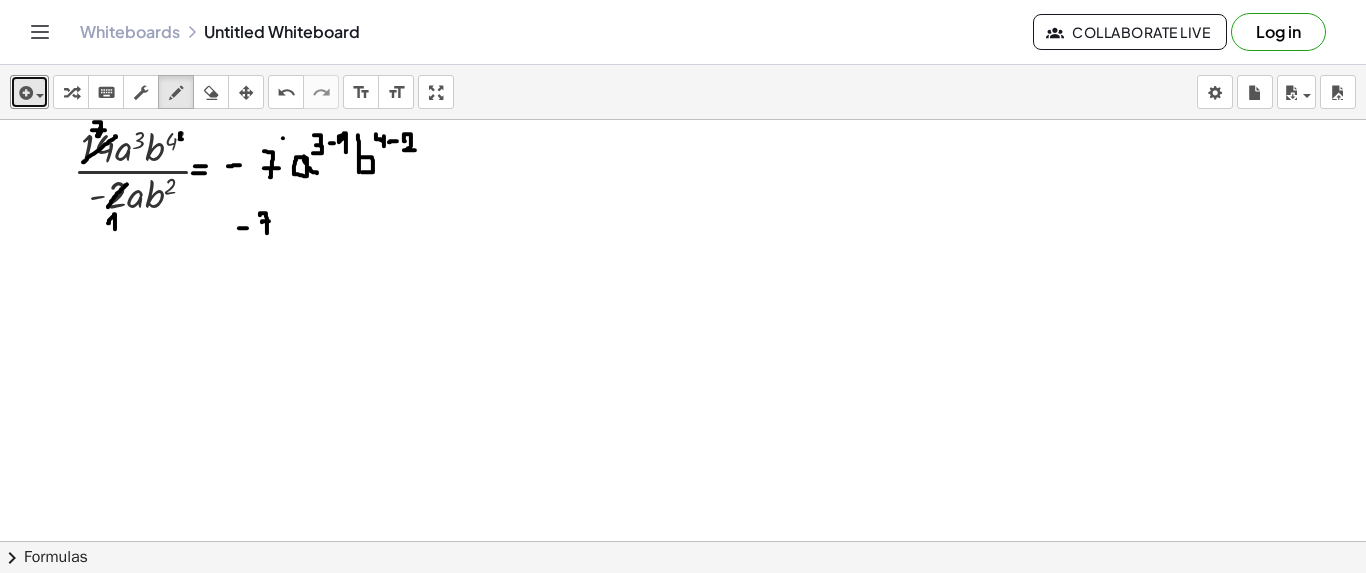 click at bounding box center (683, 625) 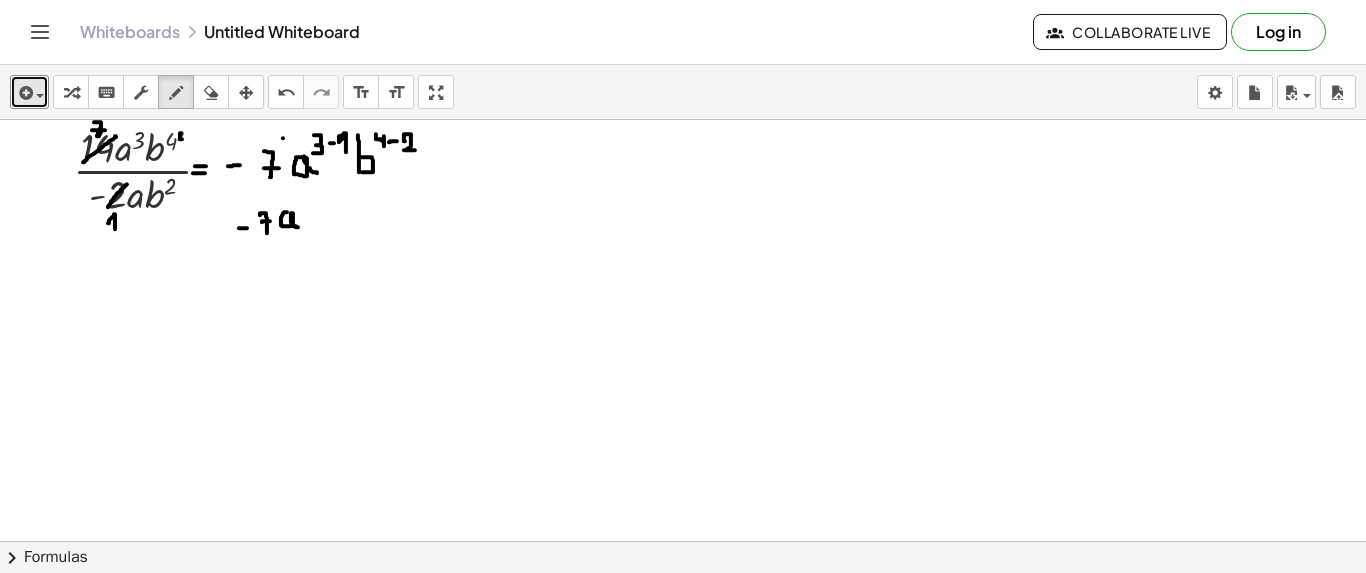 drag, startPoint x: 287, startPoint y: 211, endPoint x: 298, endPoint y: 226, distance: 18.601076 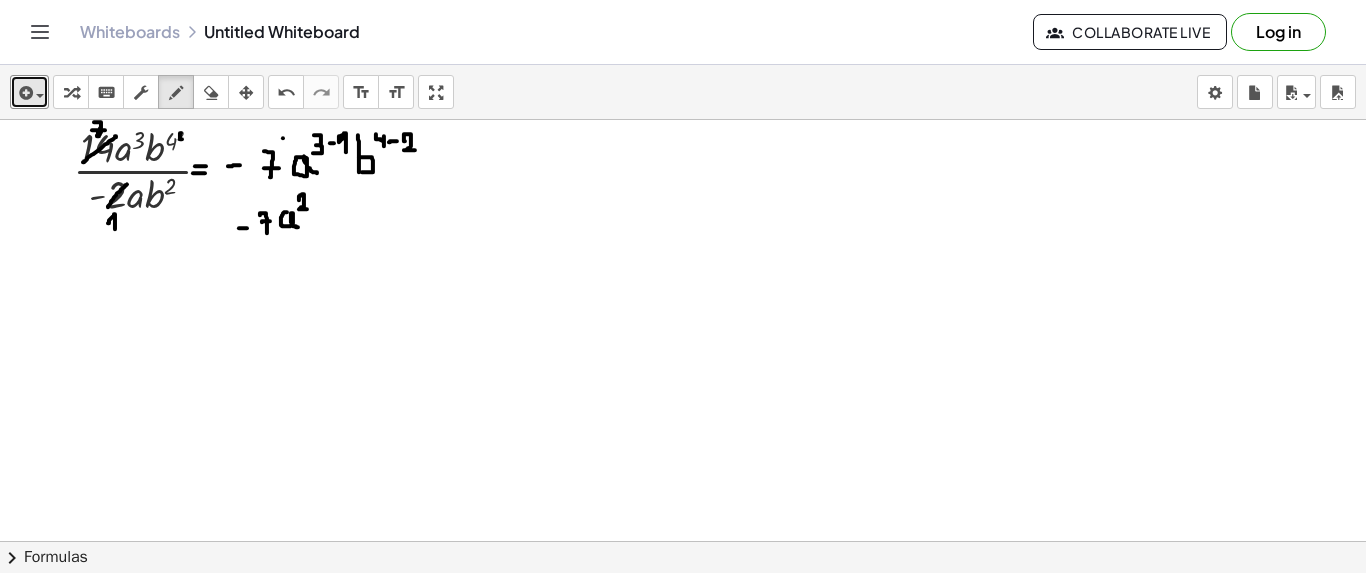 drag, startPoint x: 299, startPoint y: 199, endPoint x: 308, endPoint y: 208, distance: 12.727922 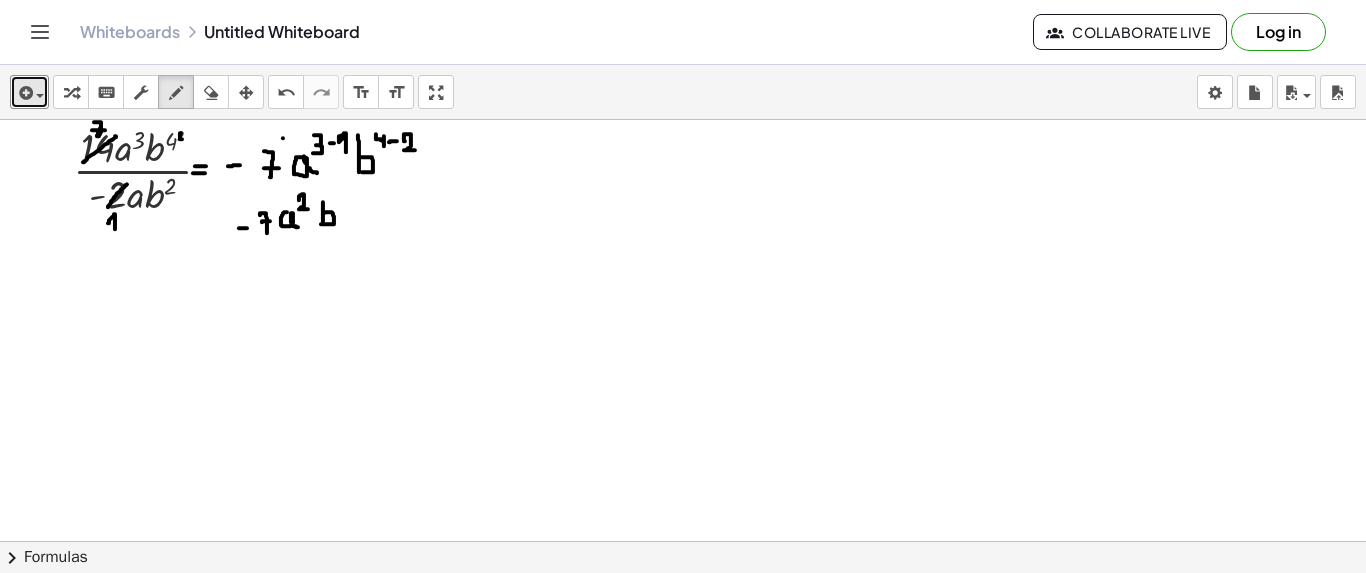 drag, startPoint x: 323, startPoint y: 201, endPoint x: 321, endPoint y: 223, distance: 22.090721 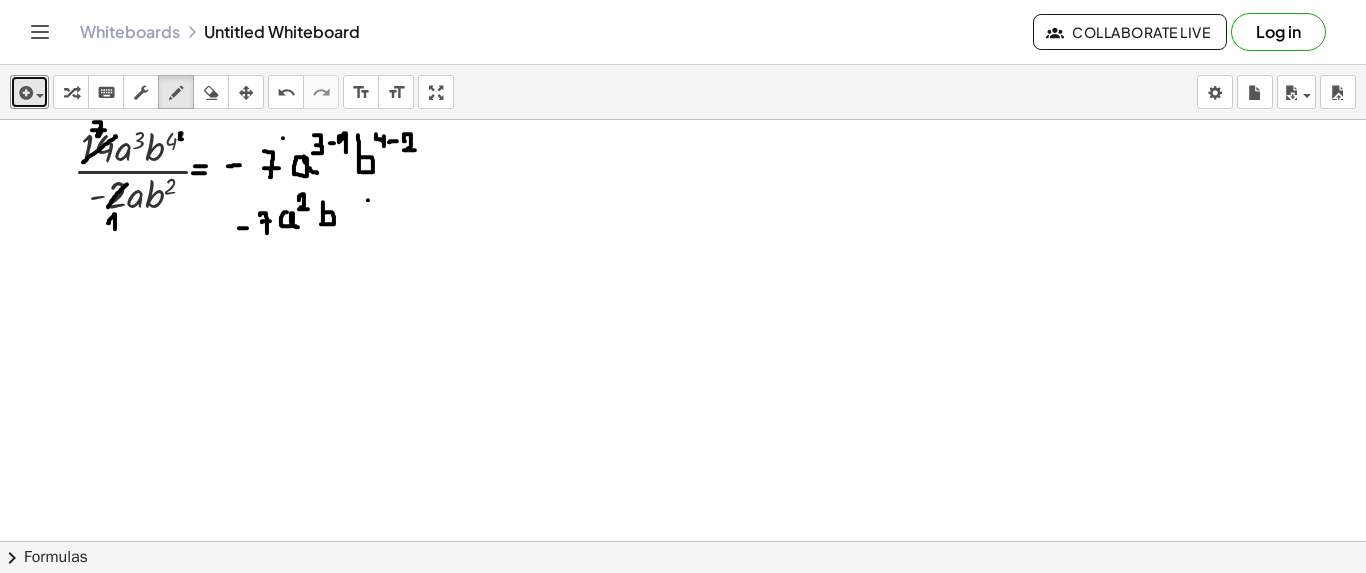 click at bounding box center [683, 625] 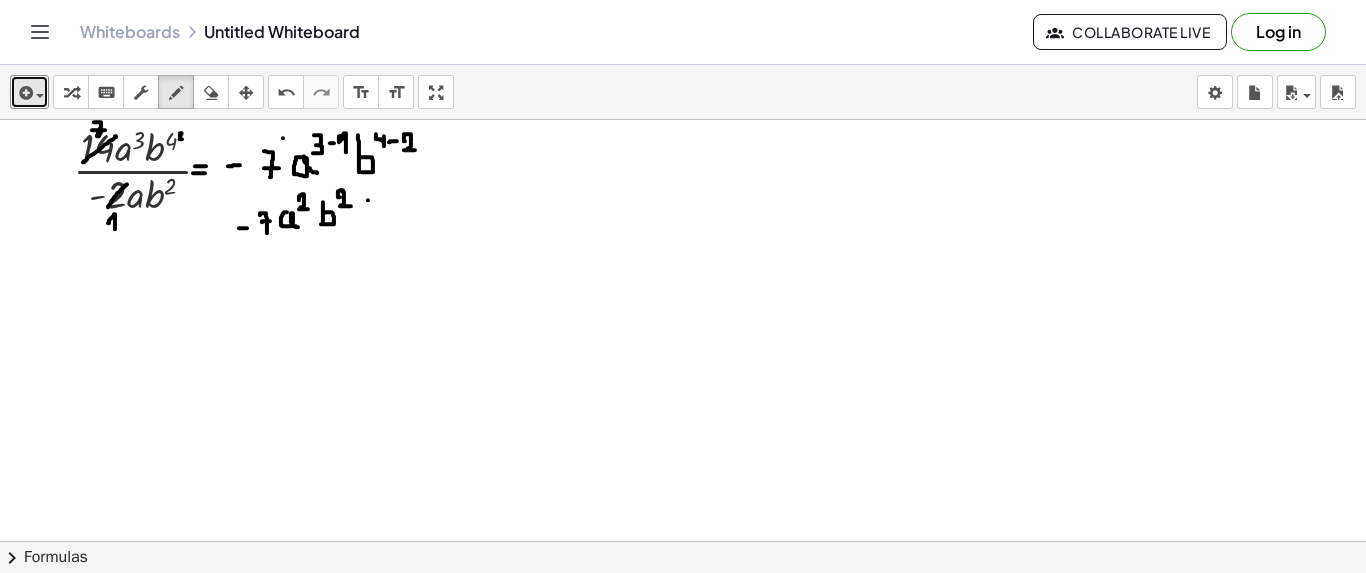 drag, startPoint x: 340, startPoint y: 196, endPoint x: 351, endPoint y: 205, distance: 14.21267 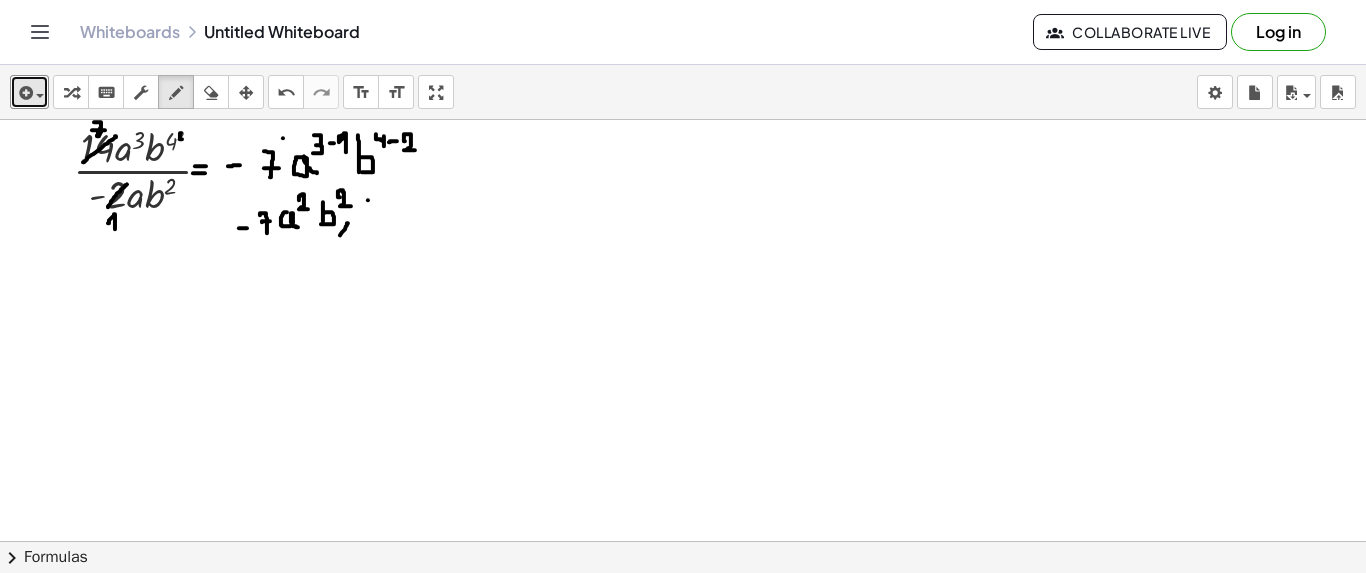 drag, startPoint x: 348, startPoint y: 222, endPoint x: 340, endPoint y: 234, distance: 14.422205 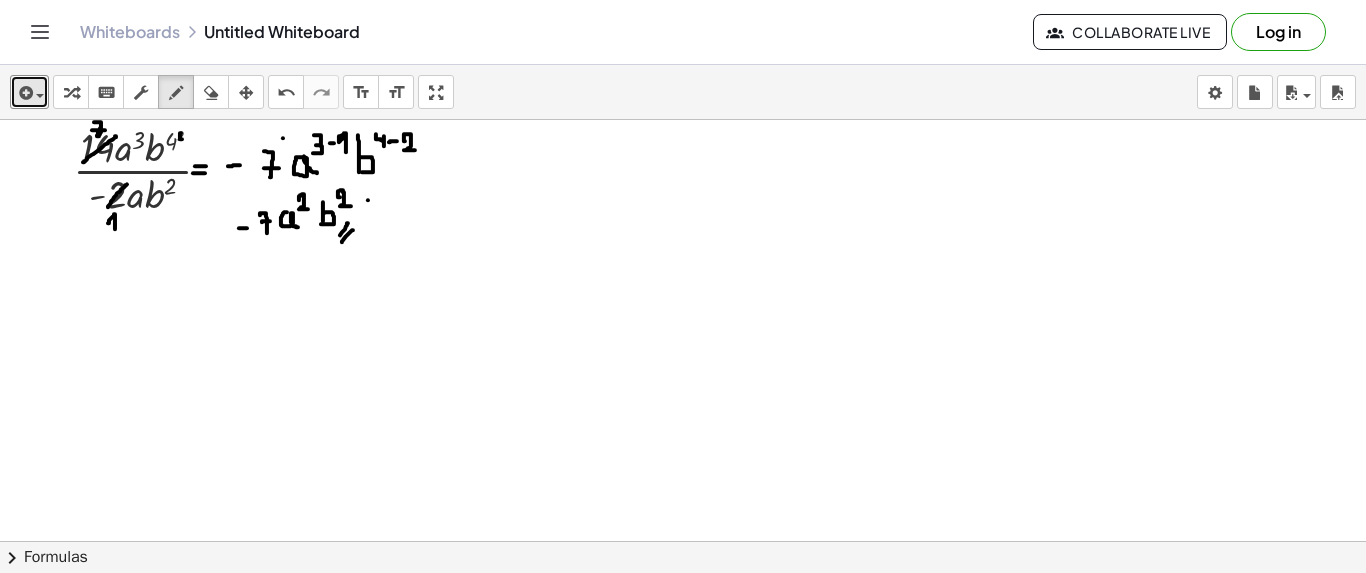 drag, startPoint x: 353, startPoint y: 229, endPoint x: 342, endPoint y: 241, distance: 16.27882 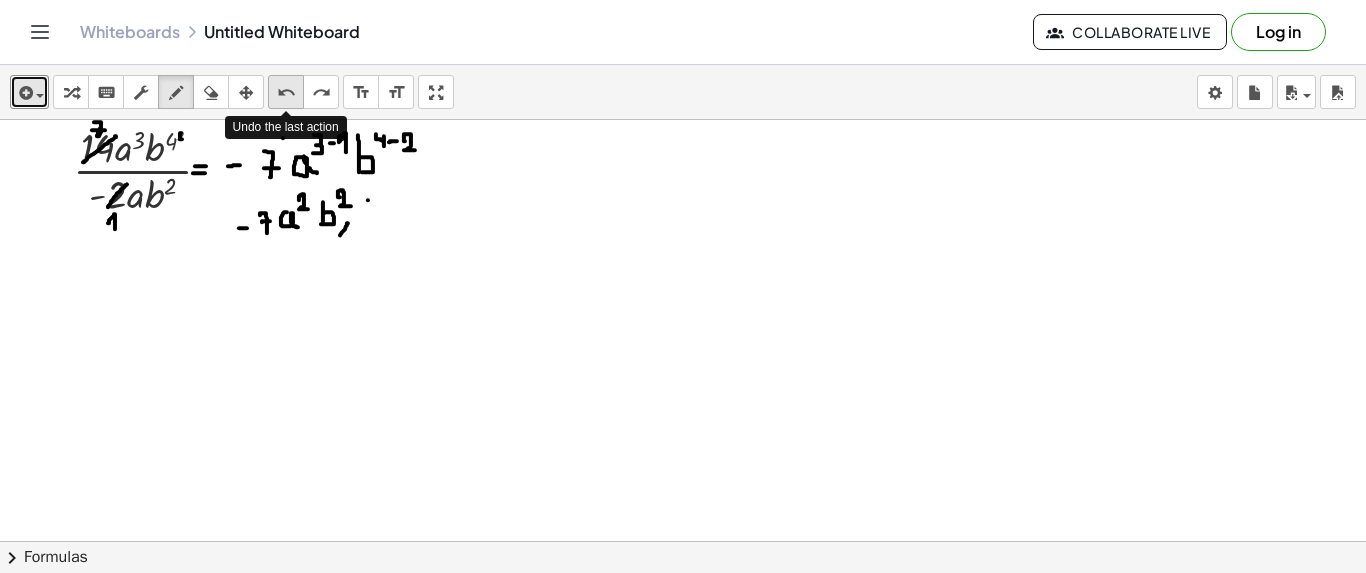 click on "undo" at bounding box center (286, 93) 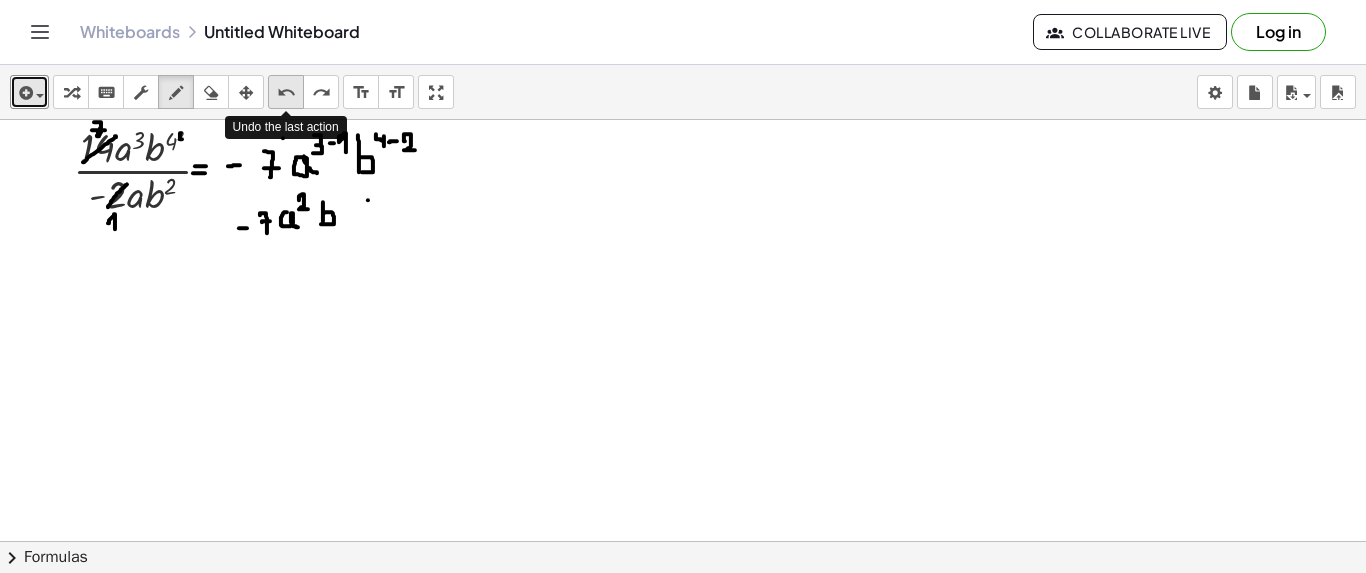 click on "undo" at bounding box center (286, 93) 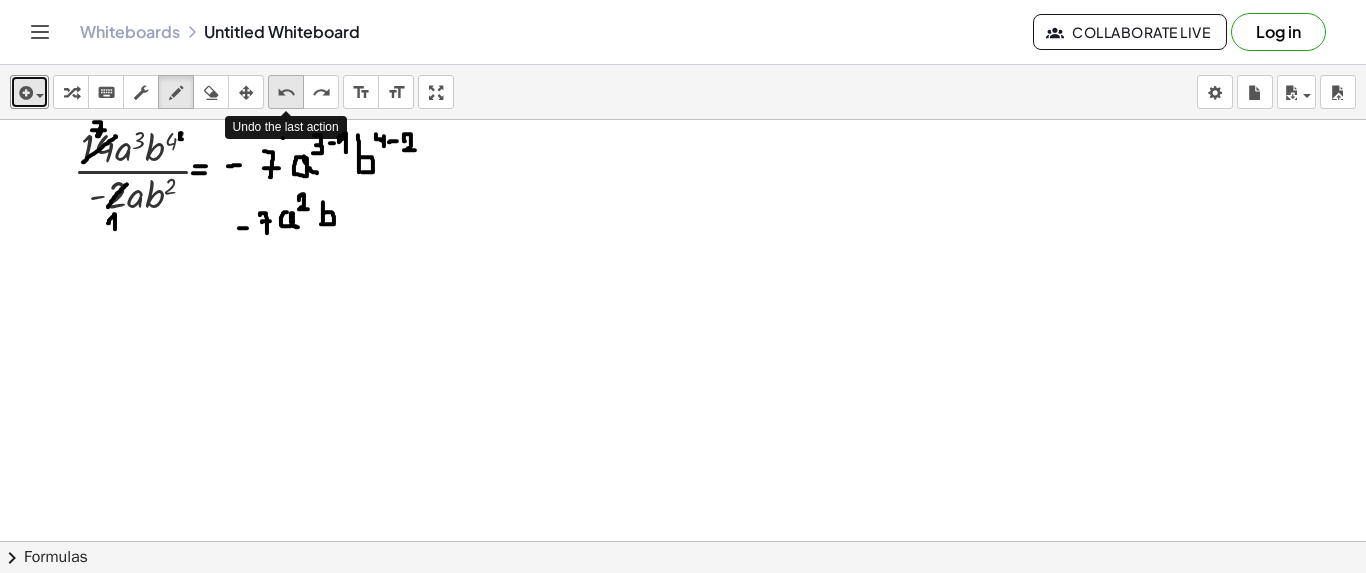 click on "undo" at bounding box center [286, 93] 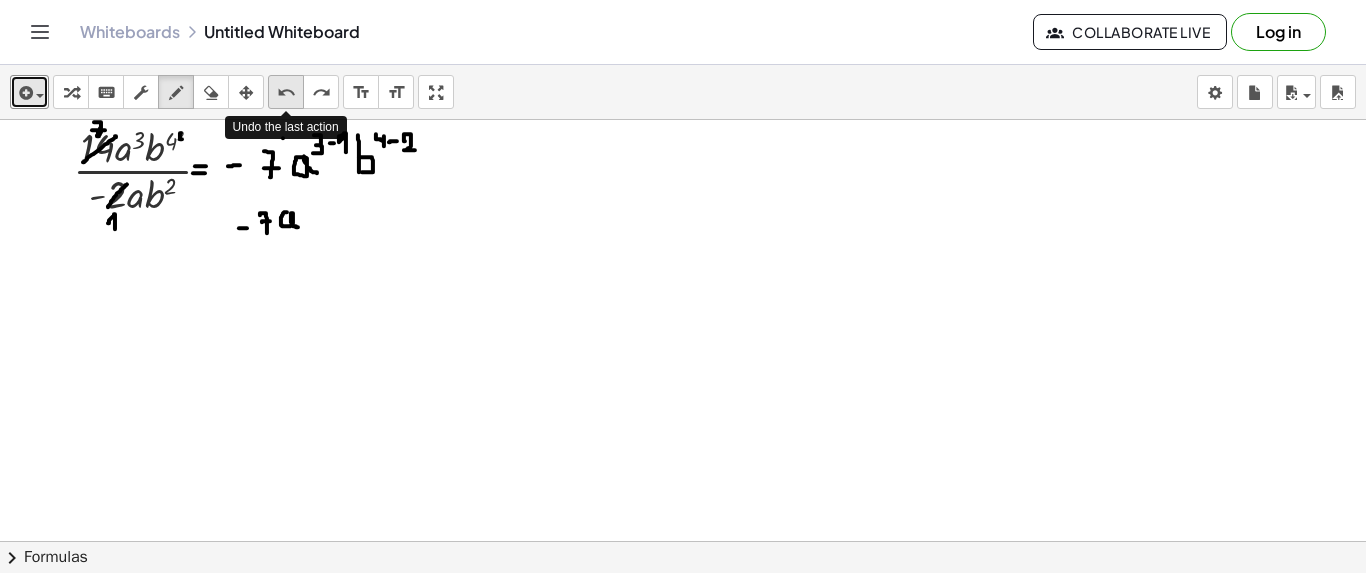 click on "undo" at bounding box center [286, 93] 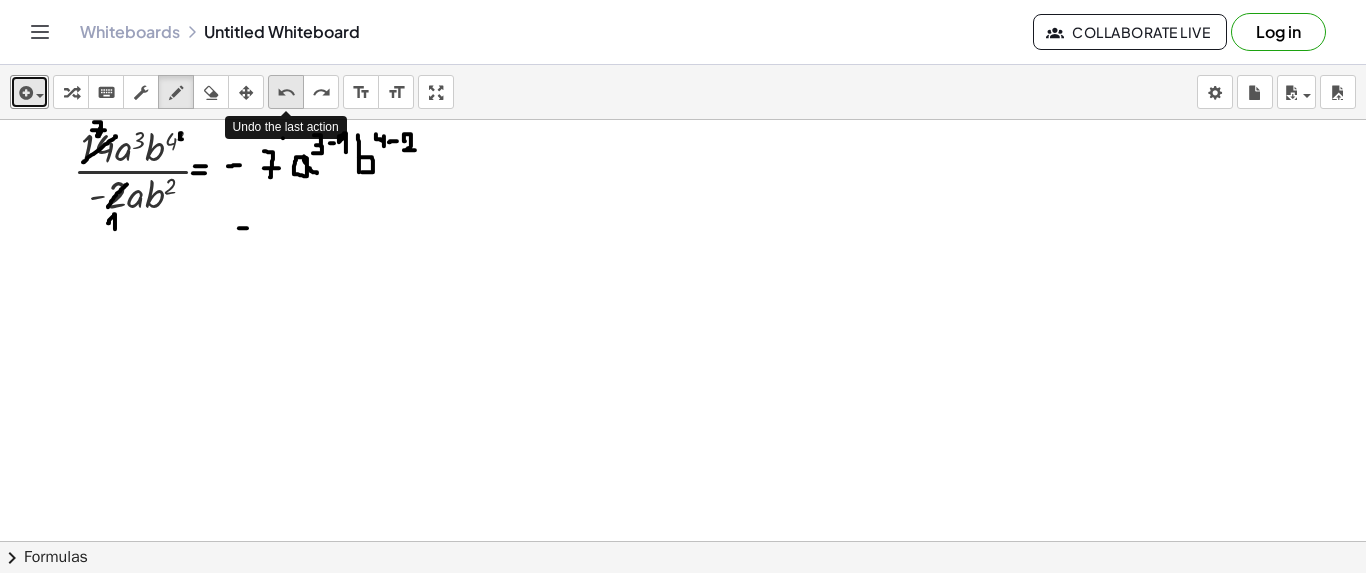 click on "undo" at bounding box center (286, 93) 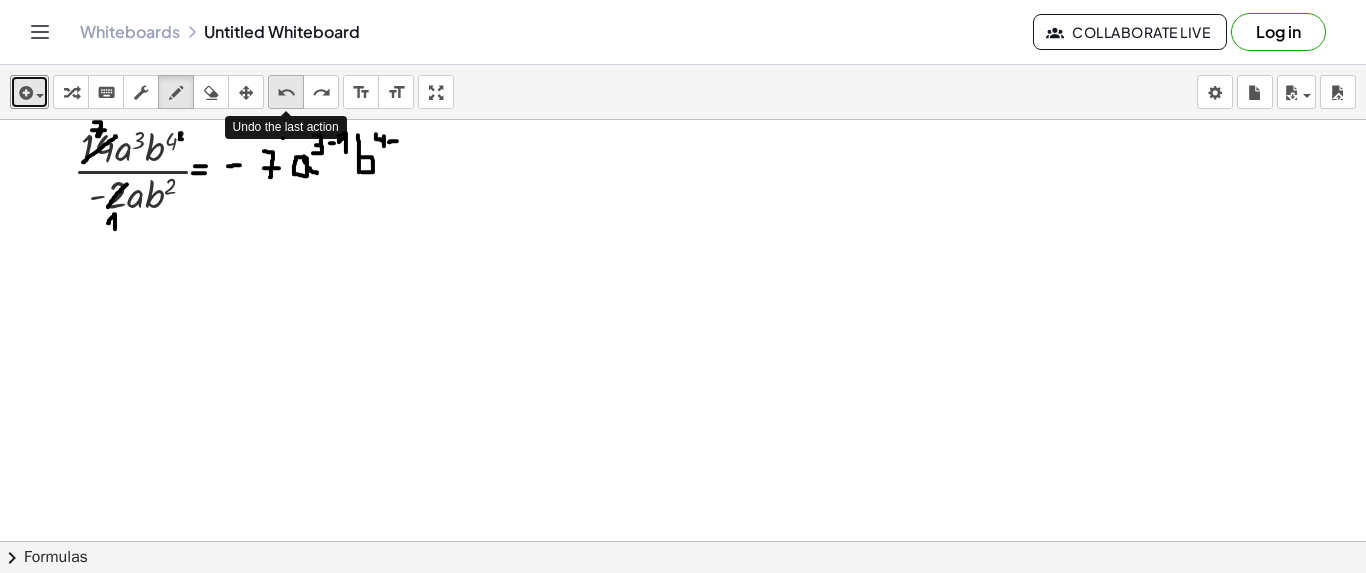 click on "undo" at bounding box center (286, 93) 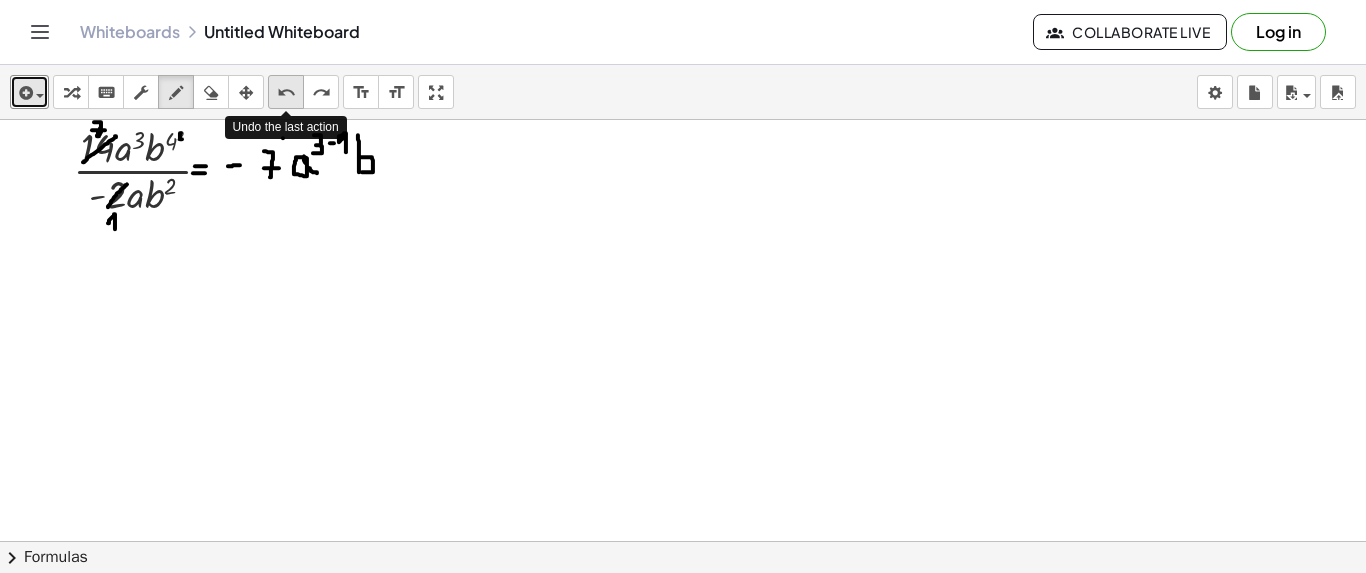 click on "undo" at bounding box center [286, 93] 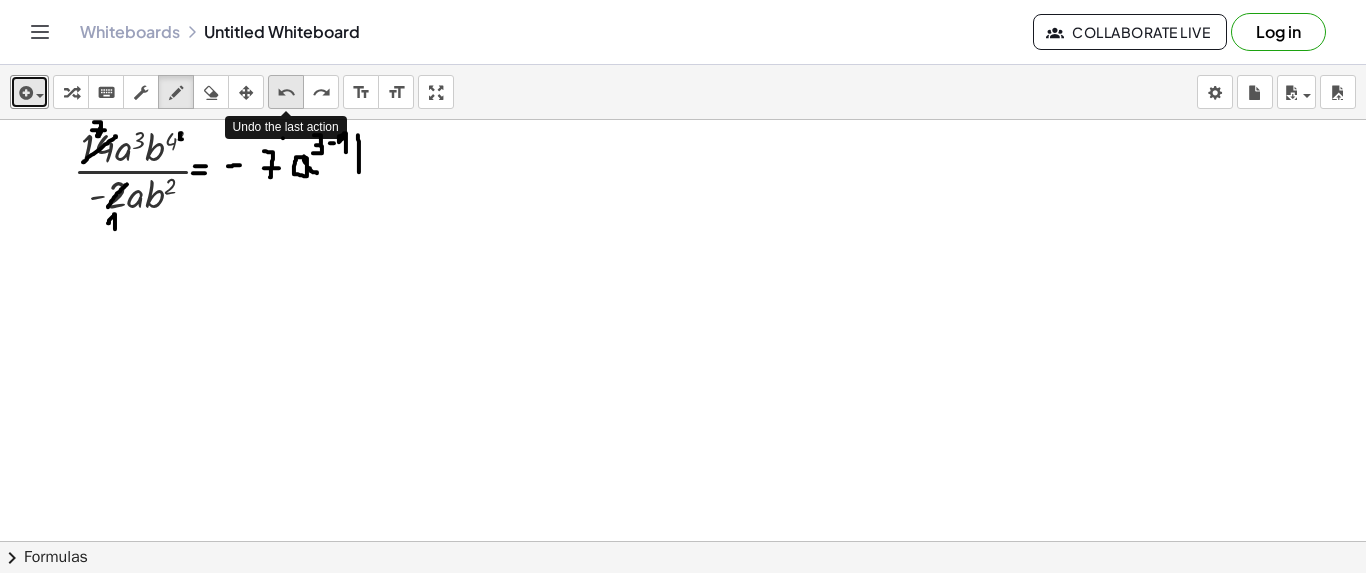 click on "undo" at bounding box center [286, 93] 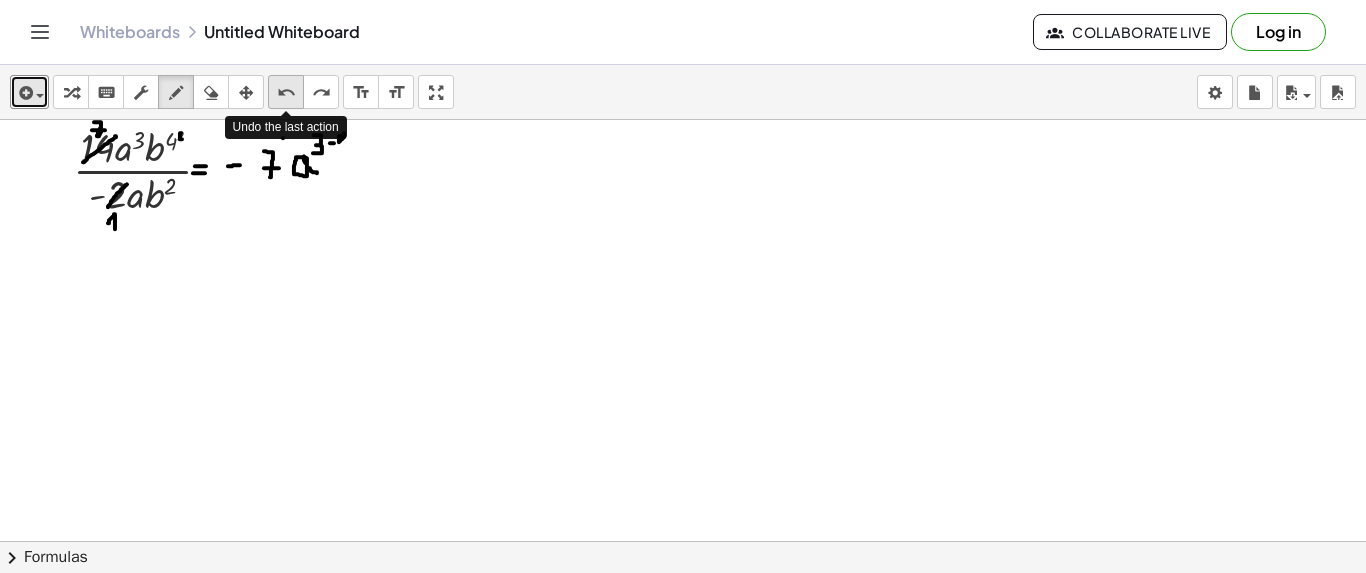 click on "undo" at bounding box center (286, 93) 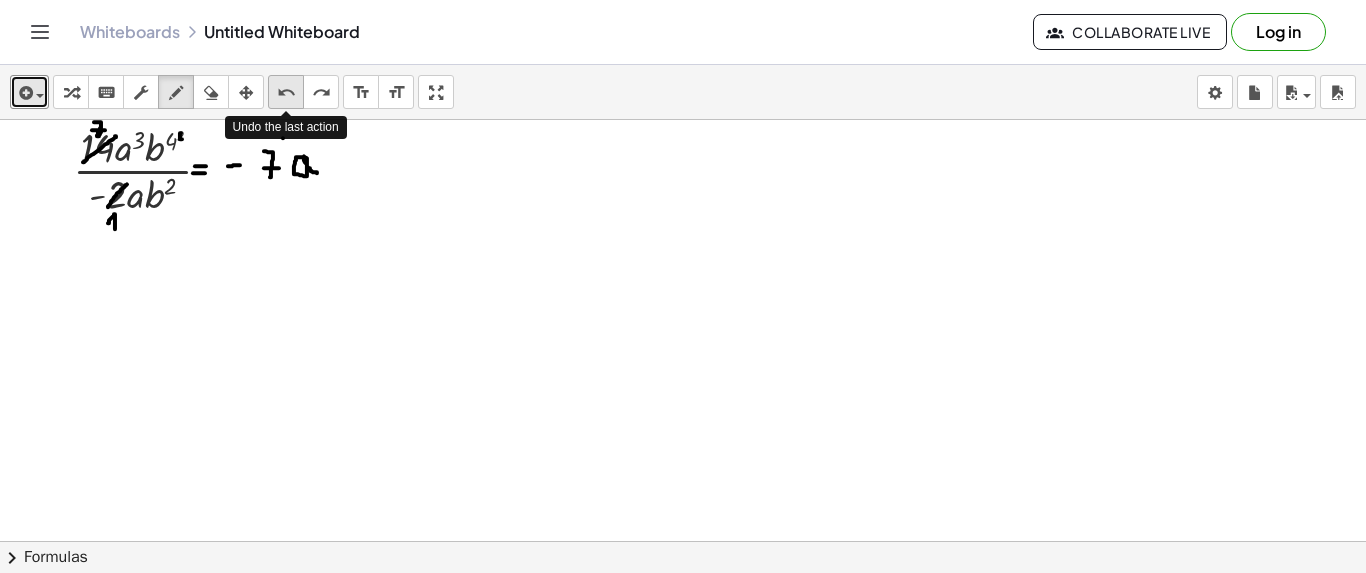 click on "undo" at bounding box center [286, 93] 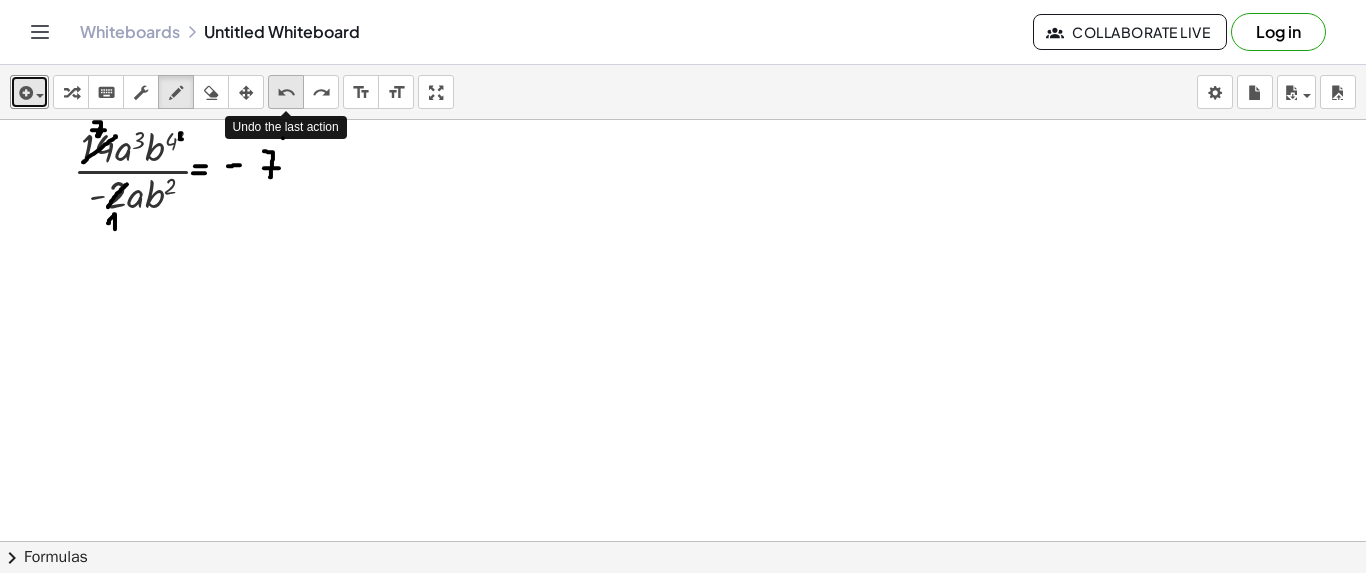 click on "undo" at bounding box center [286, 93] 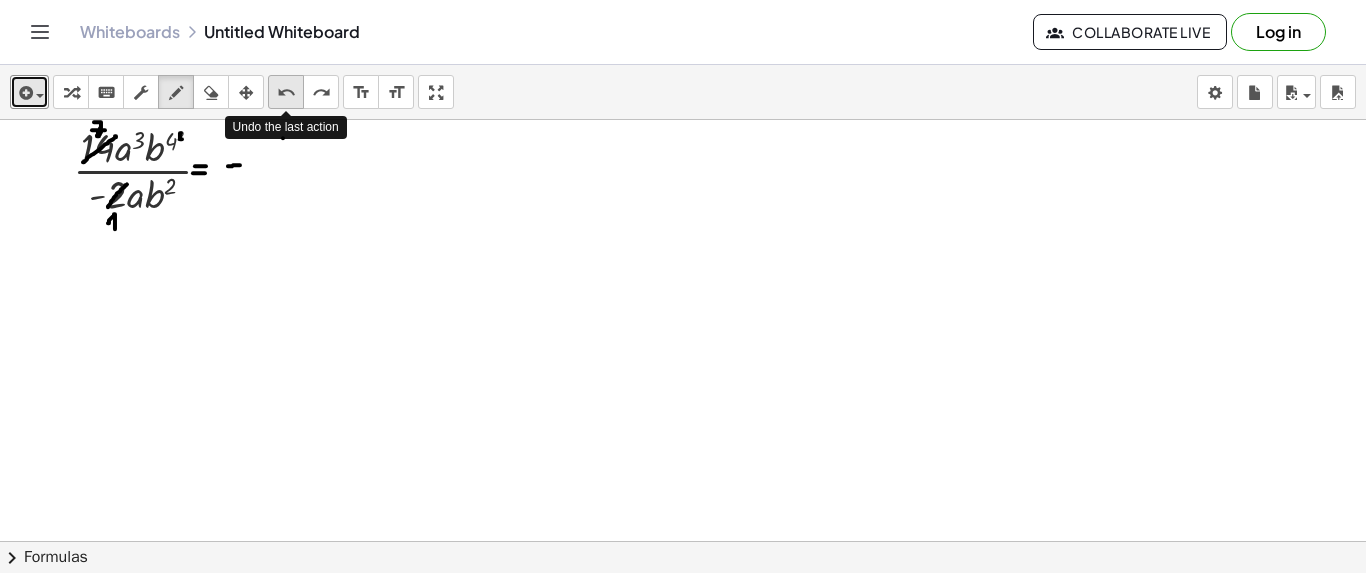 click on "undo" at bounding box center (286, 93) 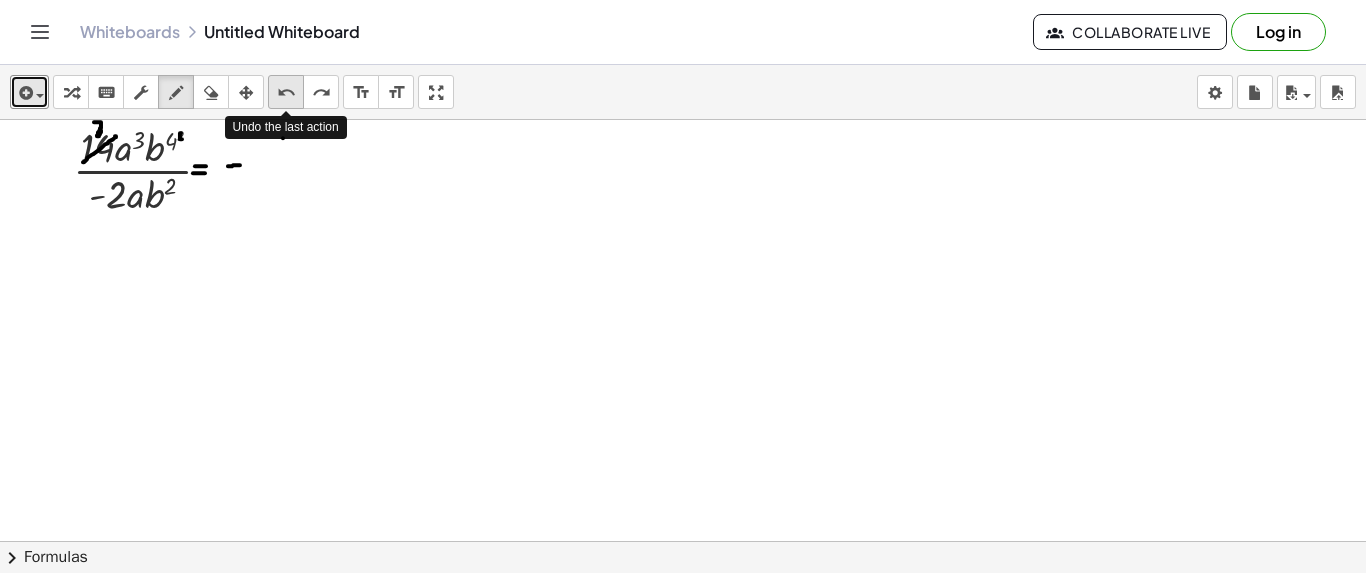 click on "undo" at bounding box center (286, 93) 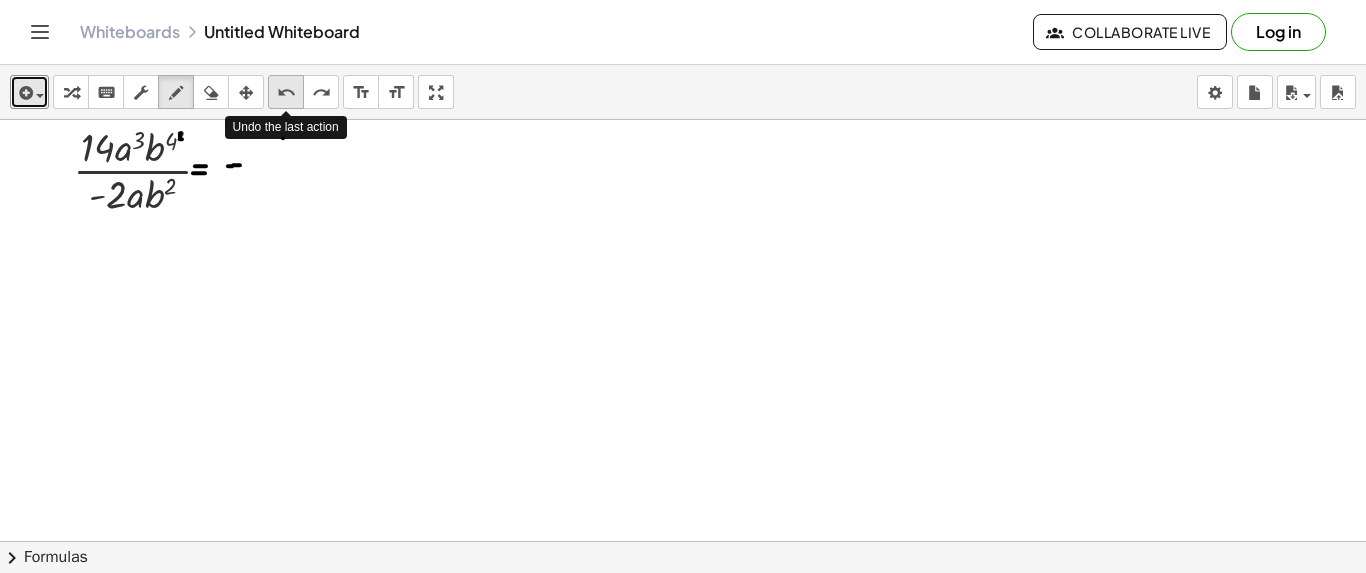 click on "undo" at bounding box center (286, 93) 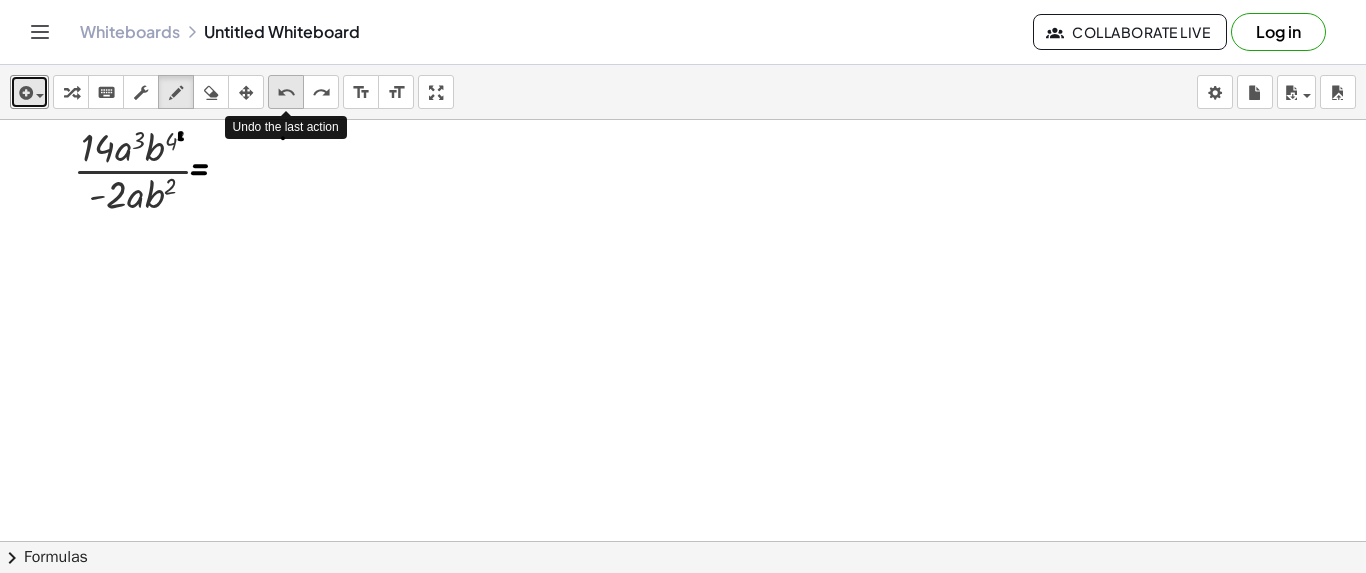 click on "undo" at bounding box center [286, 93] 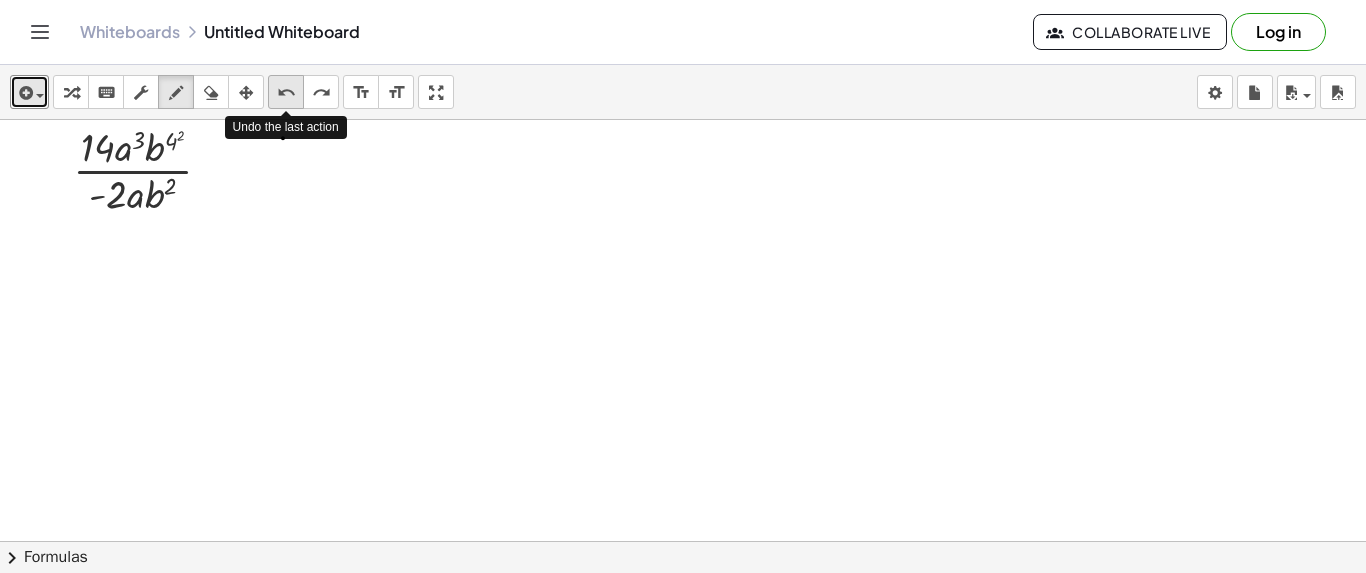 click on "undo" at bounding box center [286, 93] 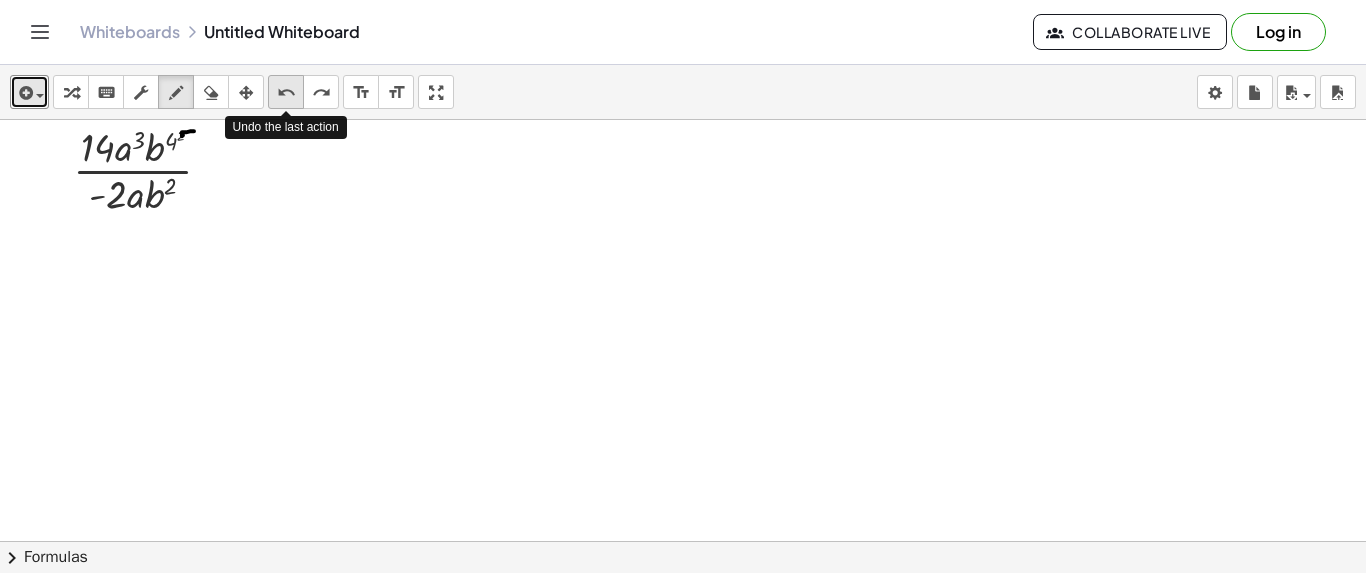 click on "undo" at bounding box center (286, 93) 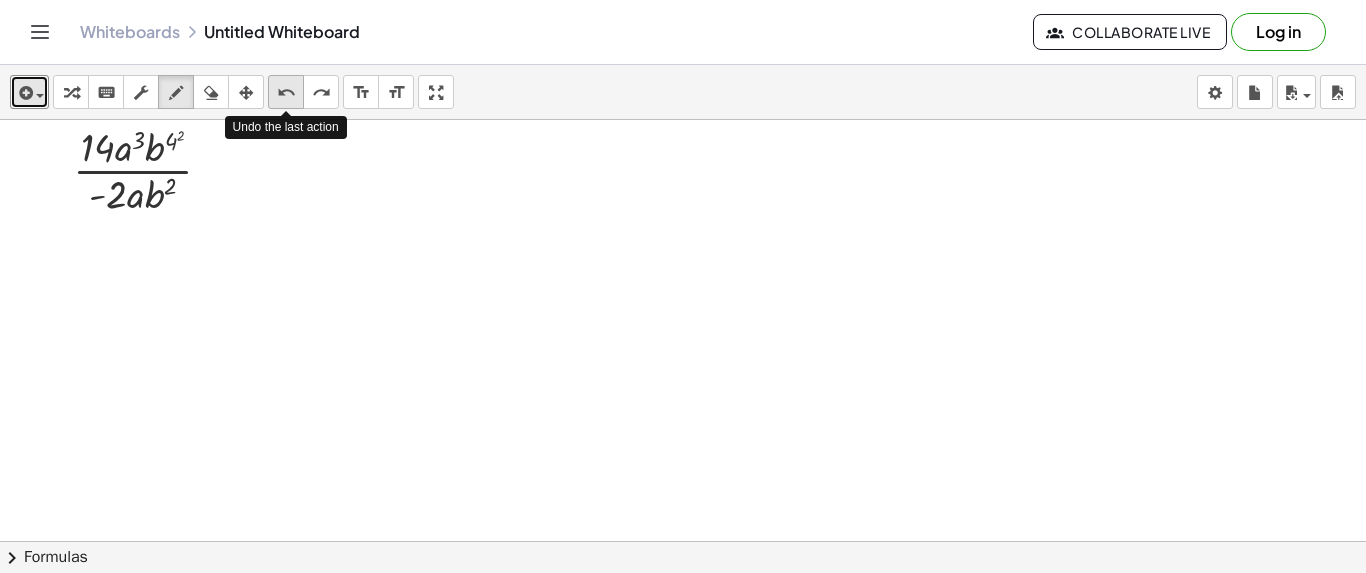 click on "undo" at bounding box center (286, 93) 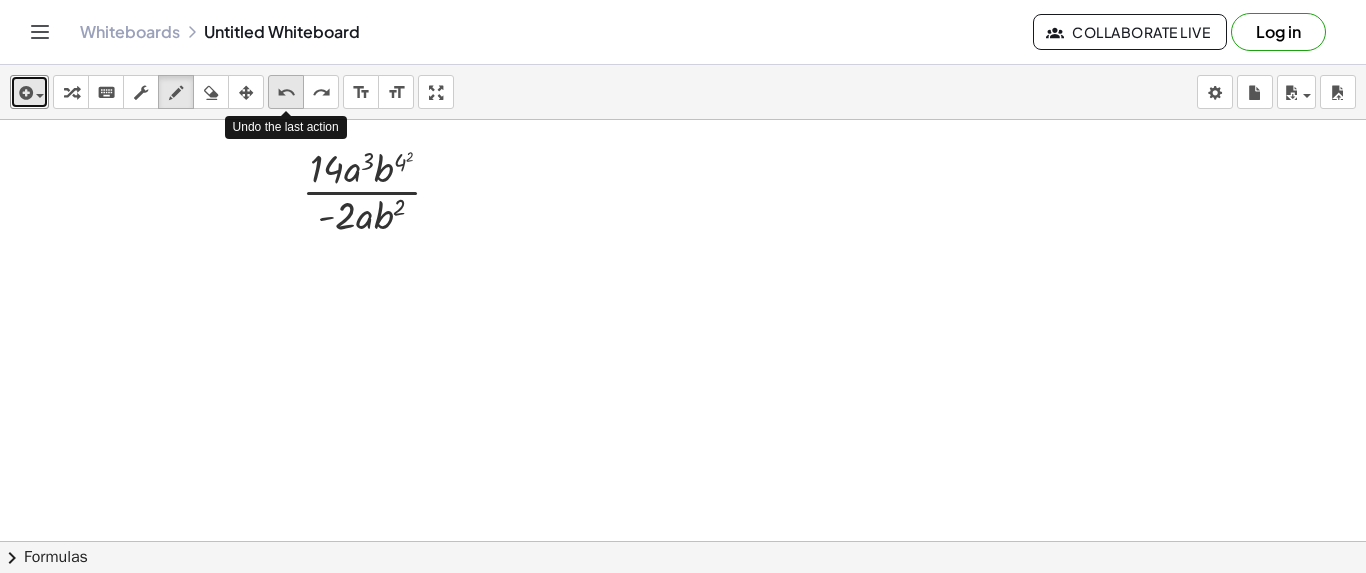 click on "undo" at bounding box center (286, 93) 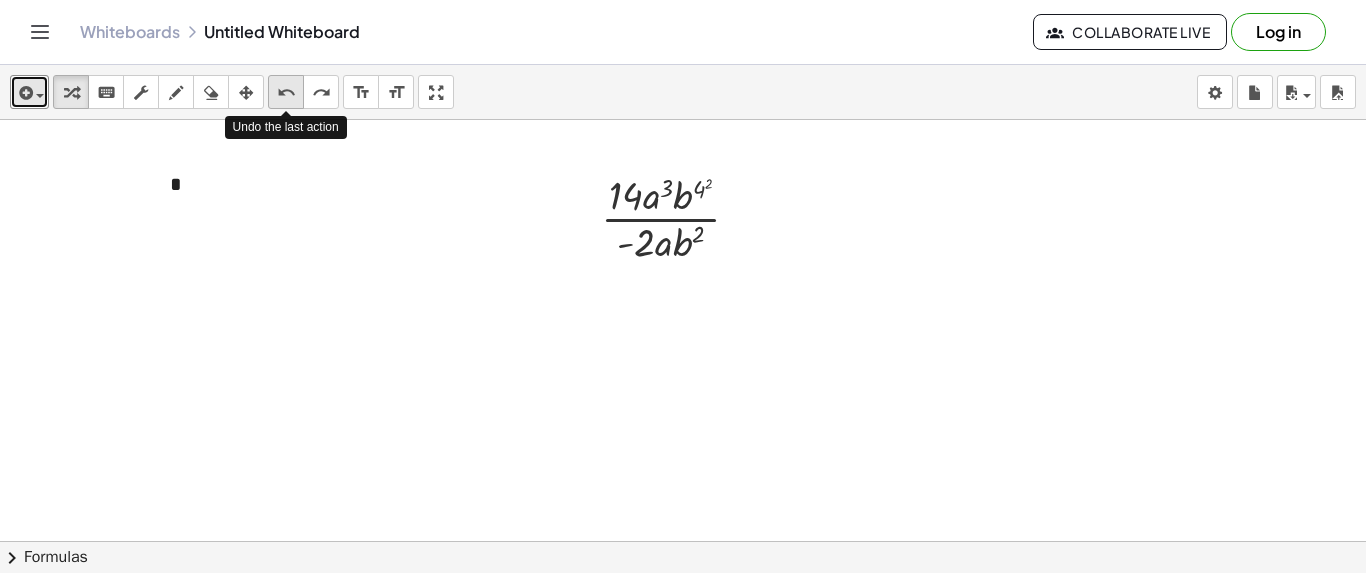 click on "undo" at bounding box center (286, 93) 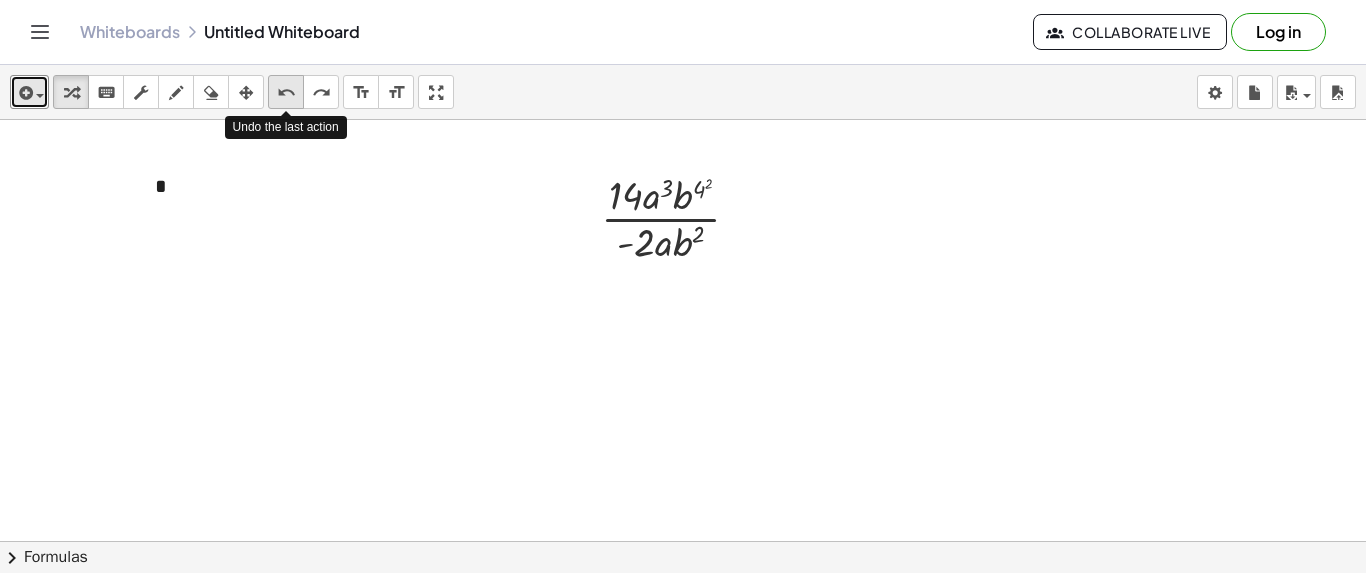 click on "undo" at bounding box center (286, 93) 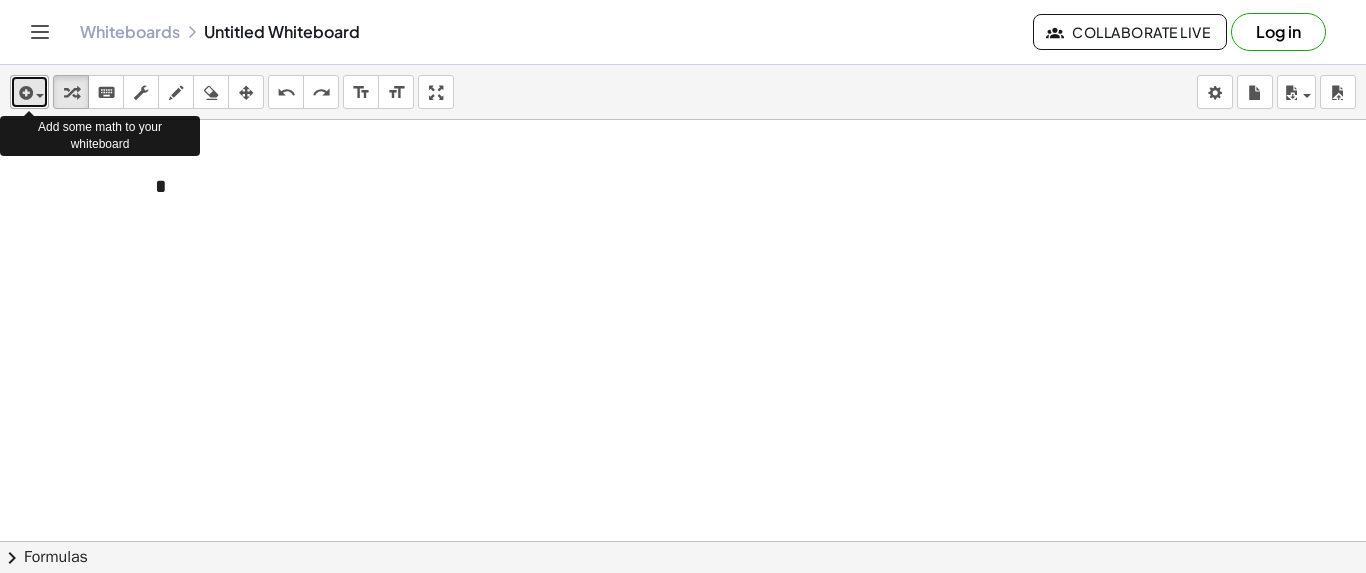 click at bounding box center [29, 92] 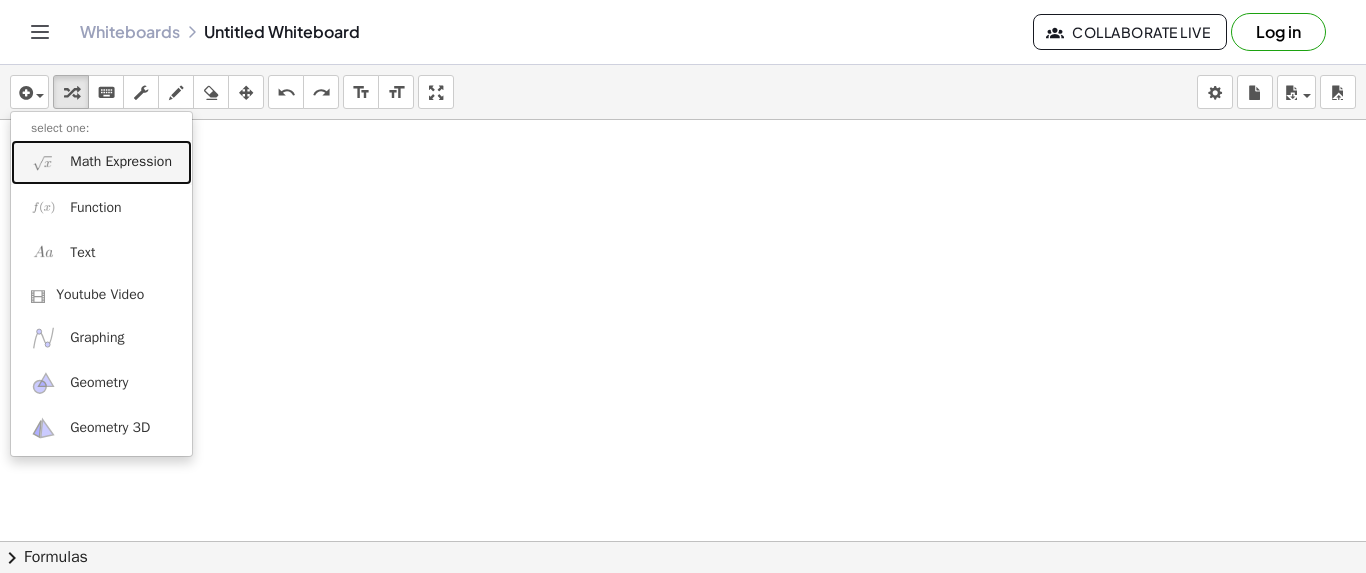 click on "Math Expression" at bounding box center (121, 162) 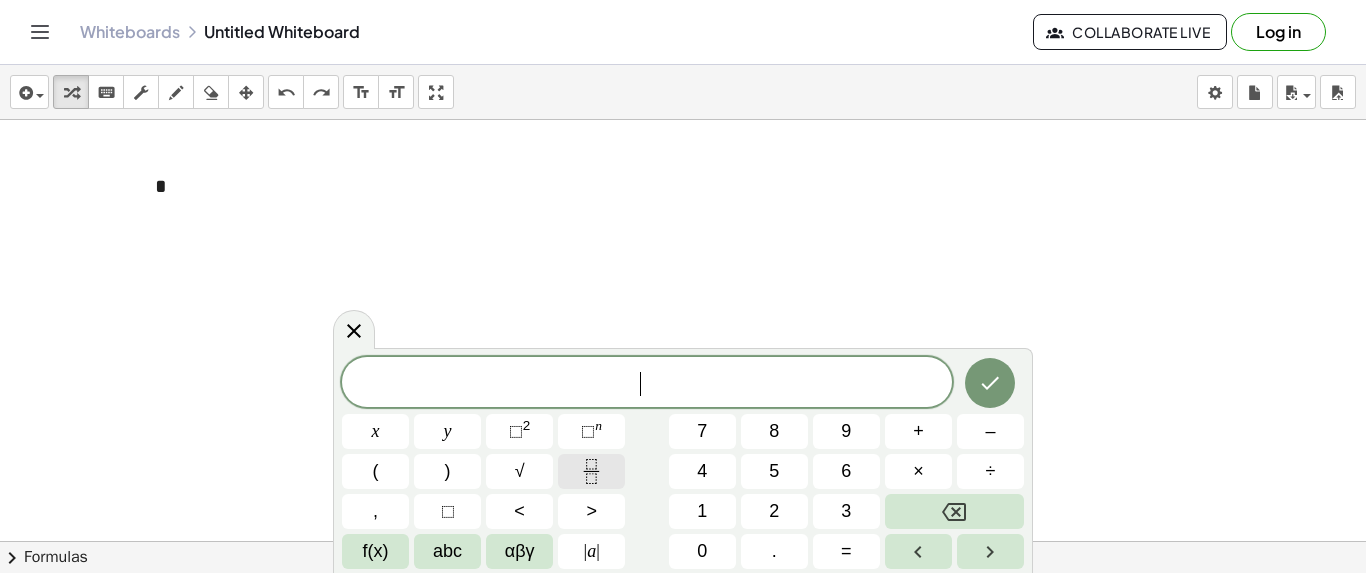 click 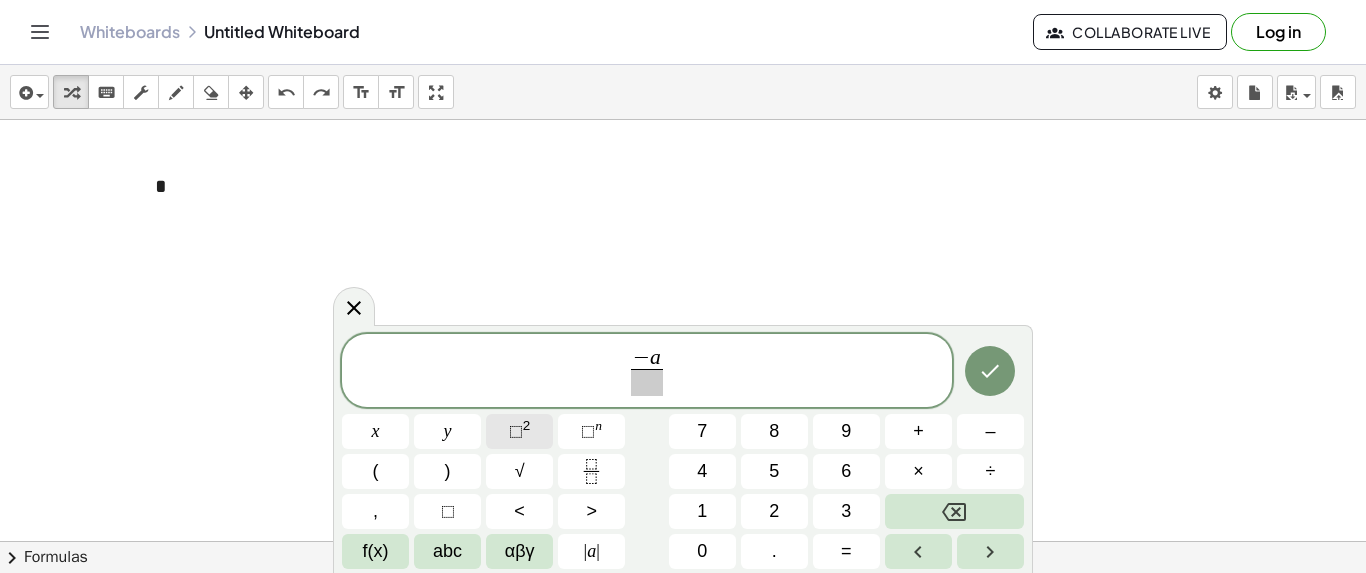 click on "⬚" at bounding box center (516, 431) 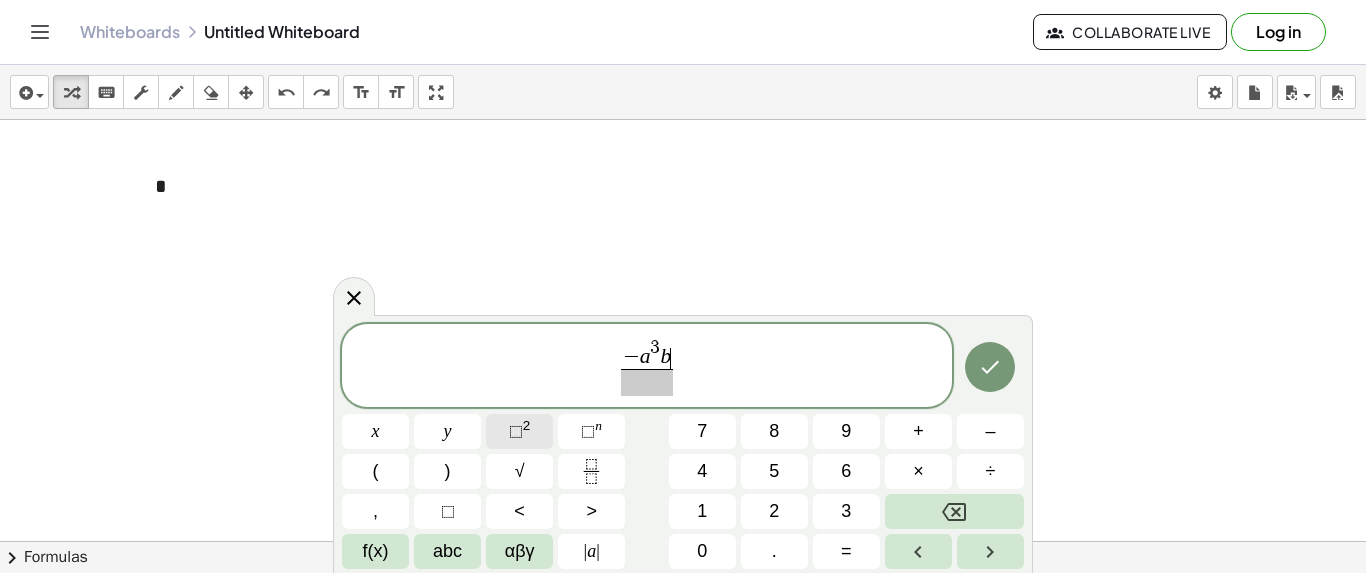 click on "⬚" at bounding box center (516, 431) 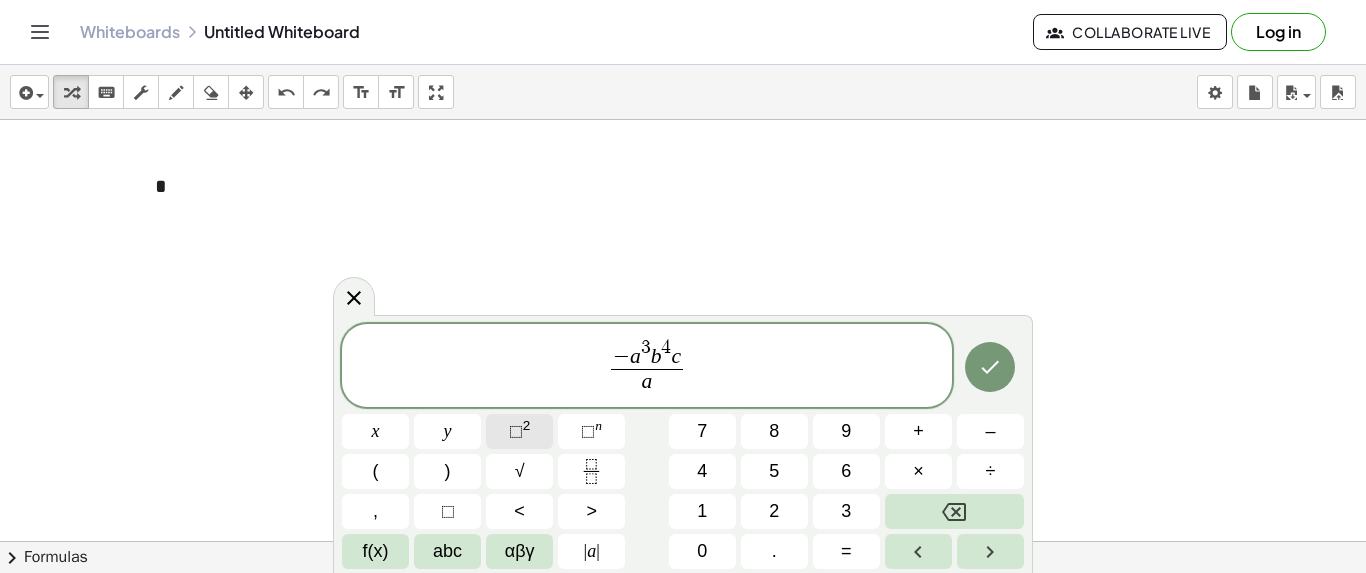 click on "⬚" at bounding box center [516, 431] 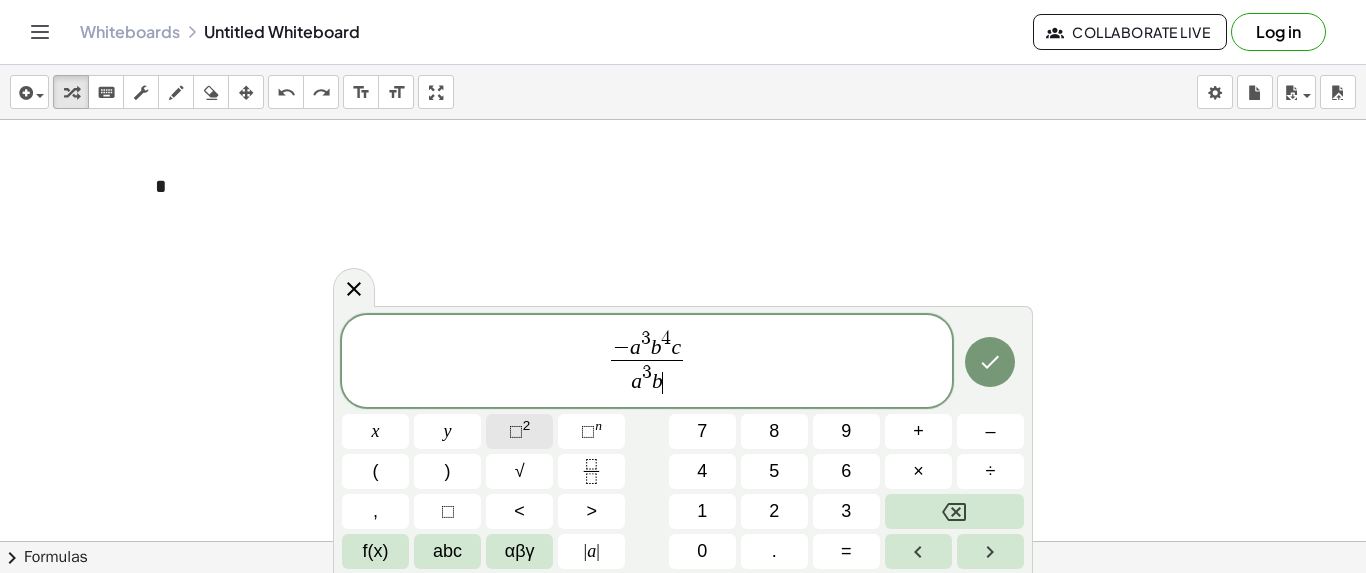 click on "⬚" at bounding box center (516, 431) 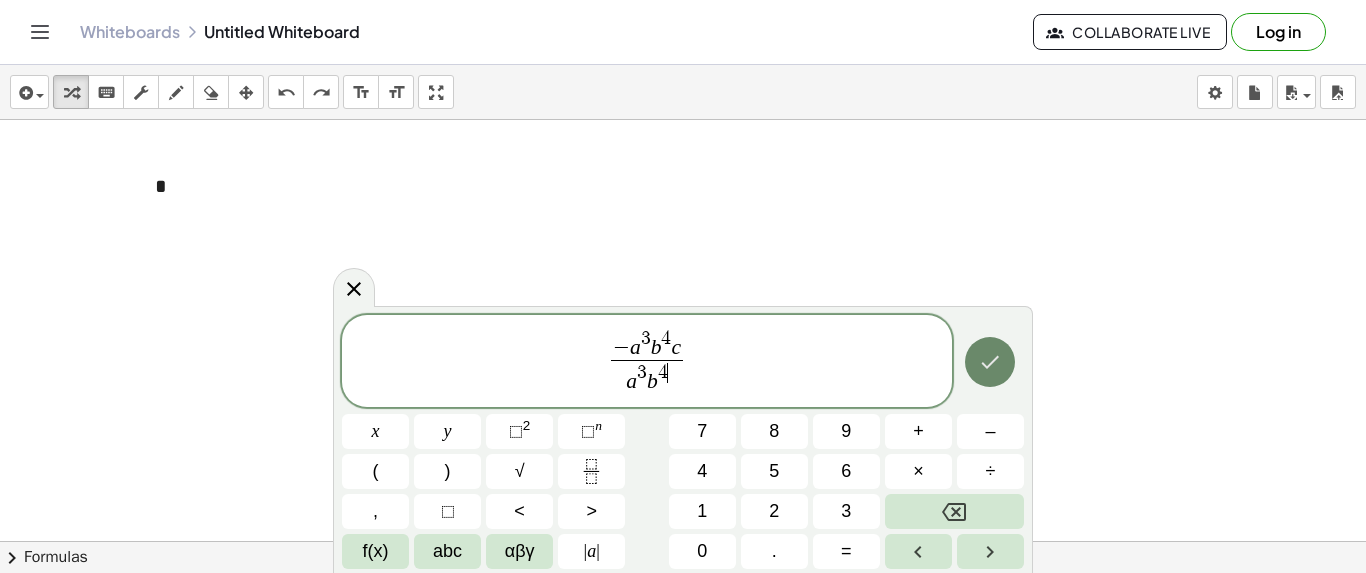click 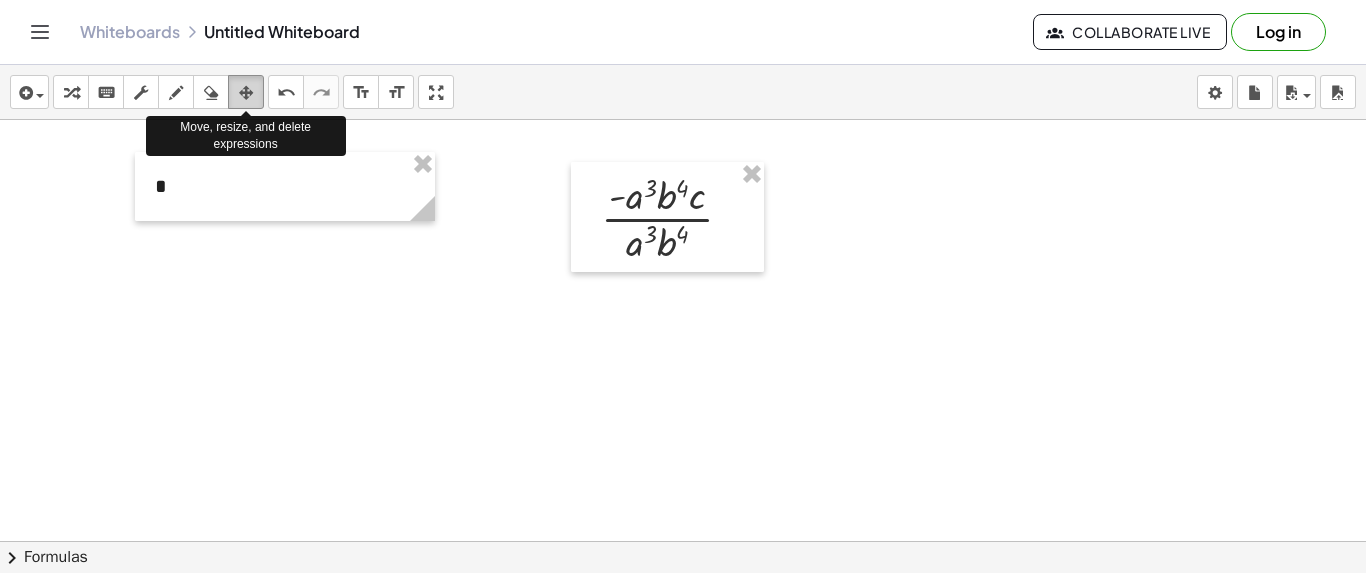 click at bounding box center [246, 93] 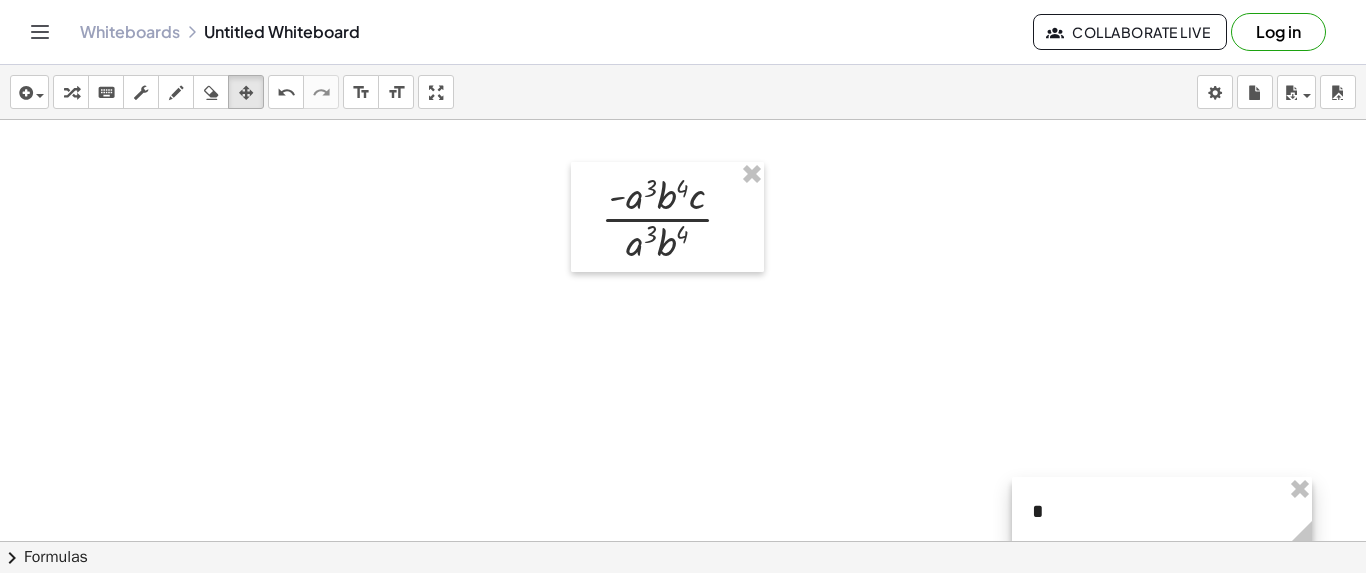 drag, startPoint x: 236, startPoint y: 175, endPoint x: 1113, endPoint y: 500, distance: 935.28284 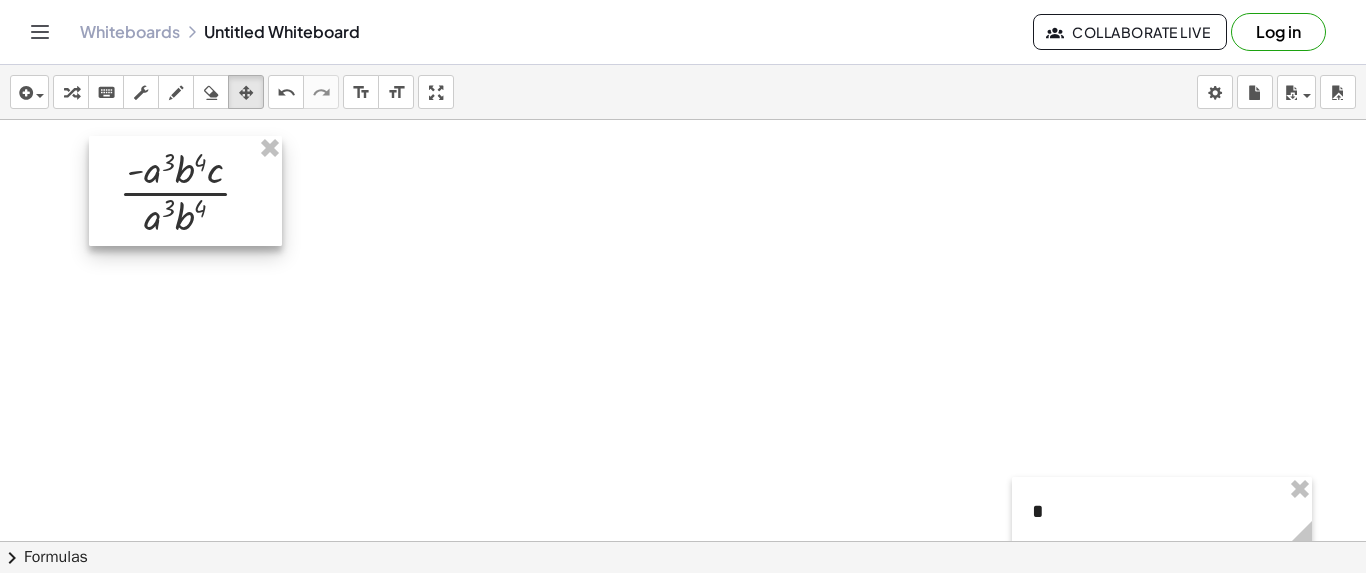 drag, startPoint x: 585, startPoint y: 198, endPoint x: 103, endPoint y: 172, distance: 482.70074 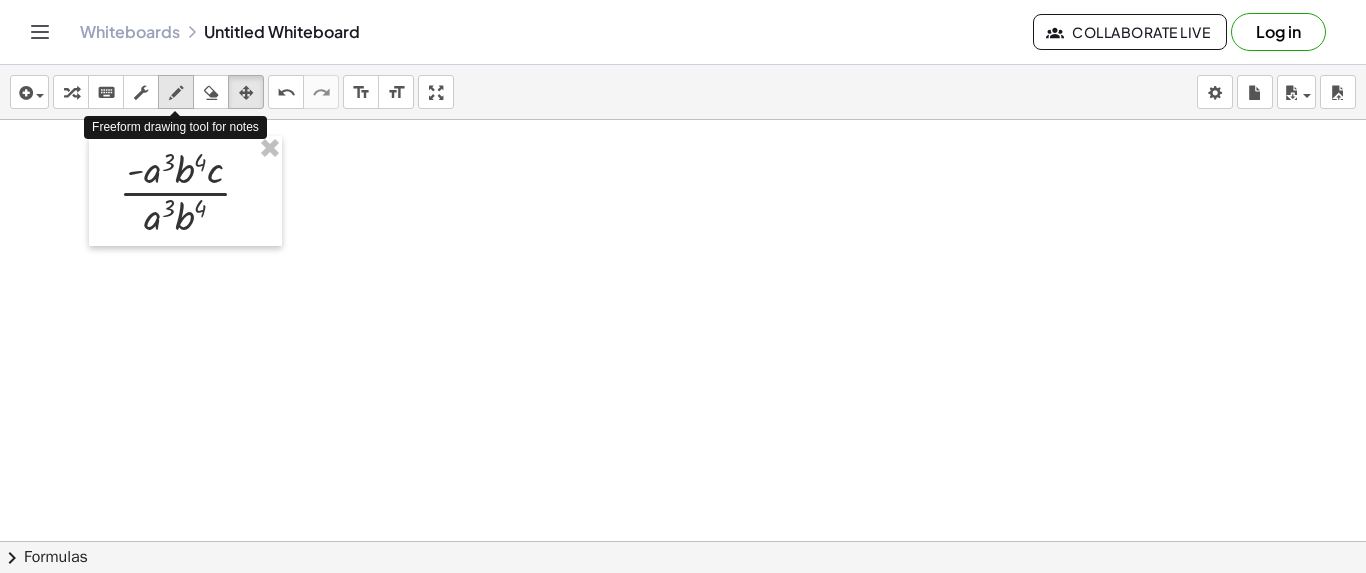 click at bounding box center [176, 93] 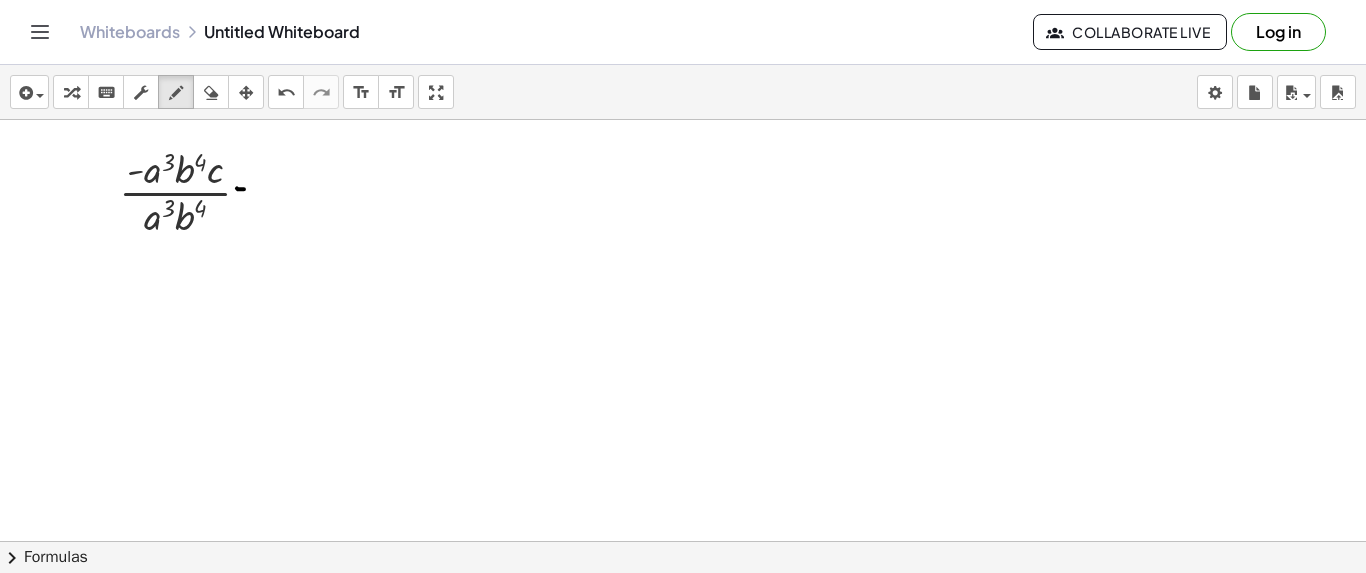 drag, startPoint x: 237, startPoint y: 187, endPoint x: 253, endPoint y: 188, distance: 16.03122 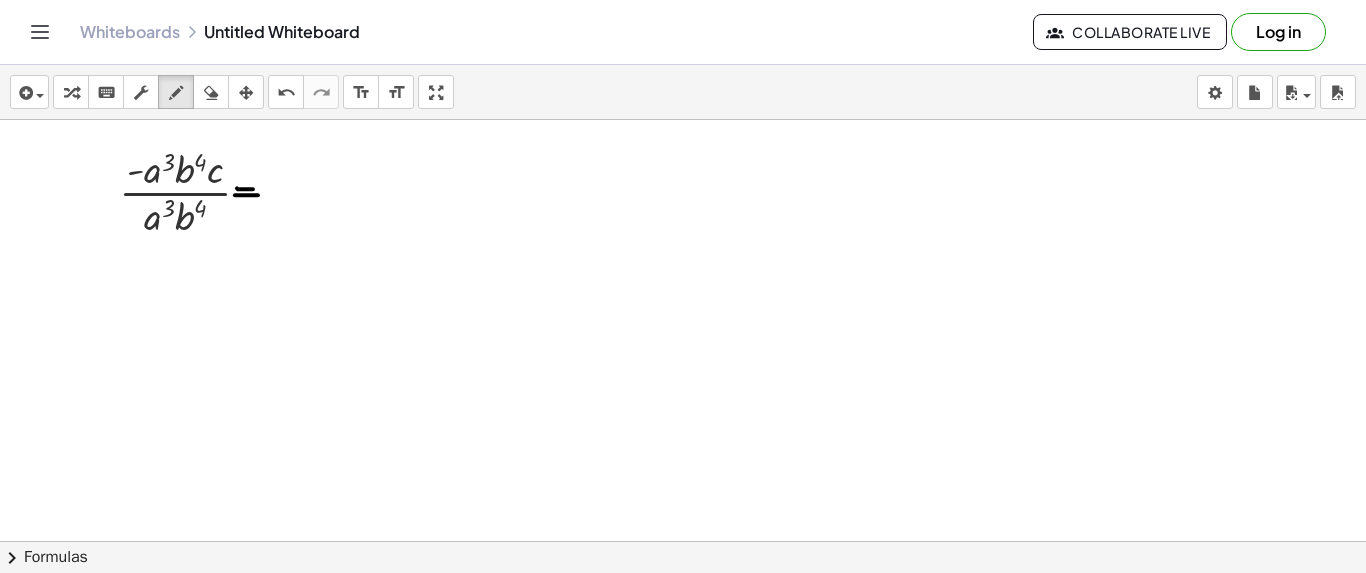 drag, startPoint x: 235, startPoint y: 194, endPoint x: 258, endPoint y: 194, distance: 23 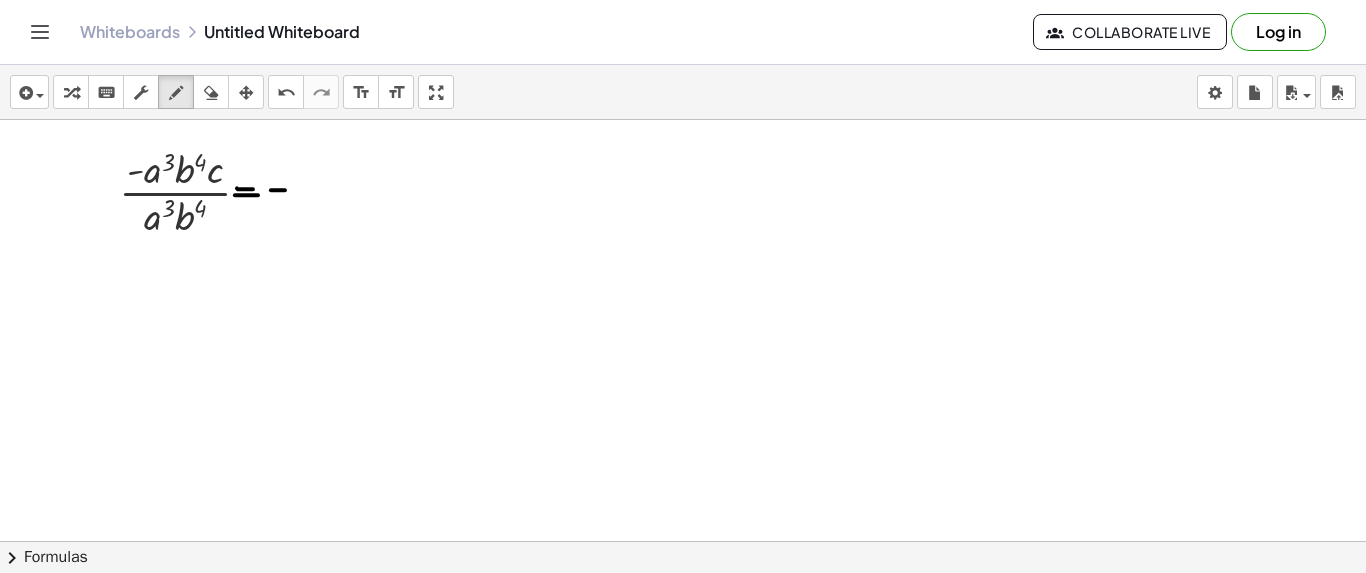 drag, startPoint x: 271, startPoint y: 189, endPoint x: 285, endPoint y: 189, distance: 14 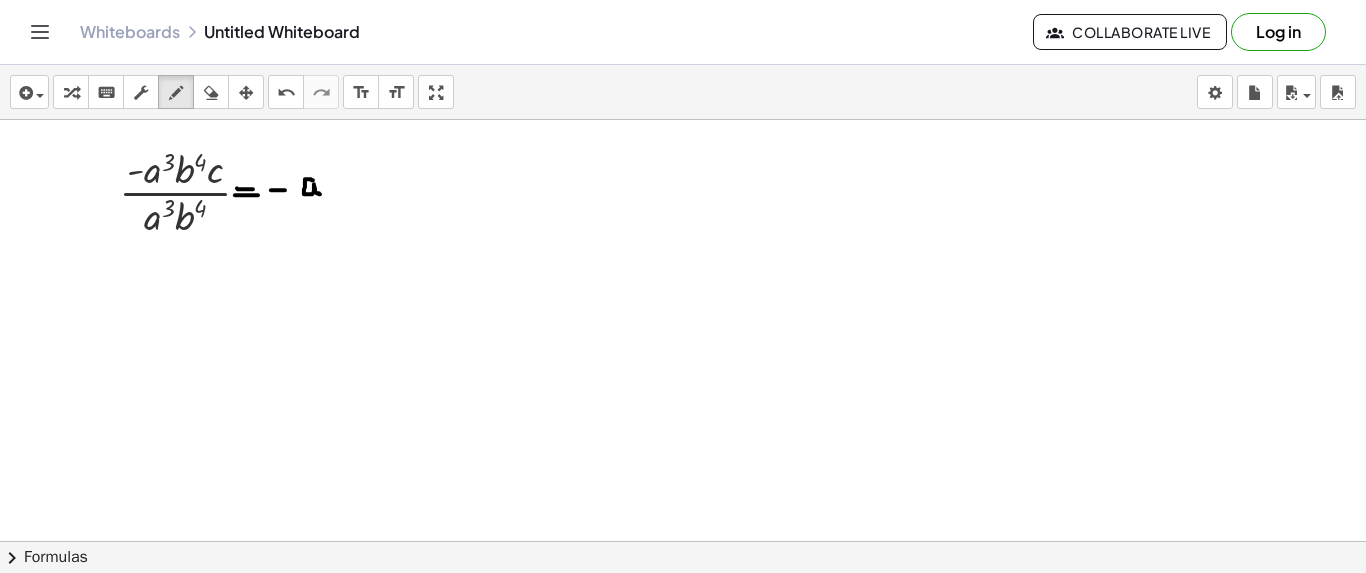 drag, startPoint x: 313, startPoint y: 179, endPoint x: 320, endPoint y: 193, distance: 15.652476 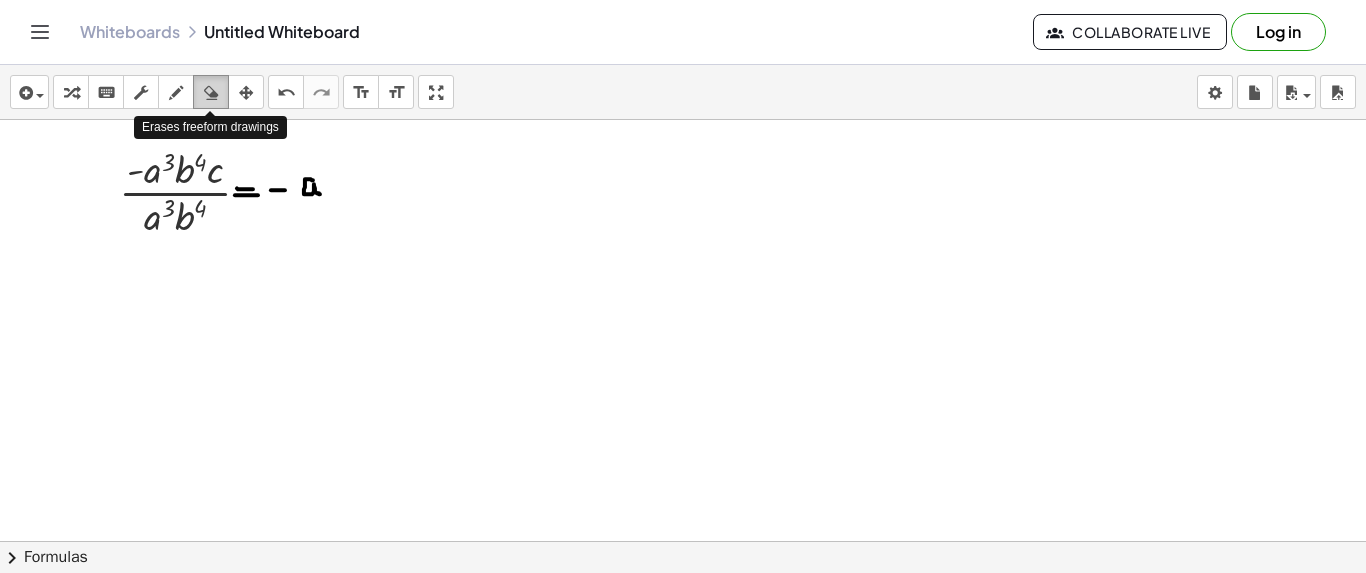 click at bounding box center (211, 93) 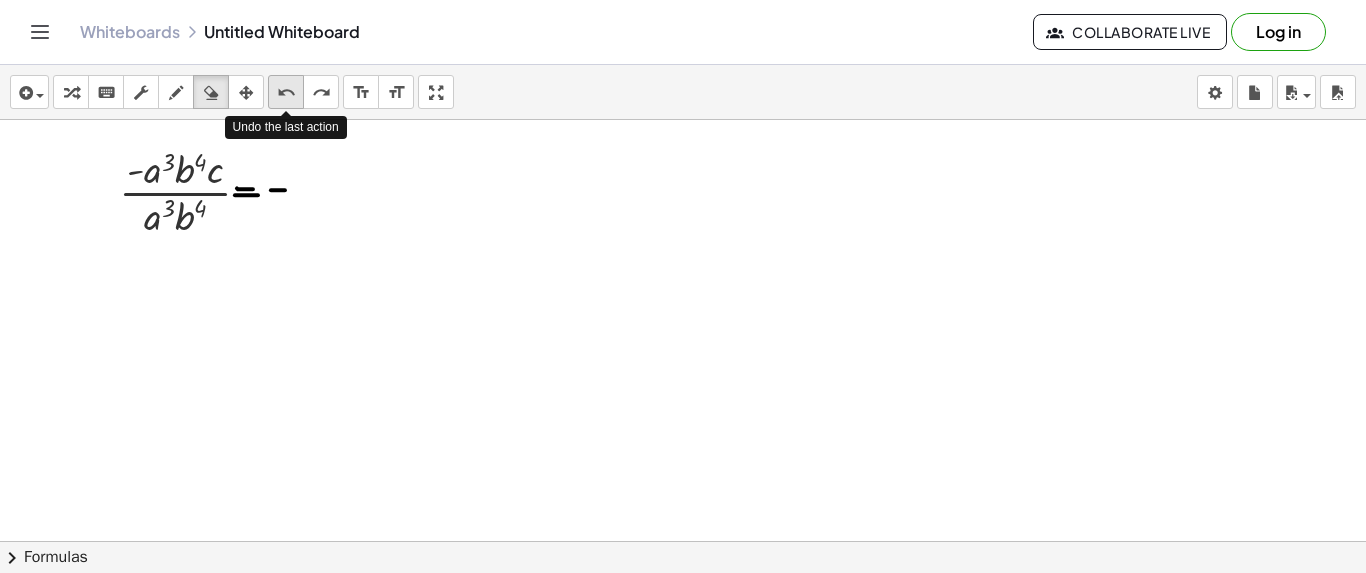 click on "undo" at bounding box center (286, 93) 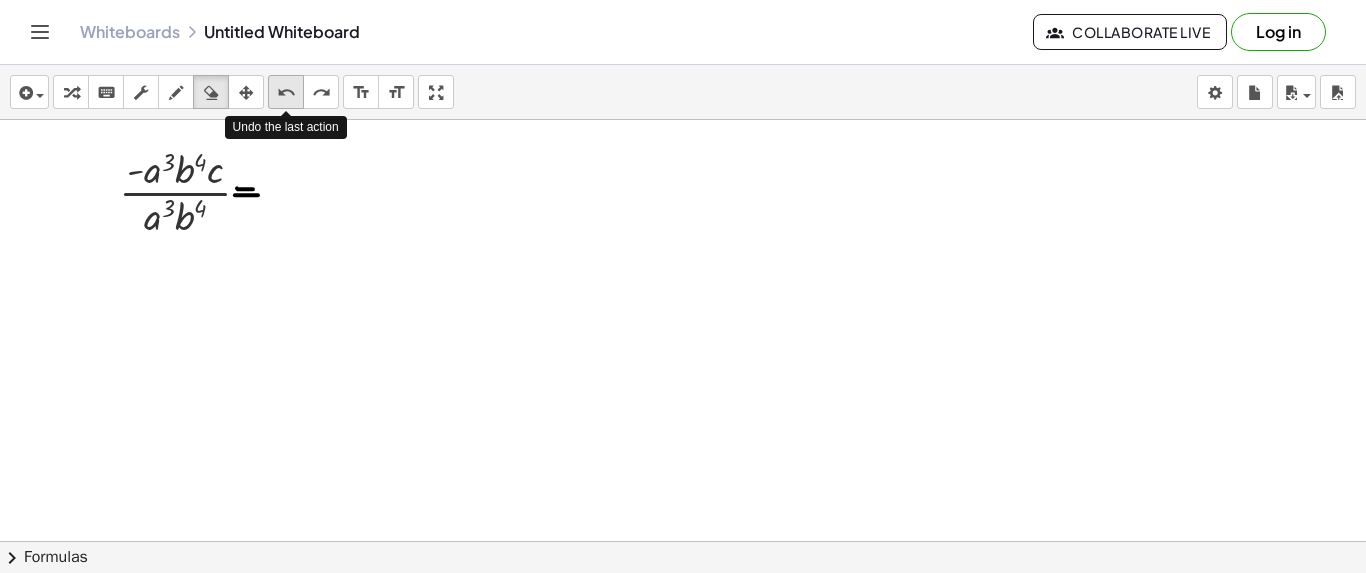 click on "undo" at bounding box center [286, 93] 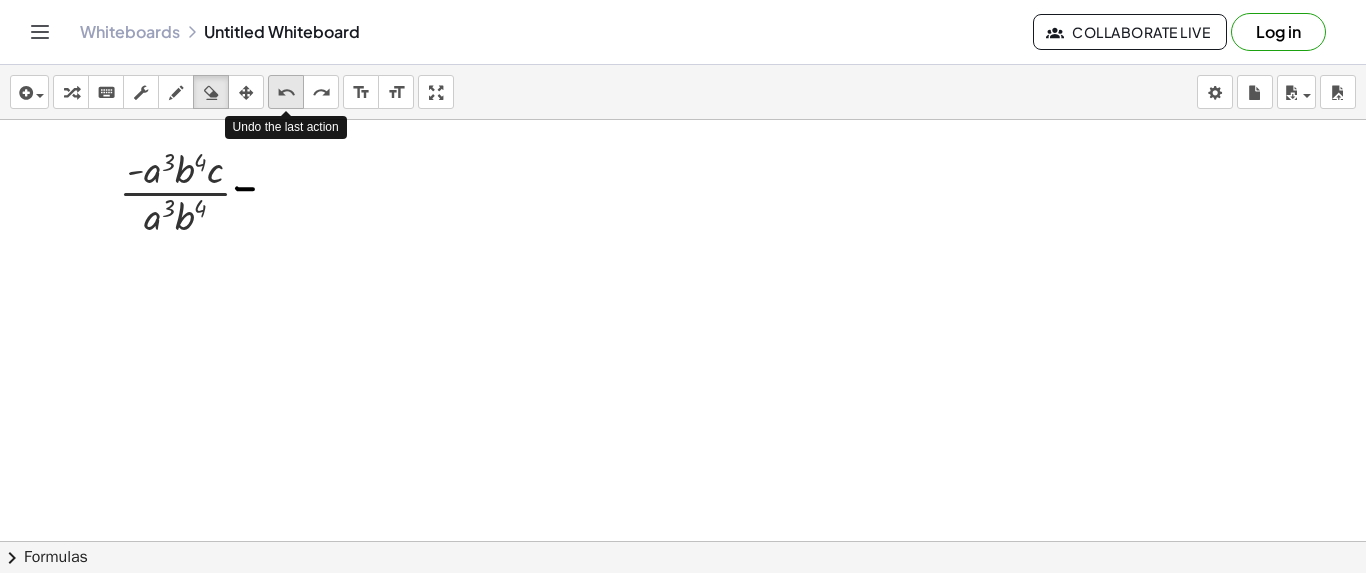 click on "undo" at bounding box center [286, 93] 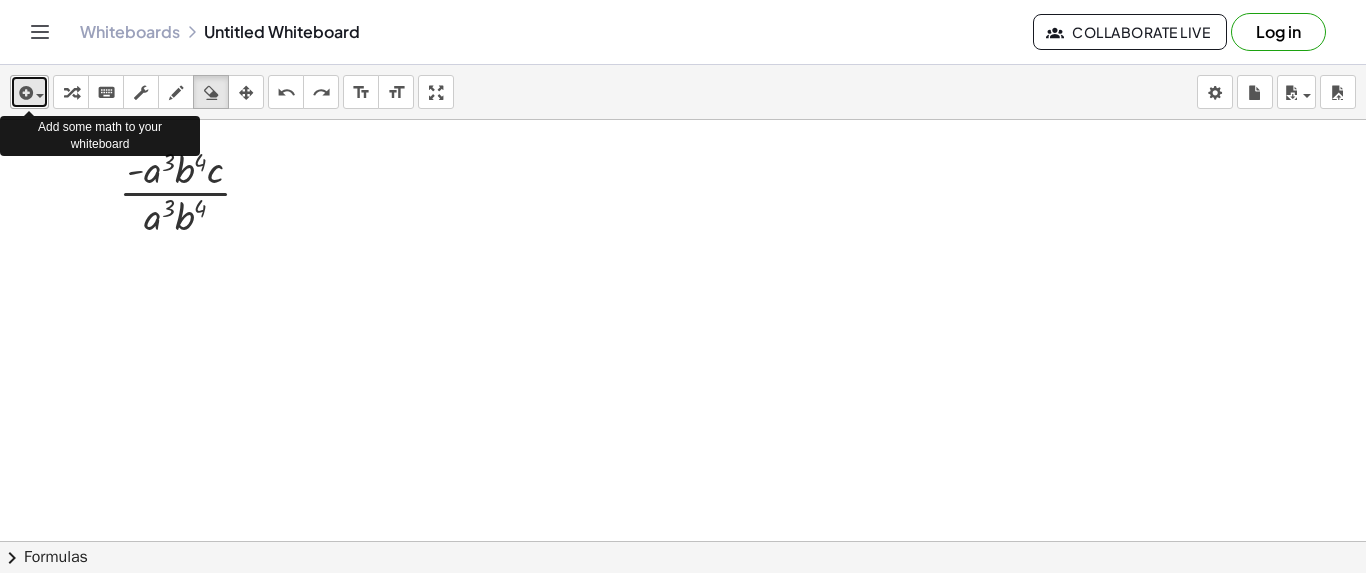 click at bounding box center (35, 95) 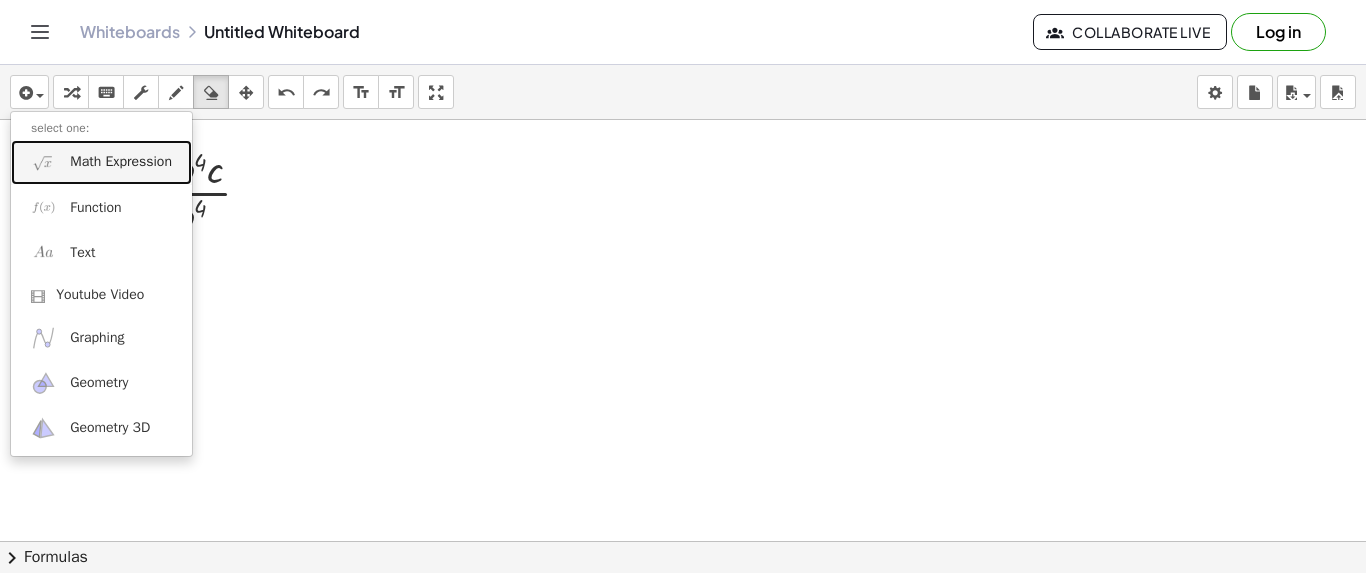 click on "Math Expression" at bounding box center (101, 162) 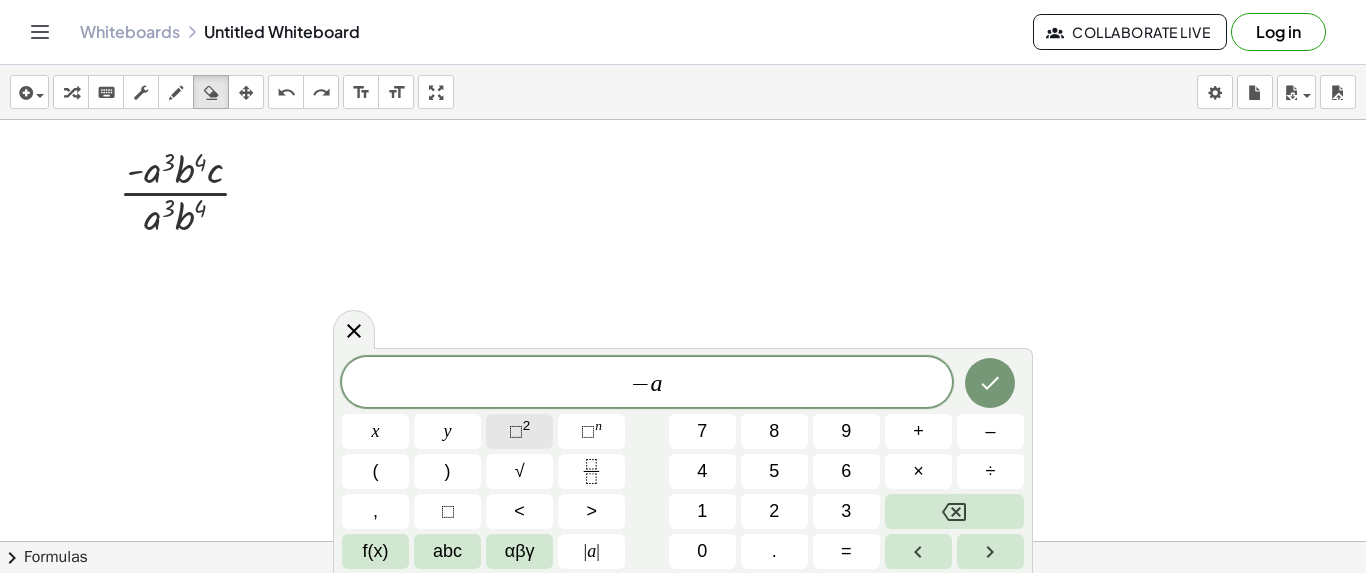 click on "⬚" at bounding box center (516, 431) 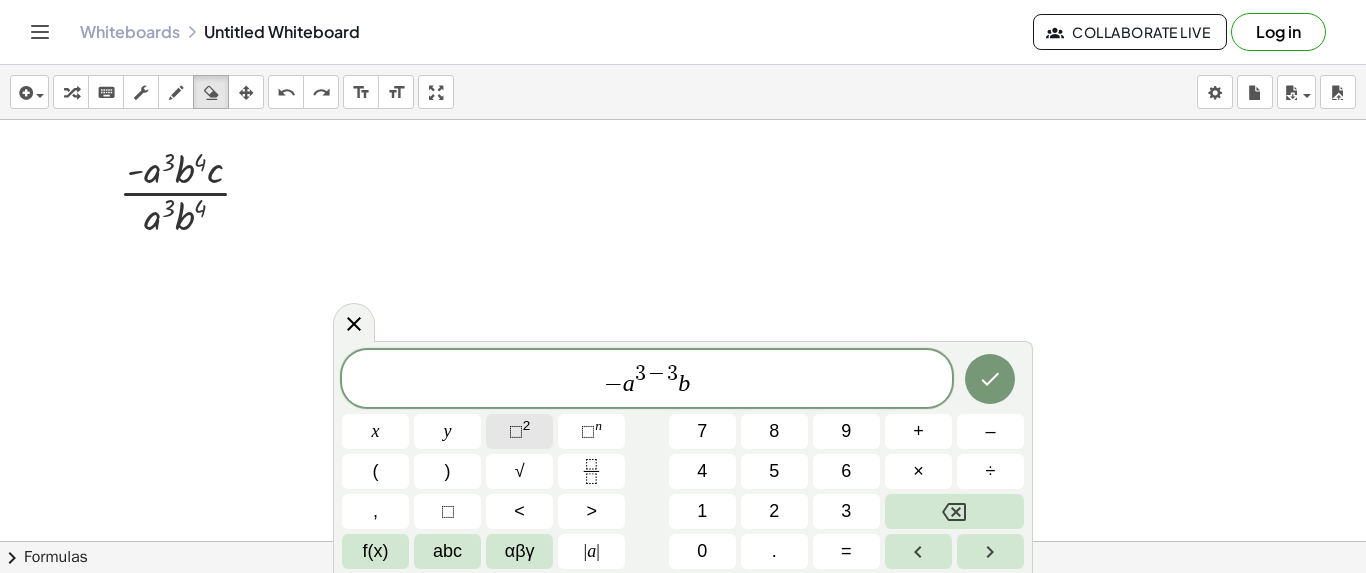 click on "⬚" at bounding box center [516, 431] 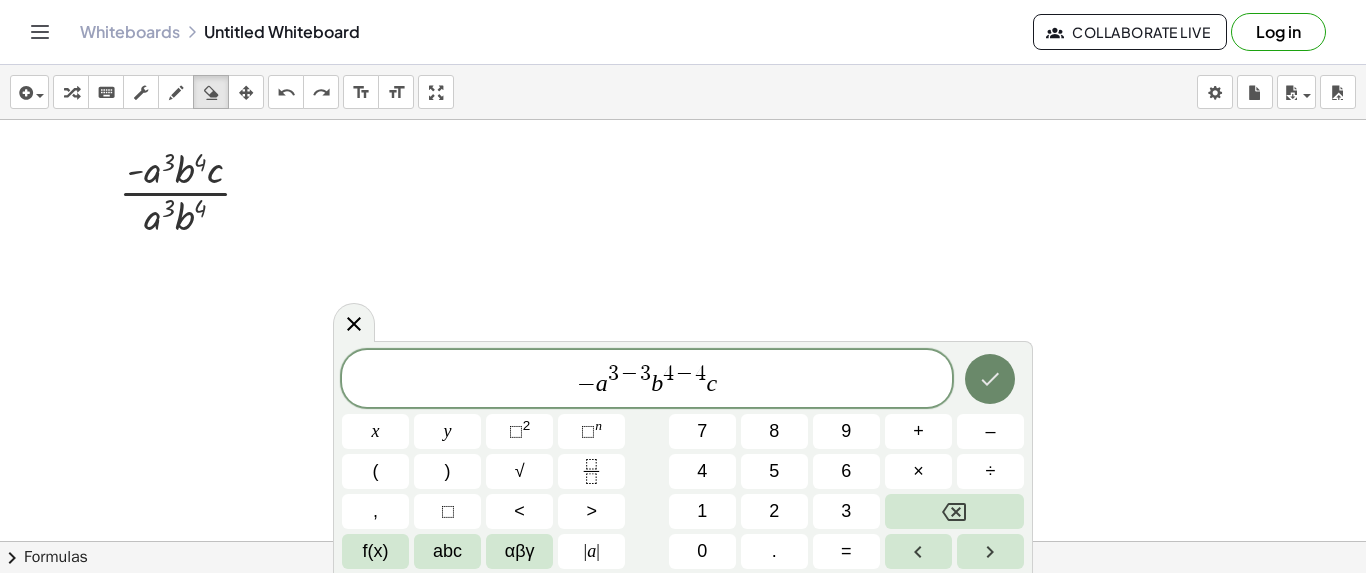 click 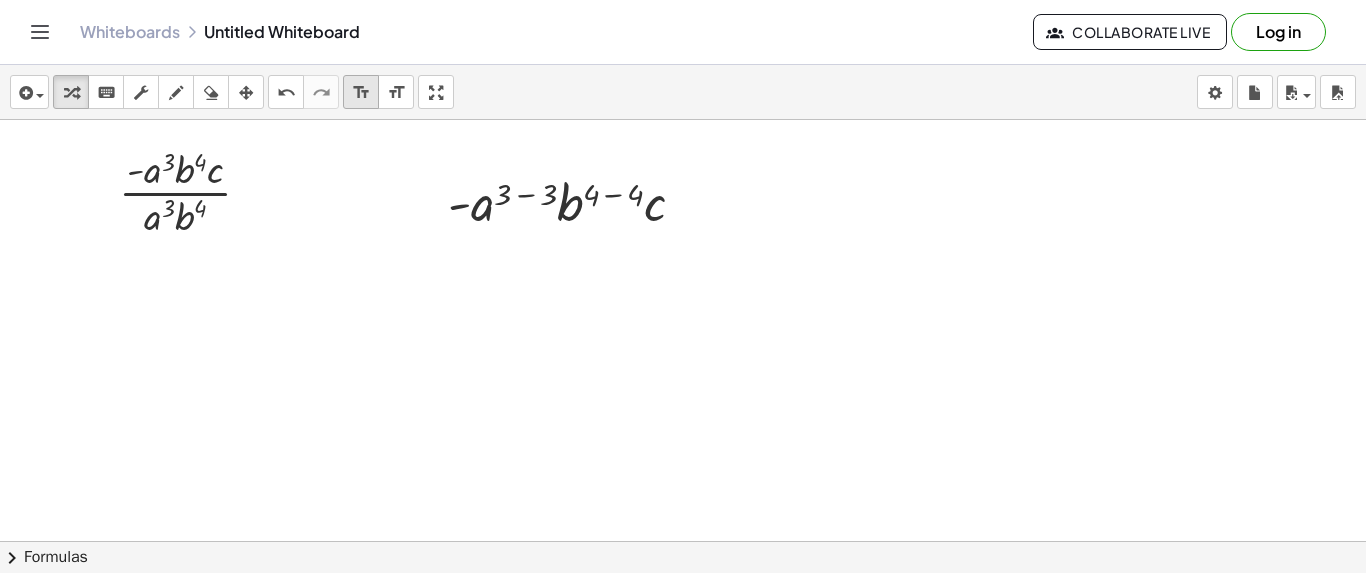 click on "format_size" at bounding box center [361, 93] 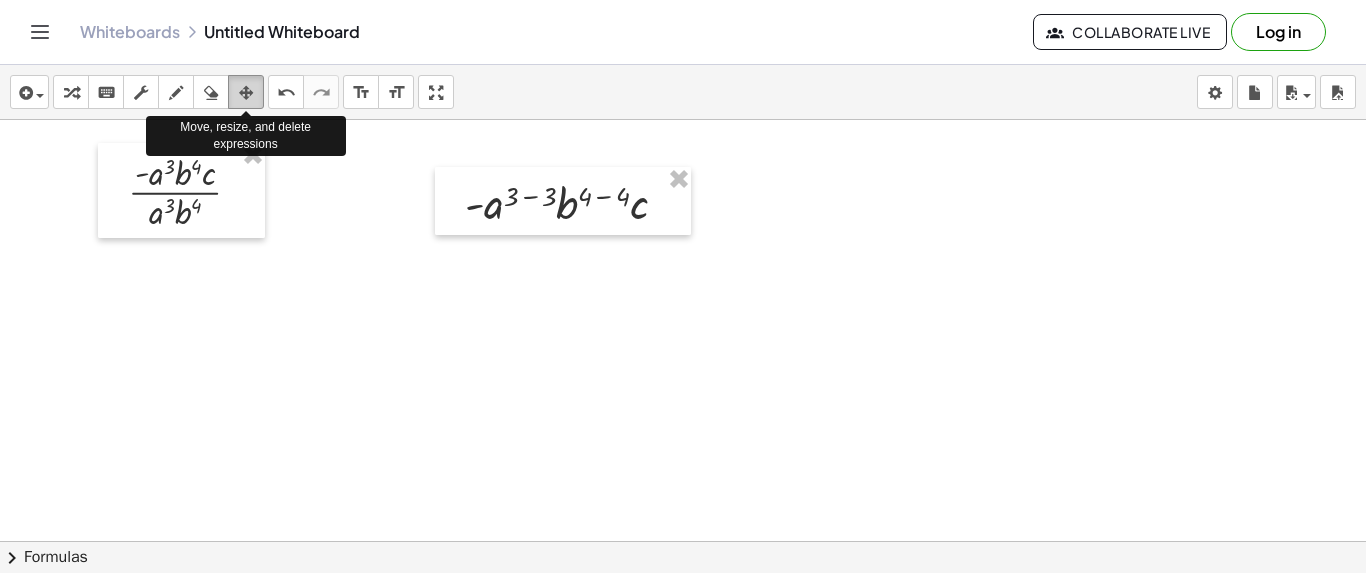 click at bounding box center [246, 93] 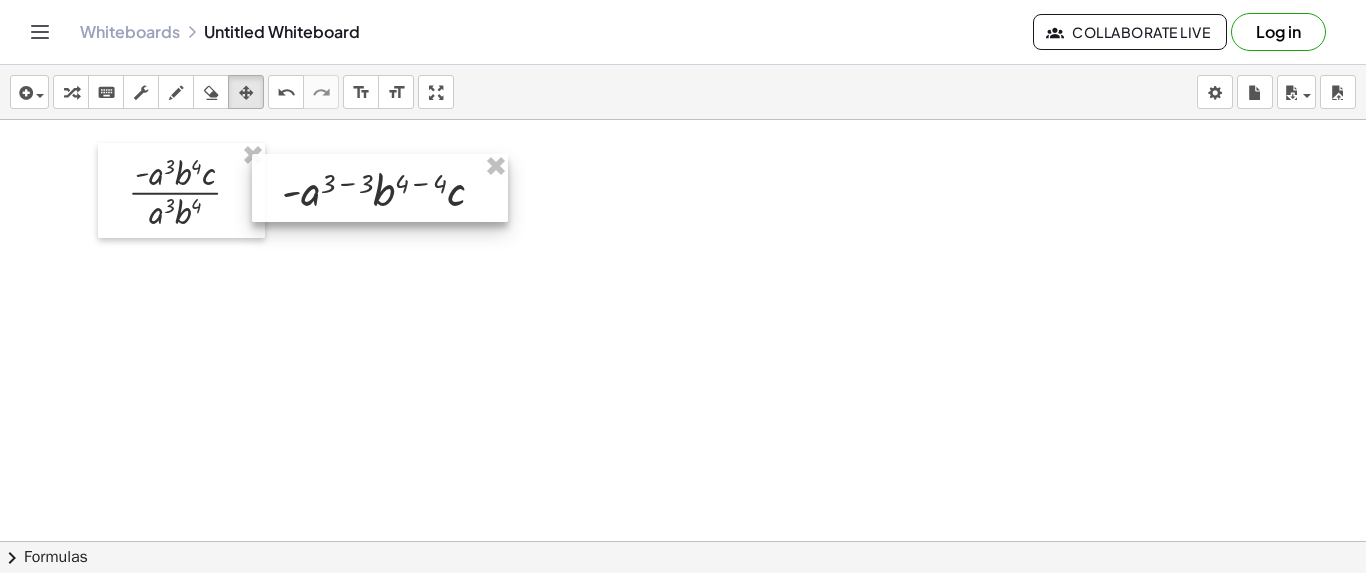 drag, startPoint x: 487, startPoint y: 191, endPoint x: 304, endPoint y: 178, distance: 183.46117 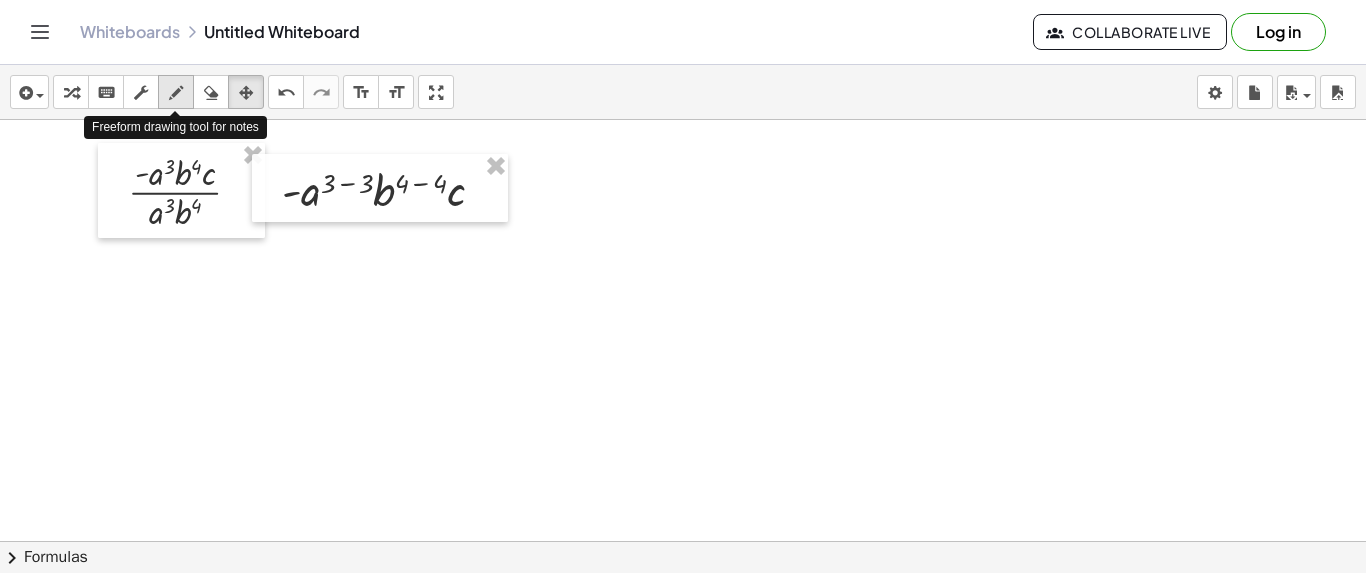 click at bounding box center [176, 93] 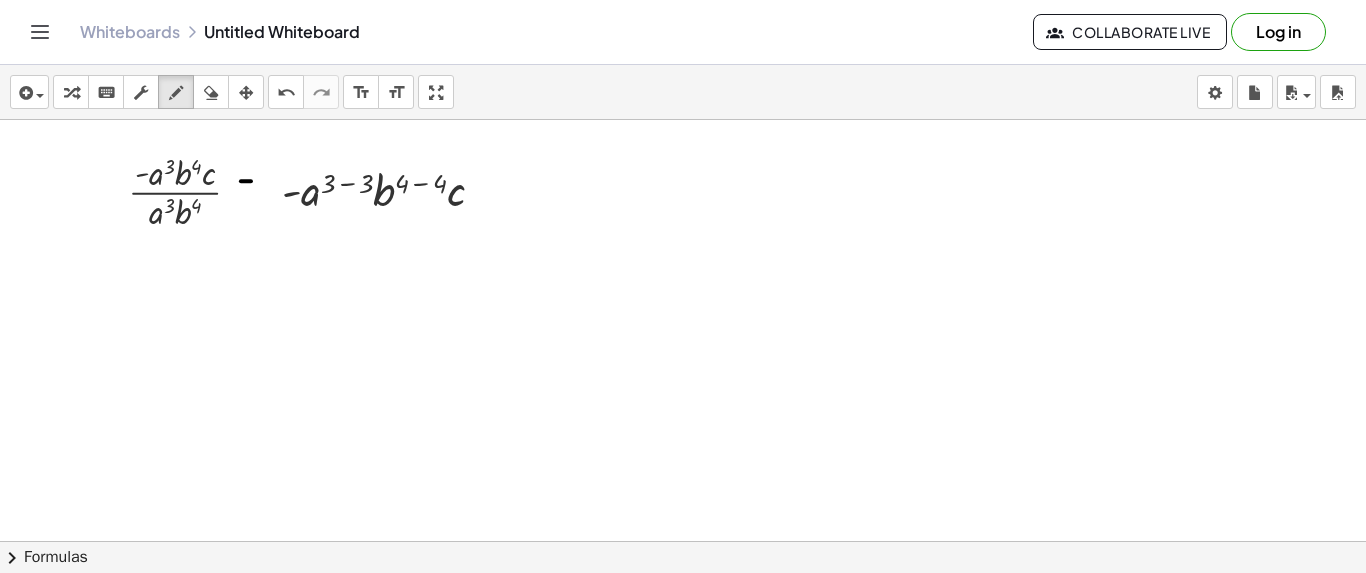 drag, startPoint x: 241, startPoint y: 180, endPoint x: 257, endPoint y: 180, distance: 16 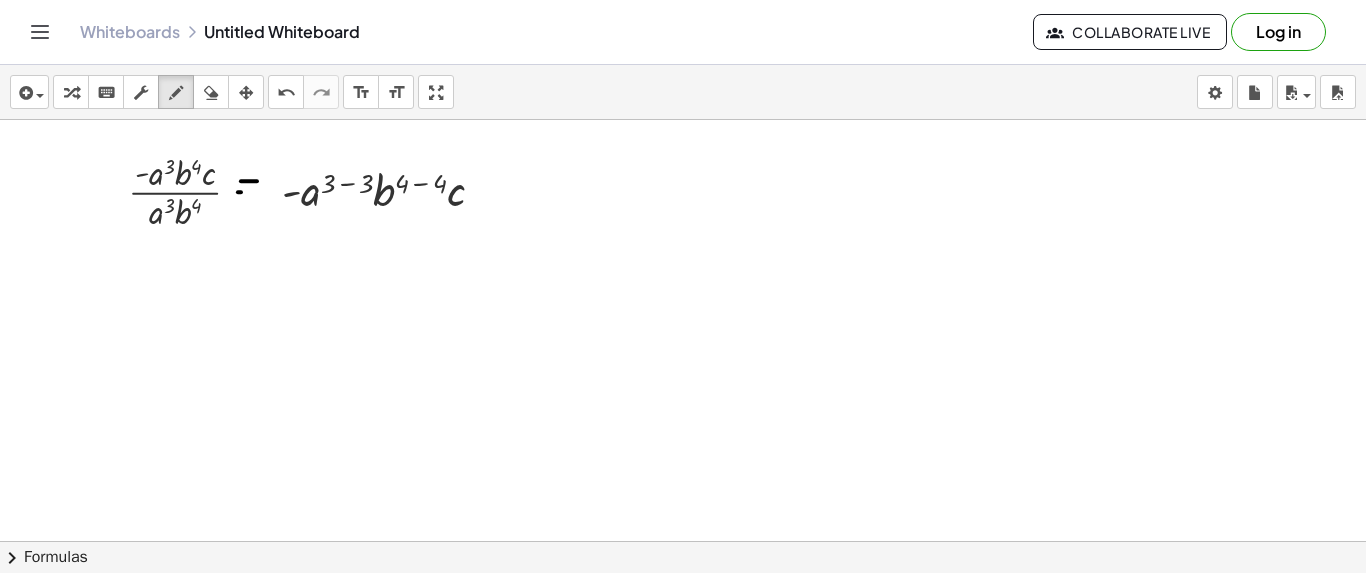 click at bounding box center [683, 625] 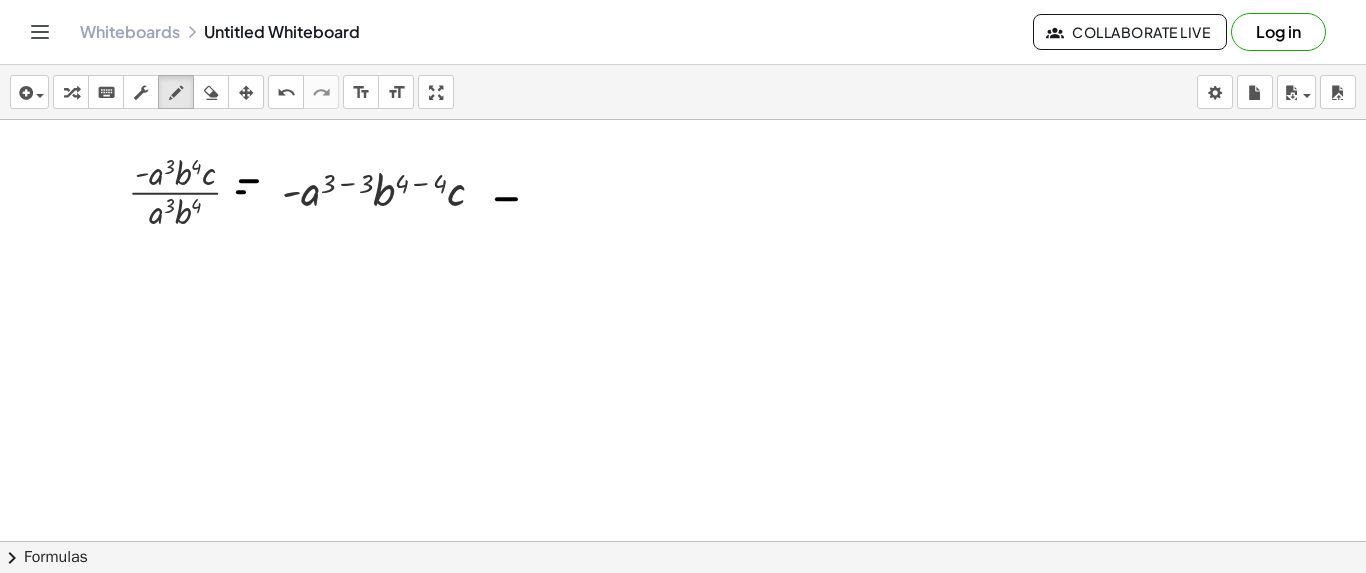 drag, startPoint x: 497, startPoint y: 198, endPoint x: 516, endPoint y: 198, distance: 19 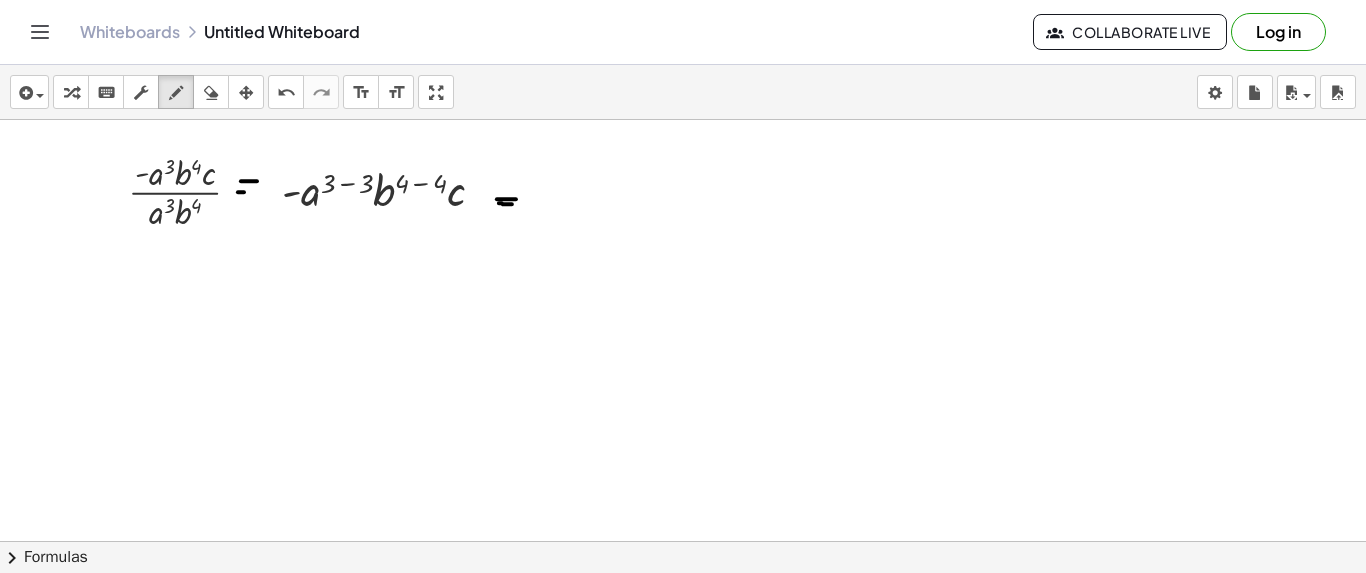 drag, startPoint x: 499, startPoint y: 202, endPoint x: 515, endPoint y: 203, distance: 16.03122 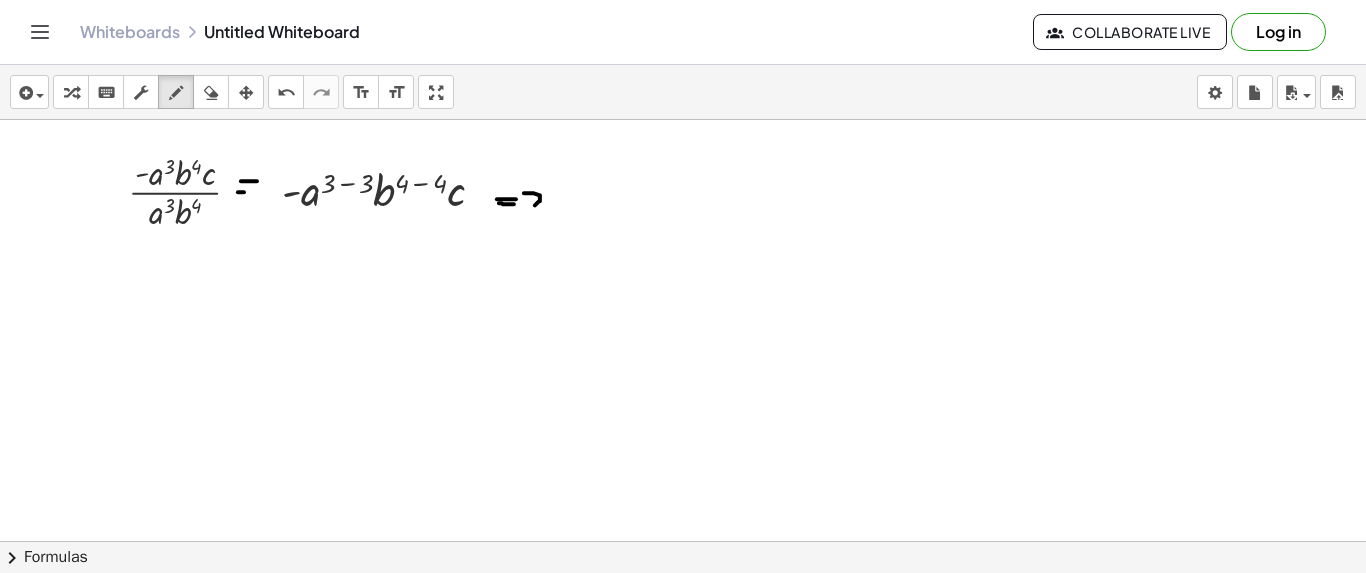 drag, startPoint x: 524, startPoint y: 192, endPoint x: 525, endPoint y: 212, distance: 20.024984 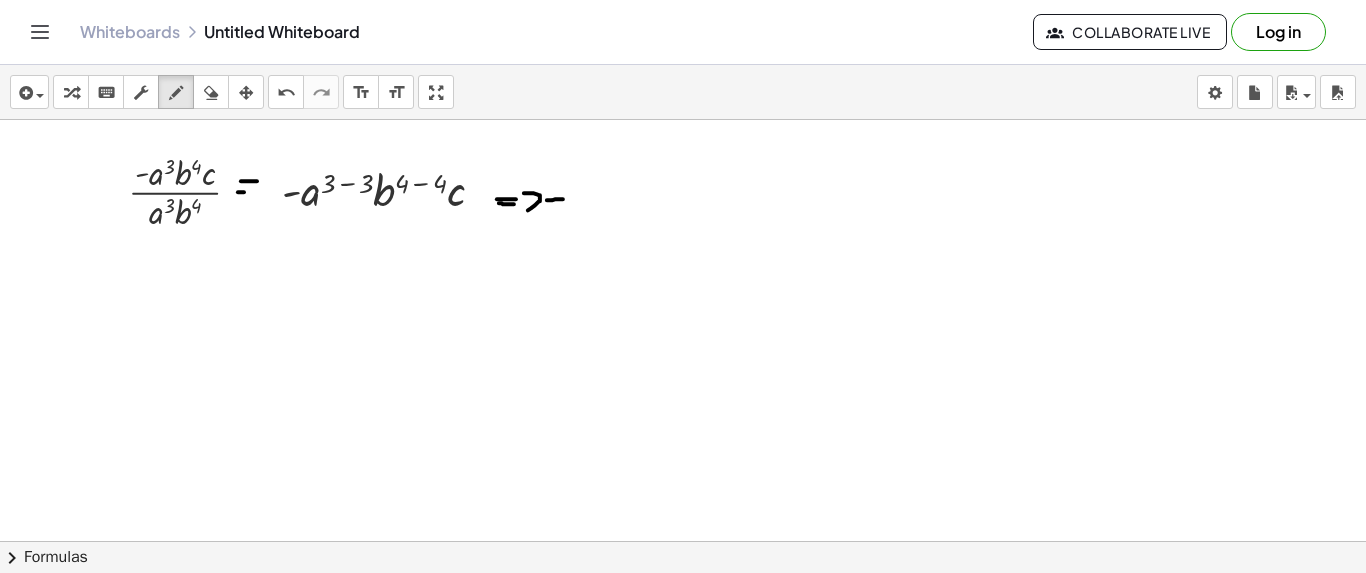 drag, startPoint x: 547, startPoint y: 199, endPoint x: 563, endPoint y: 198, distance: 16.03122 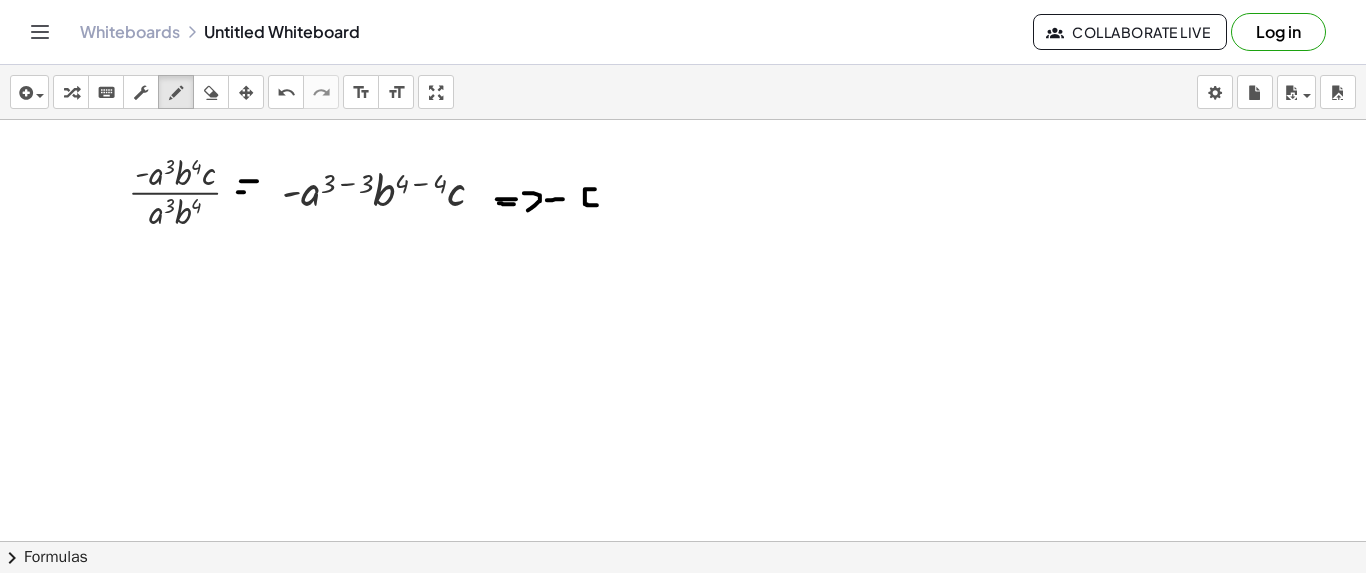 drag, startPoint x: 593, startPoint y: 188, endPoint x: 597, endPoint y: 204, distance: 16.492422 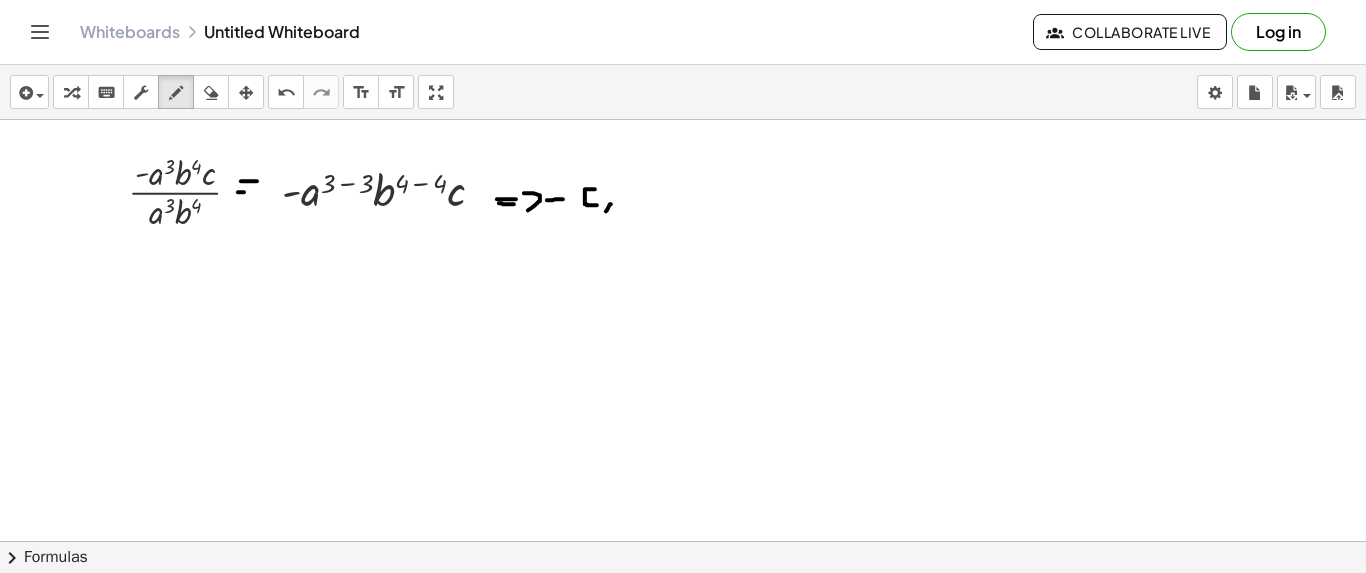 drag, startPoint x: 611, startPoint y: 203, endPoint x: 604, endPoint y: 215, distance: 13.892444 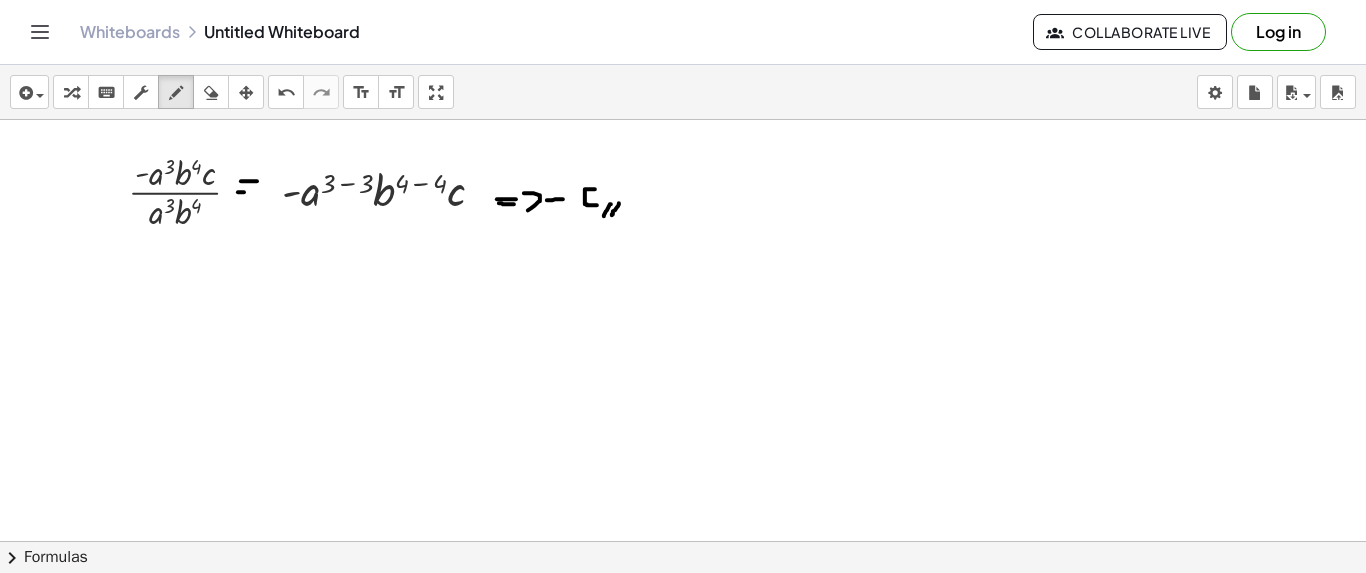 drag, startPoint x: 619, startPoint y: 202, endPoint x: 612, endPoint y: 214, distance: 13.892444 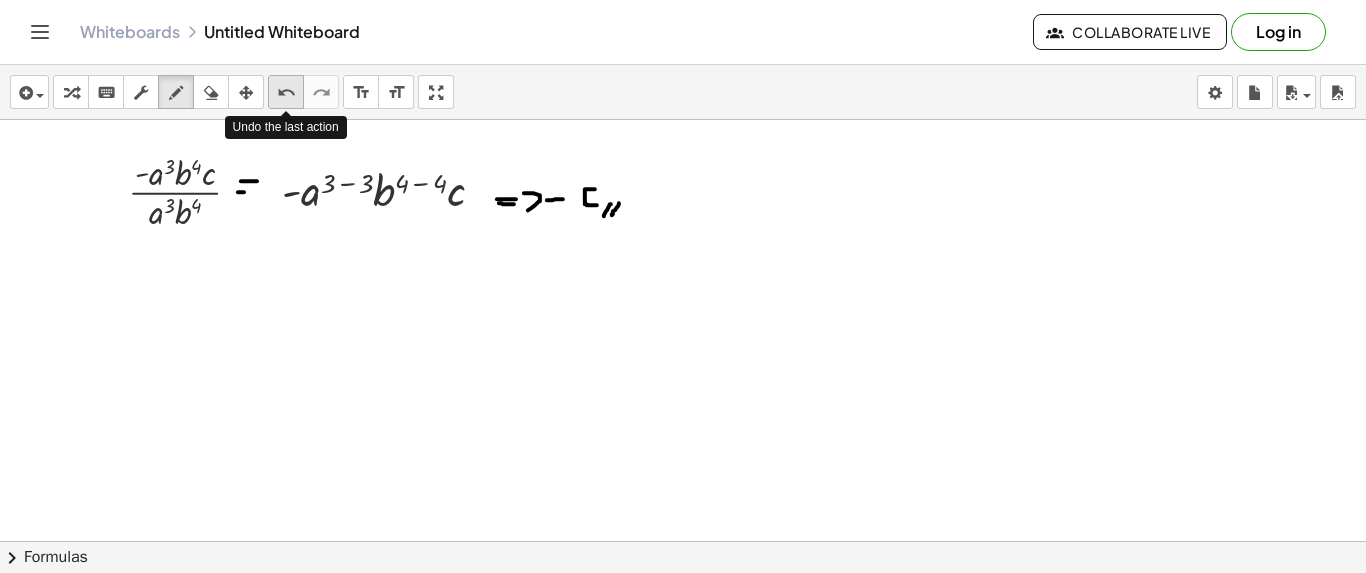 click on "undo" at bounding box center [286, 93] 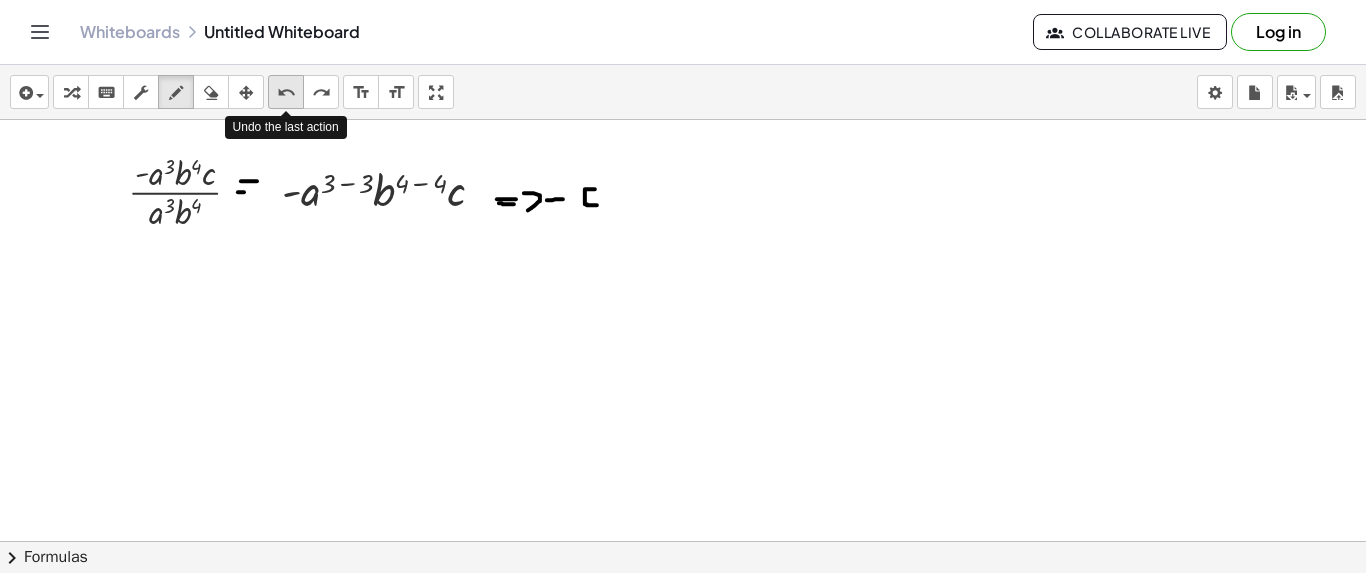 click on "undo" at bounding box center (286, 93) 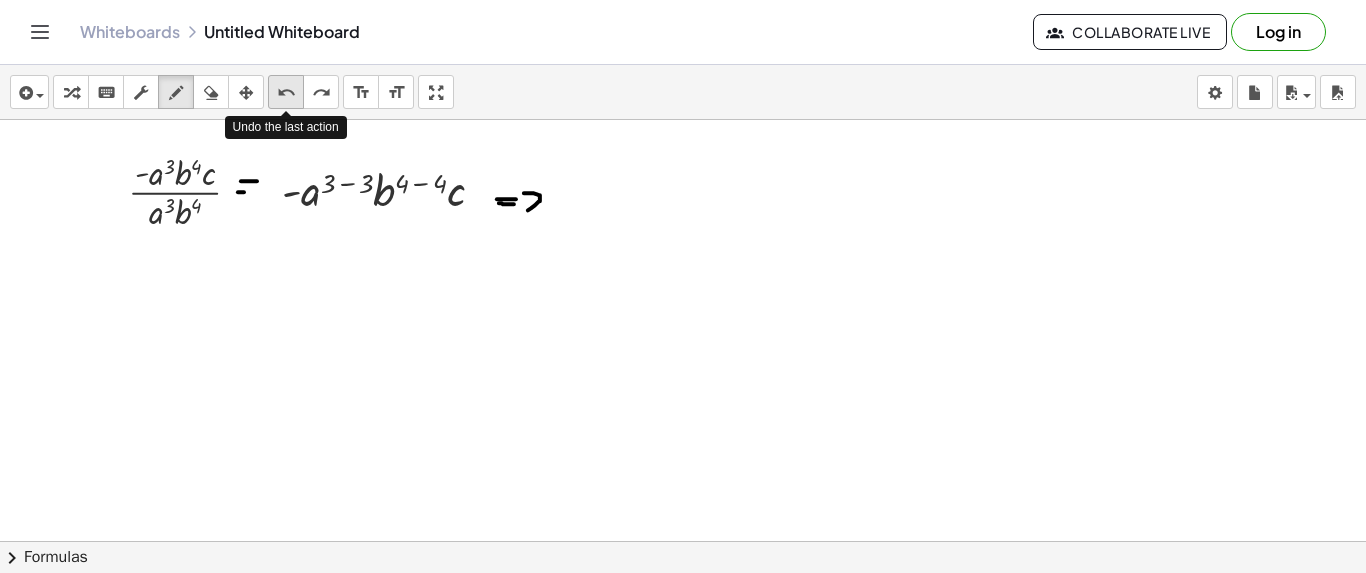 click on "undo" at bounding box center [286, 93] 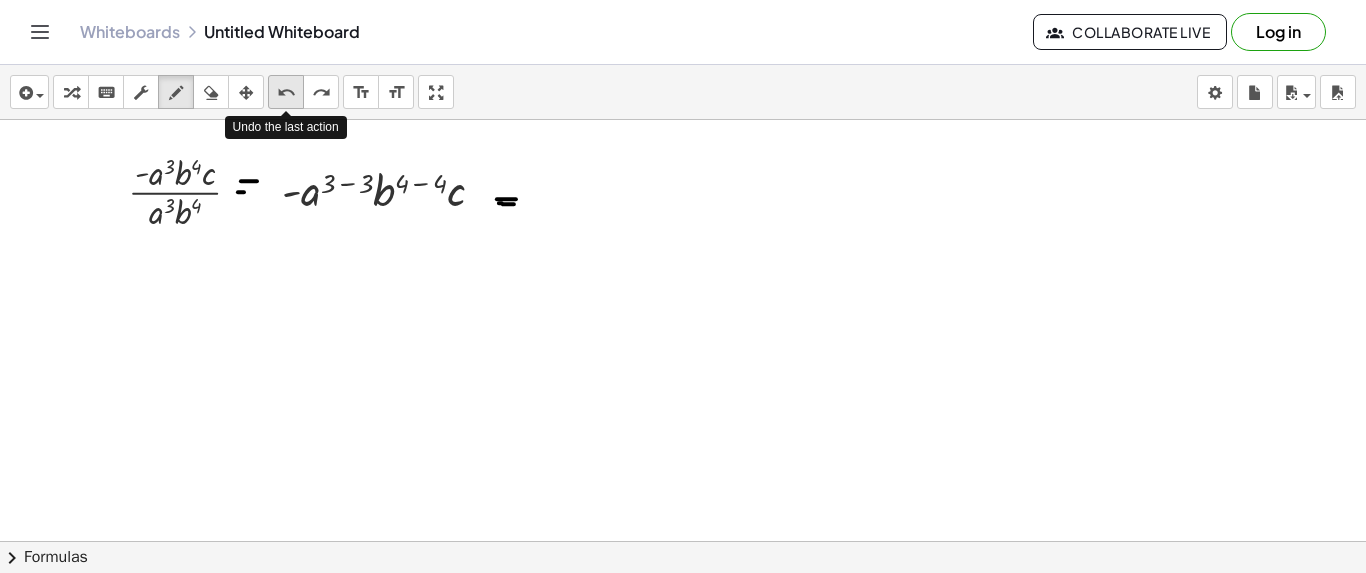 click on "undo" at bounding box center [286, 93] 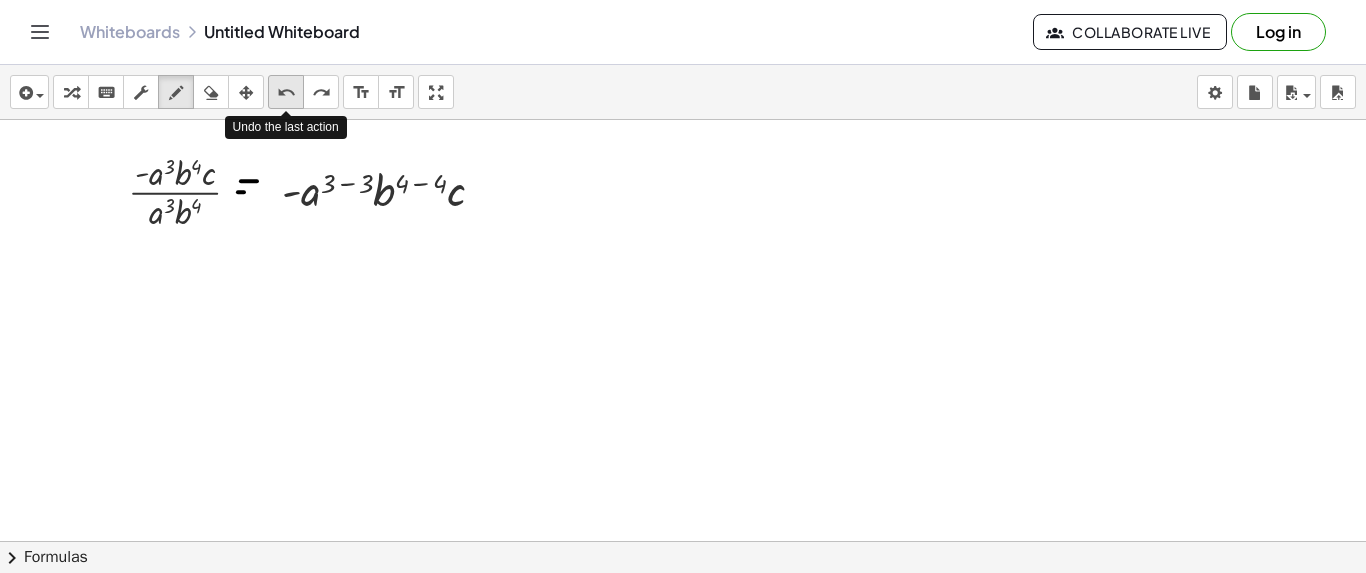 click on "undo" at bounding box center (286, 93) 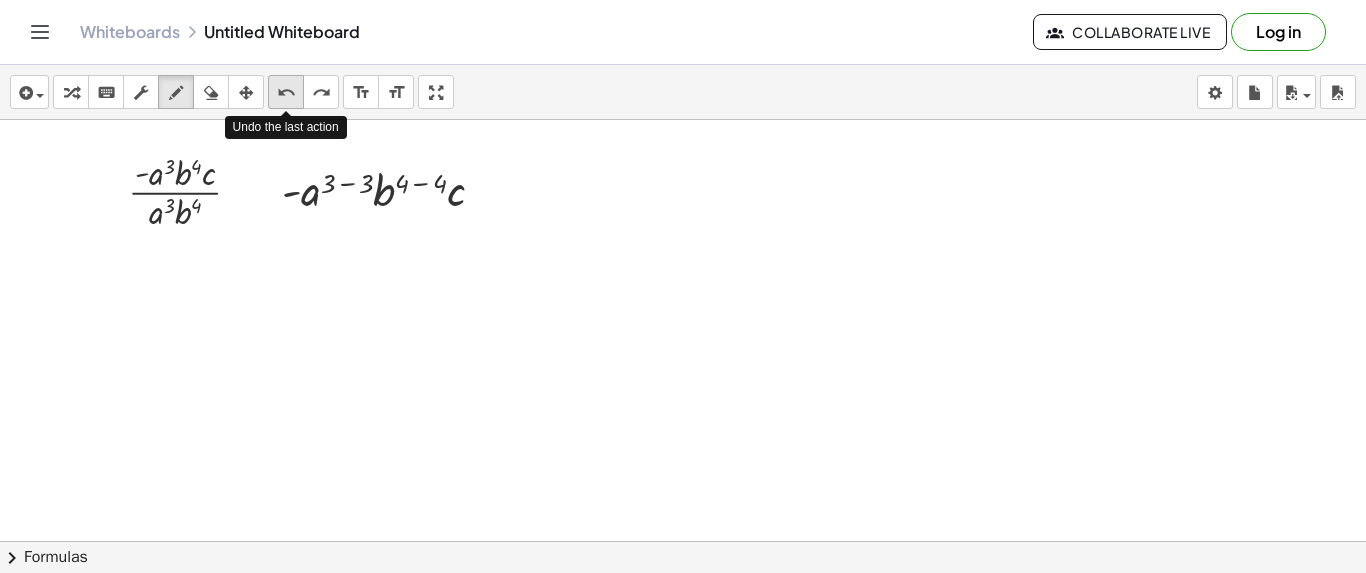 click on "undo" at bounding box center (286, 93) 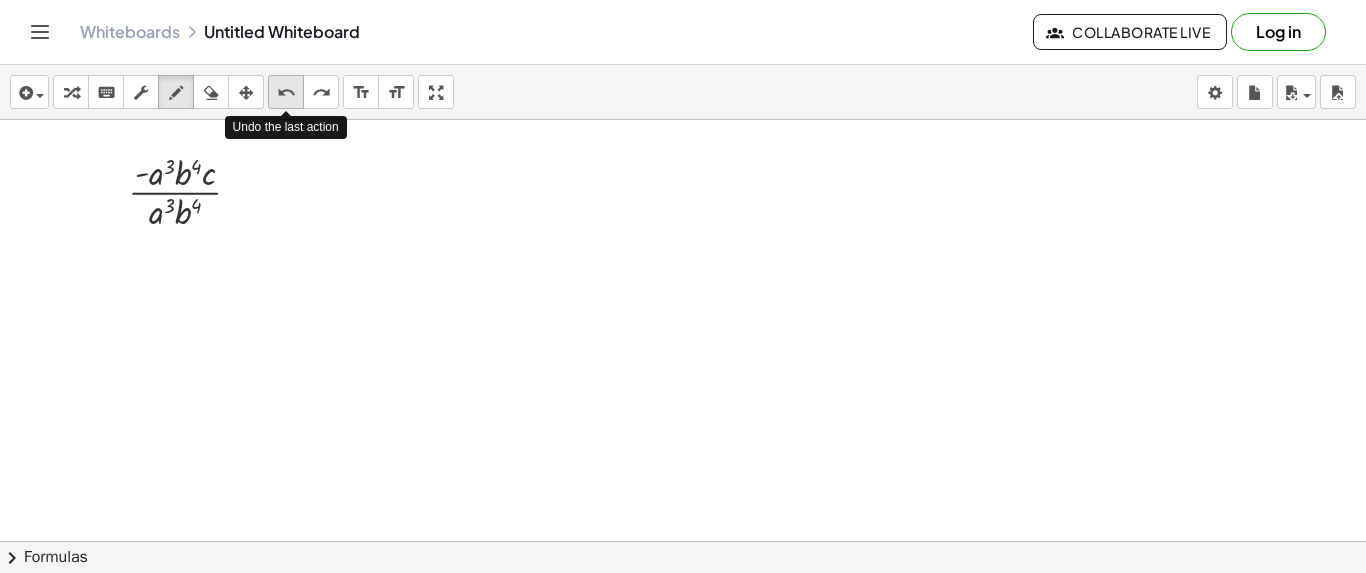 click on "undo" at bounding box center [286, 93] 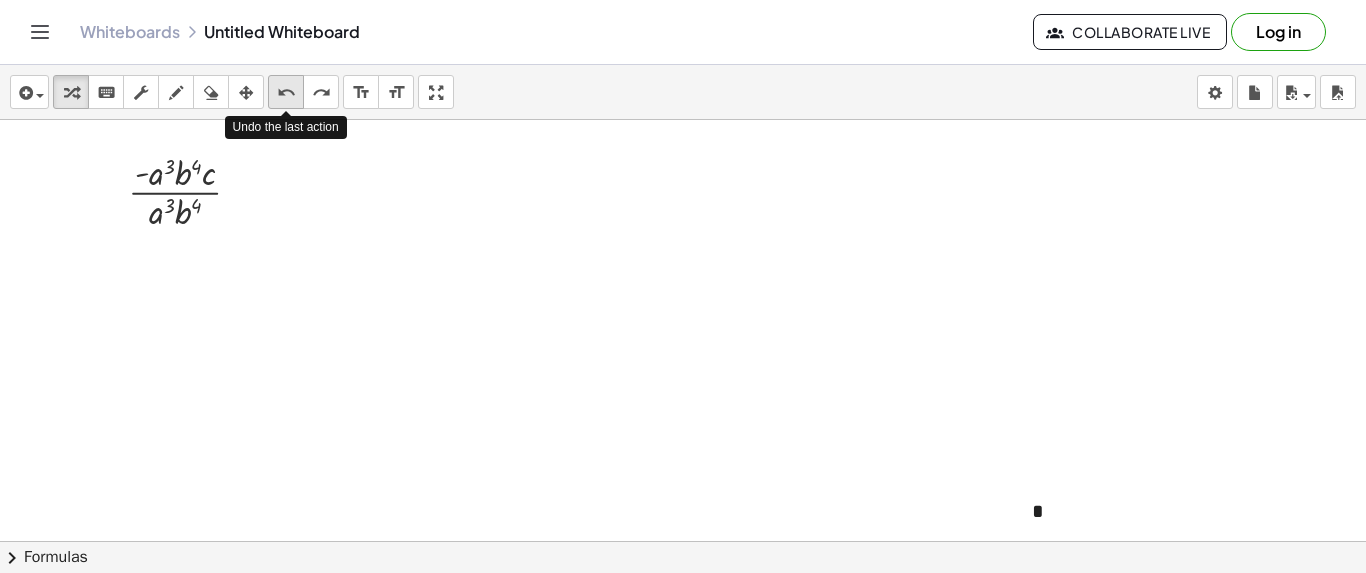 click on "undo" at bounding box center (286, 93) 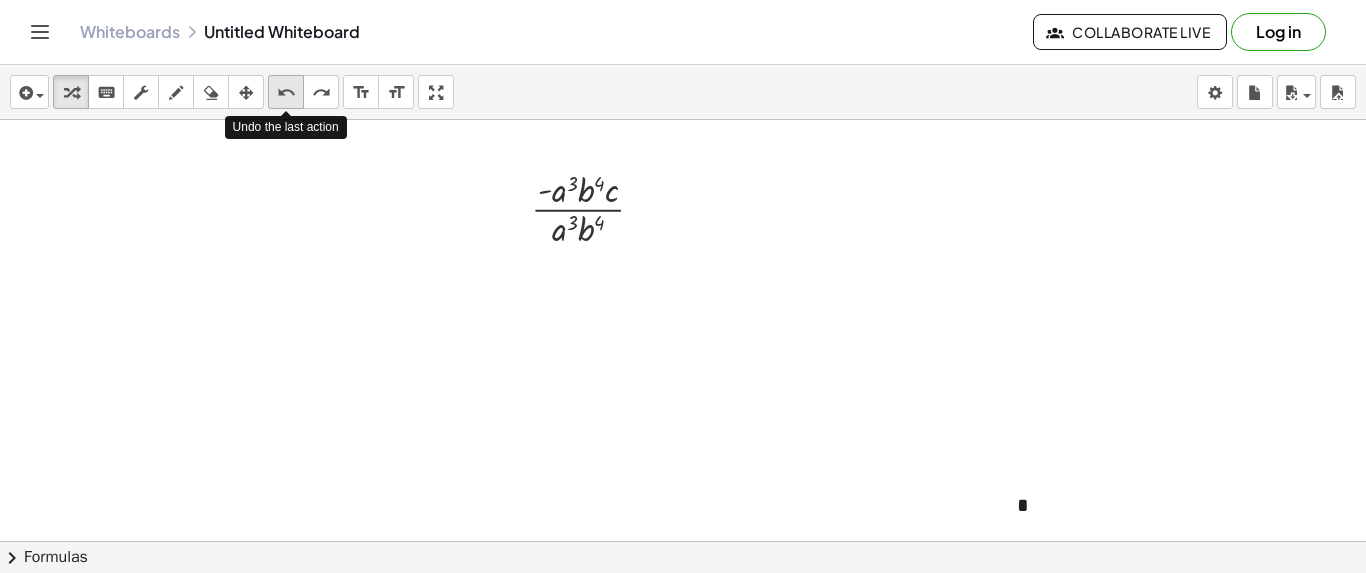 click on "undo" at bounding box center [286, 93] 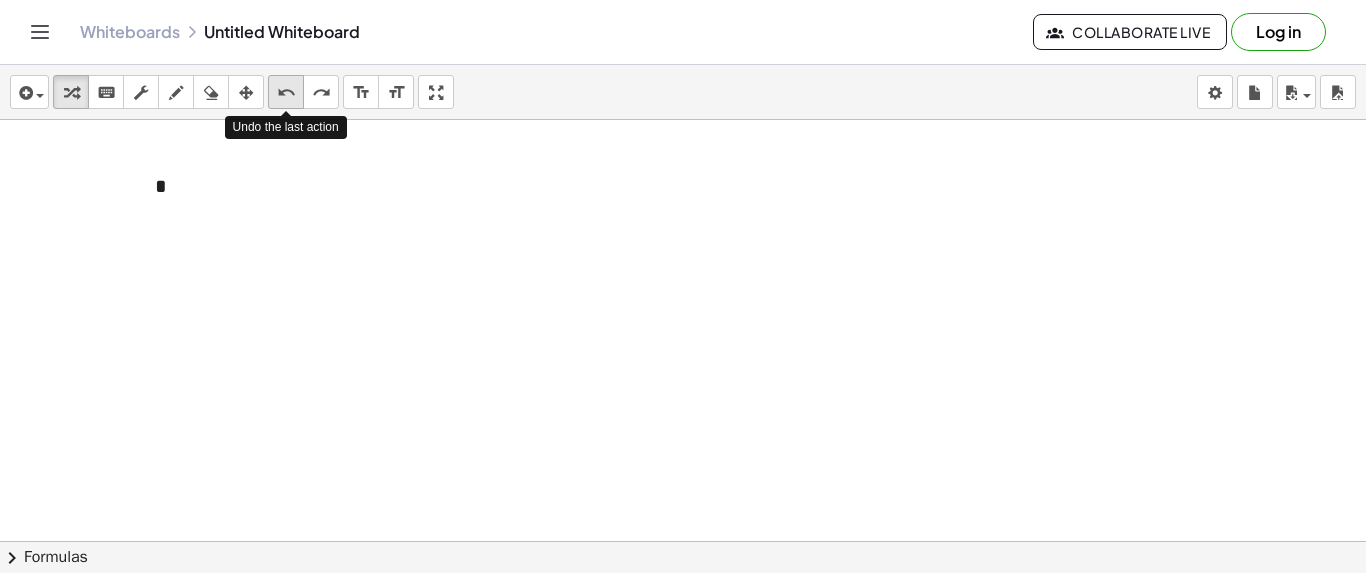 click on "undo" at bounding box center [286, 93] 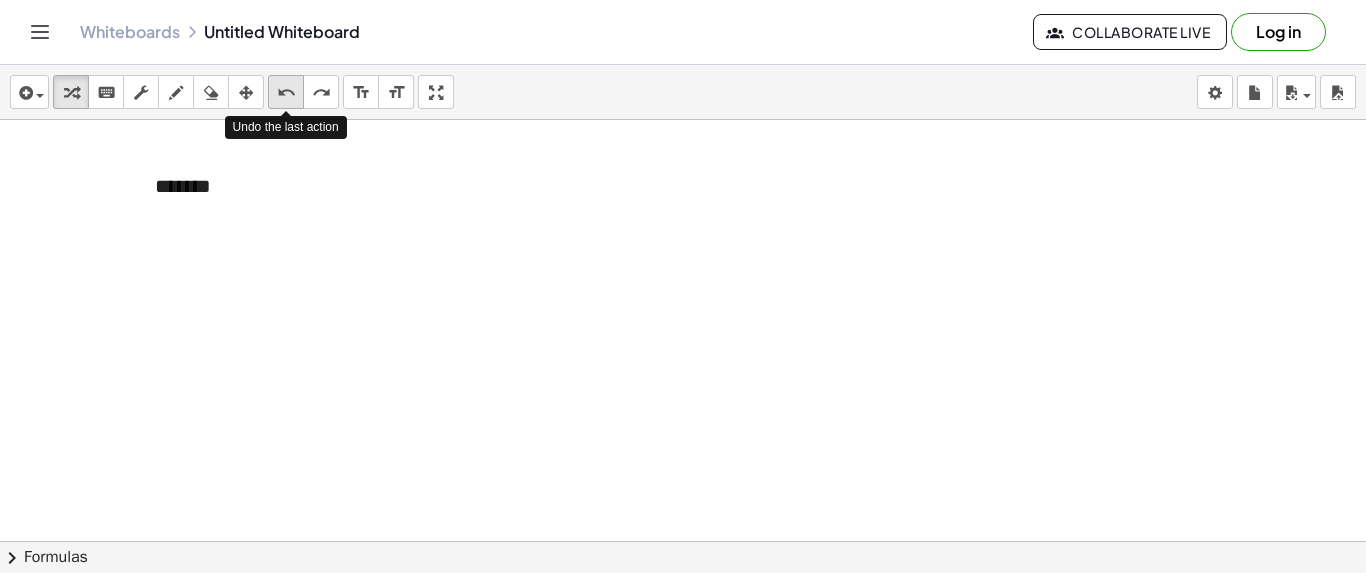click on "undo" at bounding box center [286, 93] 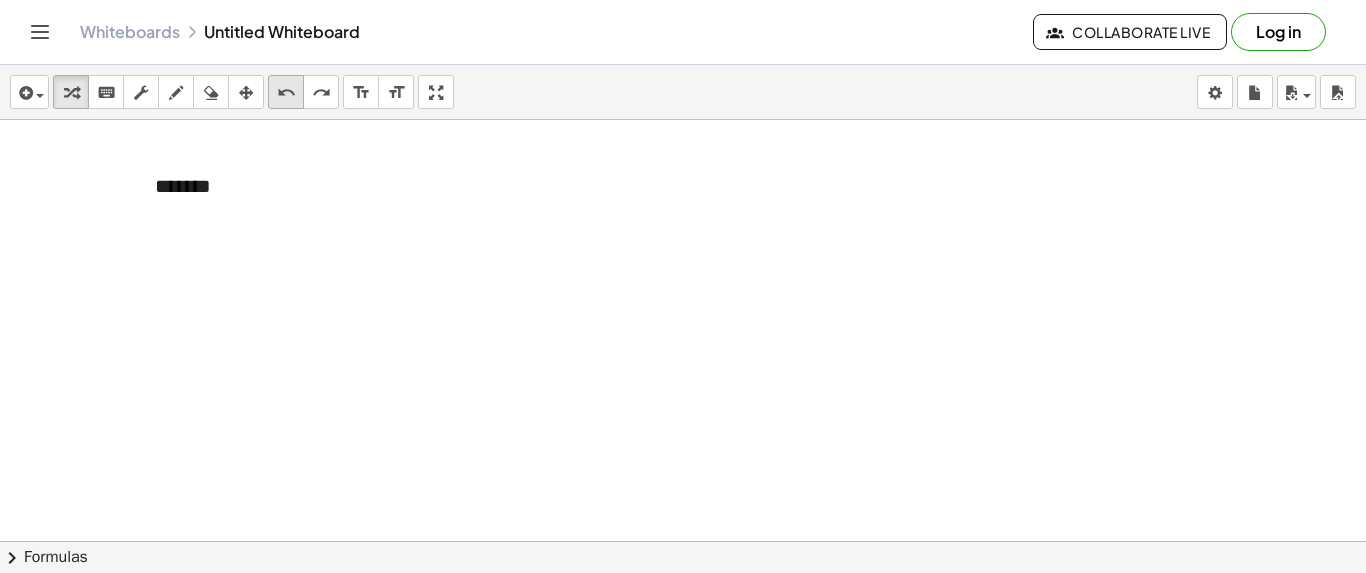 click on "undo" at bounding box center [286, 93] 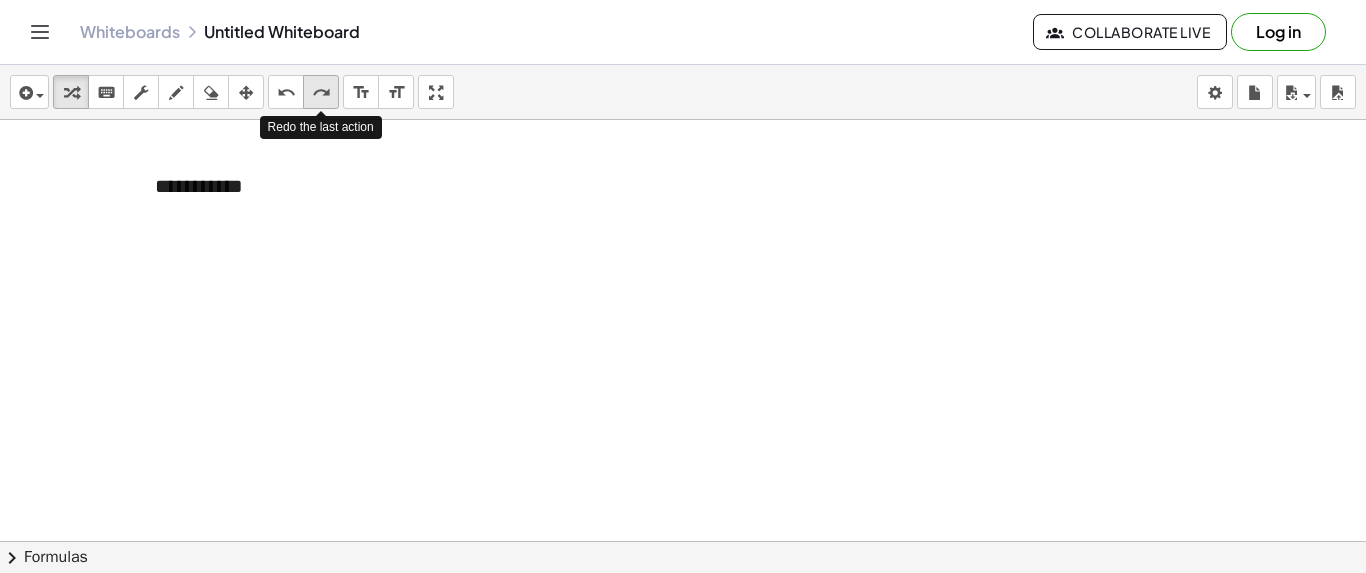 click on "redo" at bounding box center (321, 93) 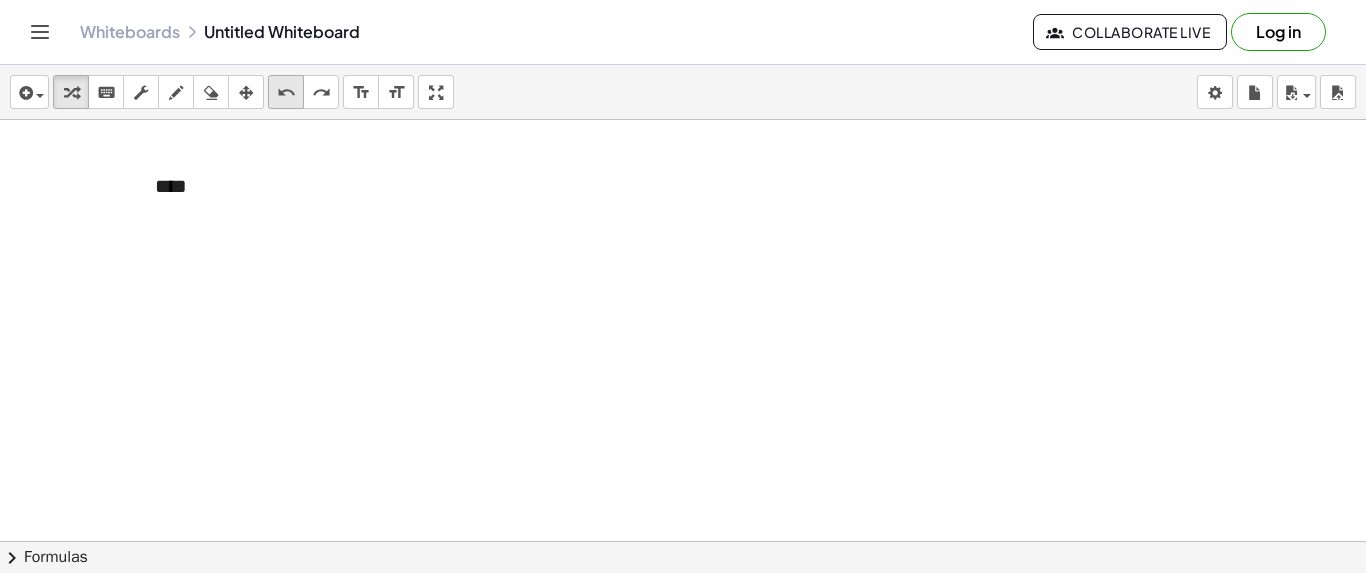 drag, startPoint x: 320, startPoint y: 95, endPoint x: 287, endPoint y: 92, distance: 33.13608 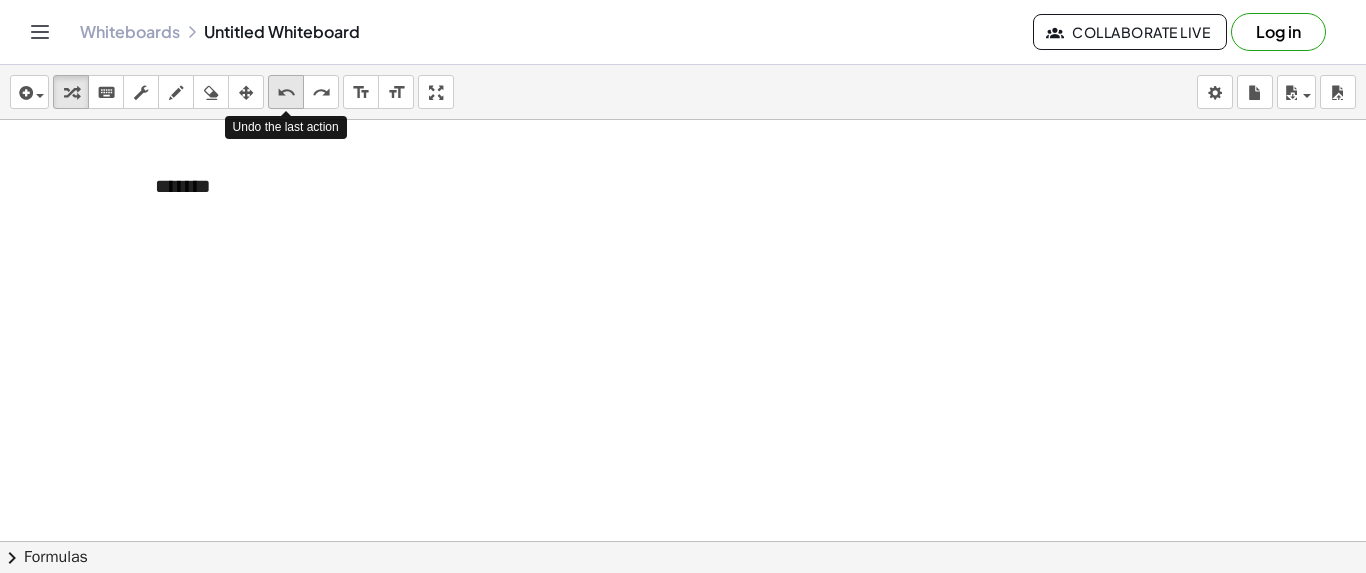 click on "undo" at bounding box center (286, 93) 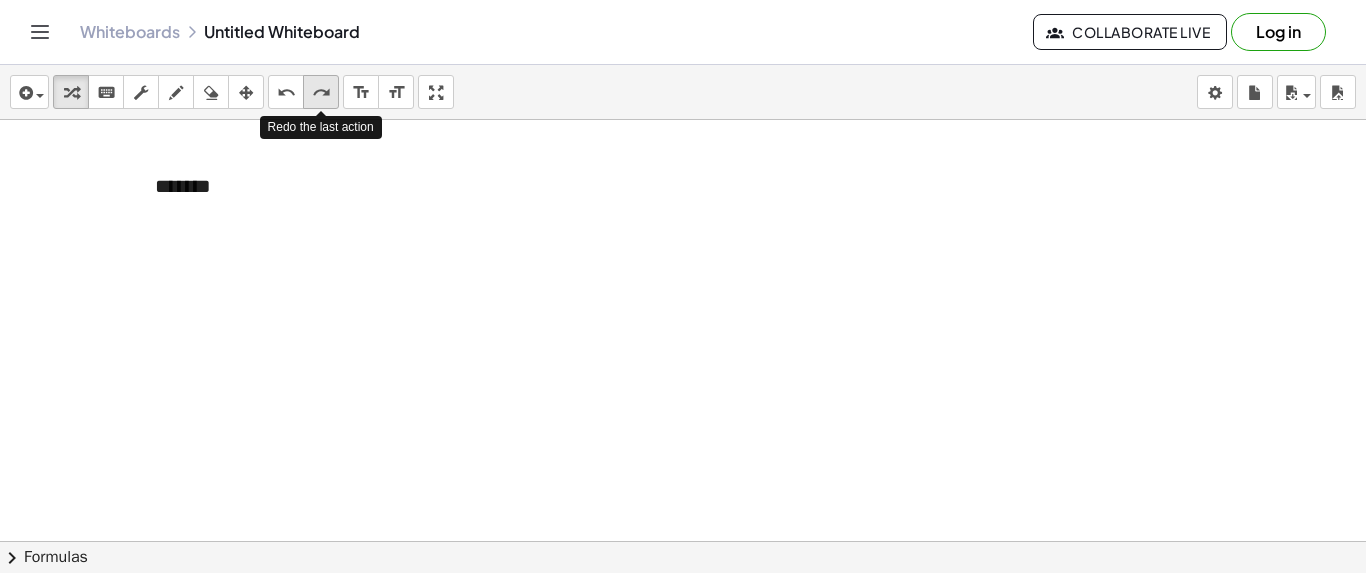 click on "redo" at bounding box center [321, 93] 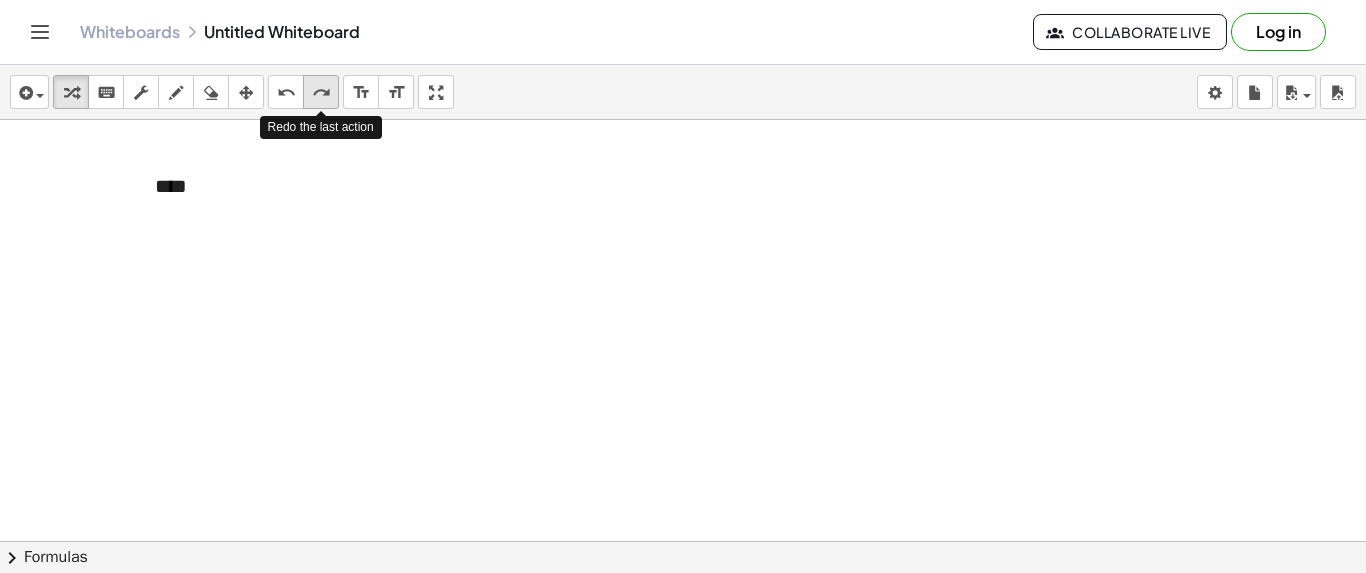 click on "redo" at bounding box center [321, 93] 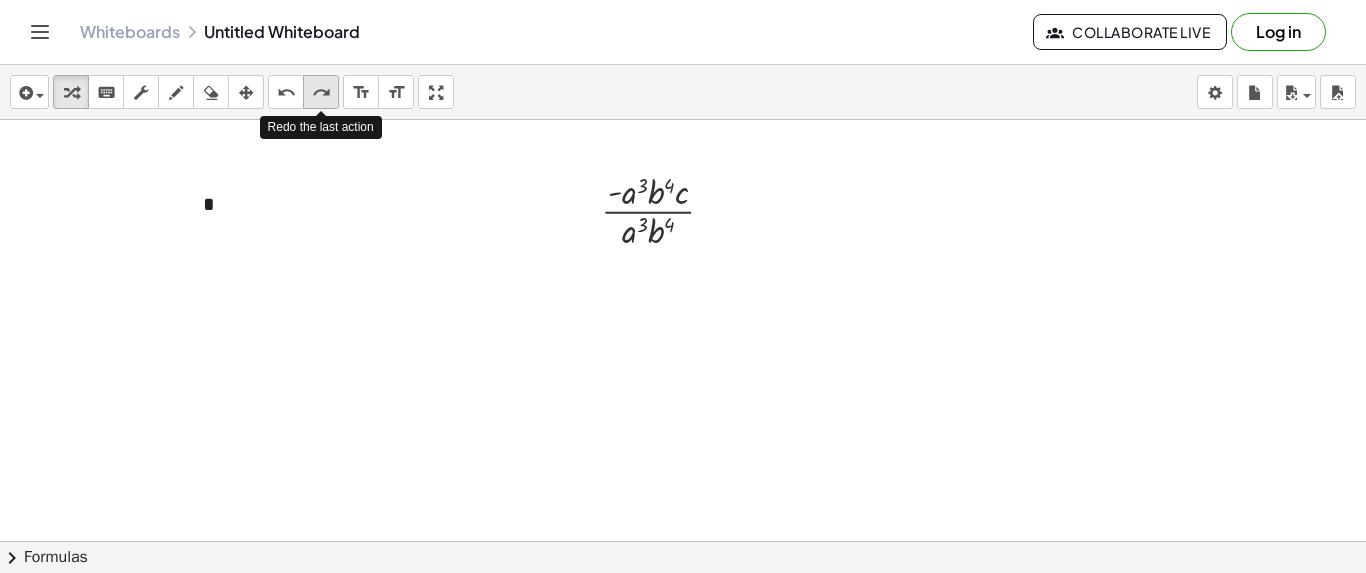 click on "redo" at bounding box center (321, 93) 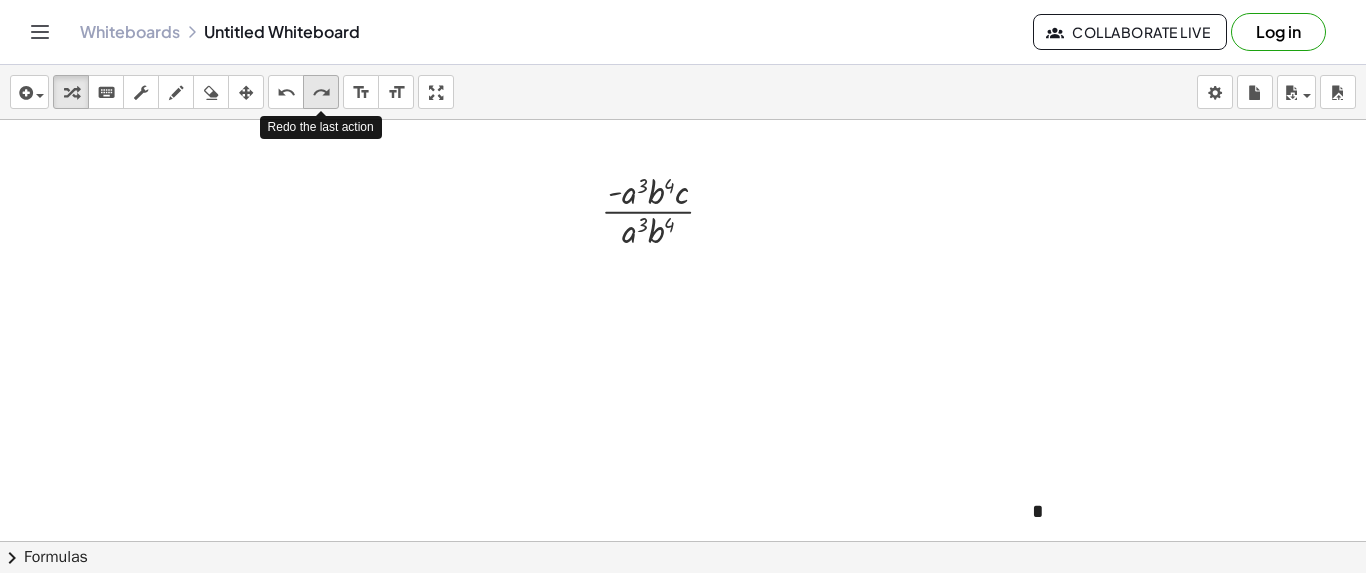 click on "redo" at bounding box center (321, 93) 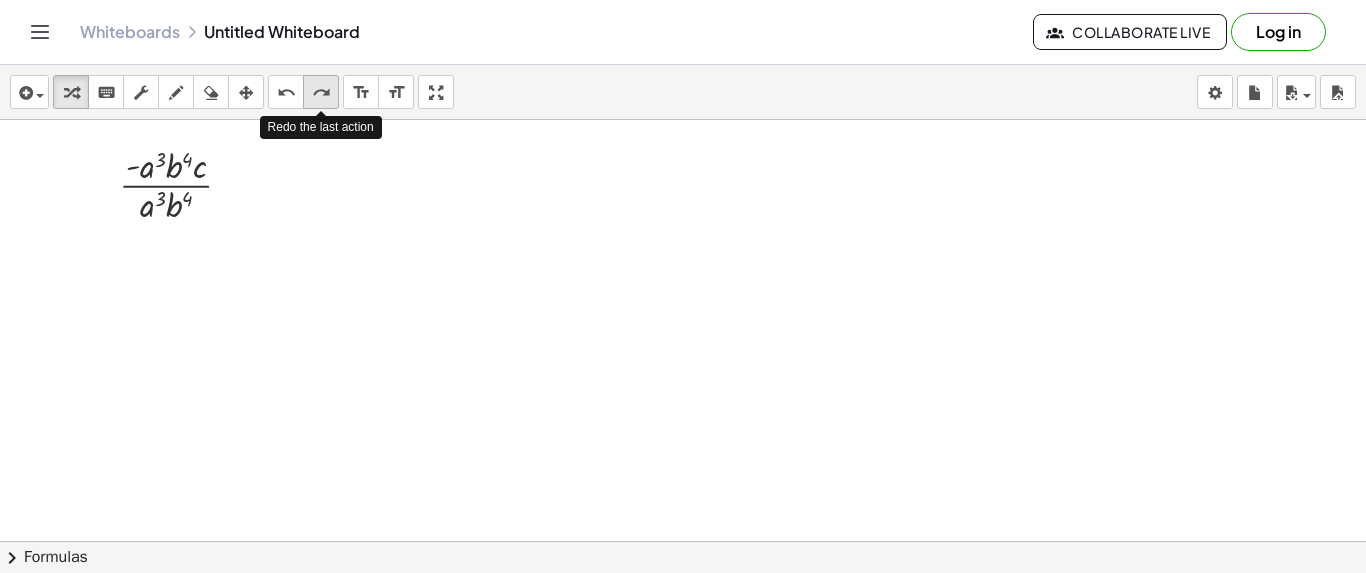 click on "redo" at bounding box center (321, 93) 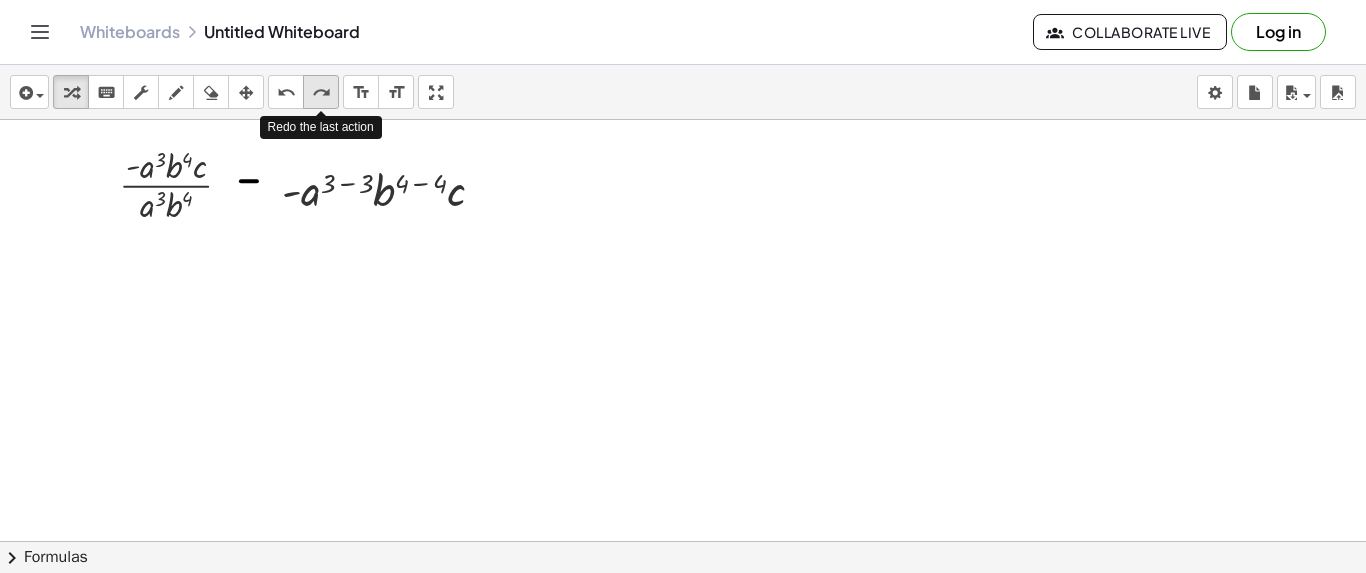 click on "redo" at bounding box center (321, 93) 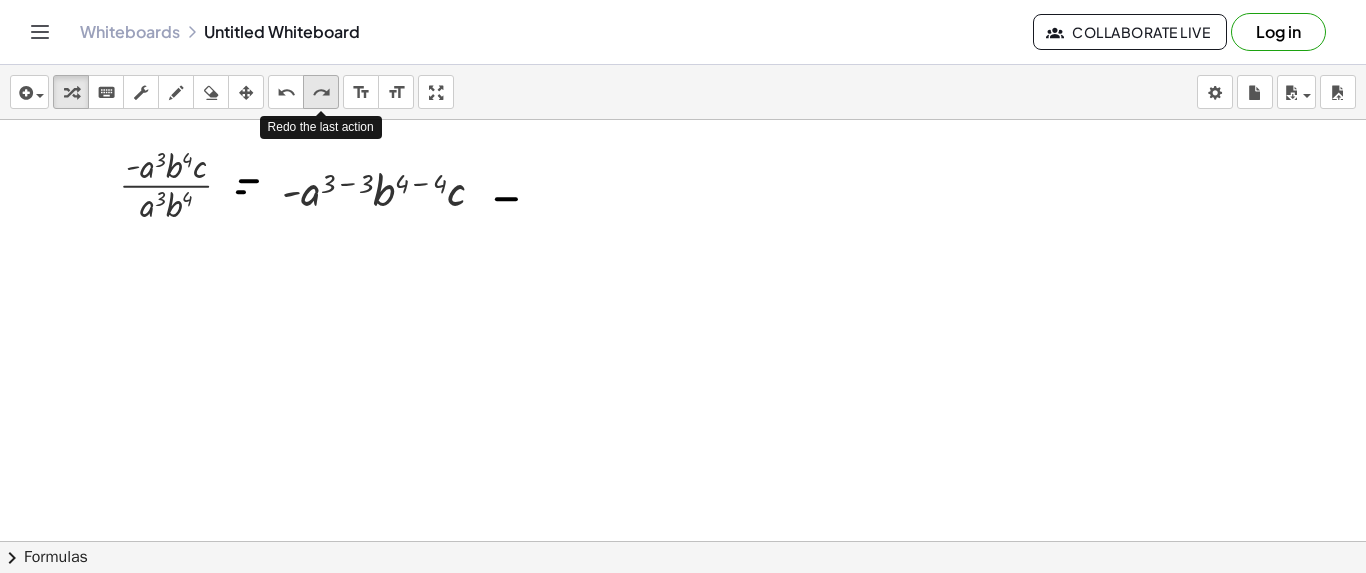 click on "redo" at bounding box center (321, 93) 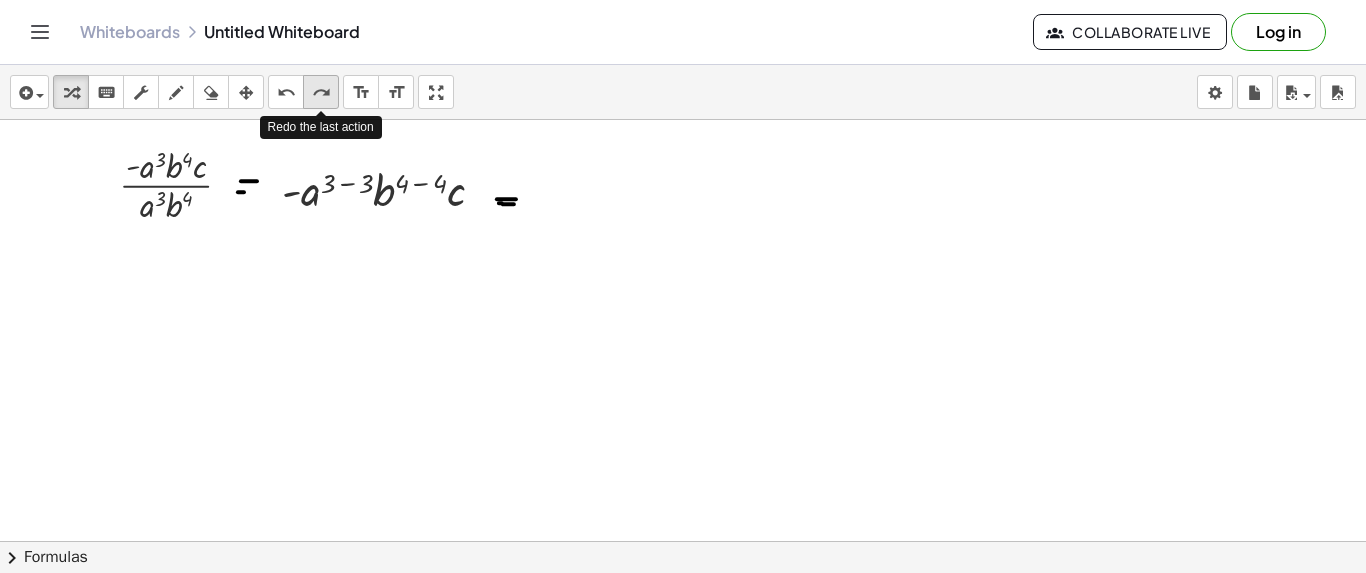 click on "redo" at bounding box center (321, 93) 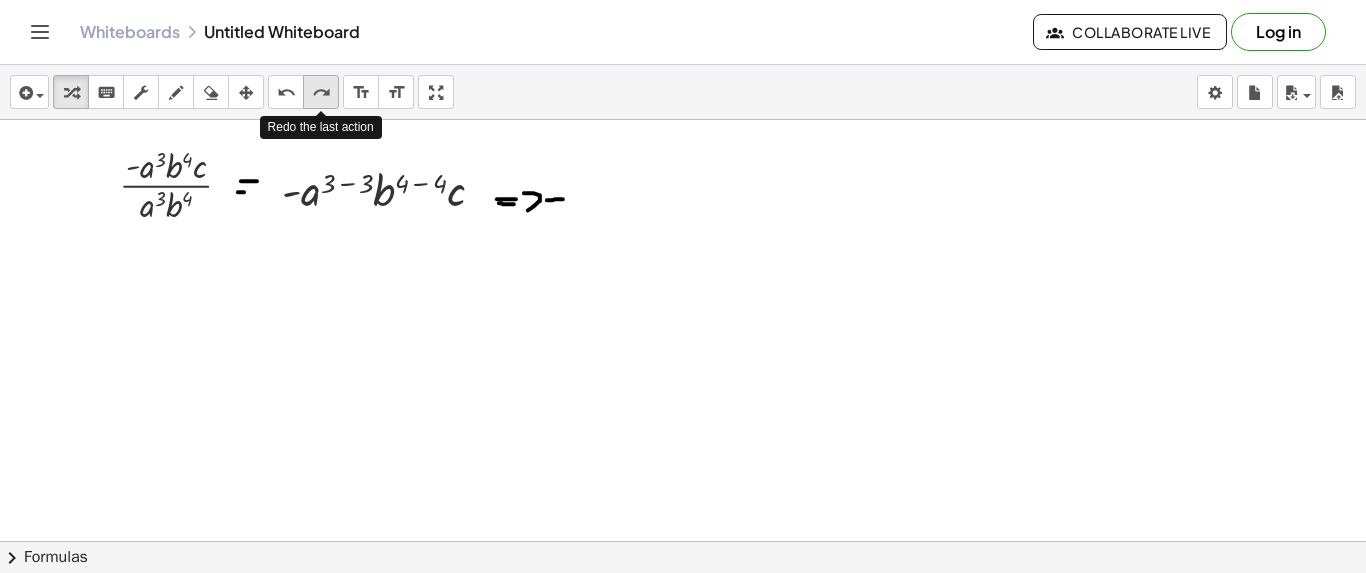 click on "redo" at bounding box center (321, 93) 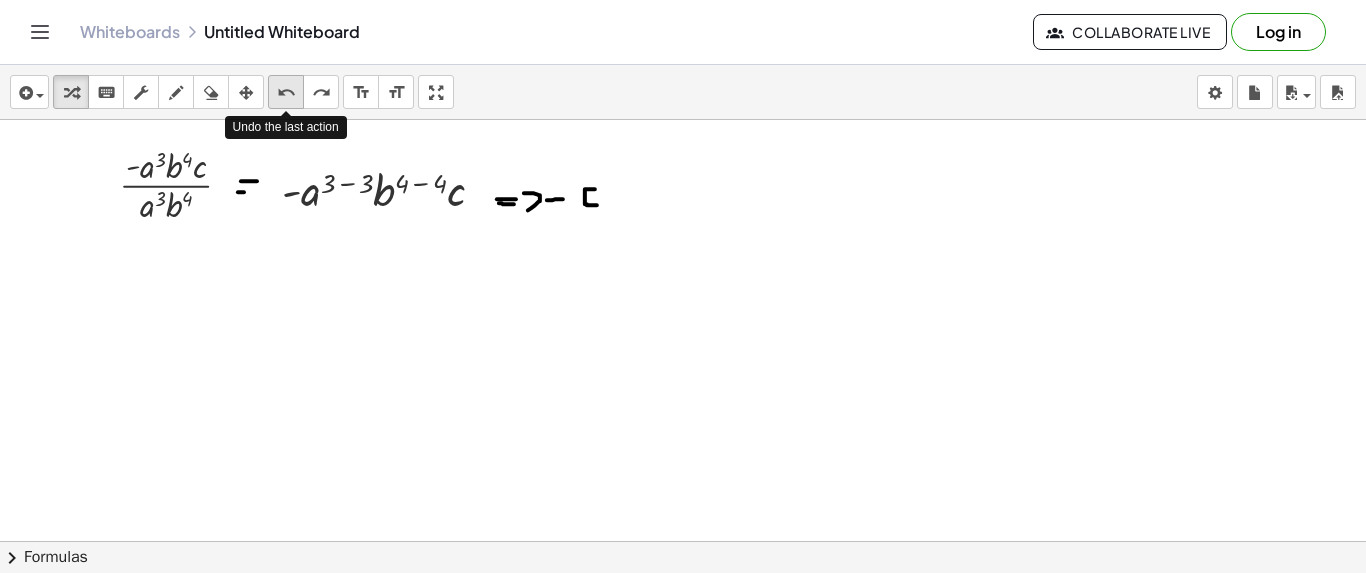 click on "undo" at bounding box center [286, 93] 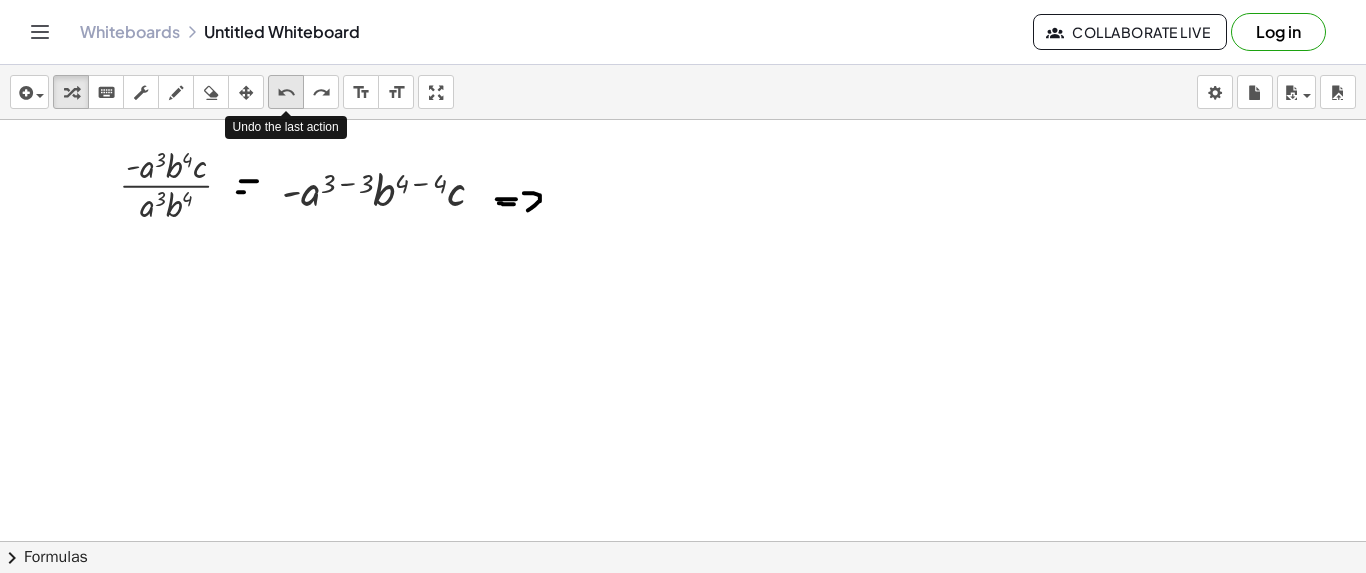 click on "undo" at bounding box center [286, 93] 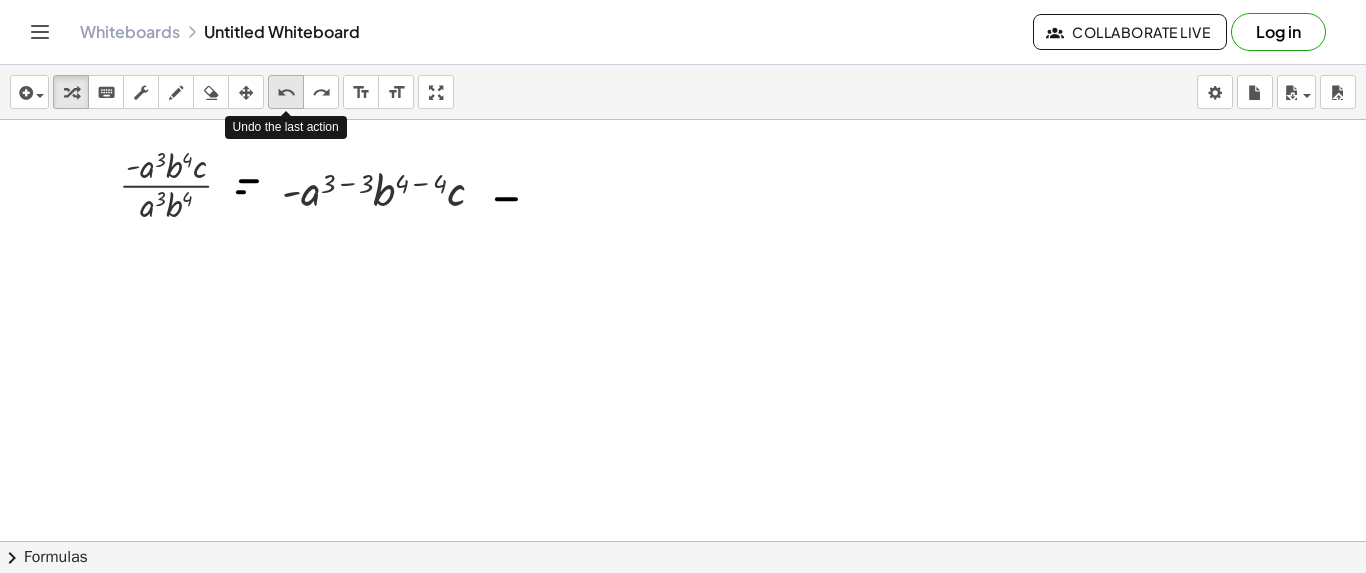 click on "undo" at bounding box center (286, 93) 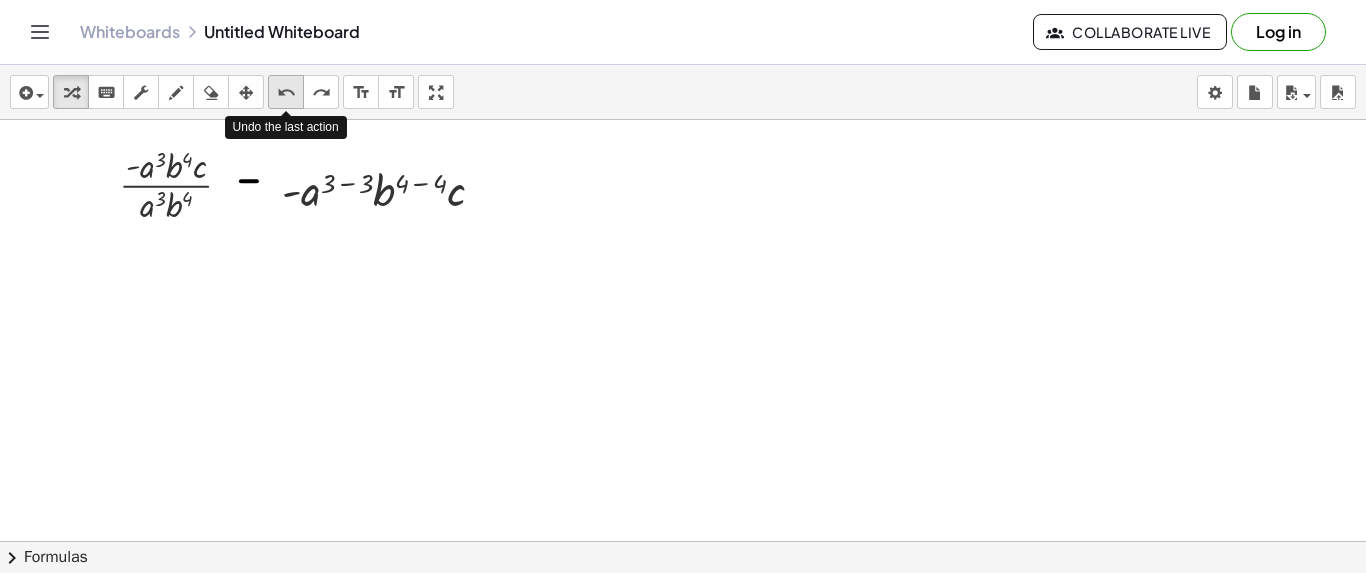 click on "undo" at bounding box center (286, 93) 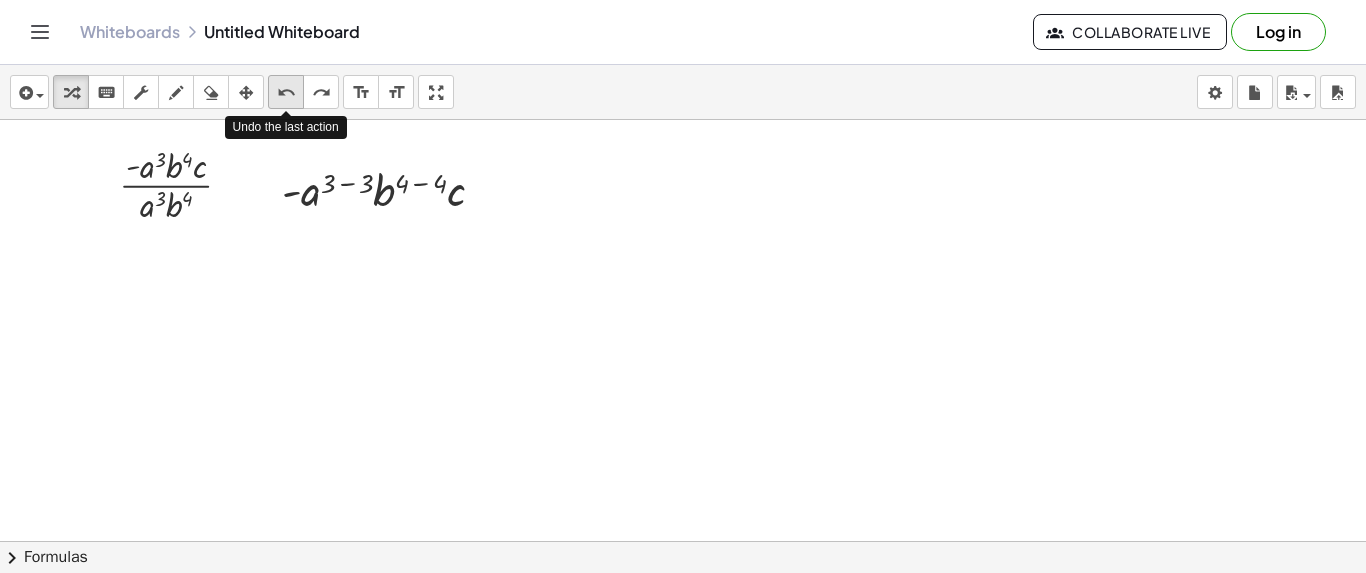 click on "undo" at bounding box center (286, 93) 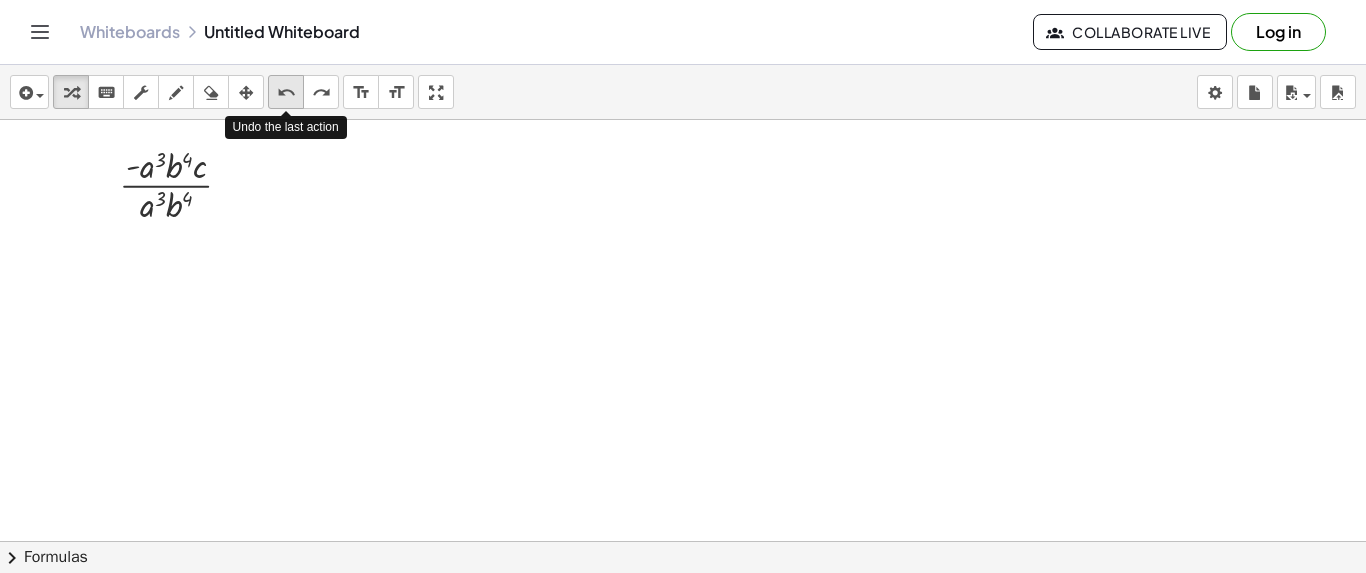 click on "undo" at bounding box center (286, 93) 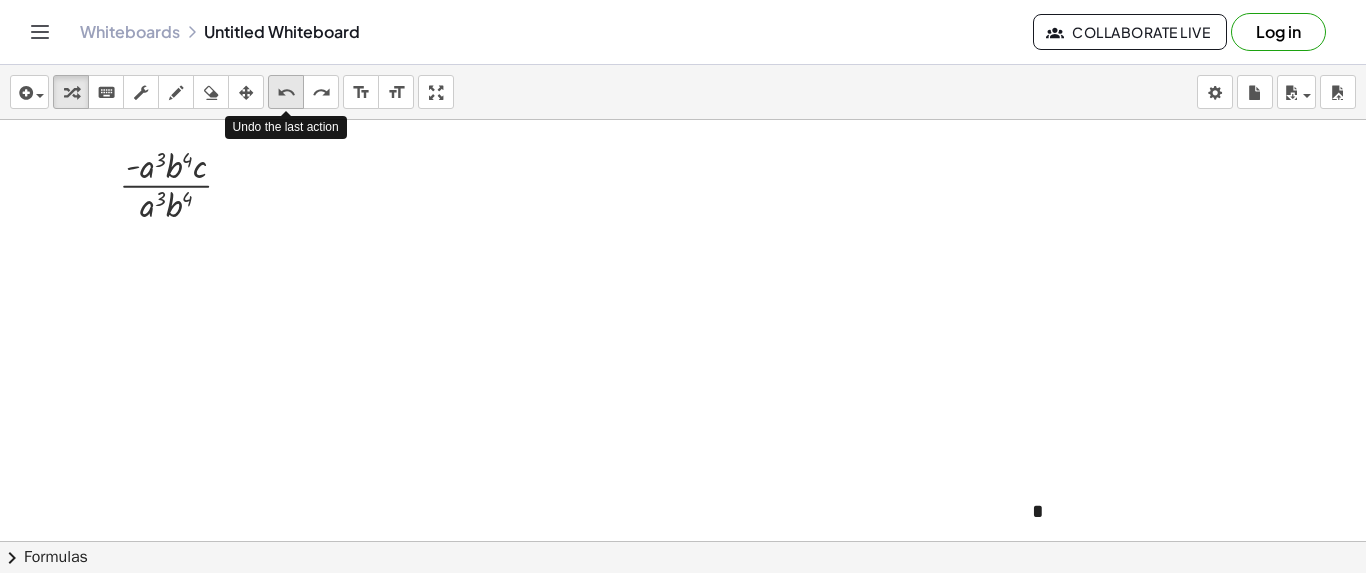 click on "undo" at bounding box center [286, 93] 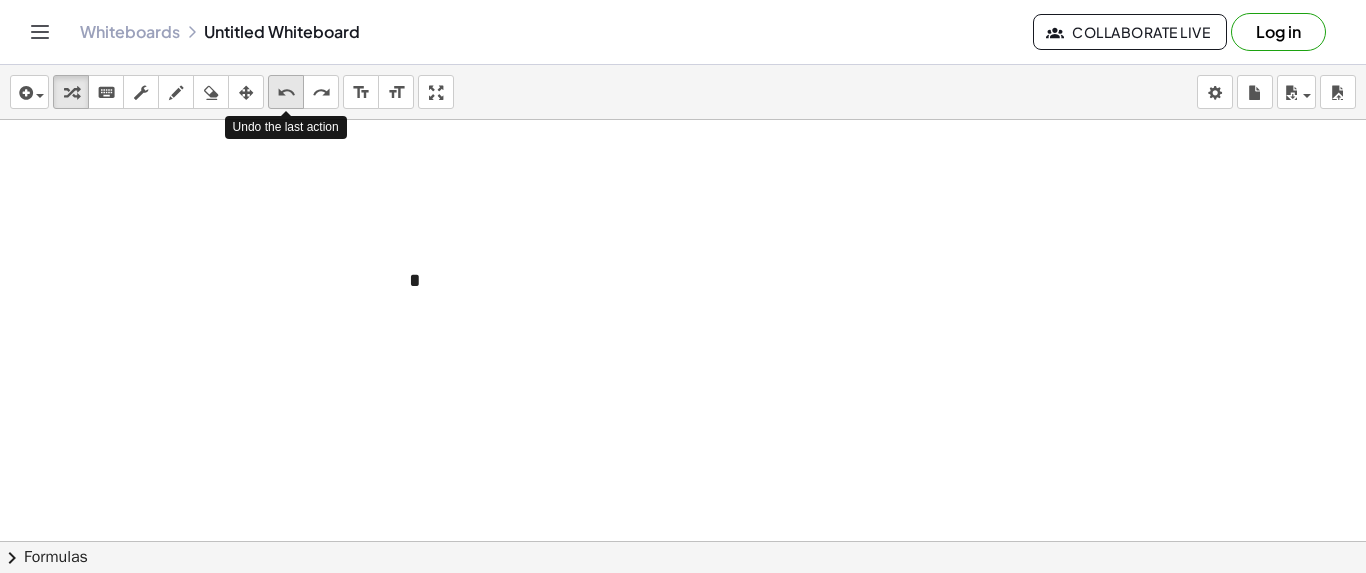 click on "undo" at bounding box center (286, 93) 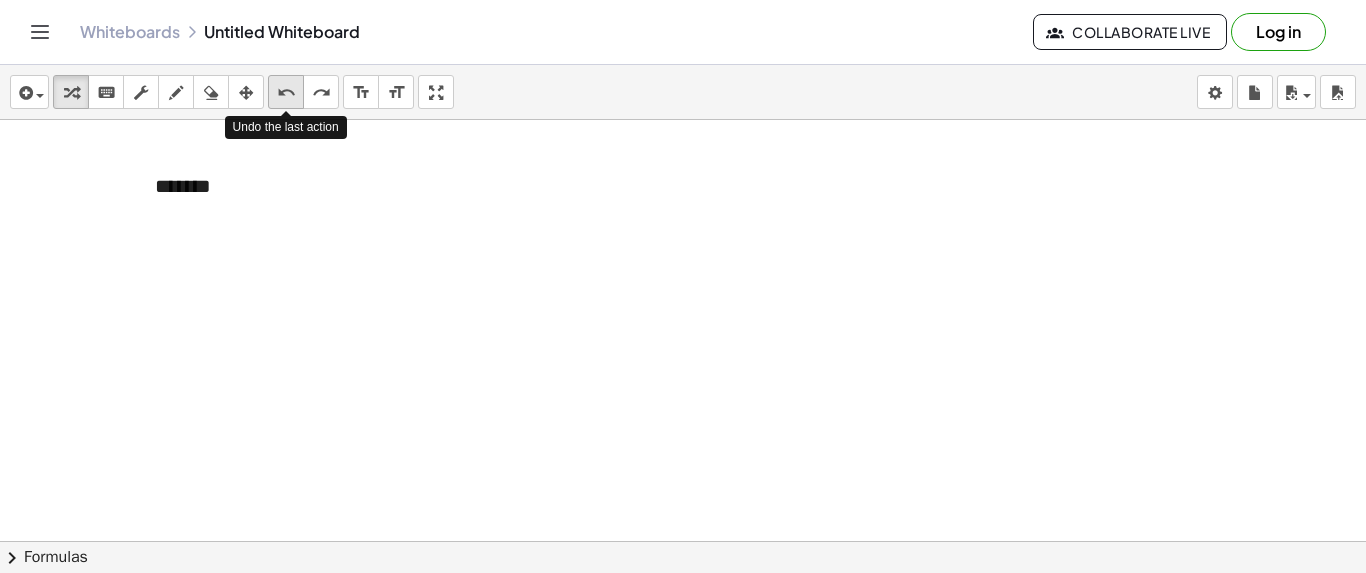 click on "undo" at bounding box center [286, 93] 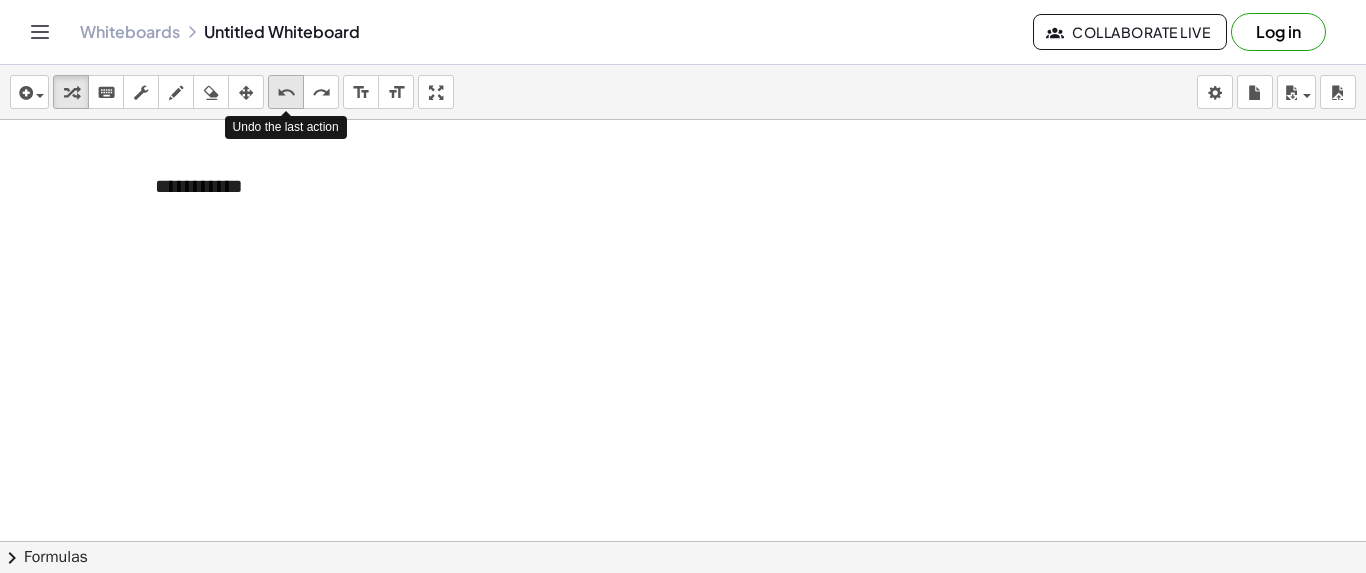 click on "undo" at bounding box center [286, 93] 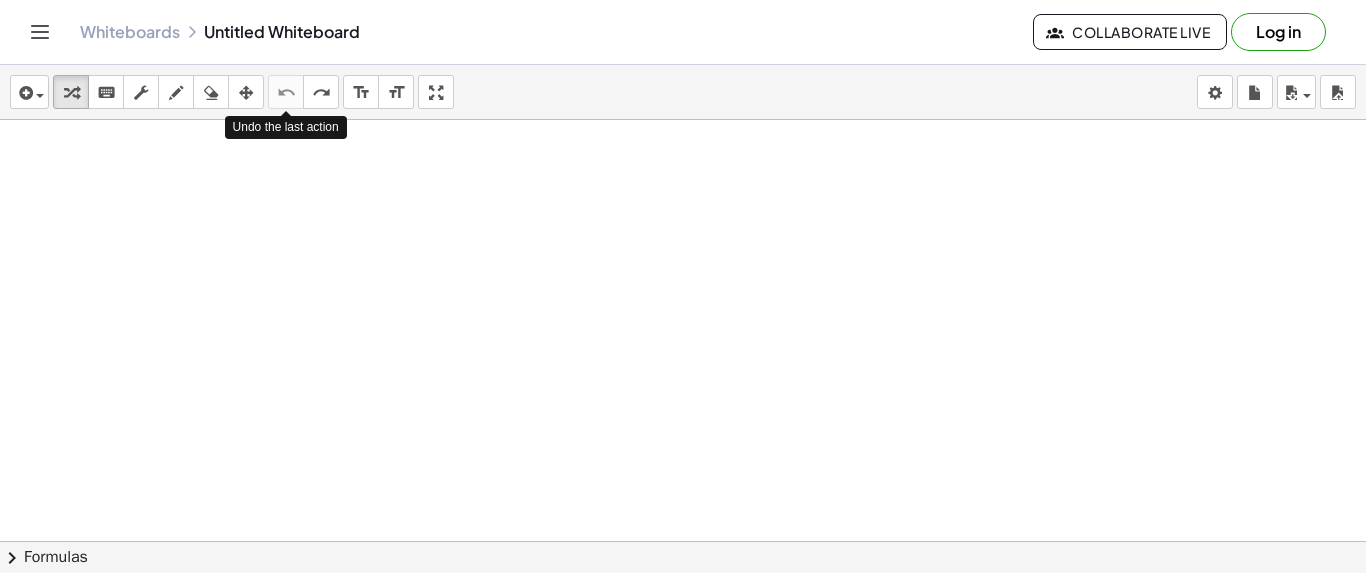 click on "undo" at bounding box center (286, 93) 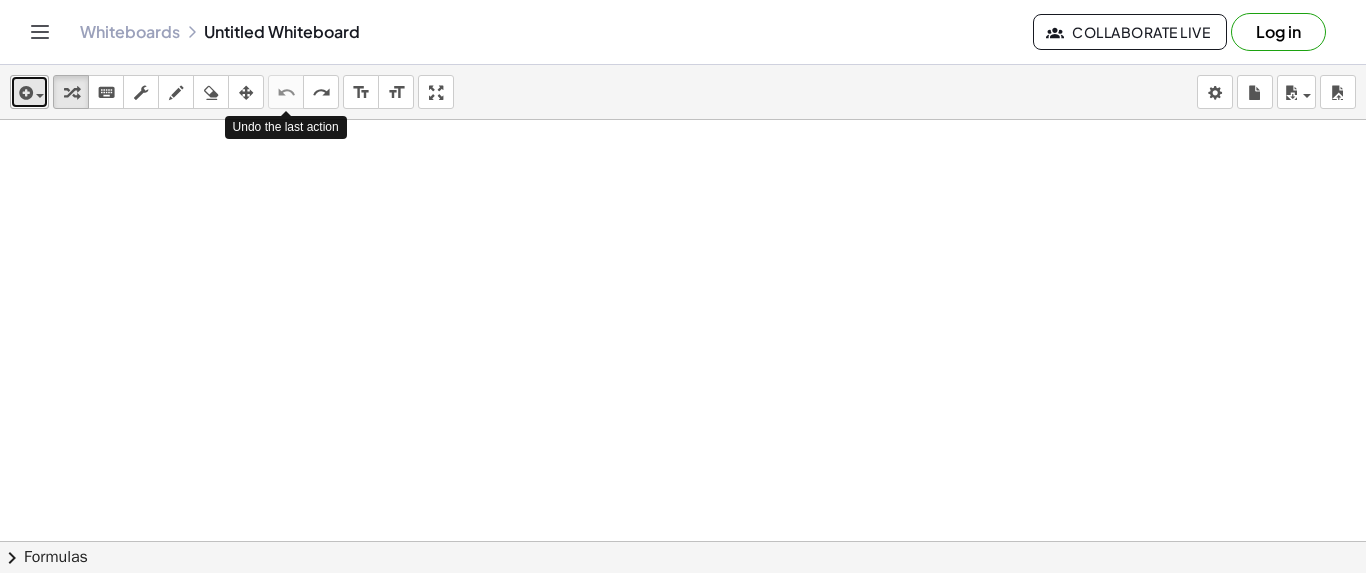 click at bounding box center (29, 92) 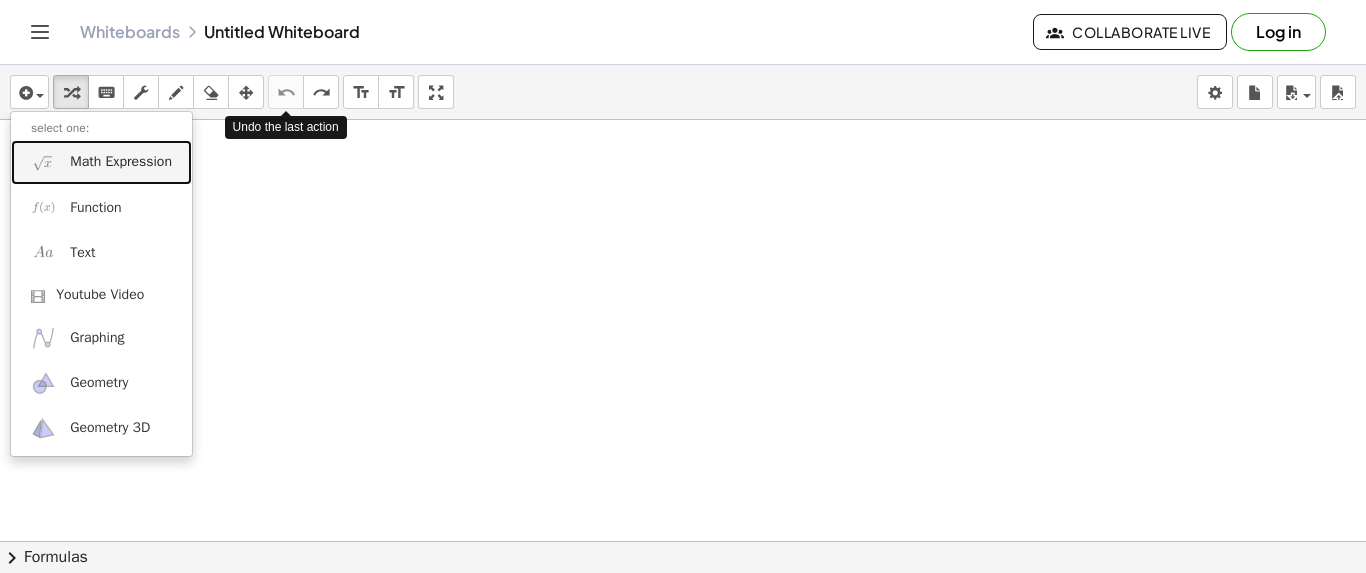click on "Math Expression" at bounding box center (121, 162) 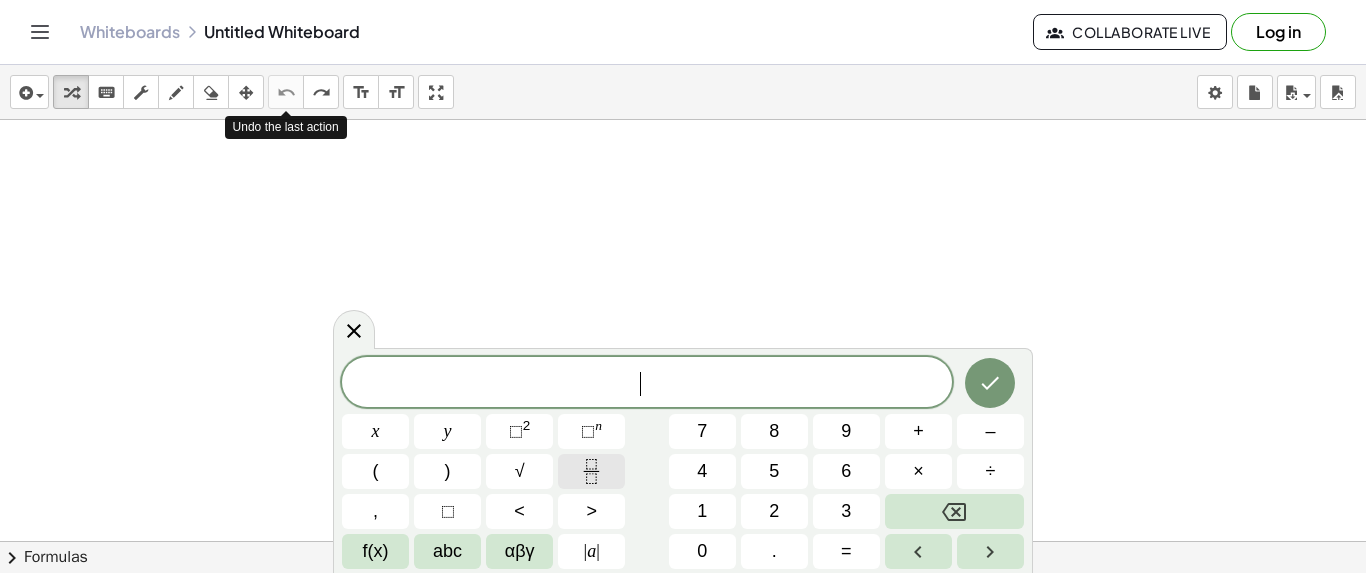 click 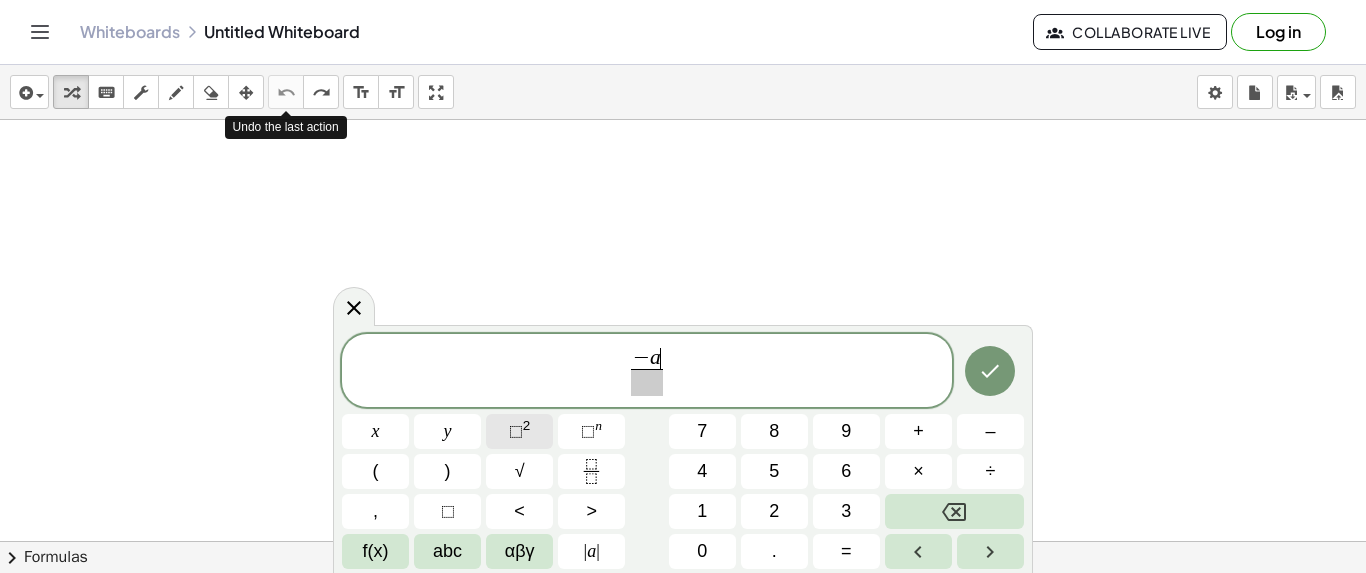click on "⬚" at bounding box center (516, 431) 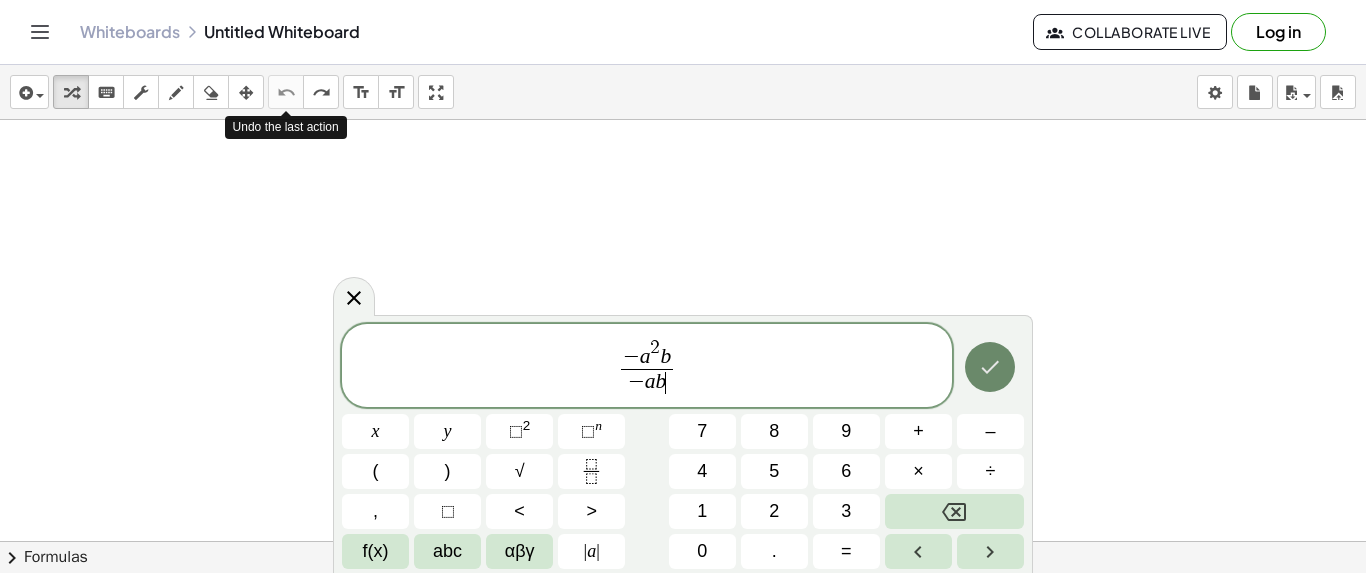 click 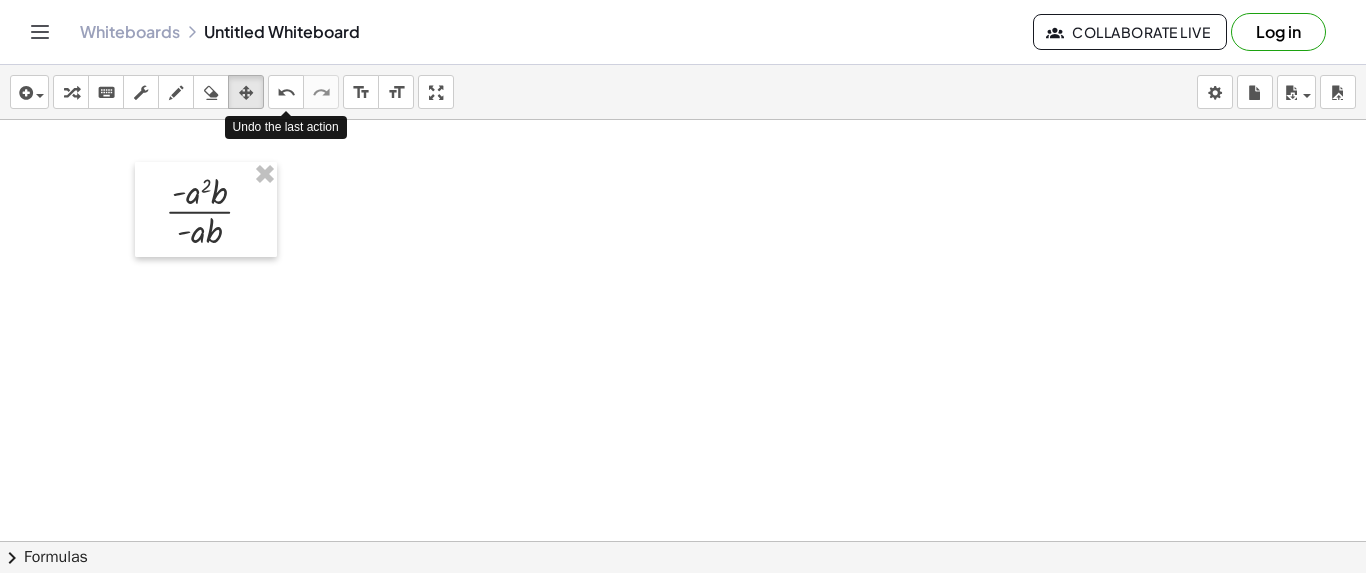 drag, startPoint x: 248, startPoint y: 90, endPoint x: 124, endPoint y: 171, distance: 148.11145 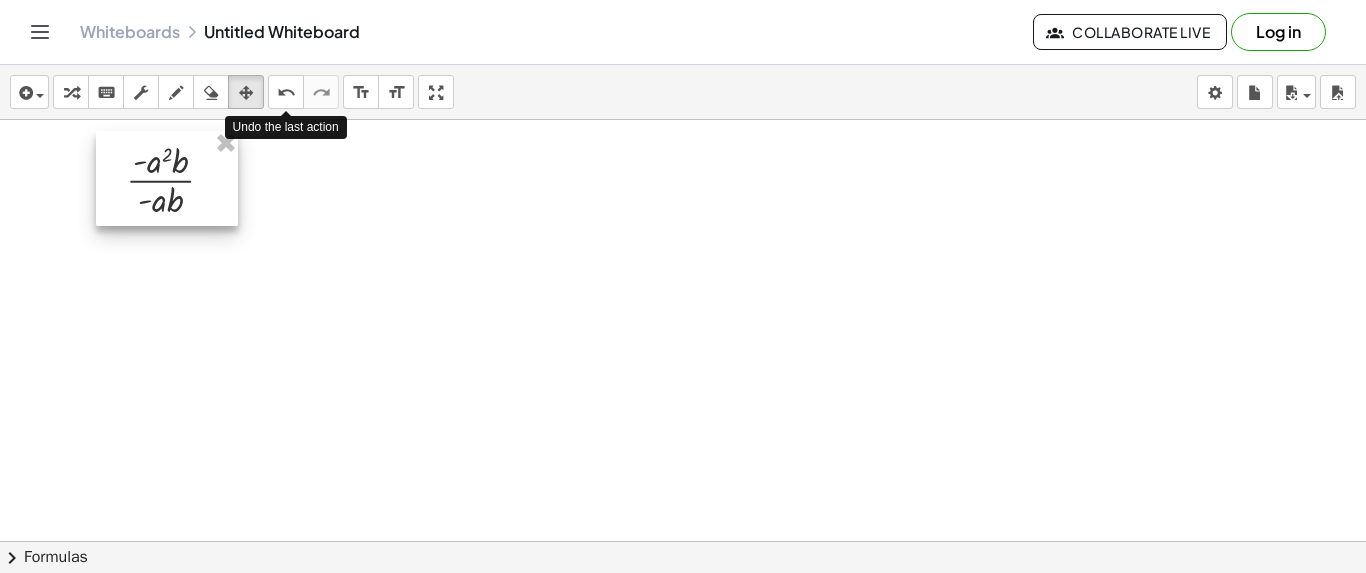 drag, startPoint x: 149, startPoint y: 186, endPoint x: 110, endPoint y: 155, distance: 49.819675 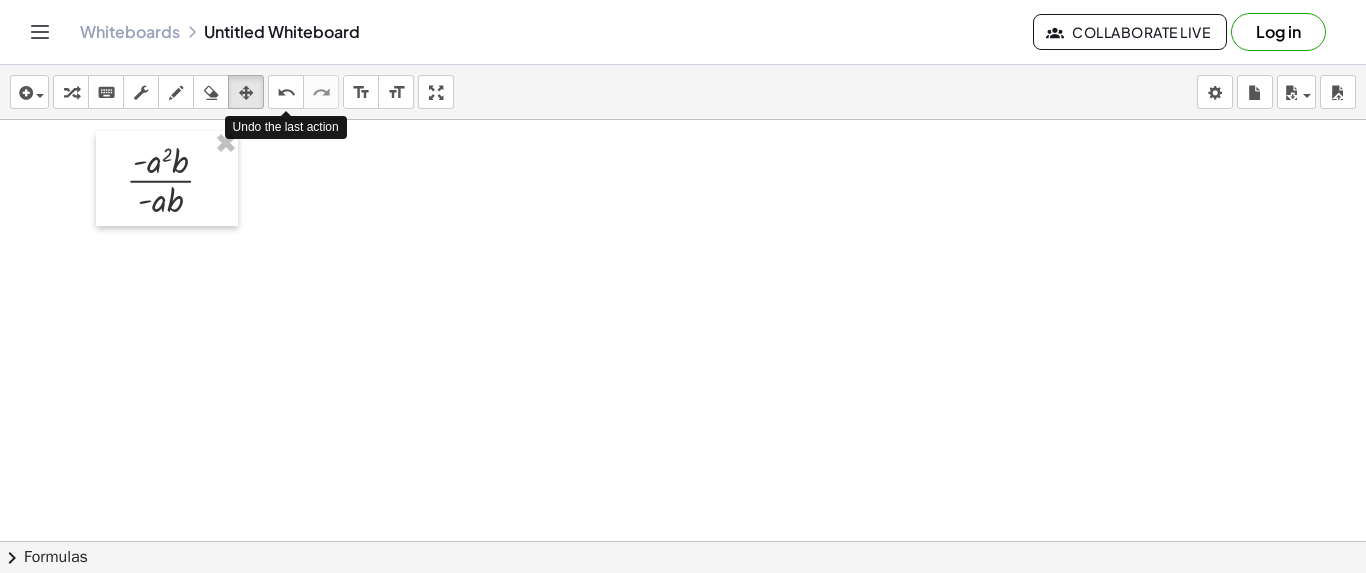 click at bounding box center [683, 625] 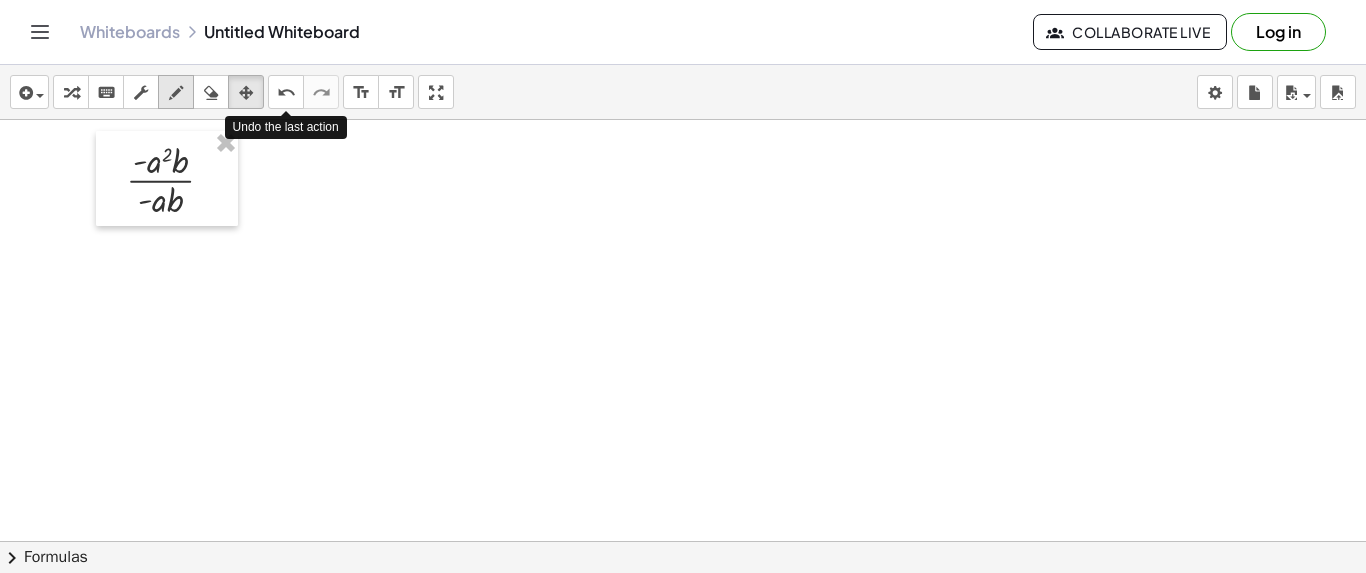 click at bounding box center (176, 93) 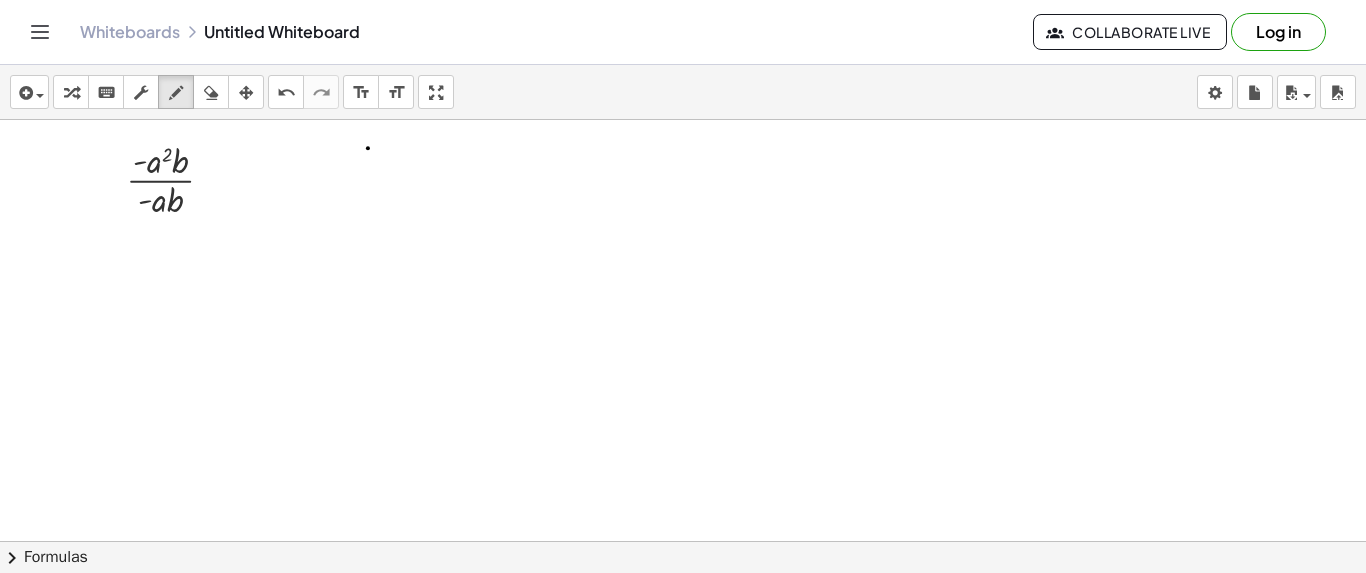 click at bounding box center (683, 625) 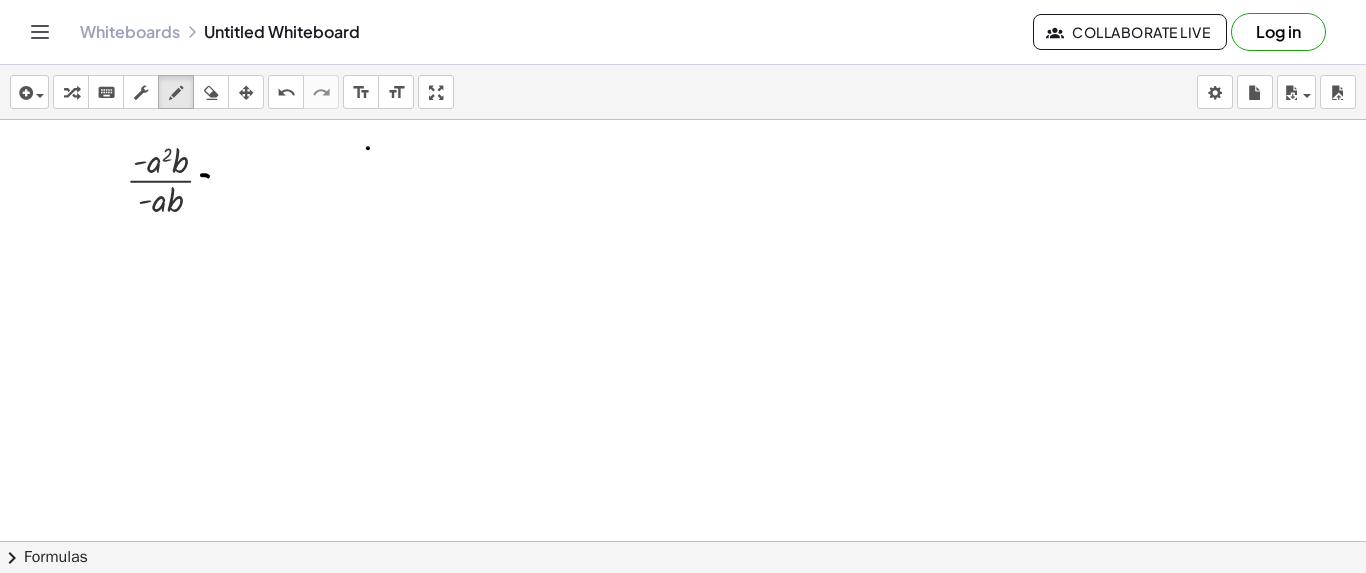 drag, startPoint x: 202, startPoint y: 174, endPoint x: 215, endPoint y: 176, distance: 13.152946 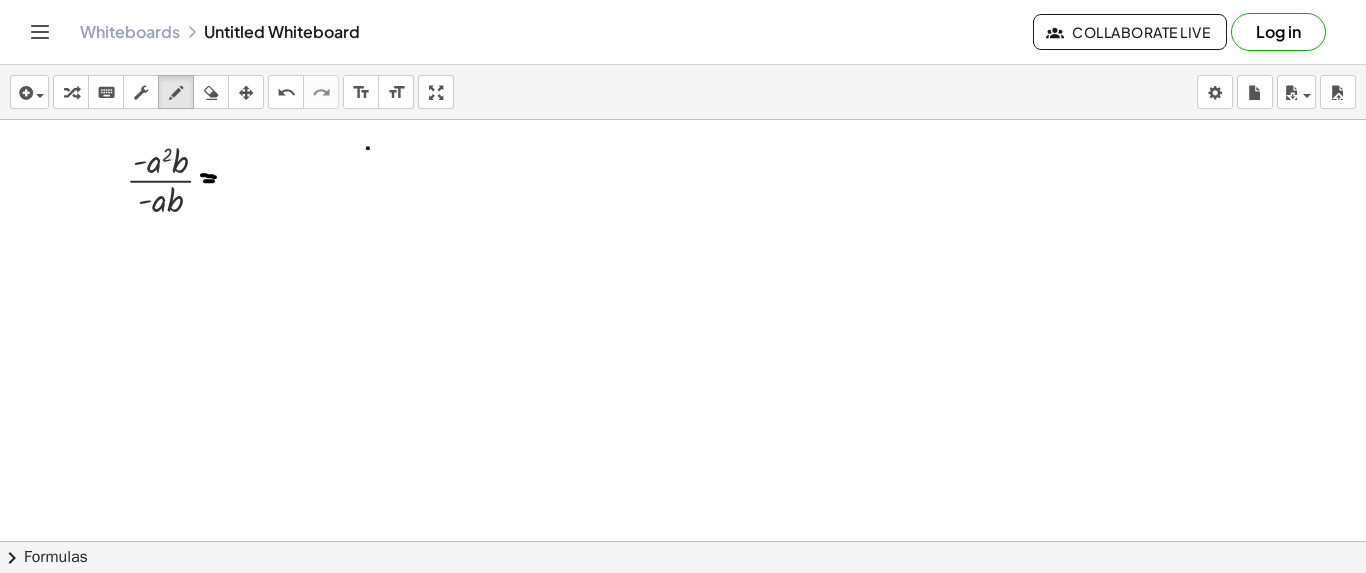 drag, startPoint x: 205, startPoint y: 180, endPoint x: 216, endPoint y: 180, distance: 11 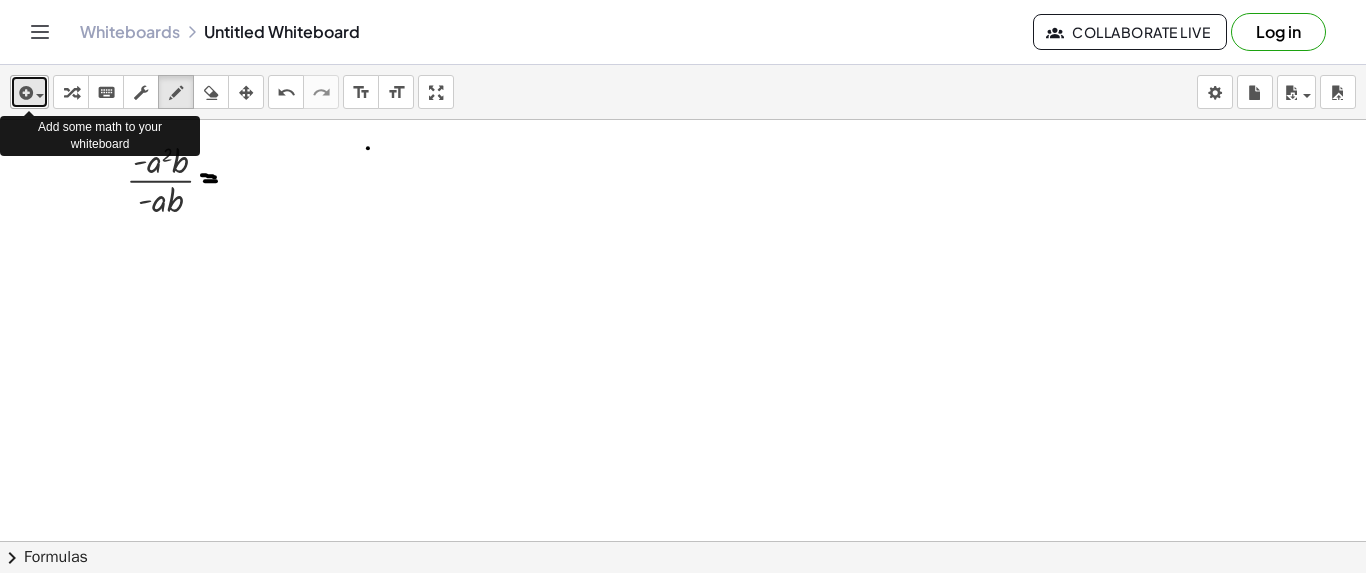 click at bounding box center (35, 95) 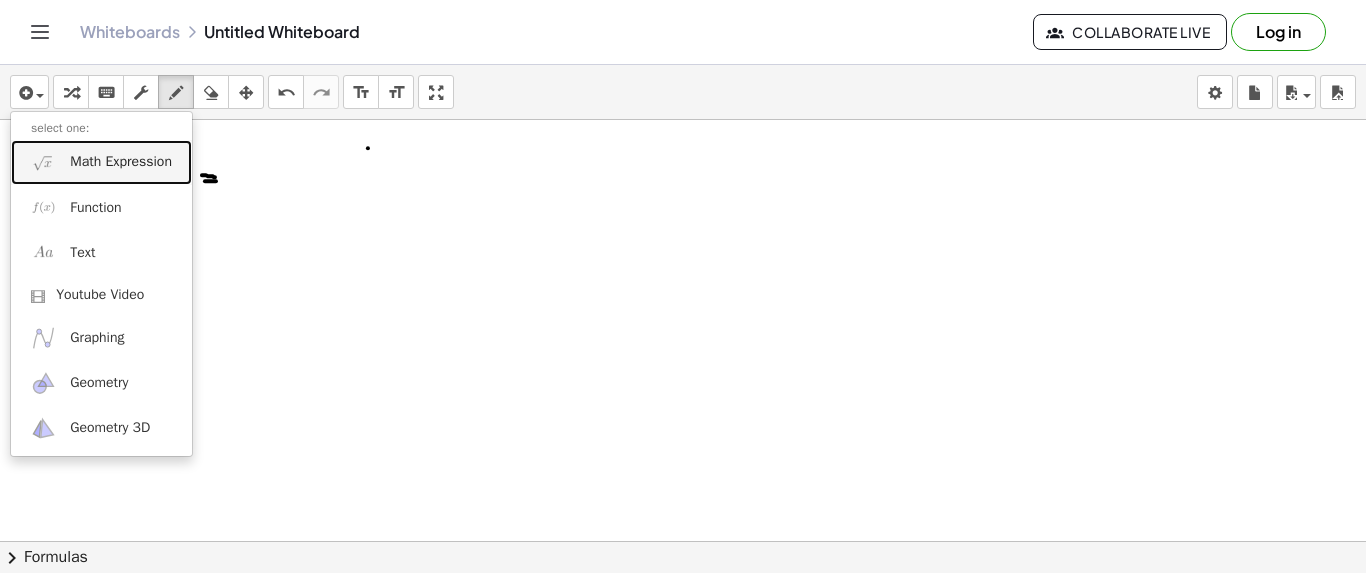 click on "Math Expression" at bounding box center (101, 162) 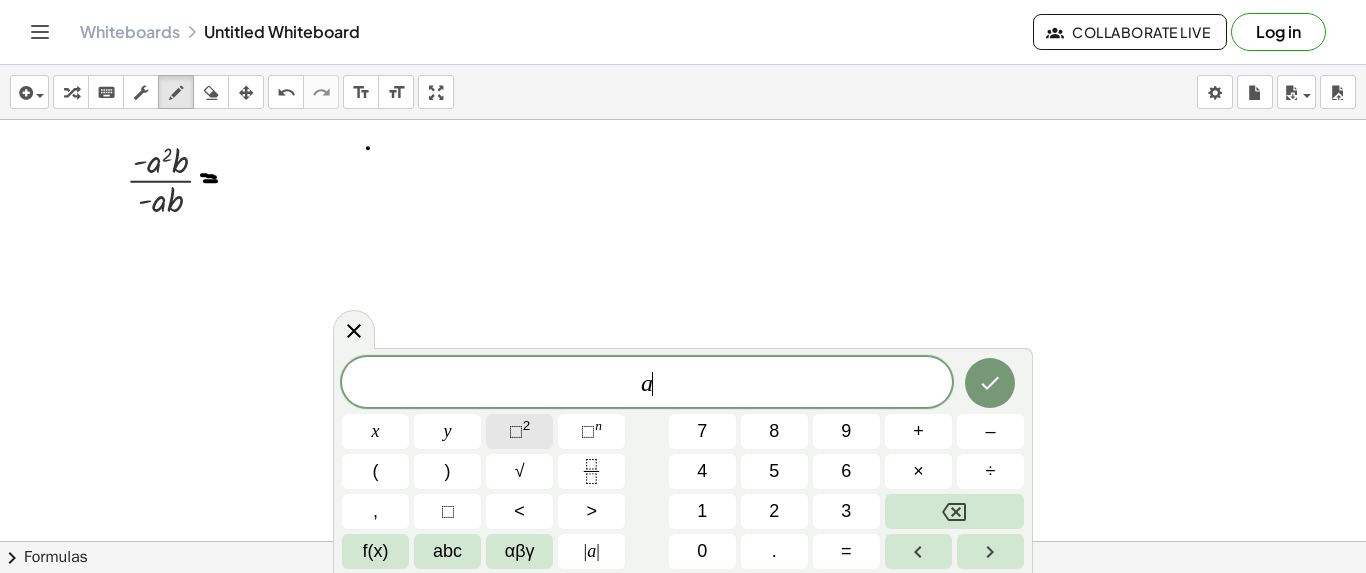 click on "⬚" at bounding box center (516, 431) 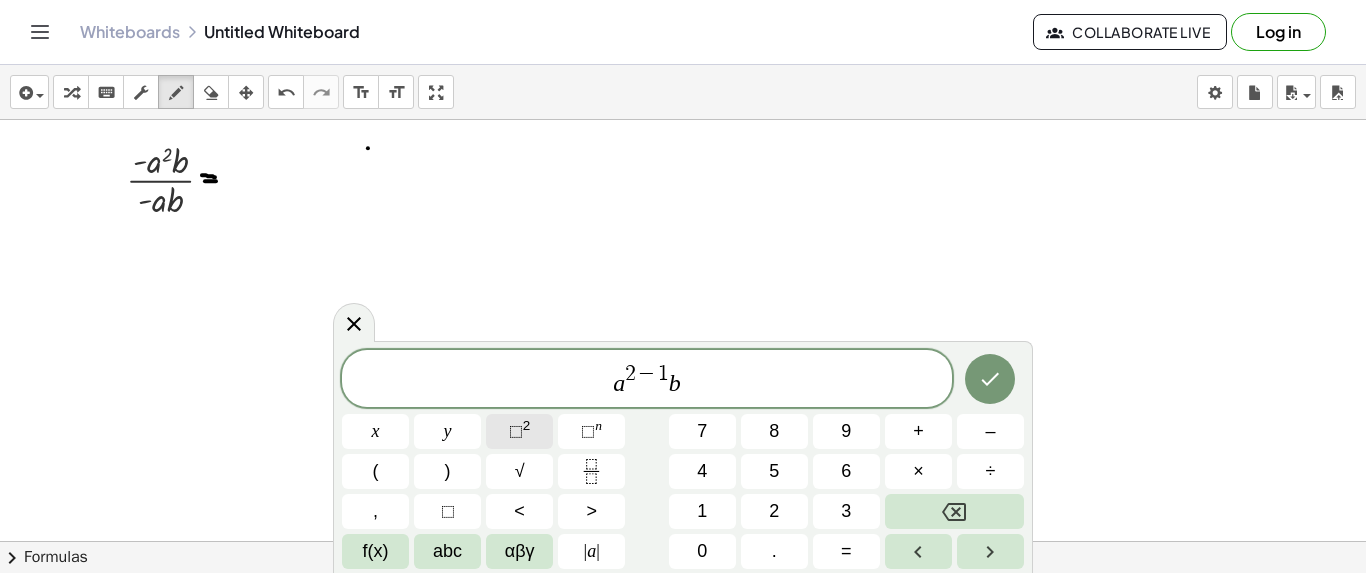 click on "⬚" at bounding box center [516, 431] 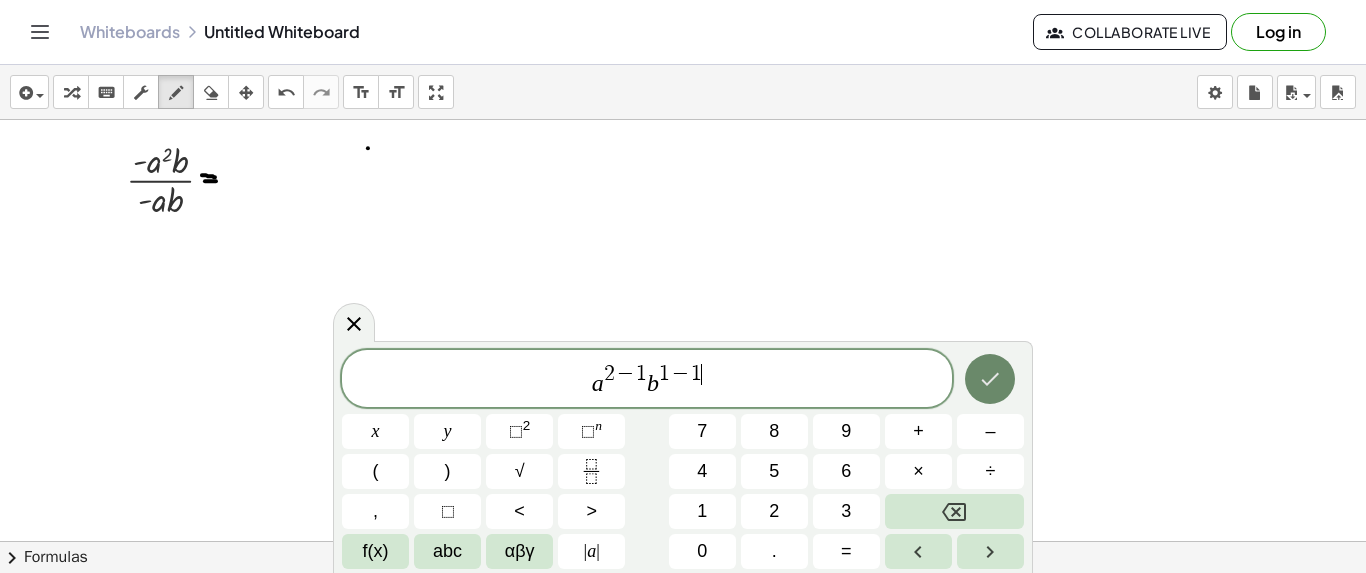 click 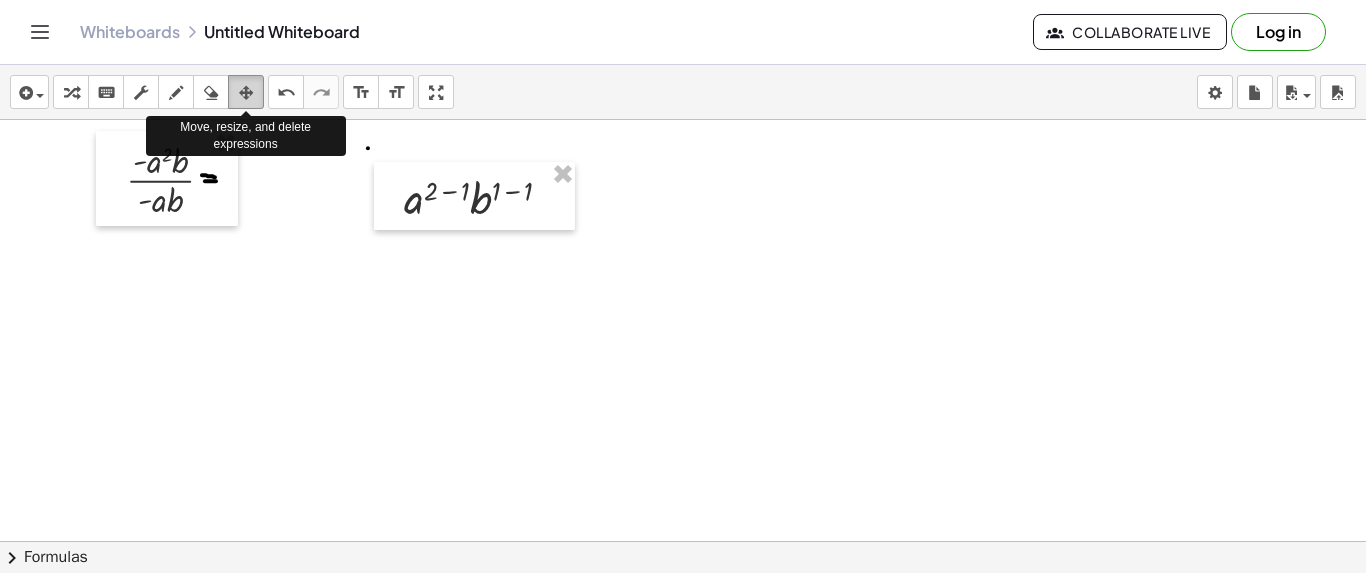 click at bounding box center [246, 93] 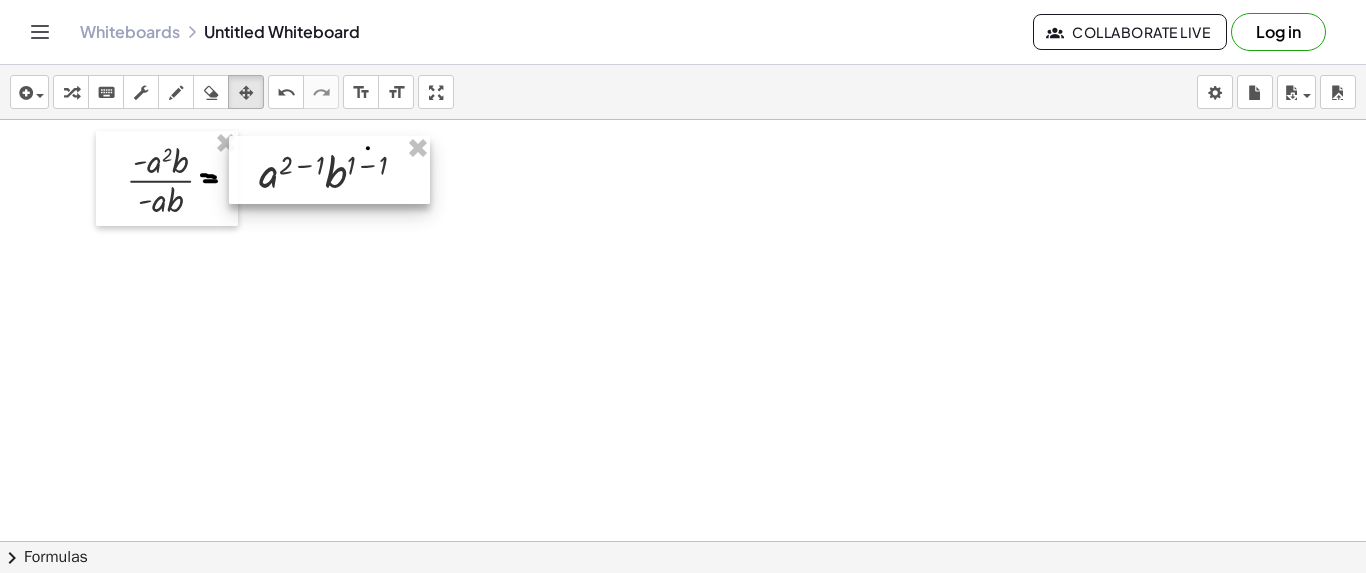 drag, startPoint x: 383, startPoint y: 174, endPoint x: 238, endPoint y: 148, distance: 147.31259 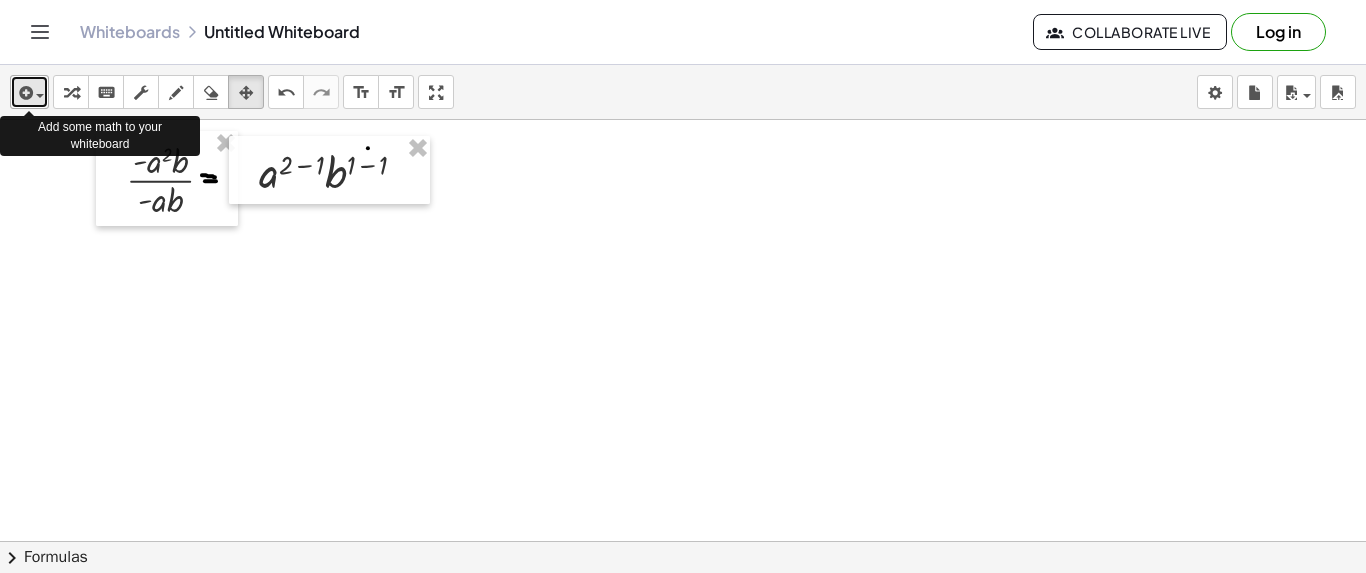 click at bounding box center [35, 95] 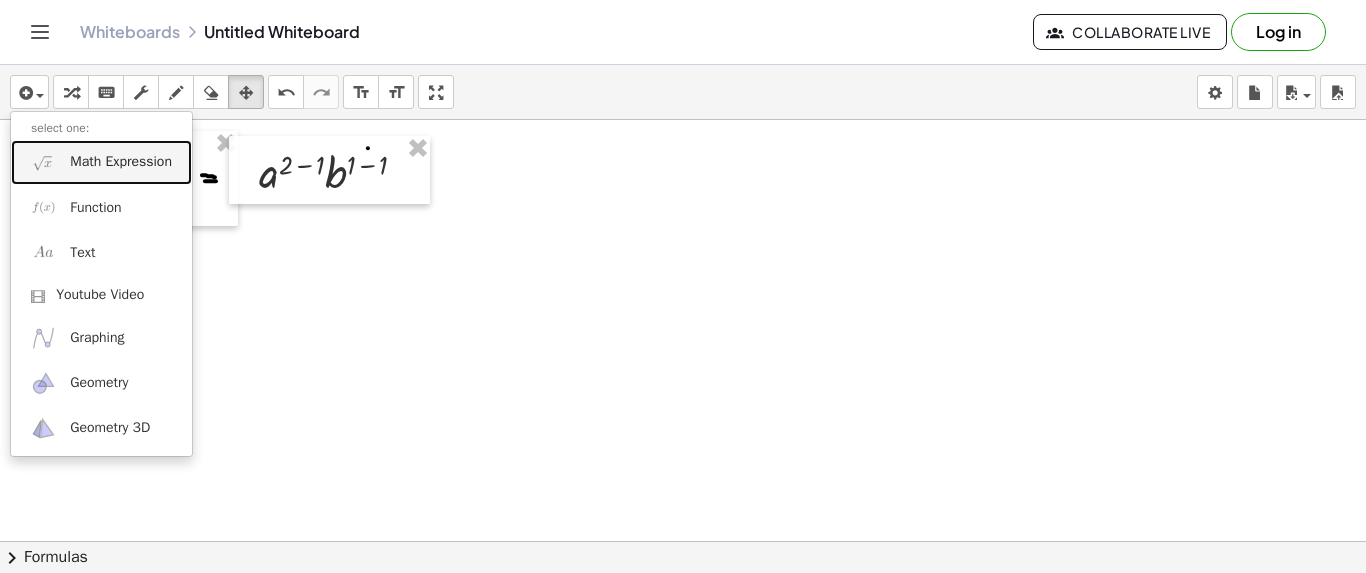 click on "Math Expression" at bounding box center (121, 162) 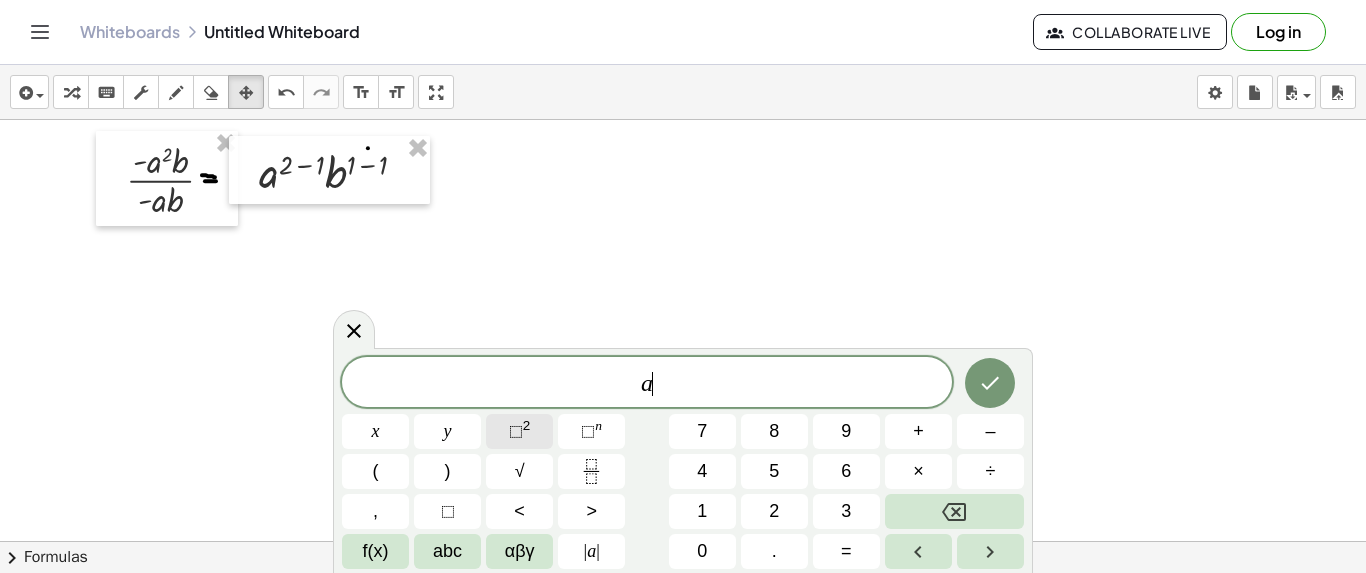 click on "⬚" at bounding box center (516, 431) 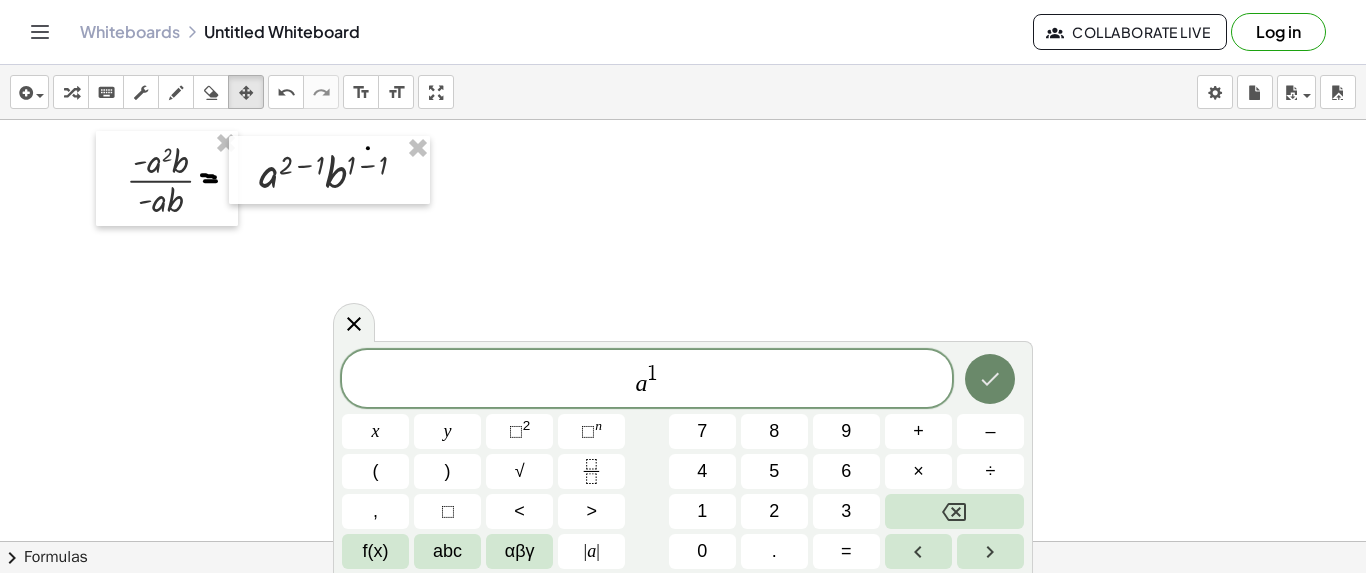 click 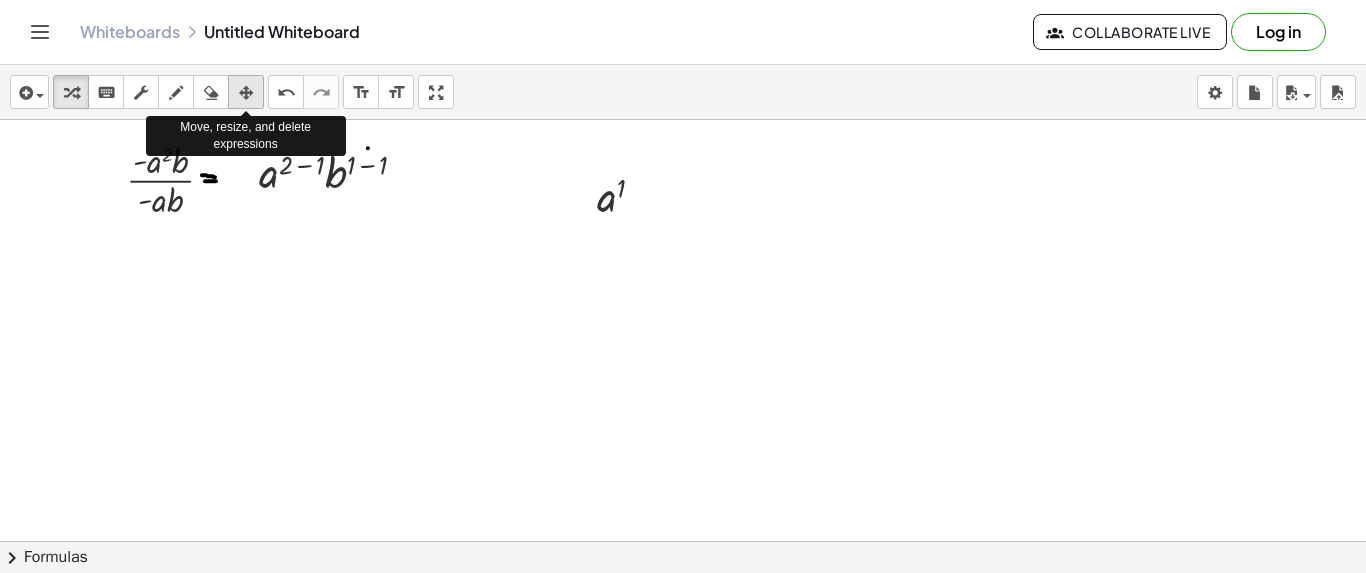 click at bounding box center [246, 92] 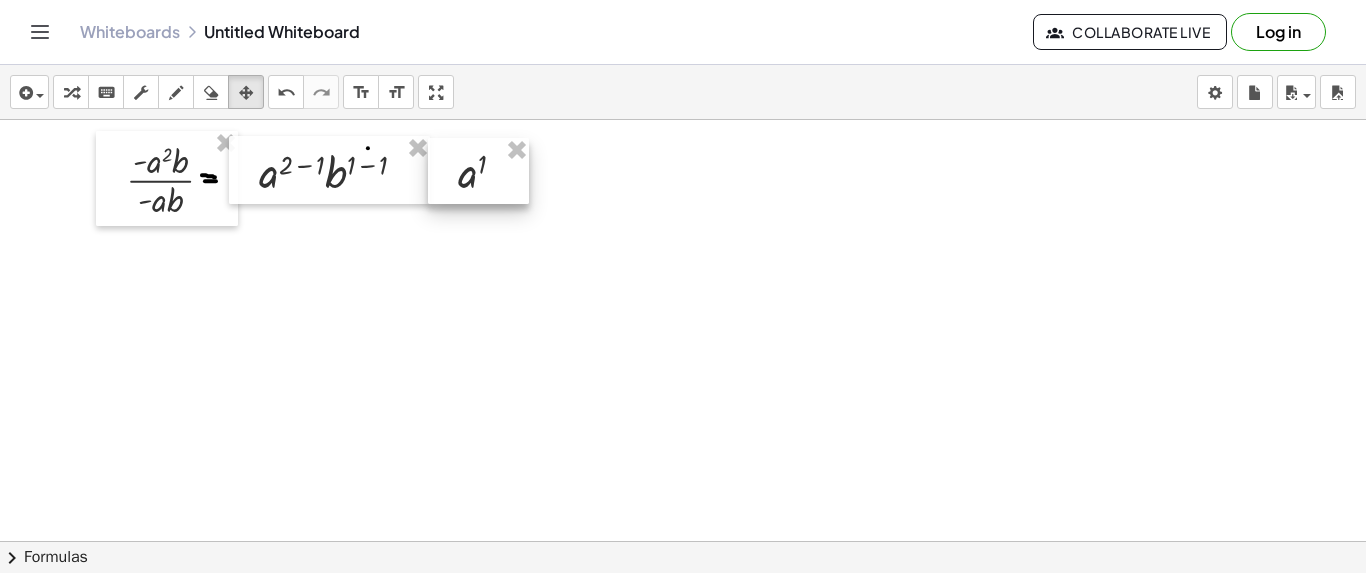 drag, startPoint x: 587, startPoint y: 186, endPoint x: 449, endPoint y: 162, distance: 140.07141 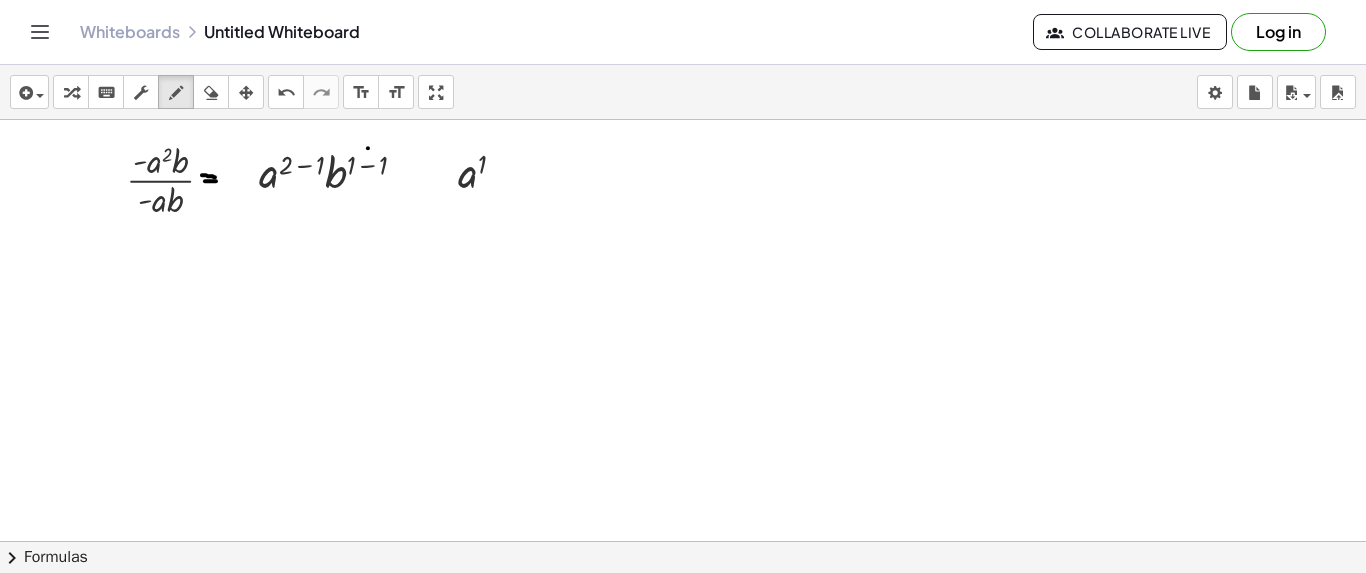 drag, startPoint x: 179, startPoint y: 87, endPoint x: 370, endPoint y: 181, distance: 212.8779 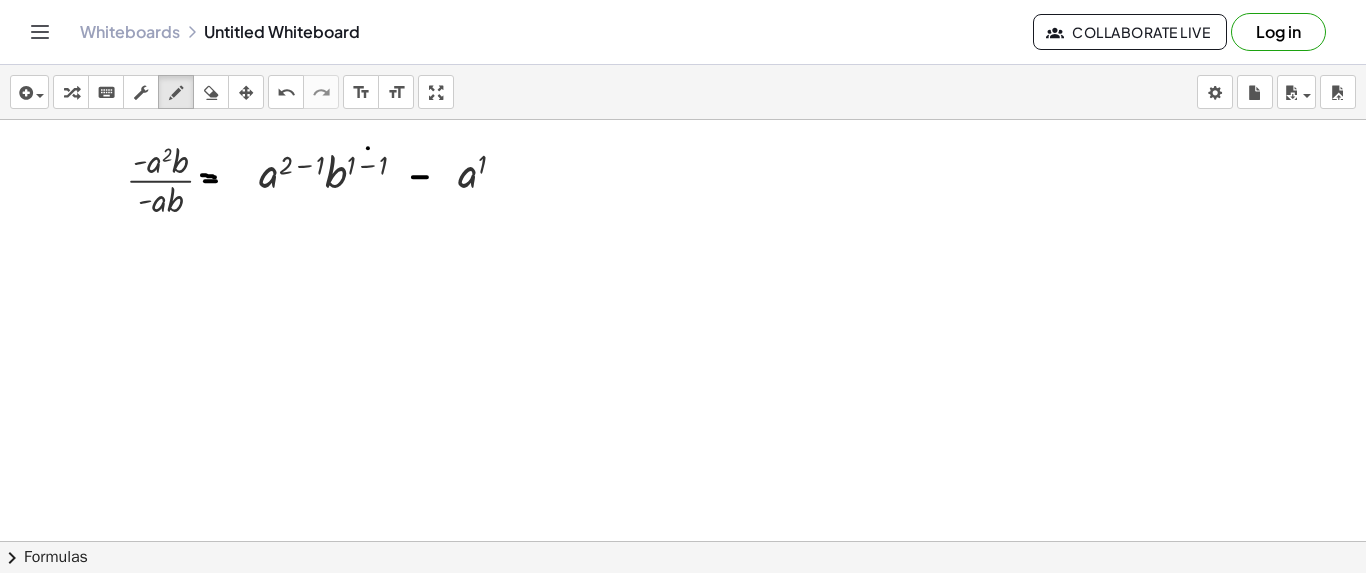 drag, startPoint x: 414, startPoint y: 176, endPoint x: 427, endPoint y: 176, distance: 13 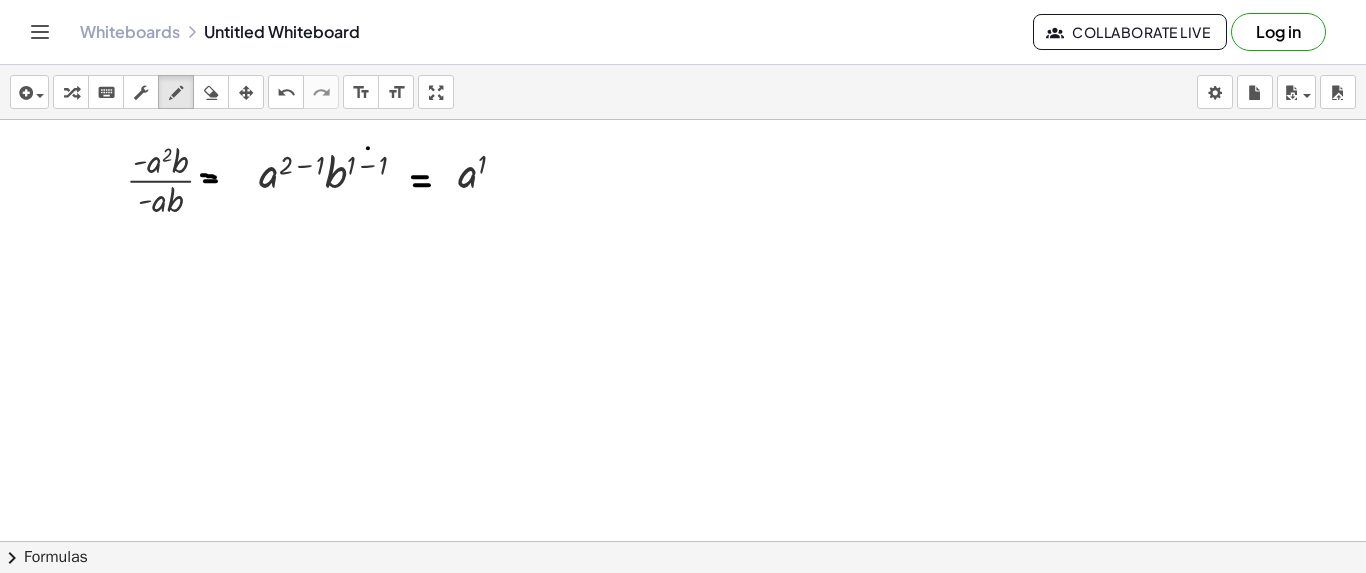 drag, startPoint x: 415, startPoint y: 184, endPoint x: 429, endPoint y: 184, distance: 14 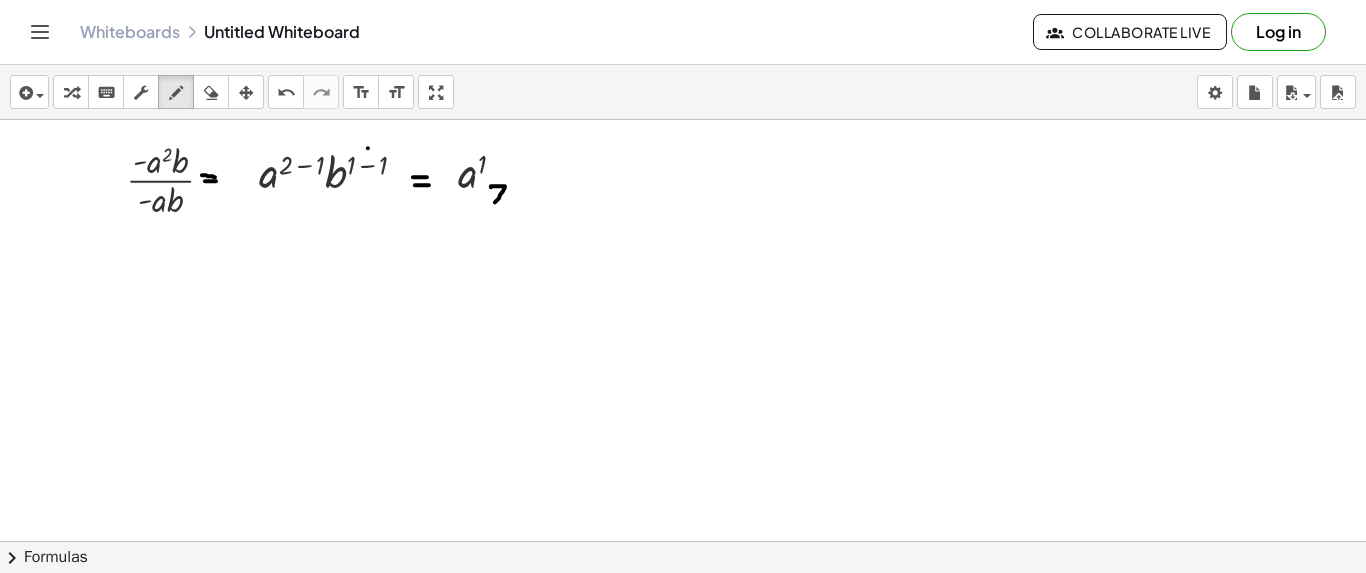 drag, startPoint x: 491, startPoint y: 186, endPoint x: 495, endPoint y: 202, distance: 16.492422 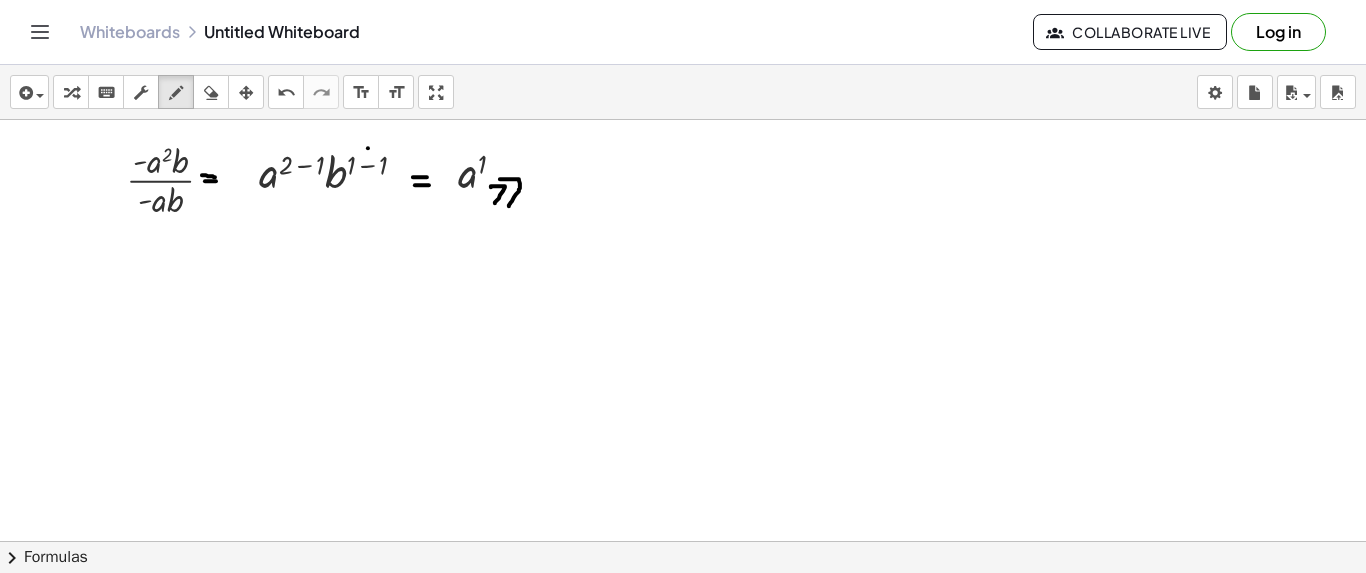 drag, startPoint x: 500, startPoint y: 178, endPoint x: 509, endPoint y: 205, distance: 28.460499 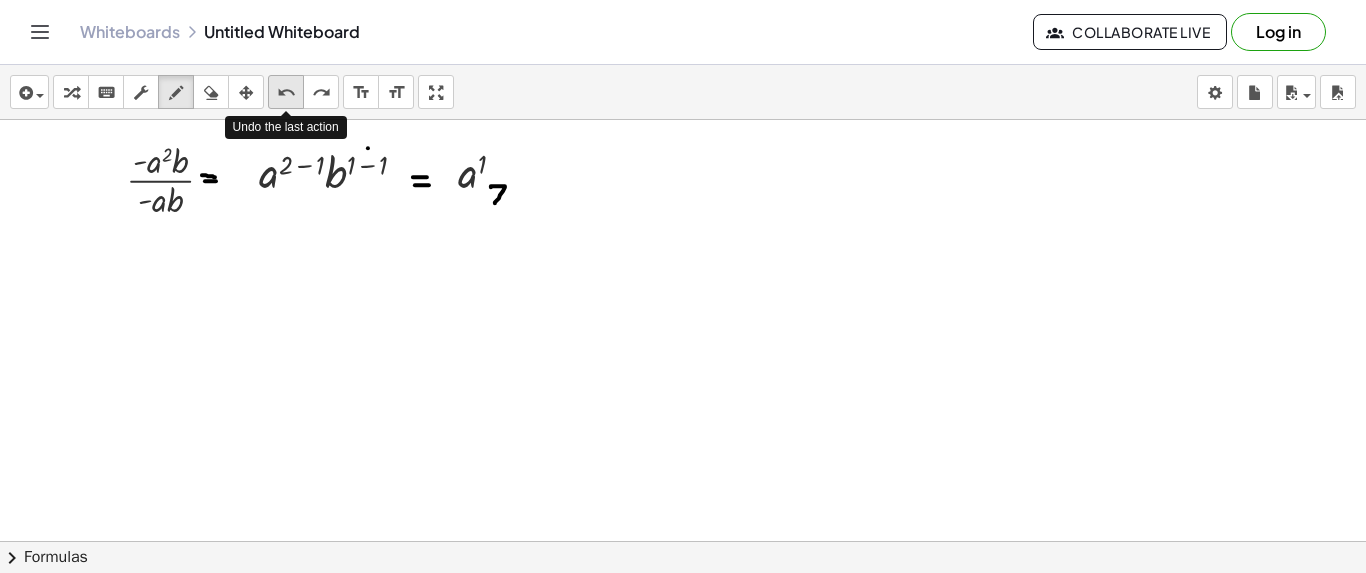 click on "undo" at bounding box center (286, 93) 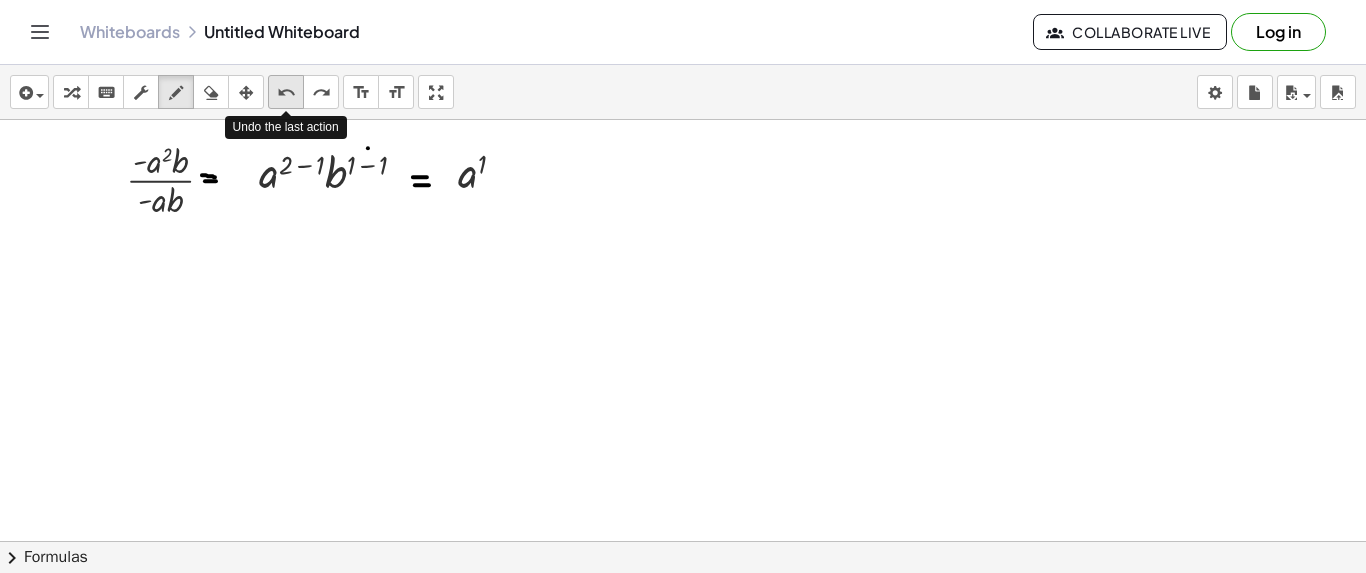 click on "undo" at bounding box center (286, 93) 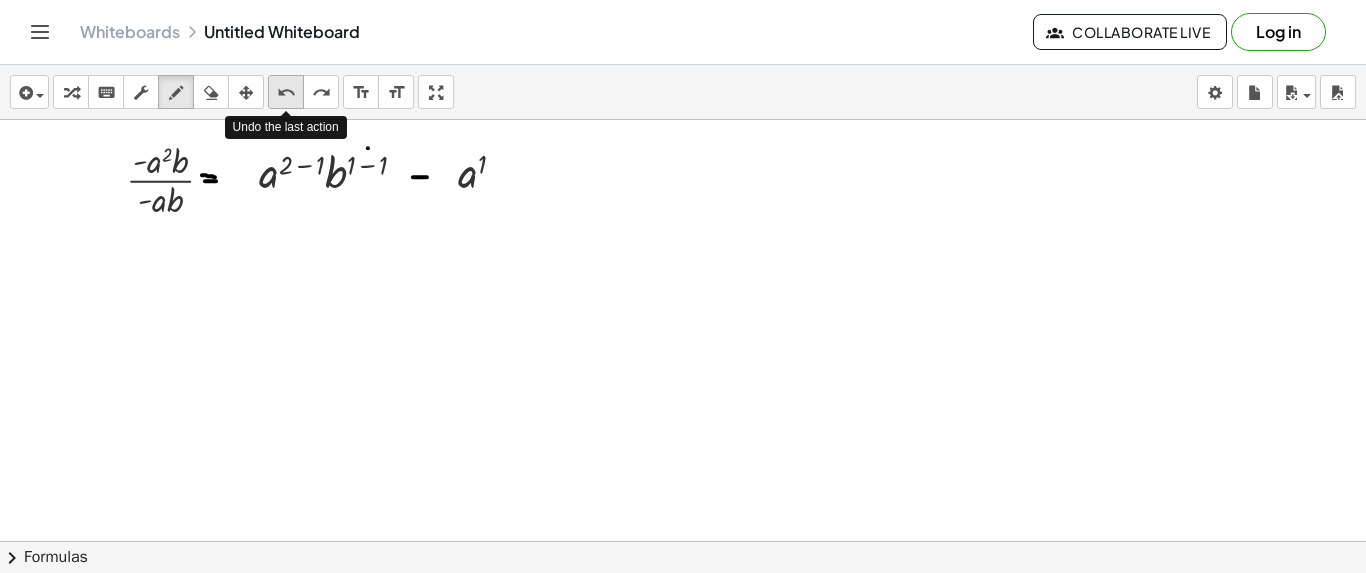 click on "undo" at bounding box center (286, 93) 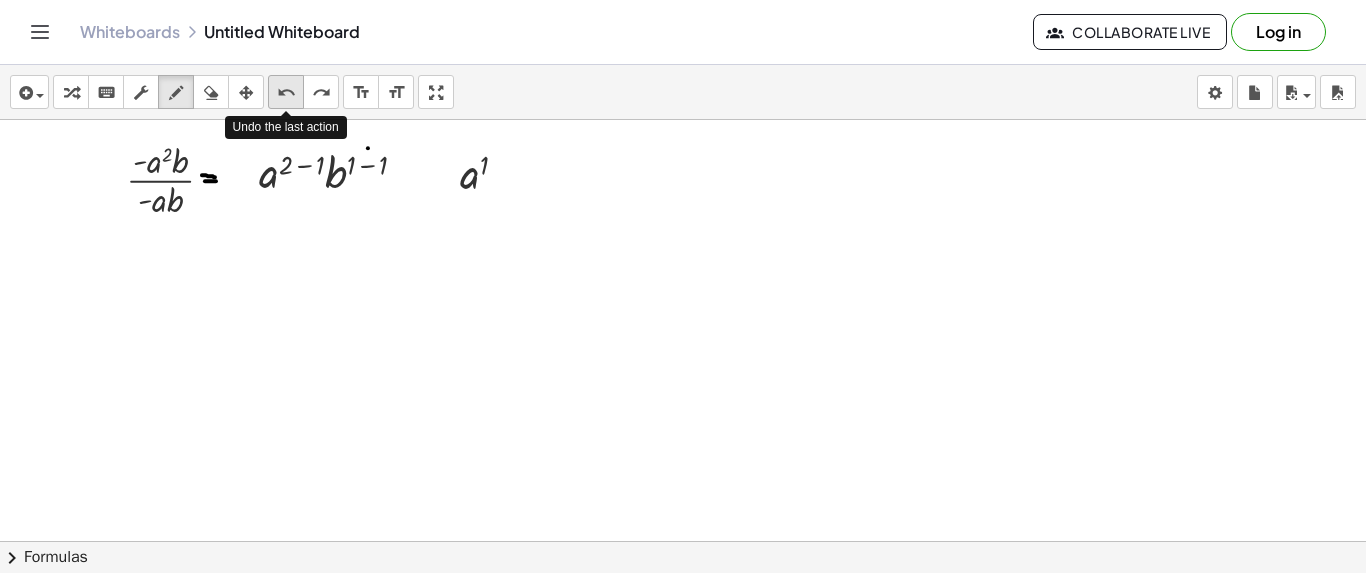 click on "undo" at bounding box center [286, 93] 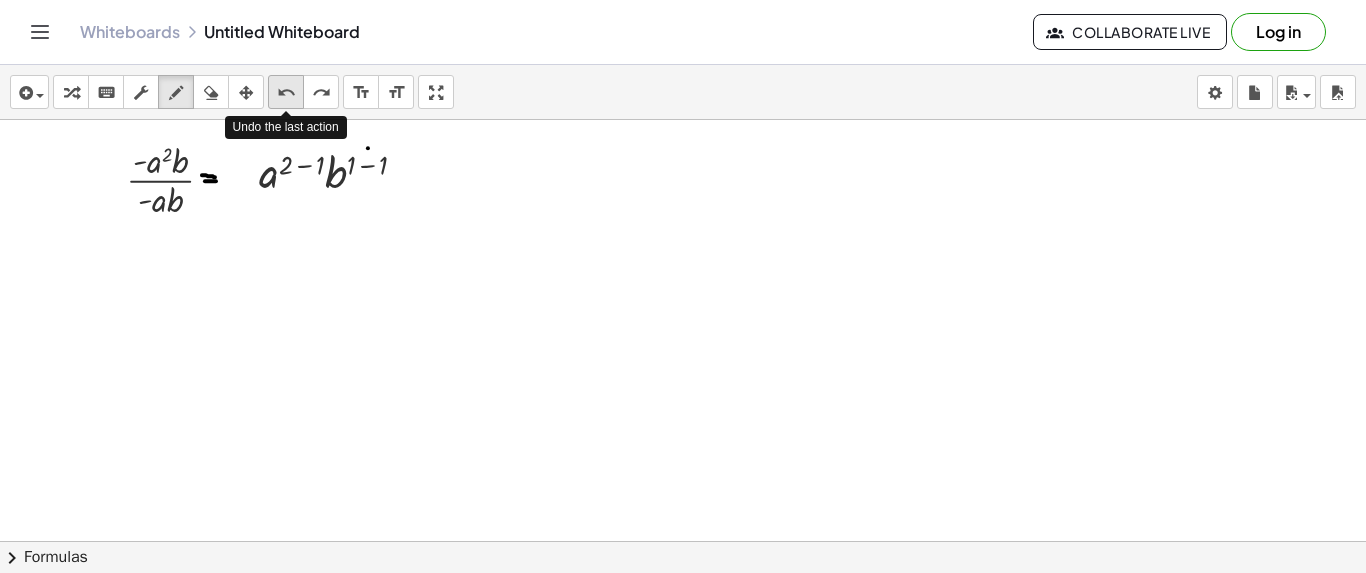 click on "undo" at bounding box center [286, 93] 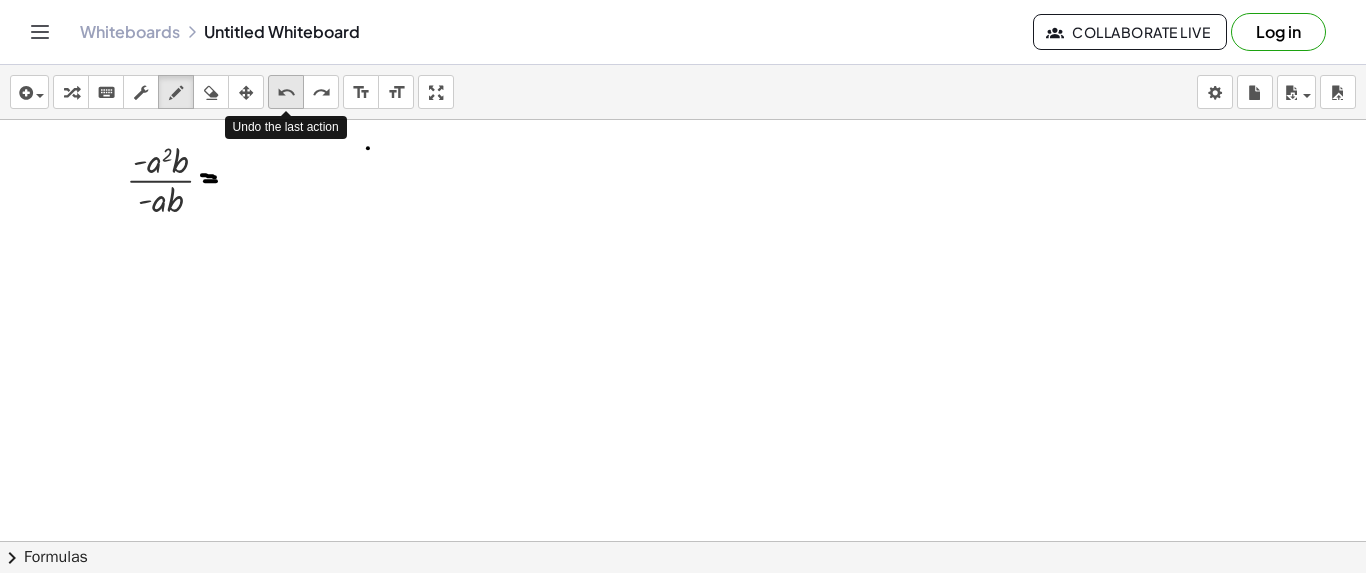 click on "undo" at bounding box center (286, 93) 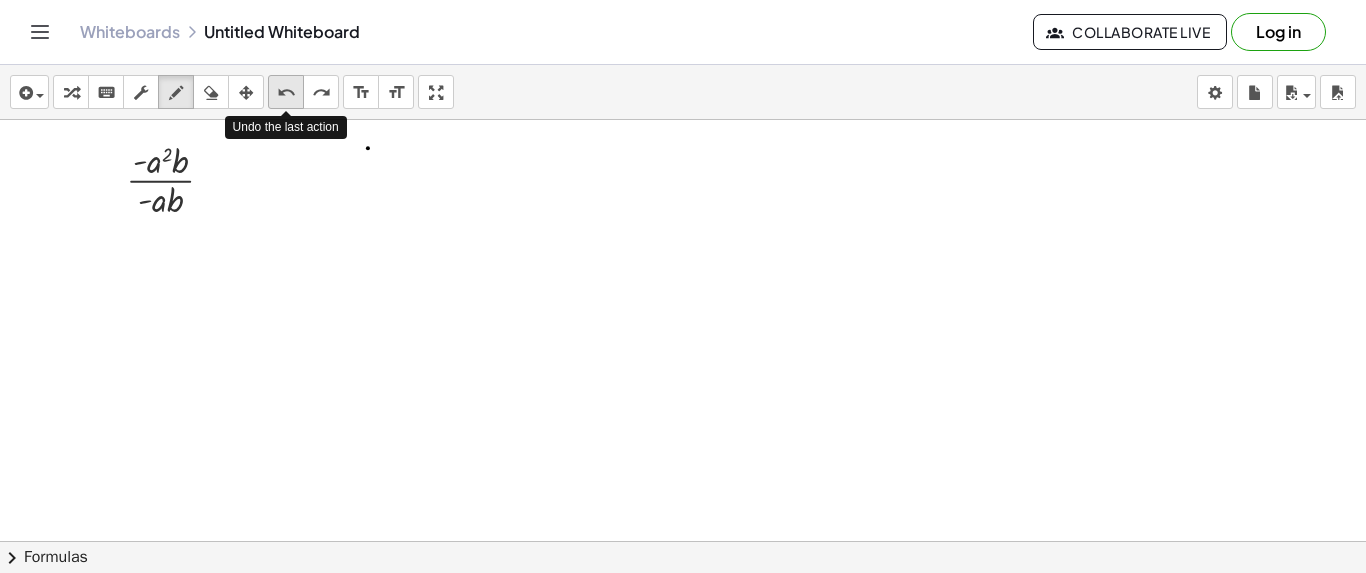 click on "undo" at bounding box center (286, 93) 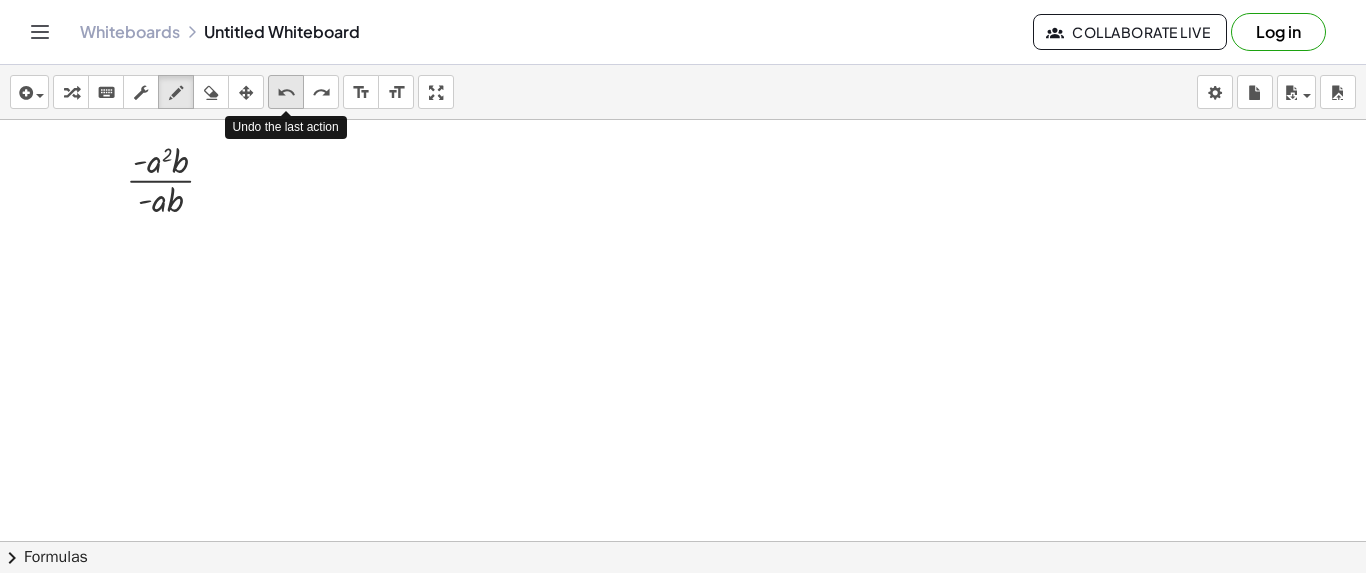 click on "undo" at bounding box center [286, 93] 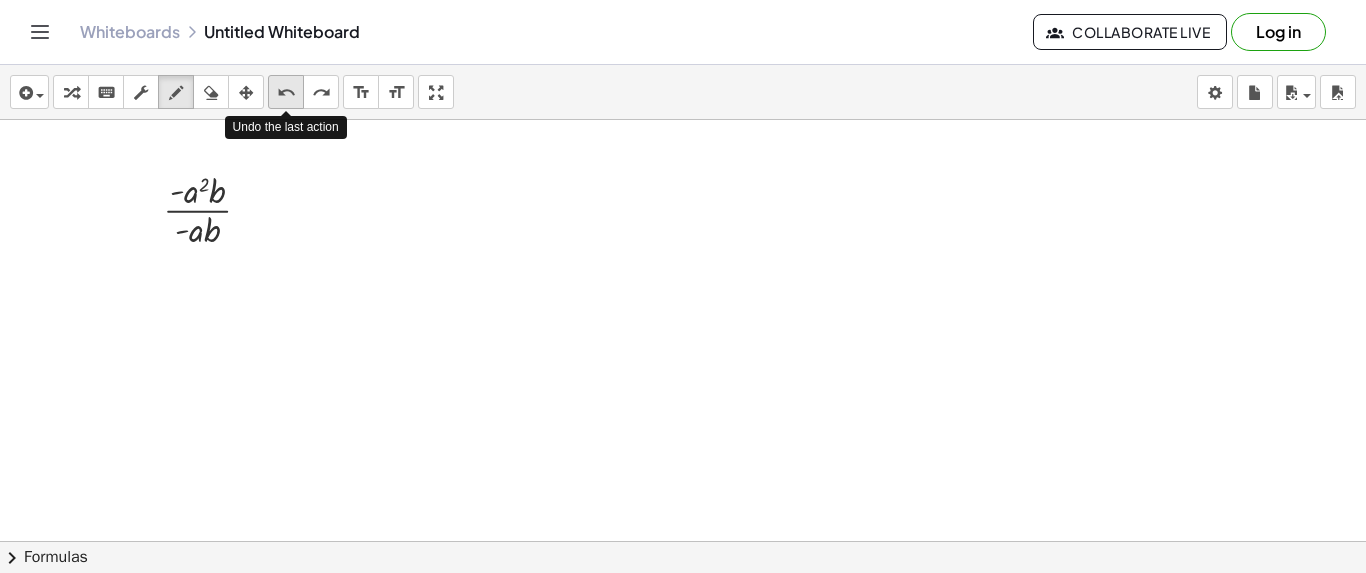 click on "undo" at bounding box center [286, 93] 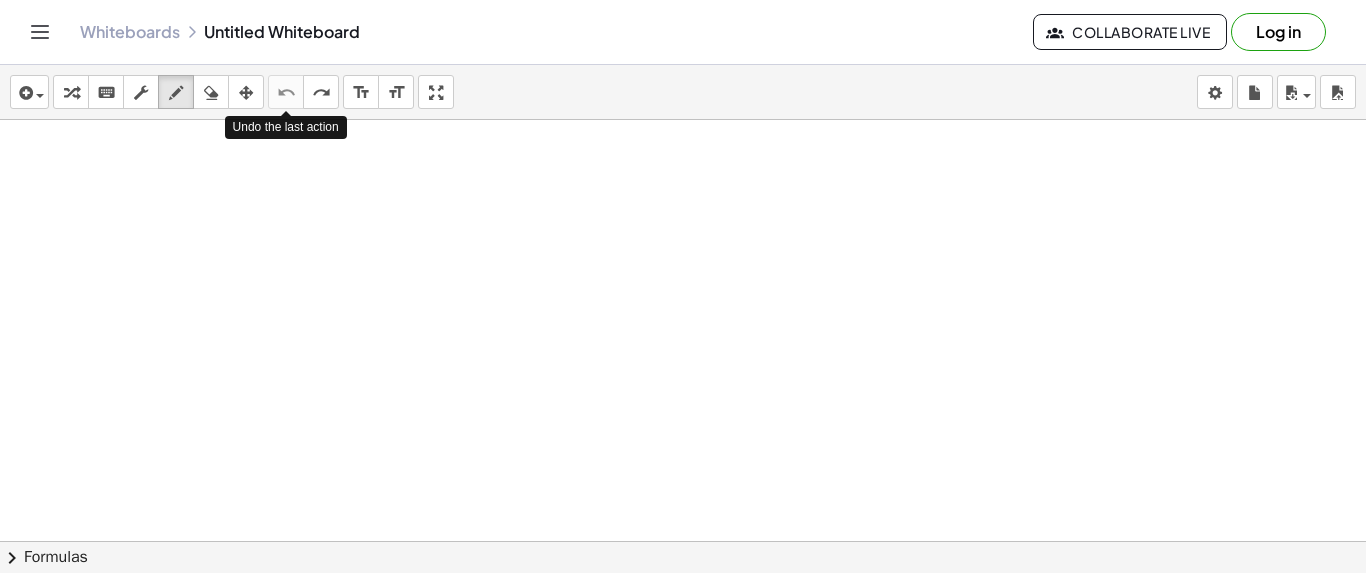 click on "undo" at bounding box center [286, 93] 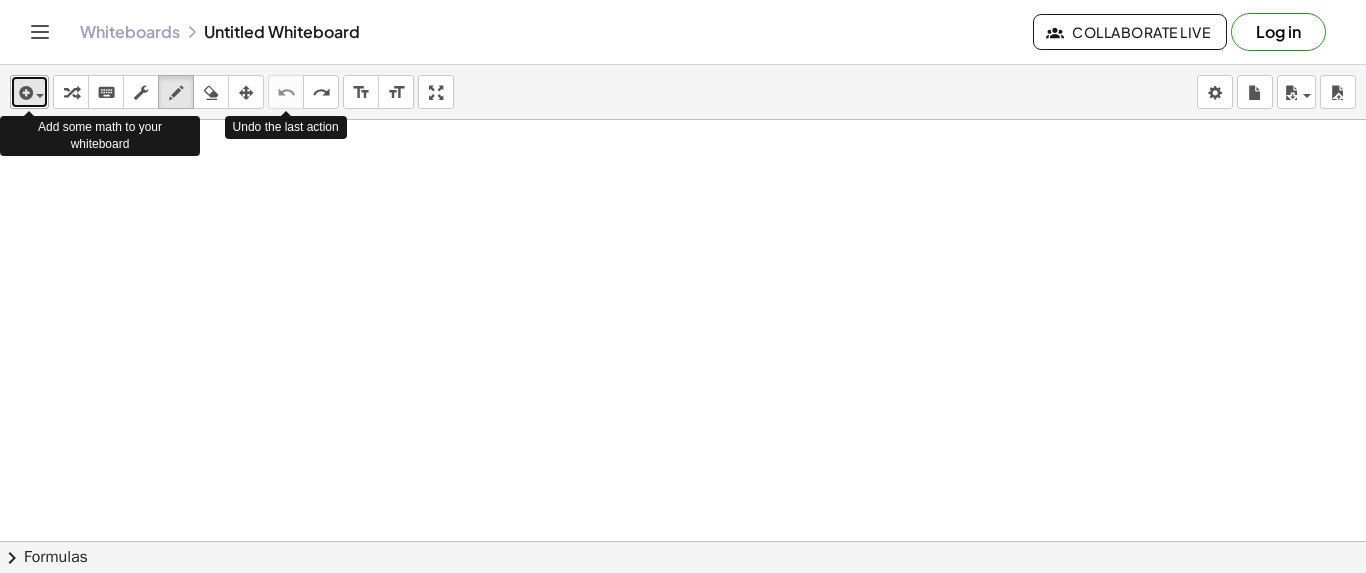click at bounding box center (35, 95) 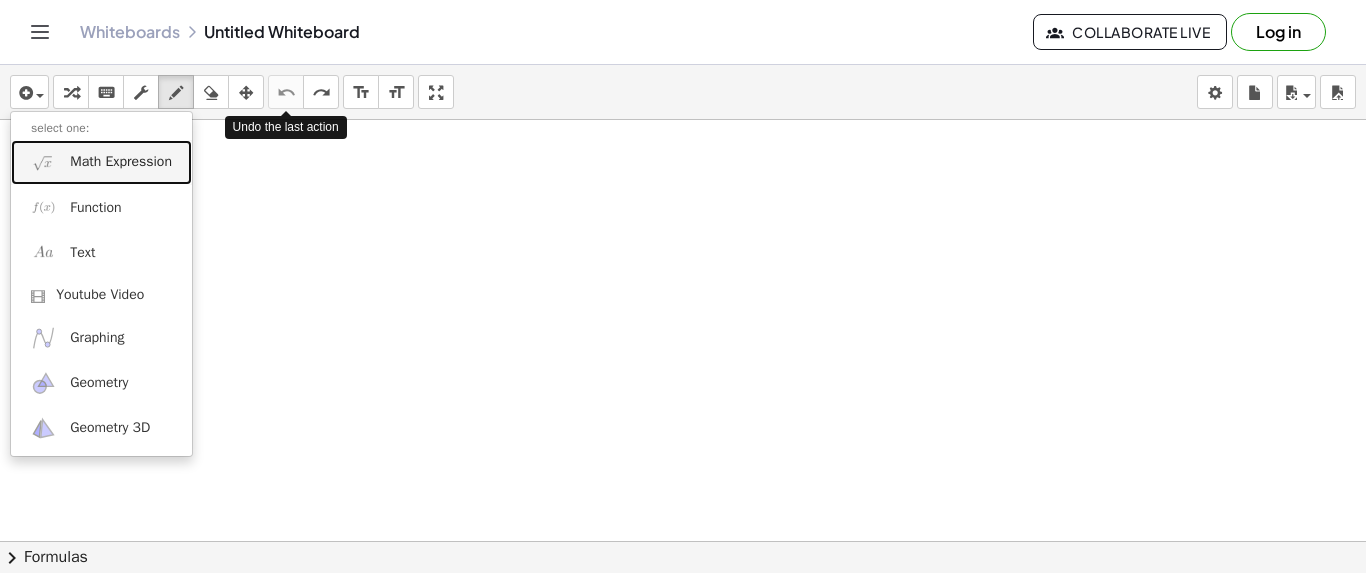 click on "Math Expression" at bounding box center [121, 162] 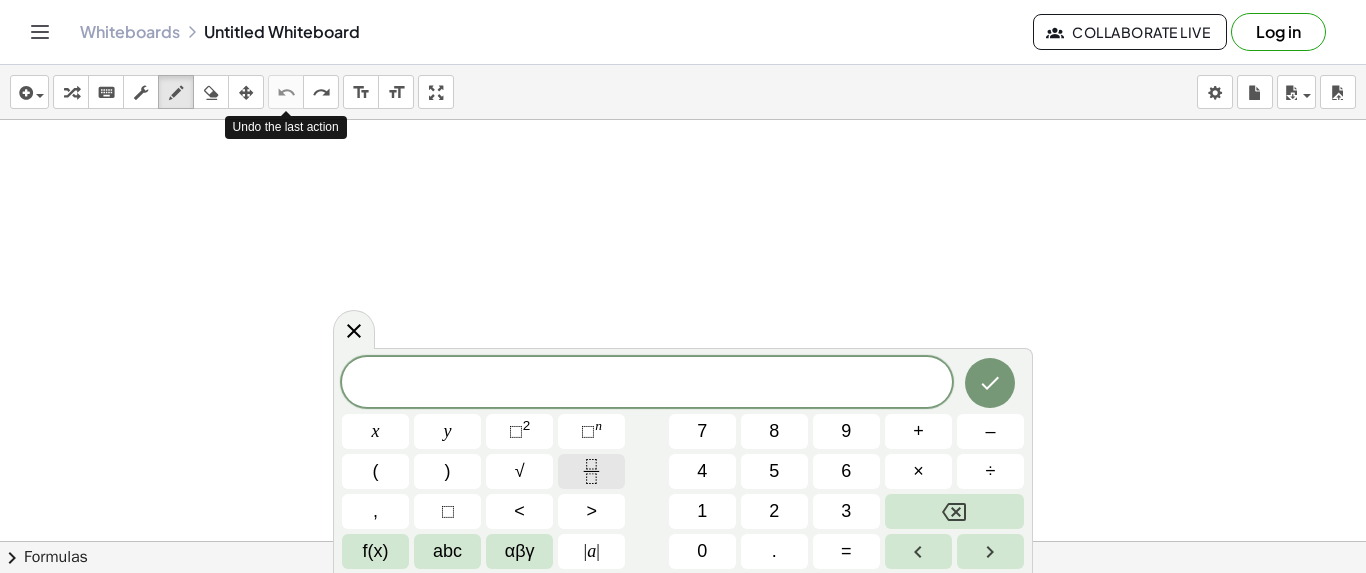 click 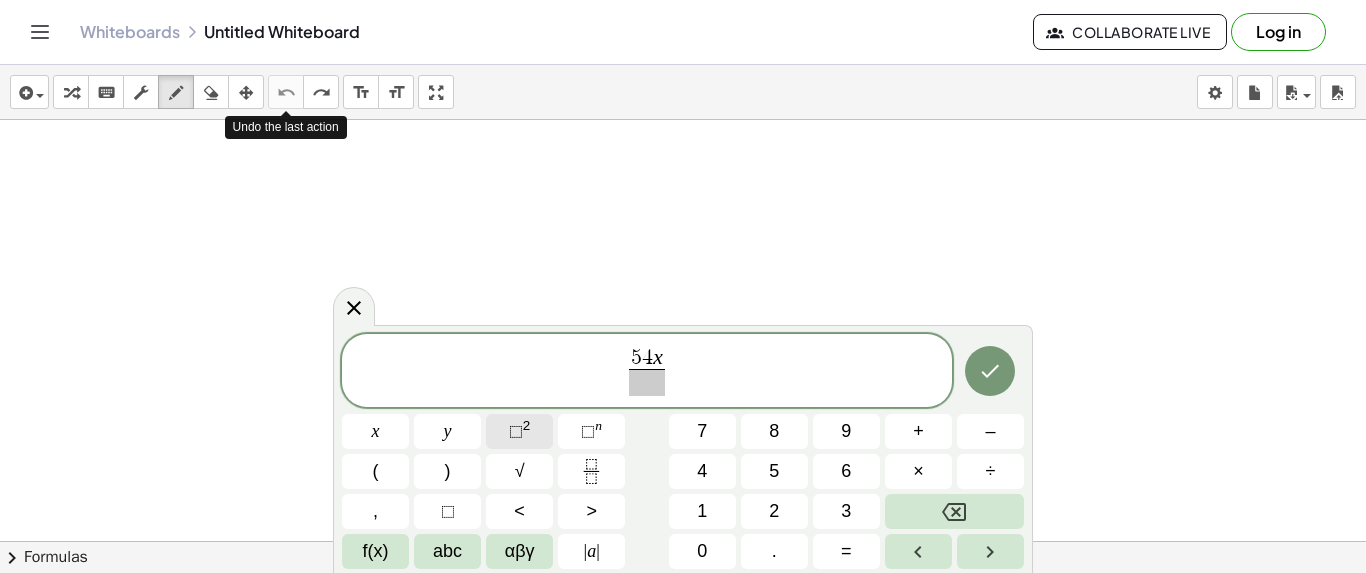 click on "⬚" at bounding box center [516, 431] 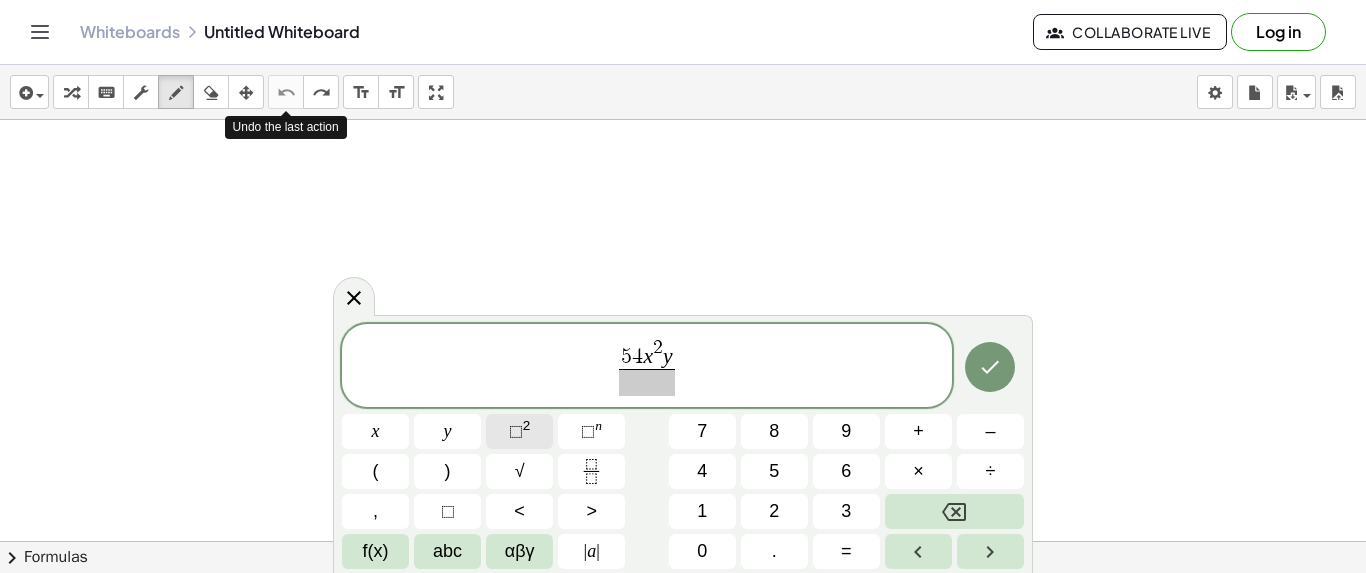 click on "⬚" at bounding box center [516, 431] 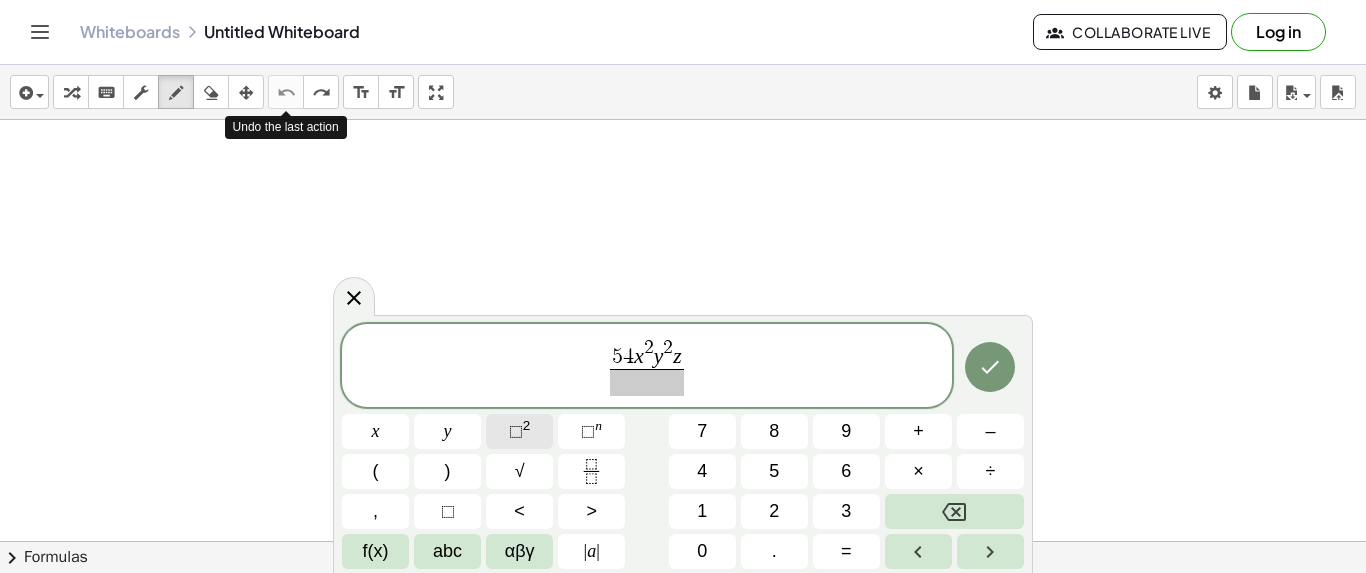 click on "⬚" at bounding box center [516, 431] 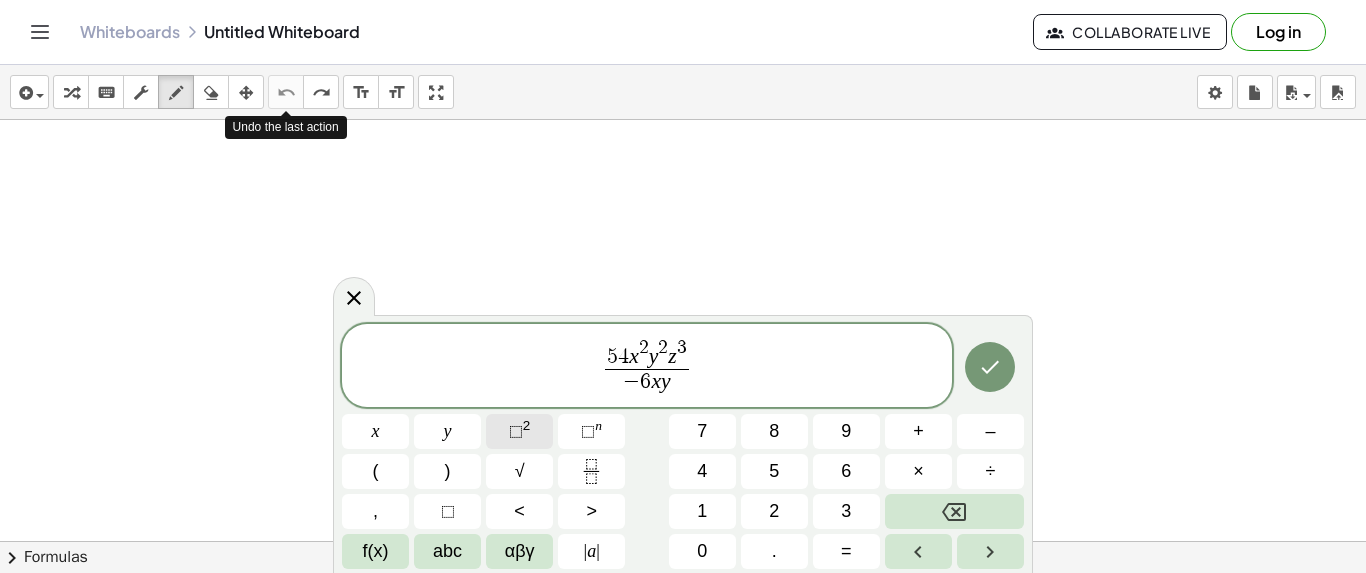 click on "2" at bounding box center (527, 425) 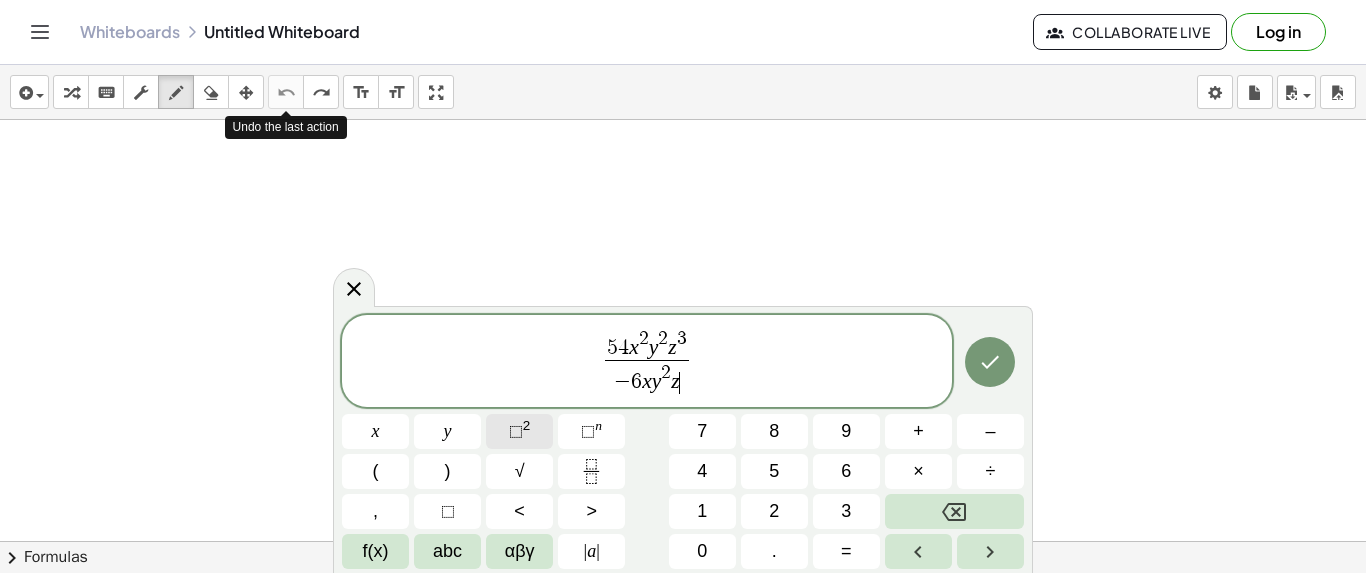 click on "2" at bounding box center [527, 425] 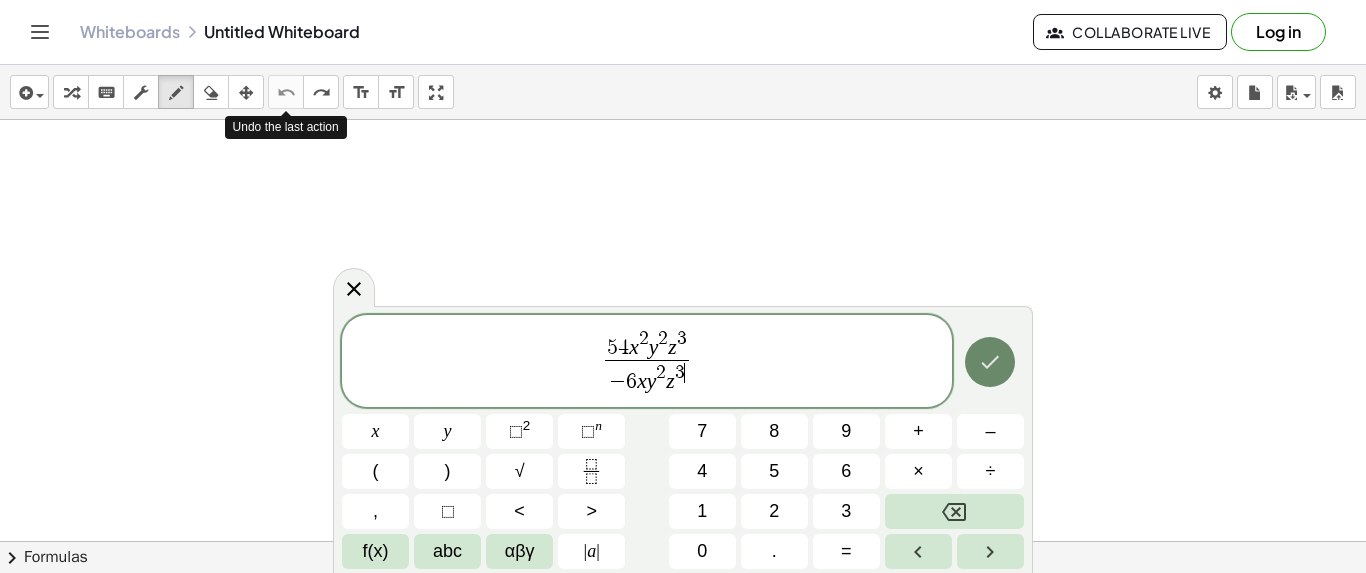 click 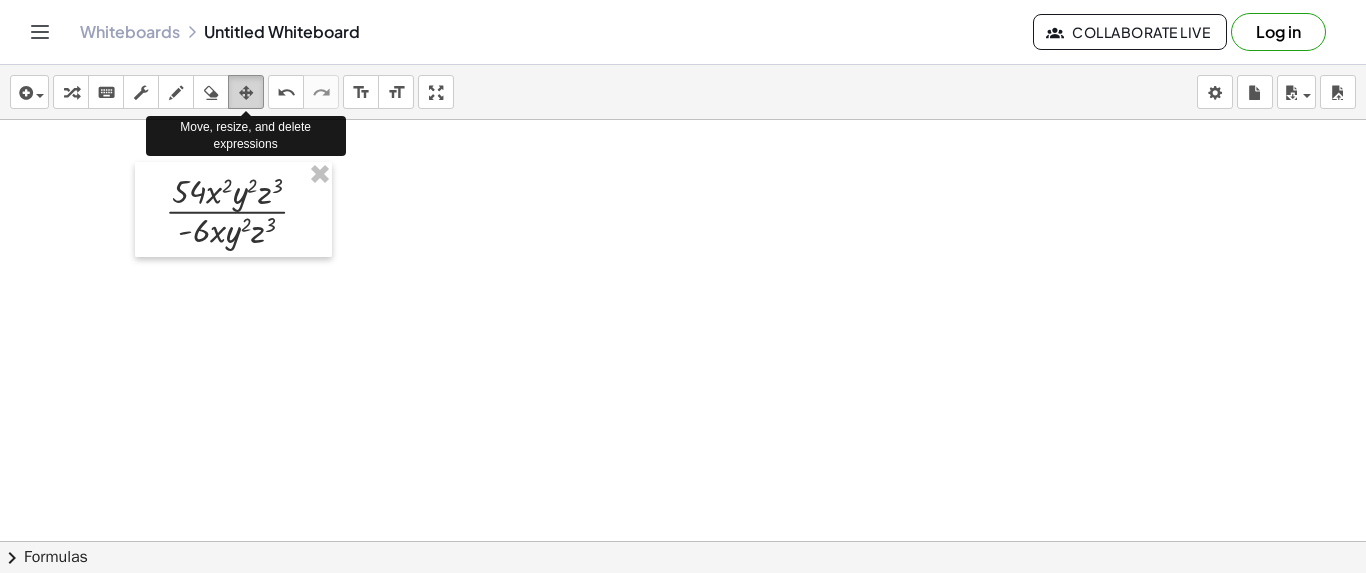 click at bounding box center [246, 92] 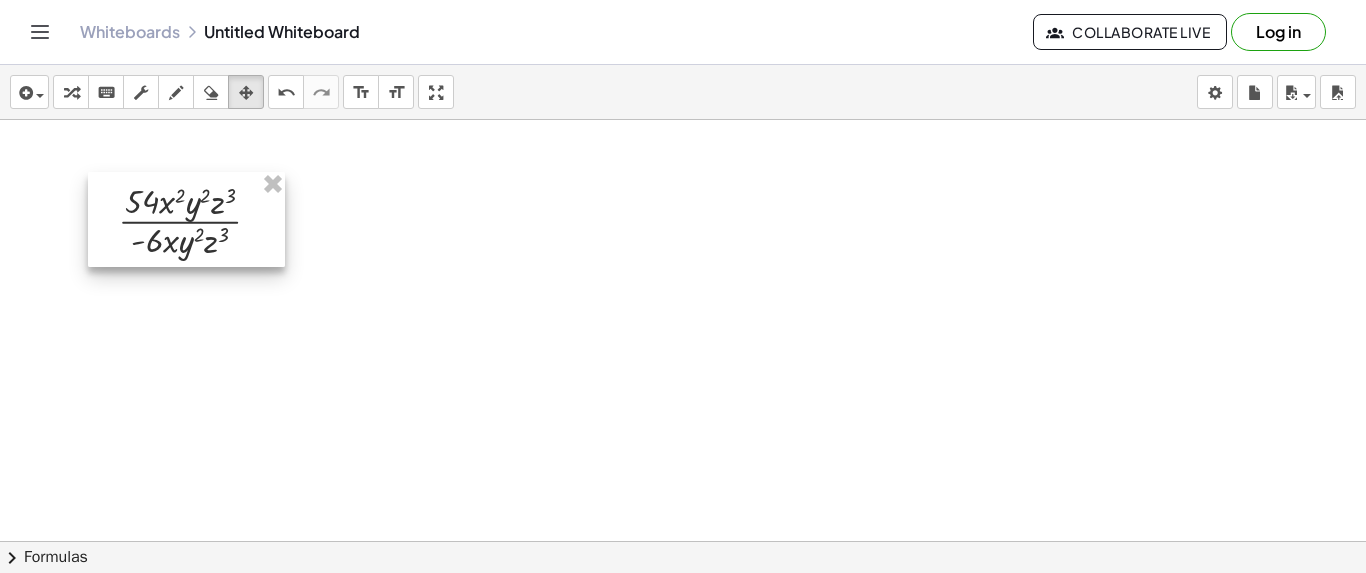 drag, startPoint x: 153, startPoint y: 194, endPoint x: 106, endPoint y: 204, distance: 48.052055 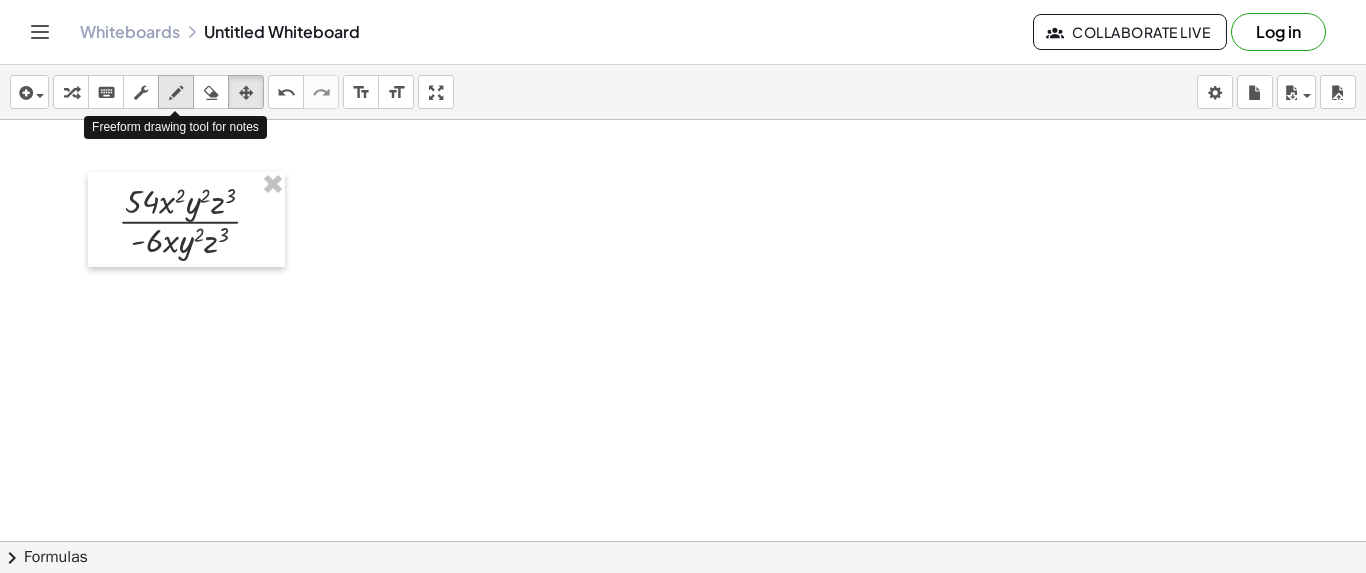 click at bounding box center (176, 93) 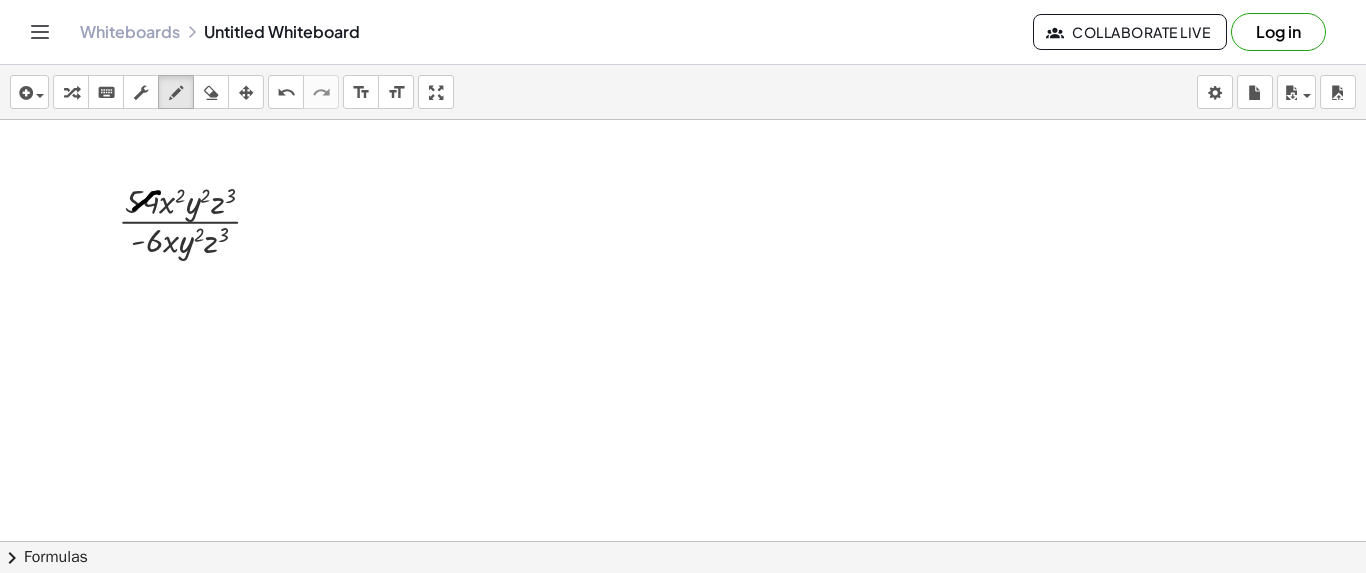 drag, startPoint x: 159, startPoint y: 192, endPoint x: 134, endPoint y: 208, distance: 29.681644 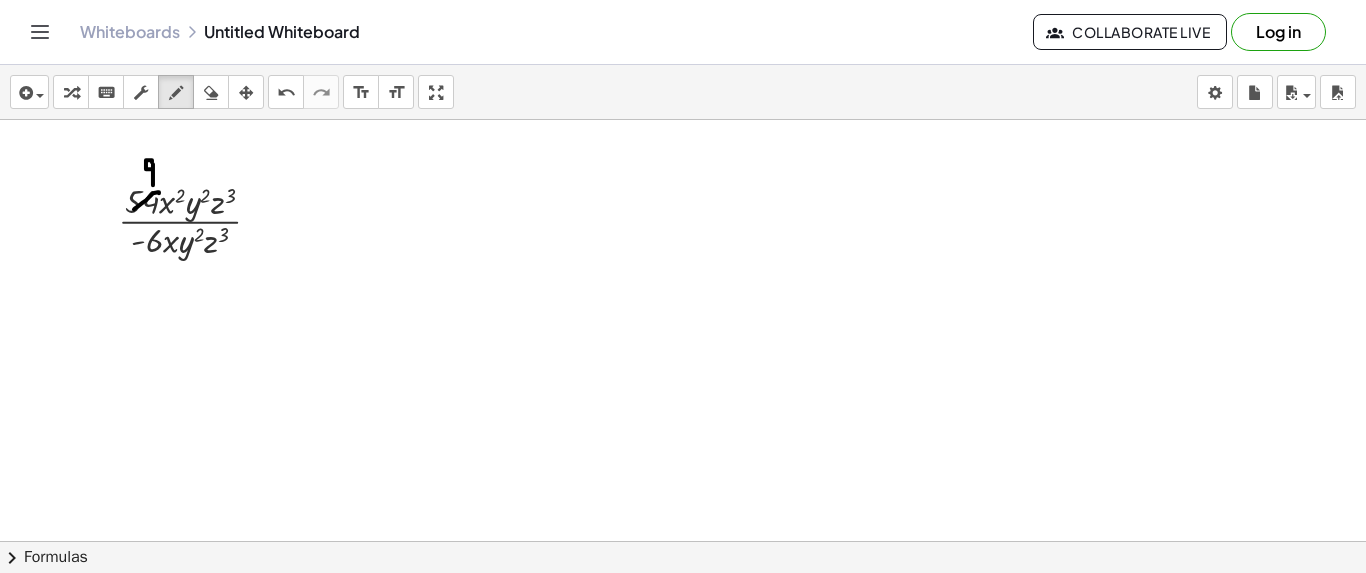 drag, startPoint x: 152, startPoint y: 161, endPoint x: 153, endPoint y: 184, distance: 23.021729 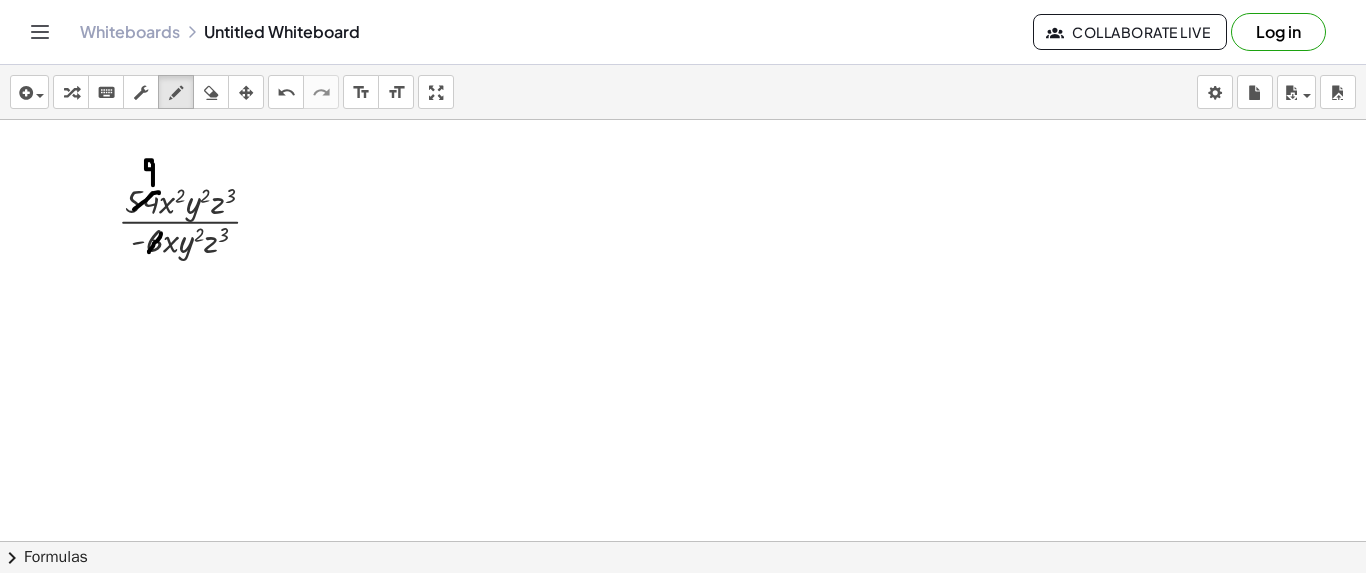 drag, startPoint x: 161, startPoint y: 232, endPoint x: 149, endPoint y: 251, distance: 22.472204 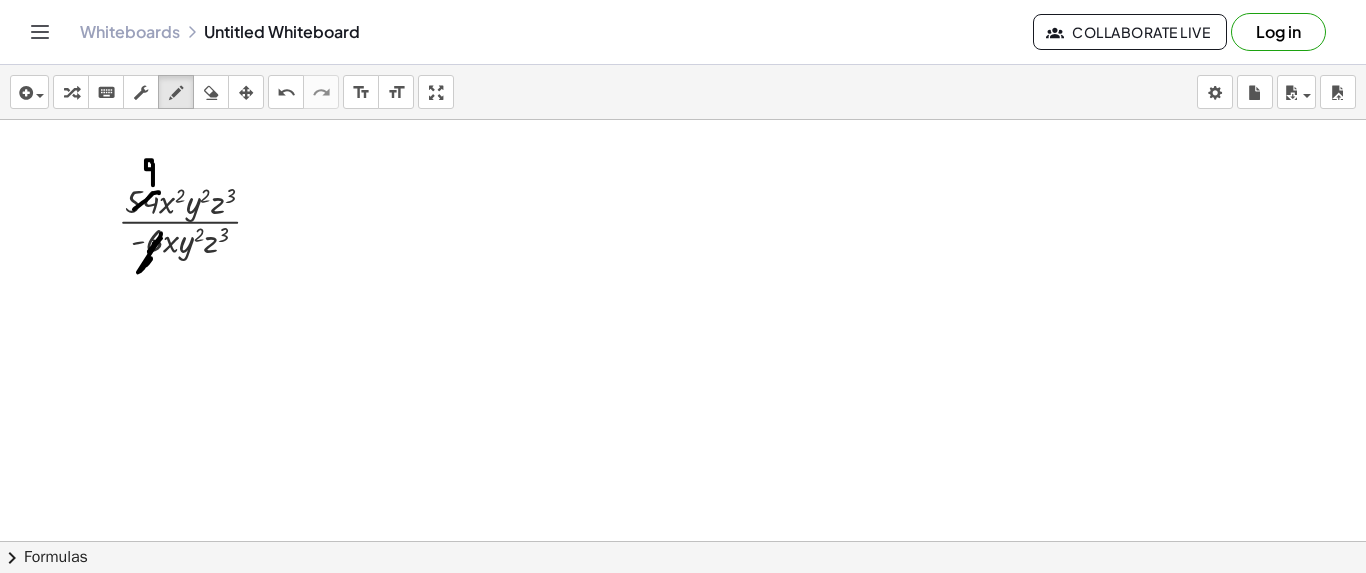 drag, startPoint x: 149, startPoint y: 258, endPoint x: 155, endPoint y: 244, distance: 15.231546 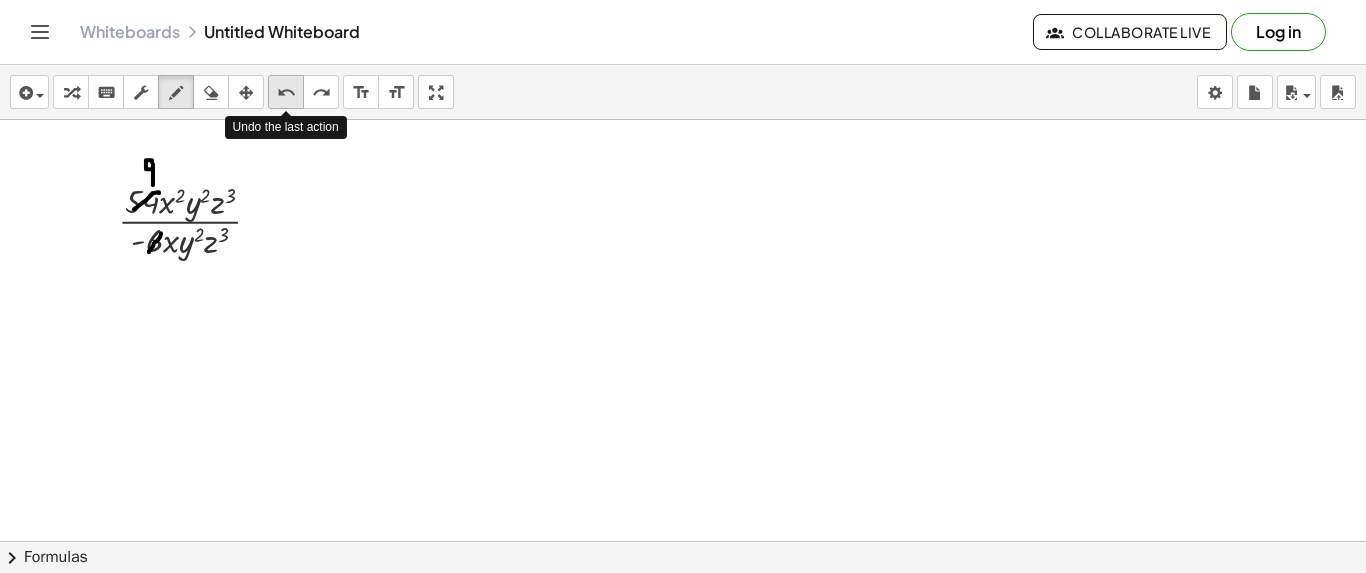 click on "undo undo" at bounding box center (286, 92) 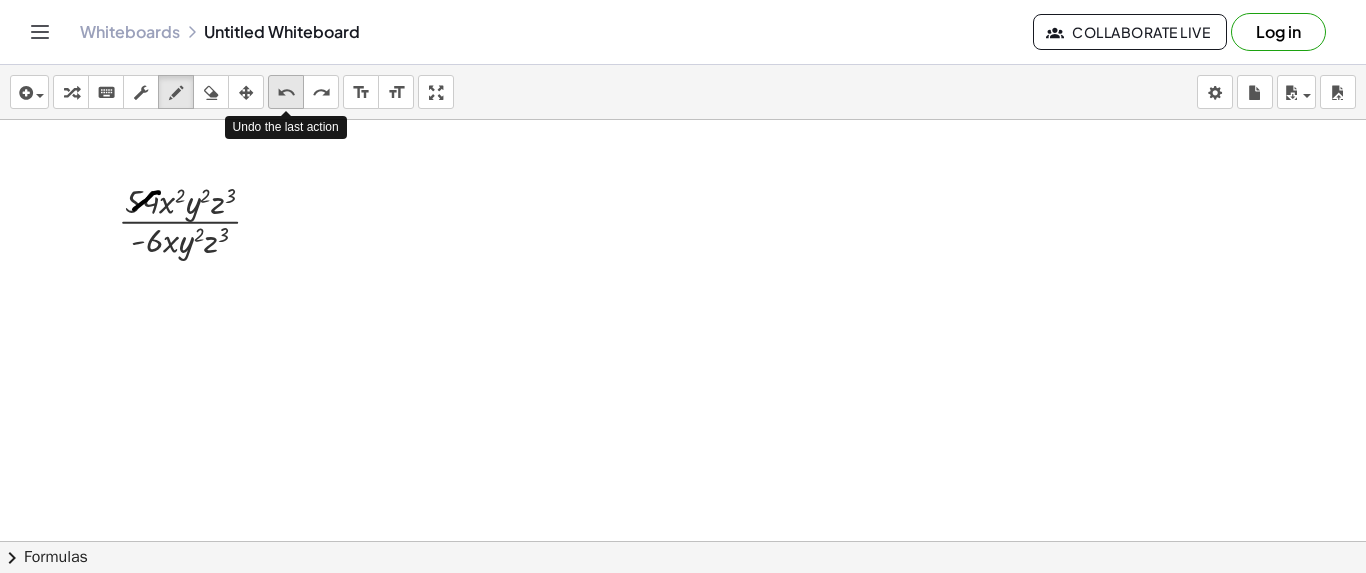 click on "undo undo" at bounding box center (286, 92) 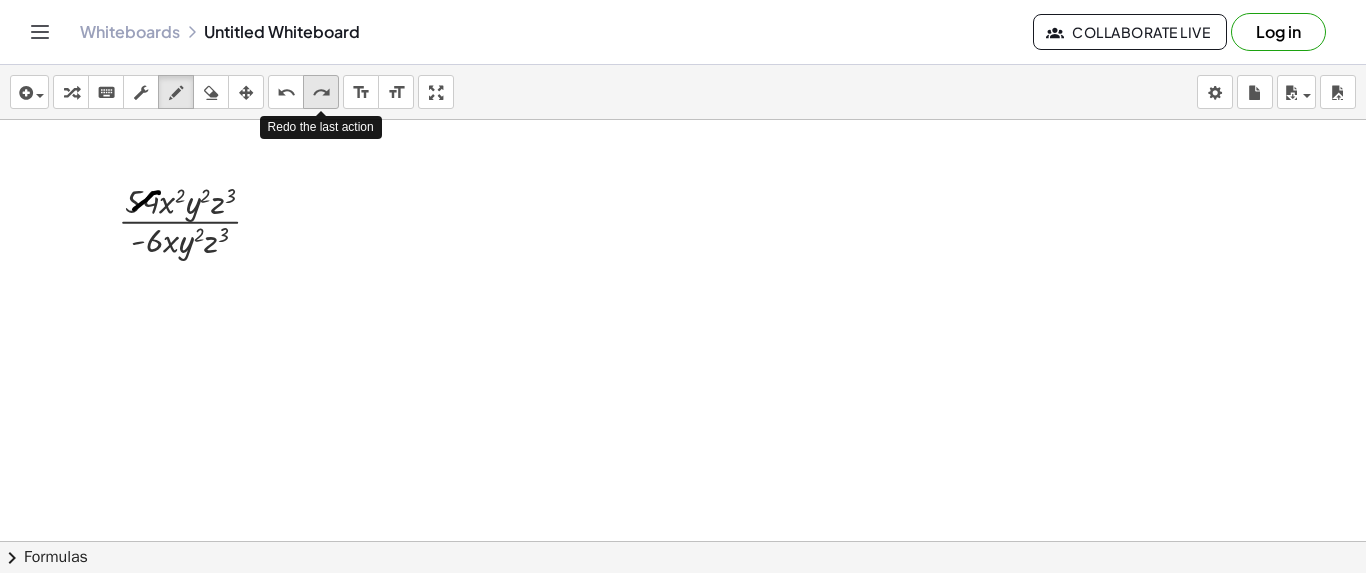 click on "redo" at bounding box center [321, 93] 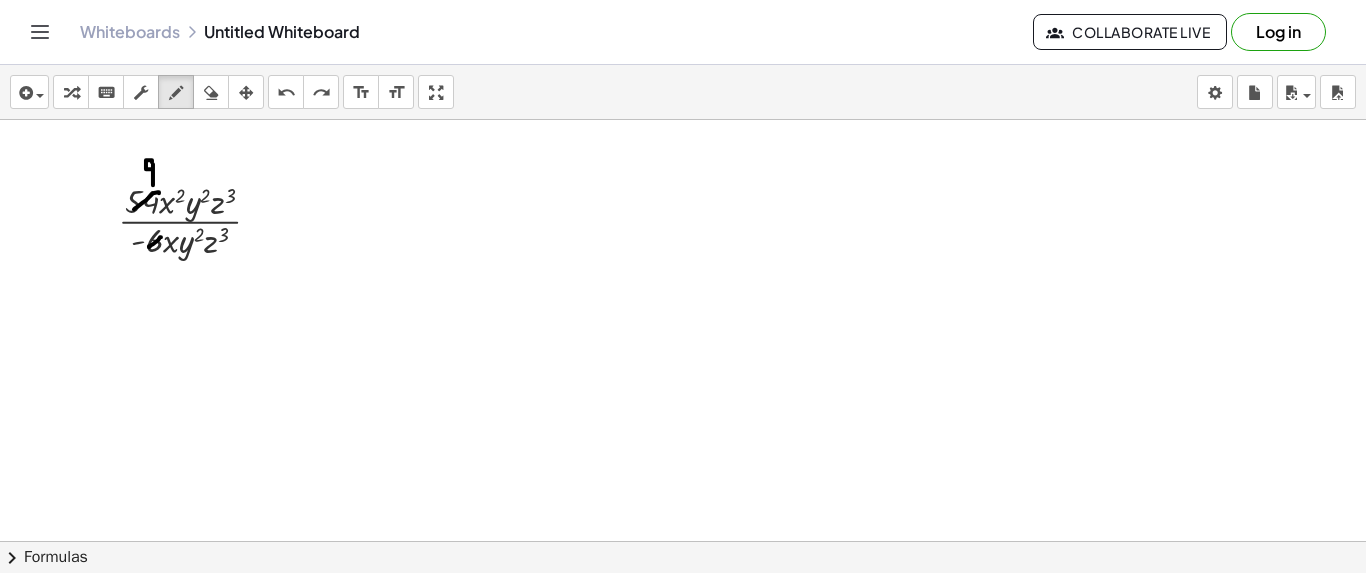 drag, startPoint x: 161, startPoint y: 236, endPoint x: 149, endPoint y: 246, distance: 15.6205 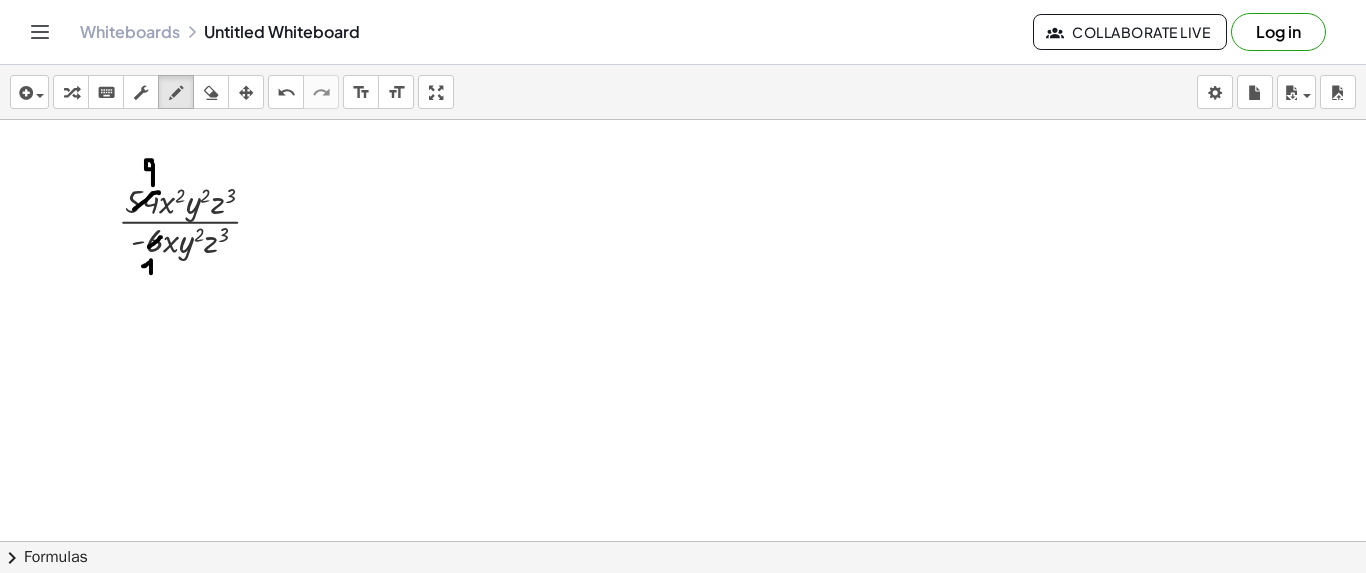 drag, startPoint x: 143, startPoint y: 265, endPoint x: 151, endPoint y: 272, distance: 10.630146 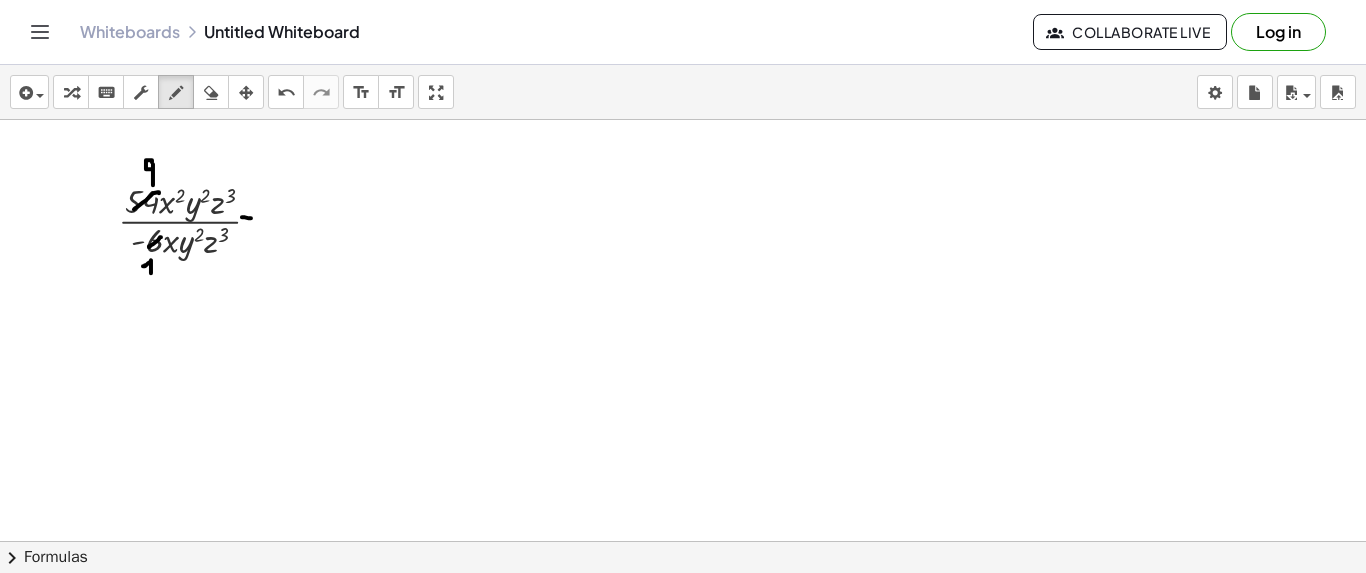 drag, startPoint x: 242, startPoint y: 216, endPoint x: 252, endPoint y: 217, distance: 10.049875 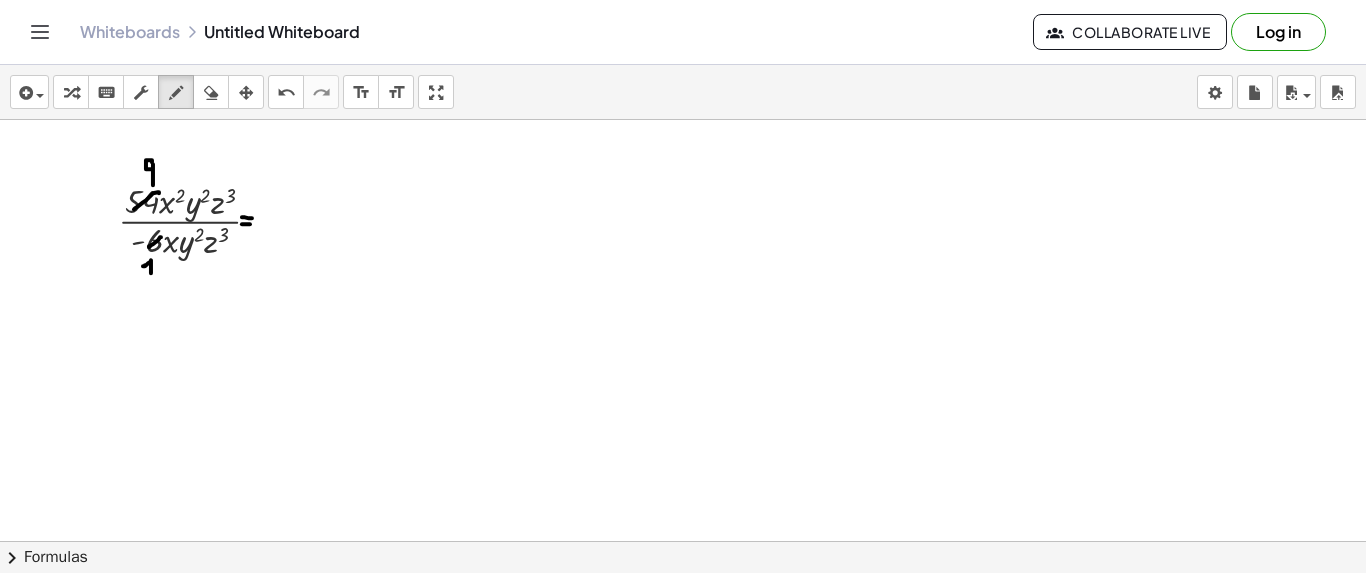click at bounding box center [683, 625] 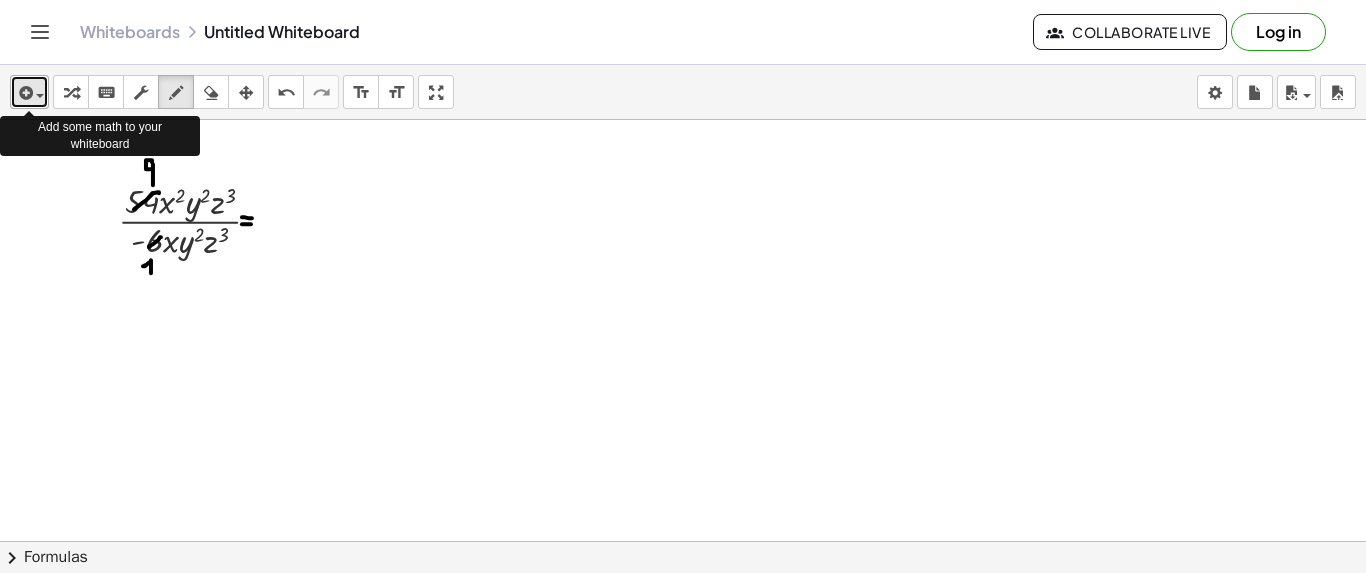 click at bounding box center (40, 96) 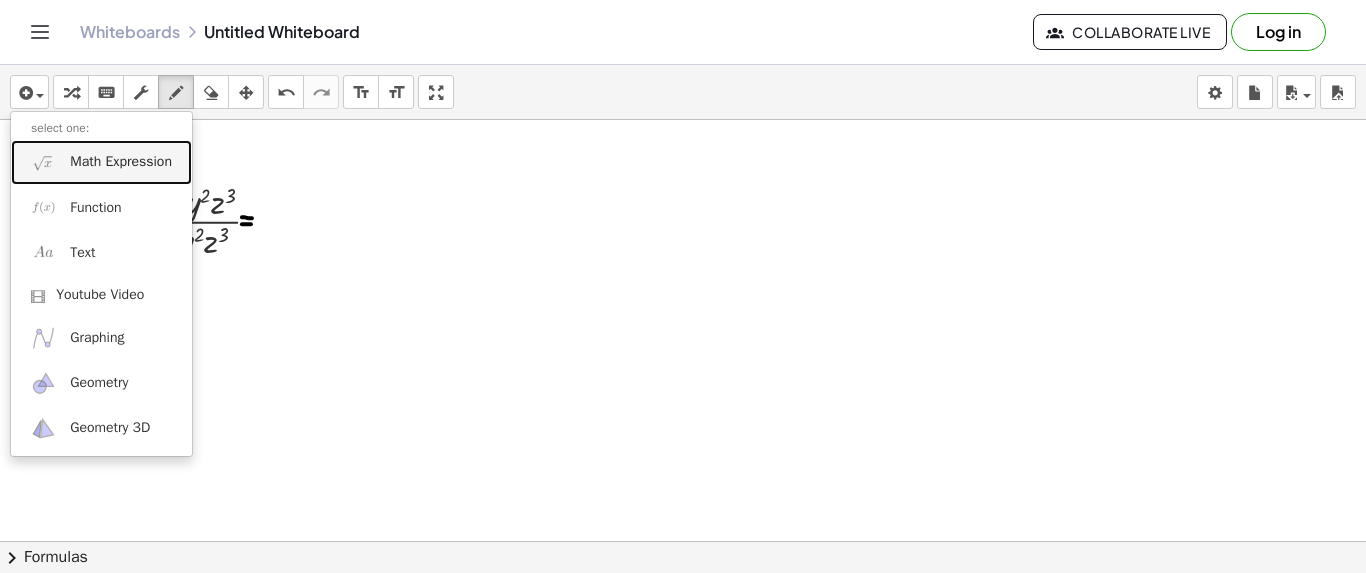 click on "Math Expression" at bounding box center (121, 162) 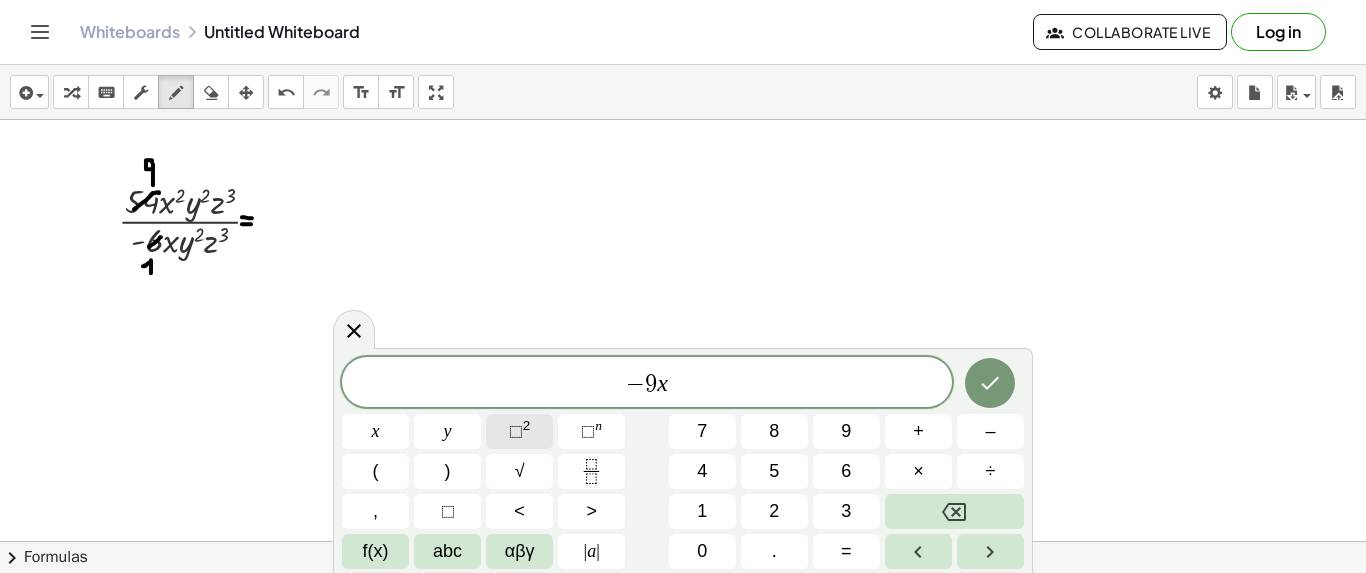 click on "⬚" at bounding box center (516, 431) 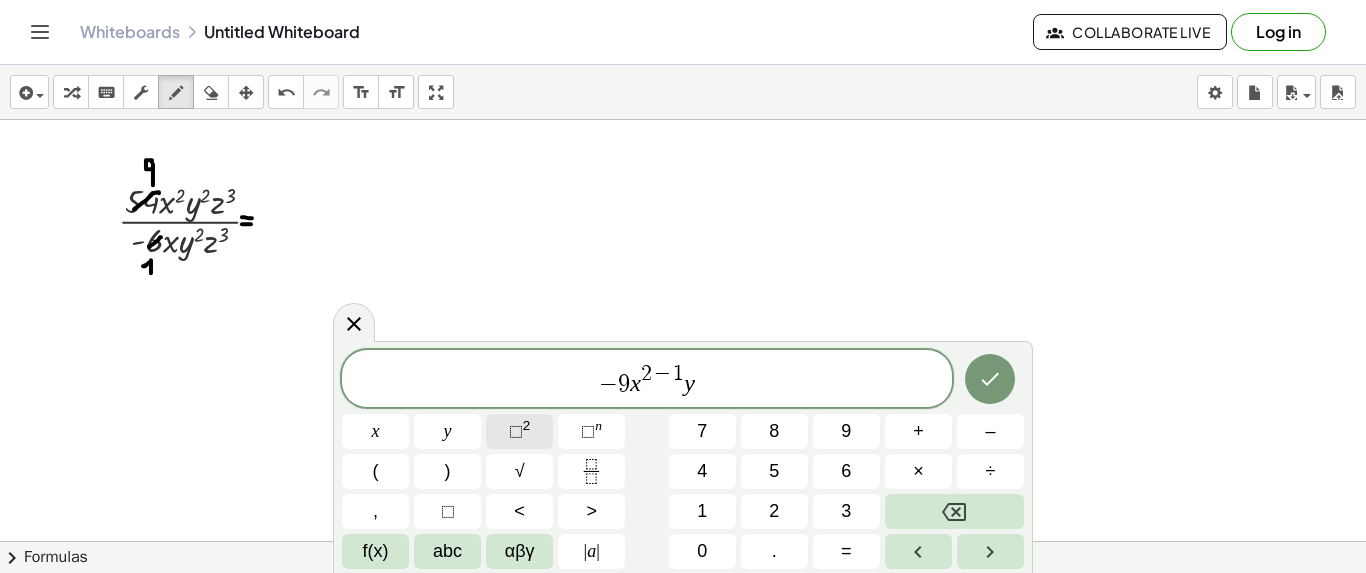 click on "⬚" at bounding box center [516, 431] 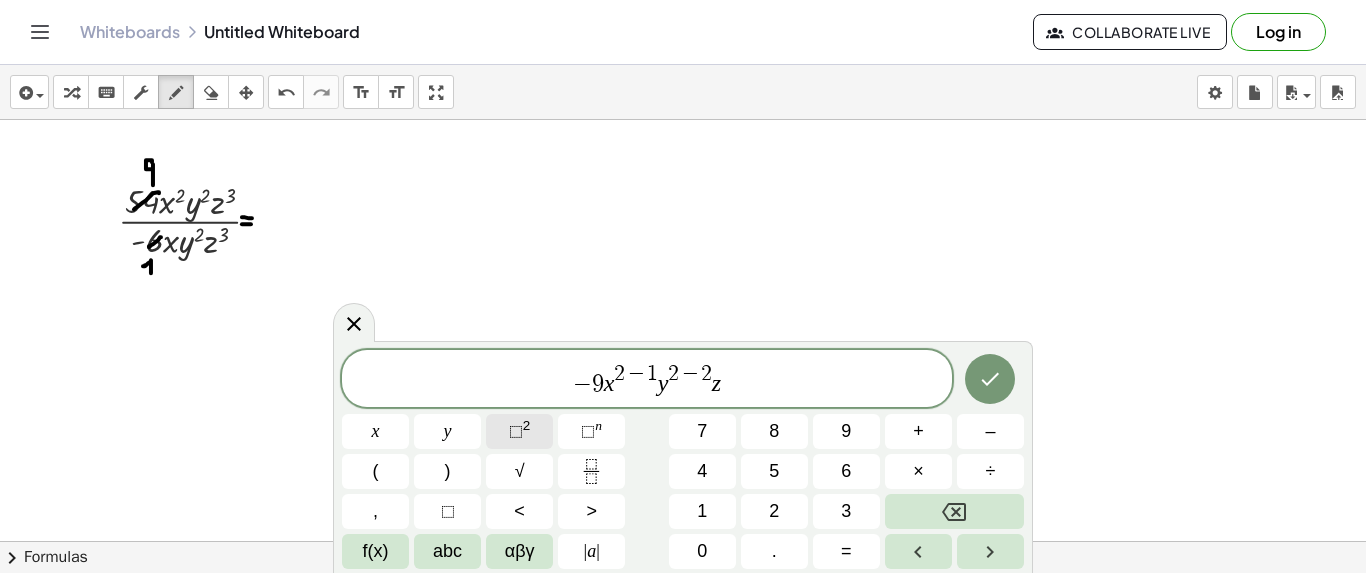click on "⬚" at bounding box center [516, 431] 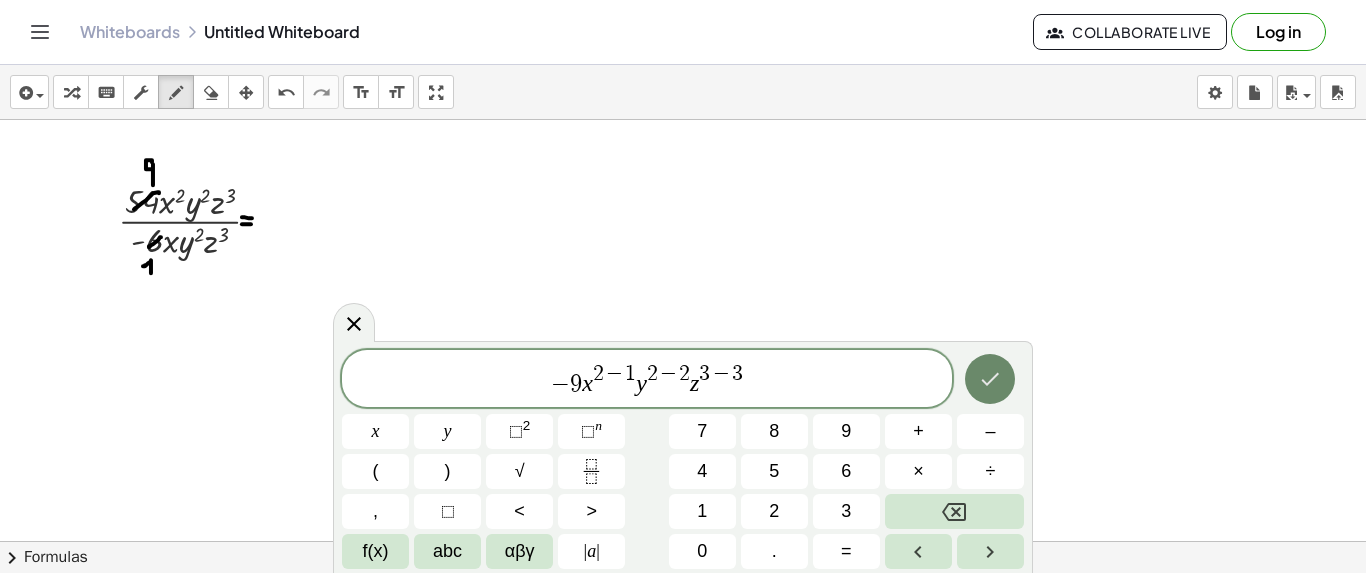 click 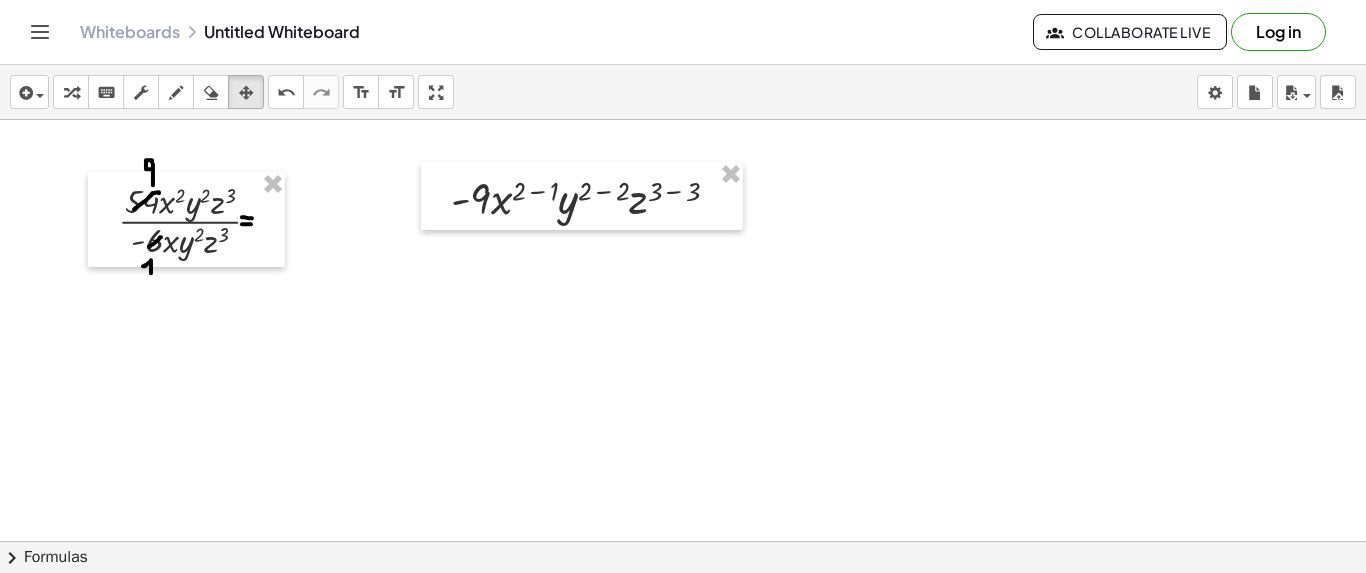 drag, startPoint x: 240, startPoint y: 88, endPoint x: 408, endPoint y: 192, distance: 197.58542 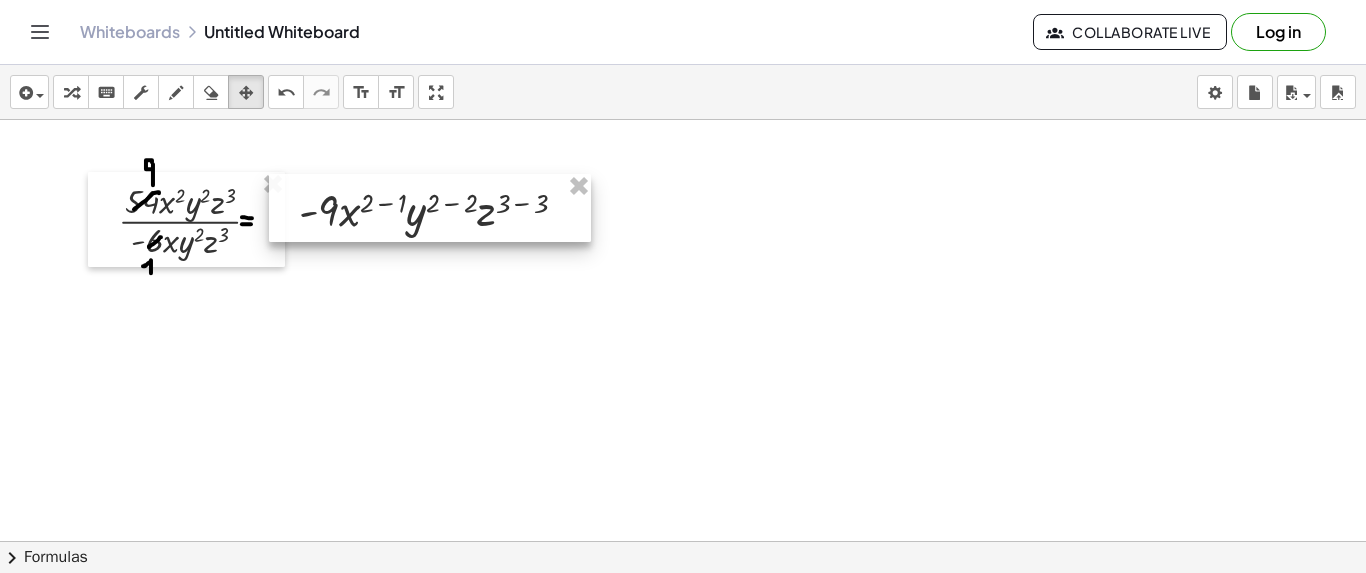 drag, startPoint x: 443, startPoint y: 192, endPoint x: 292, endPoint y: 204, distance: 151.47607 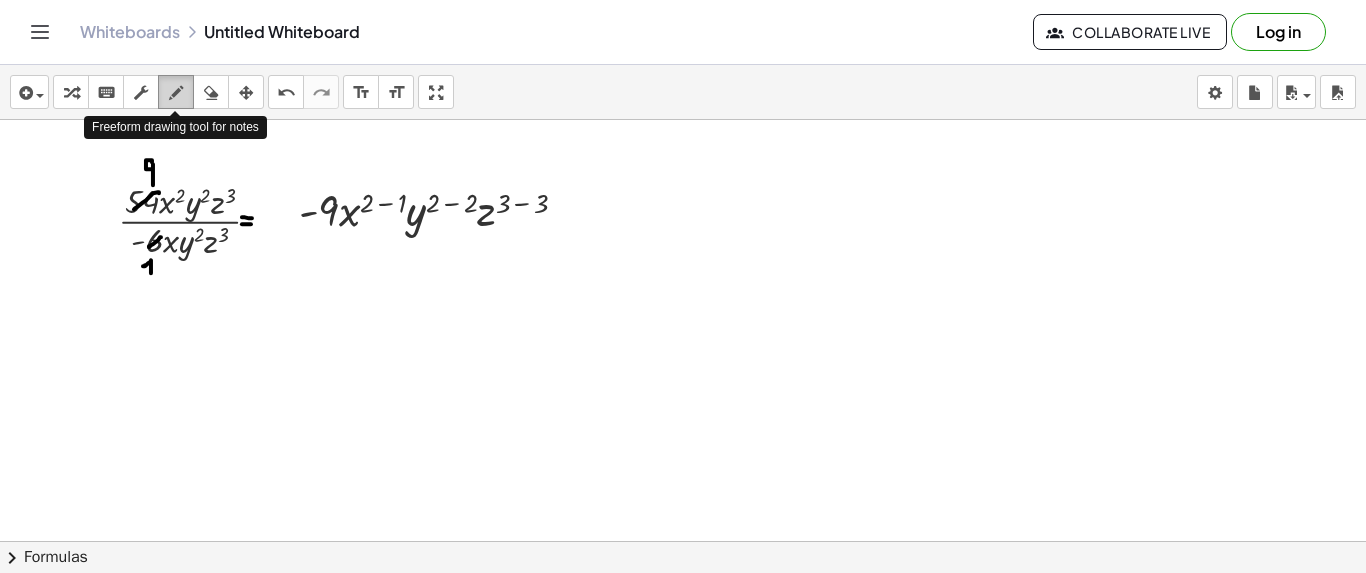 click at bounding box center (176, 93) 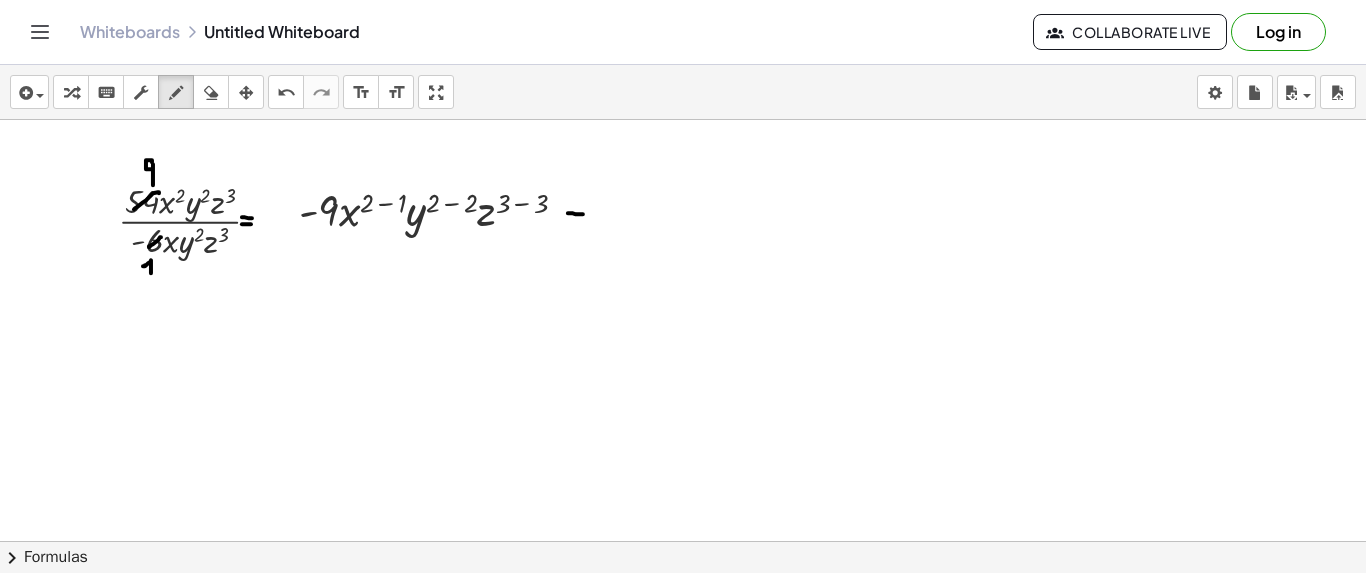 drag, startPoint x: 568, startPoint y: 212, endPoint x: 583, endPoint y: 213, distance: 15.033297 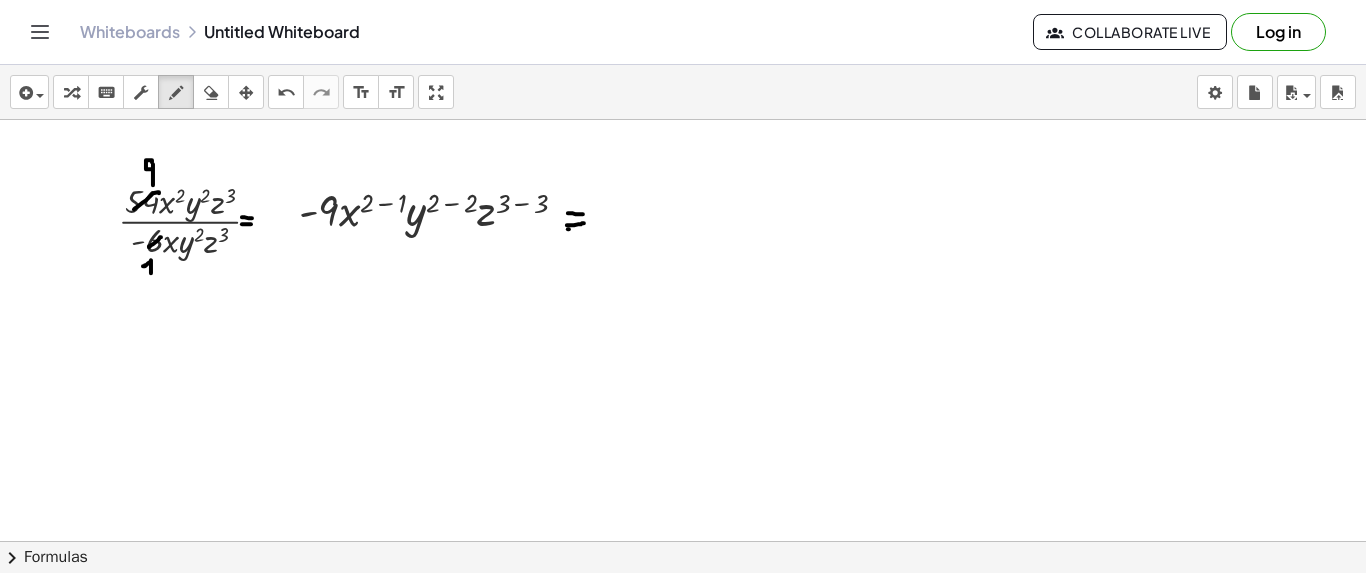 drag, startPoint x: 567, startPoint y: 224, endPoint x: 584, endPoint y: 222, distance: 17.117243 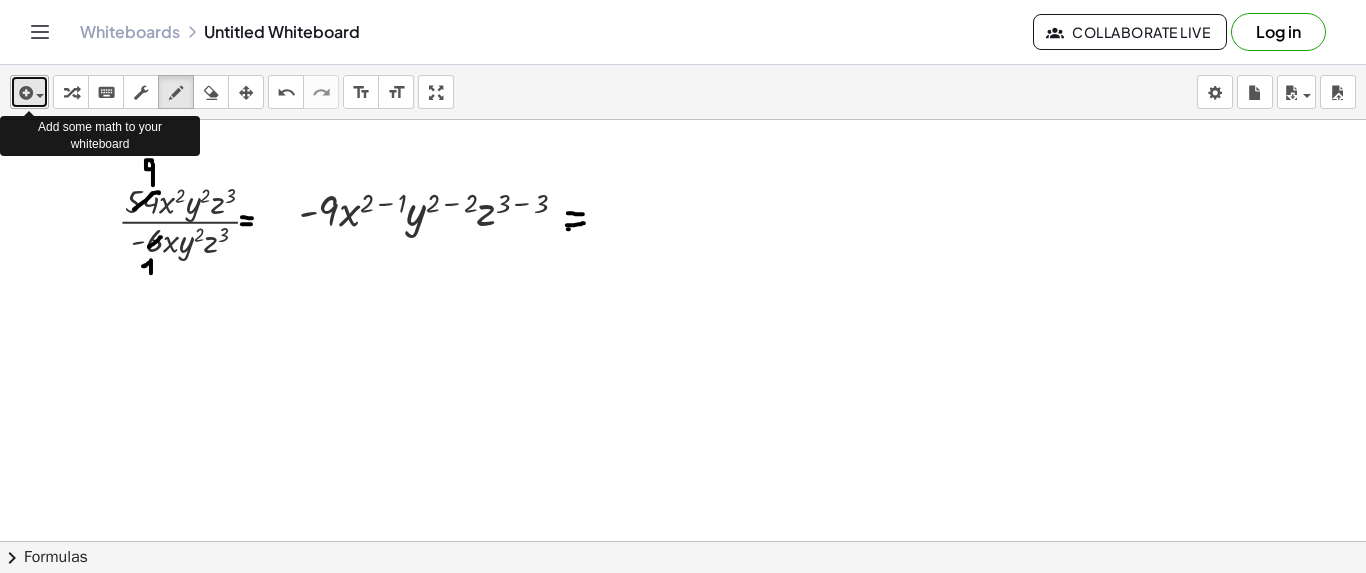 click at bounding box center (29, 92) 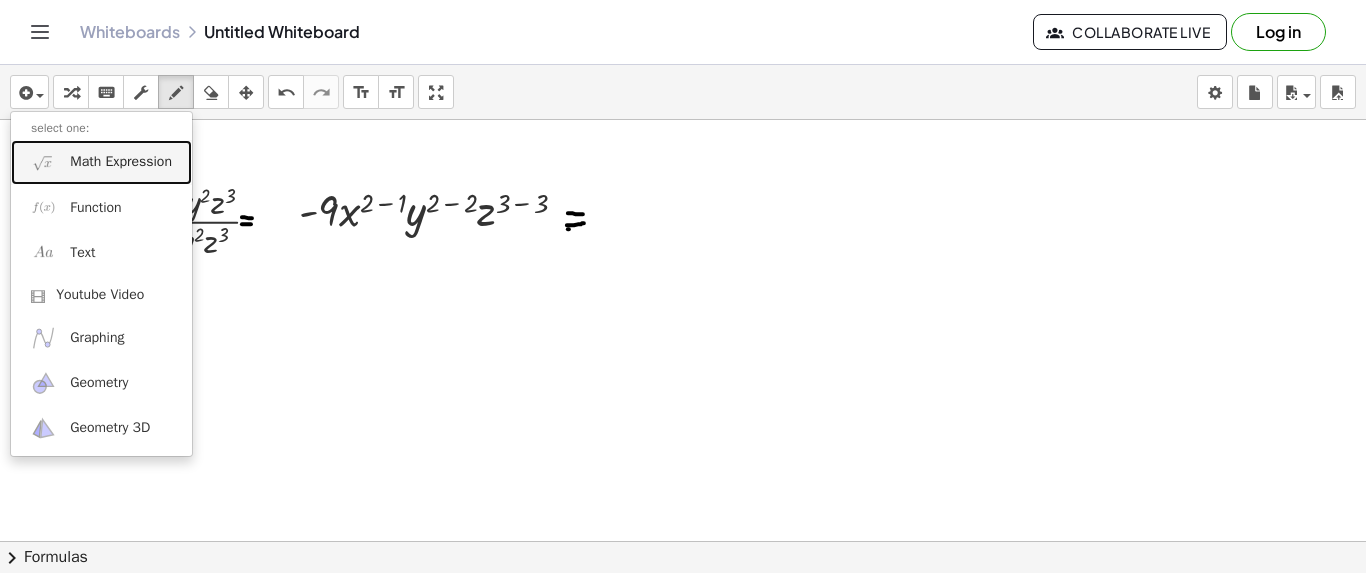 click on "Math Expression" at bounding box center (101, 162) 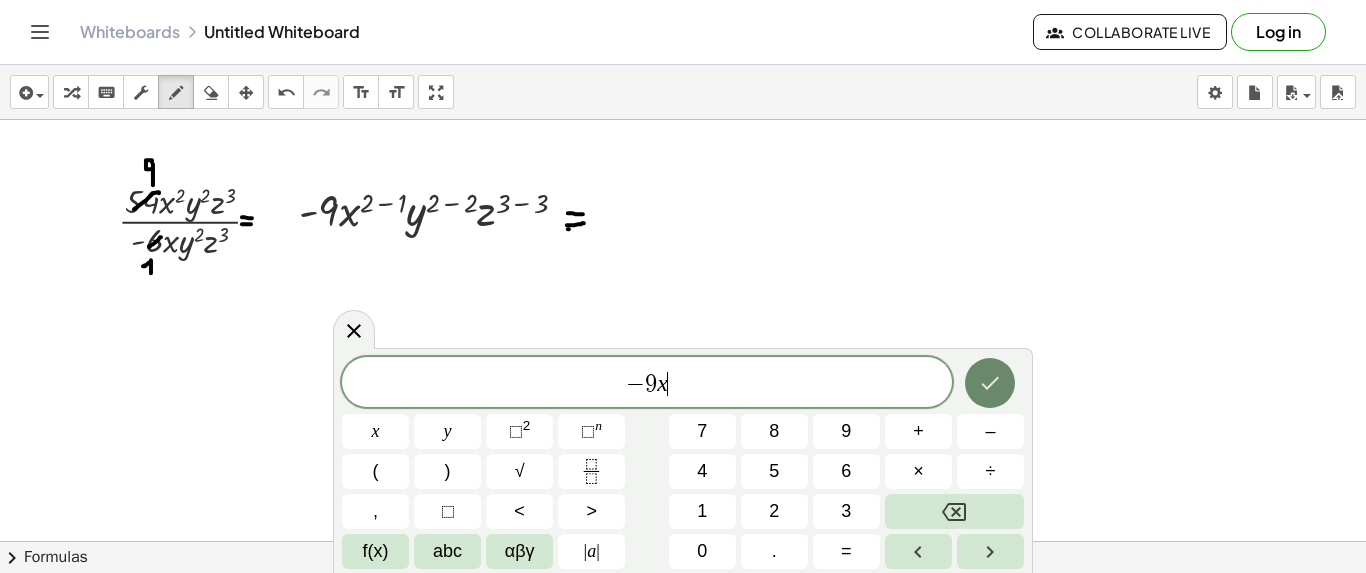 click 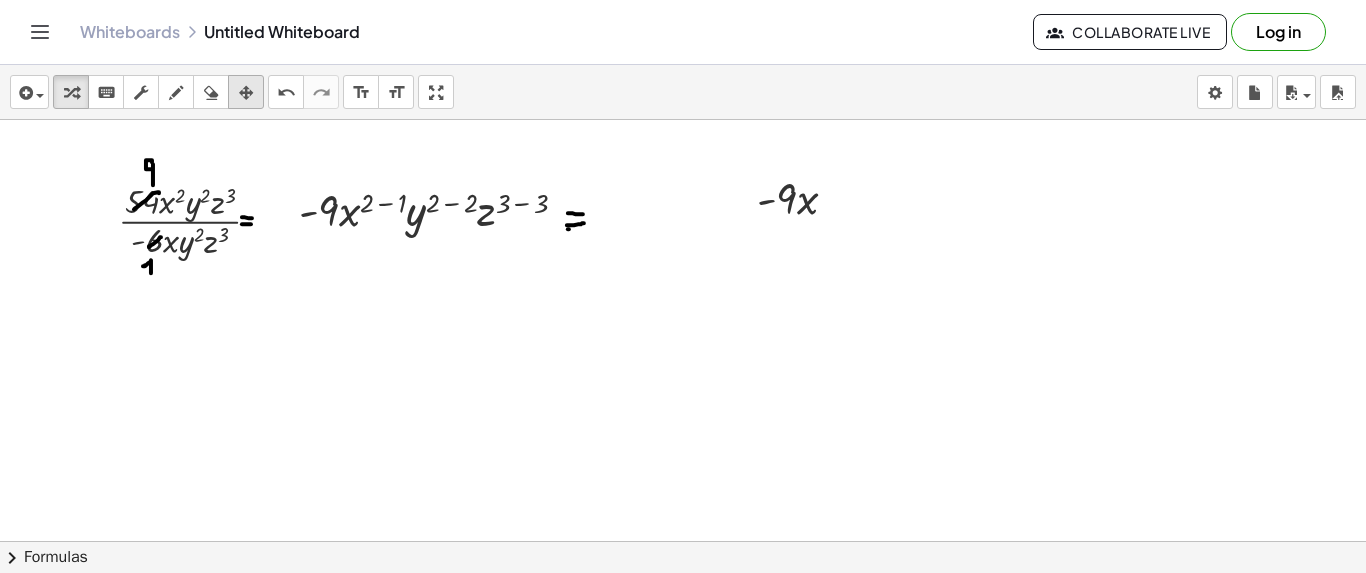 click at bounding box center [246, 93] 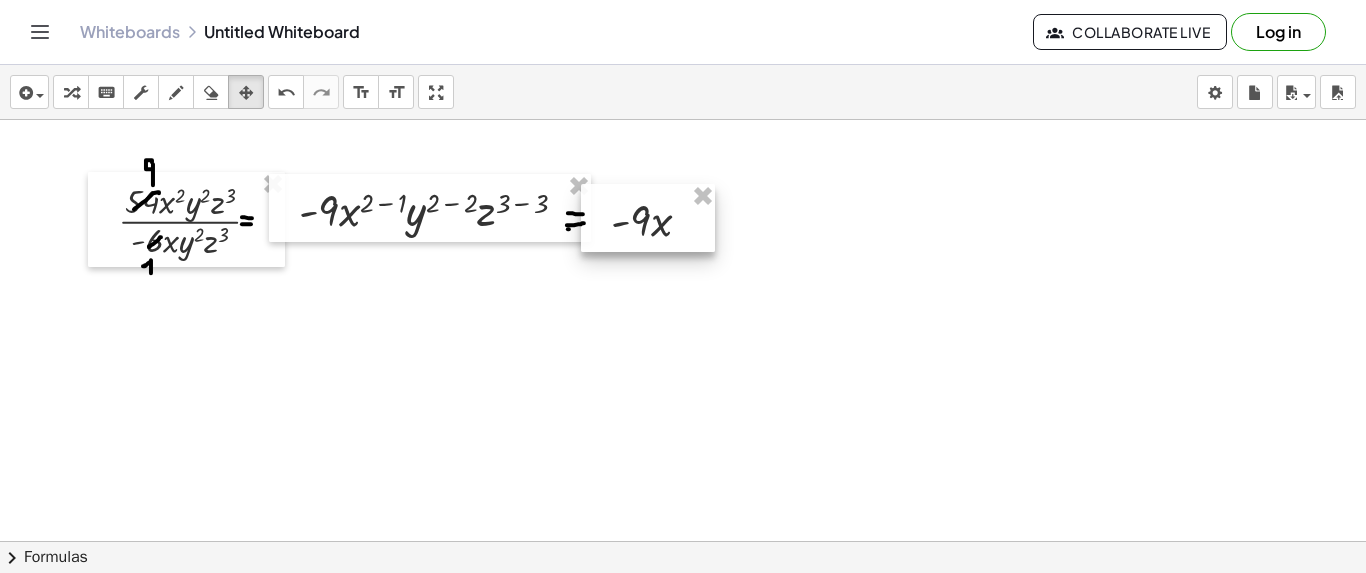 drag, startPoint x: 738, startPoint y: 175, endPoint x: 592, endPoint y: 197, distance: 147.64822 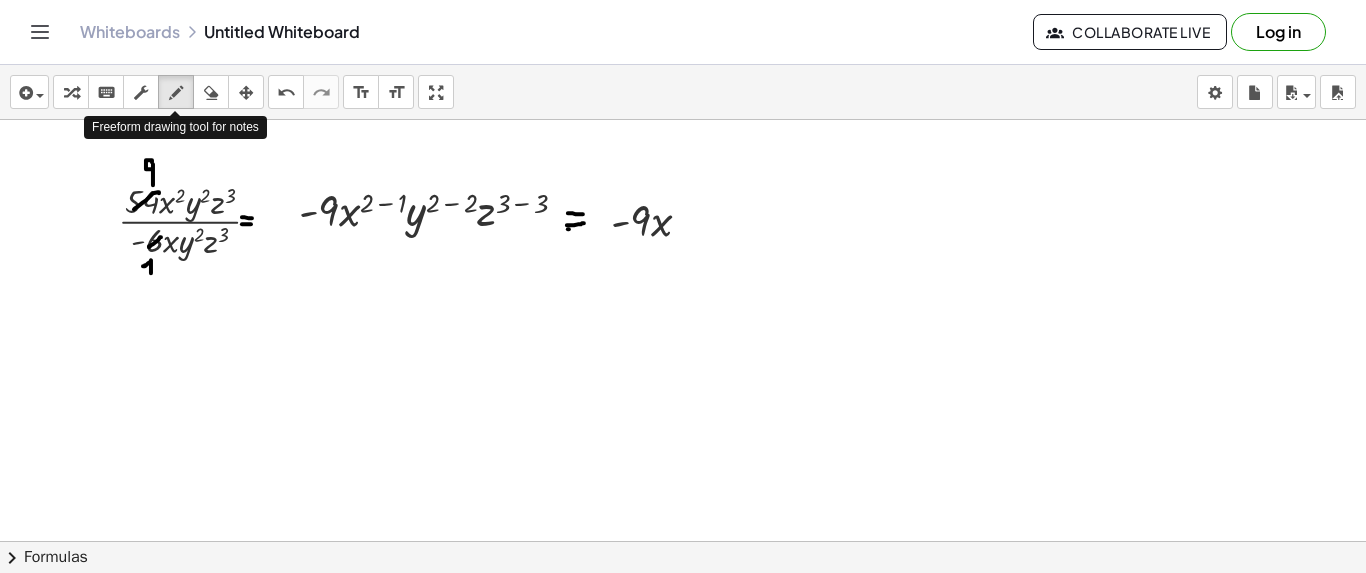 drag, startPoint x: 177, startPoint y: 90, endPoint x: 550, endPoint y: 228, distance: 397.7097 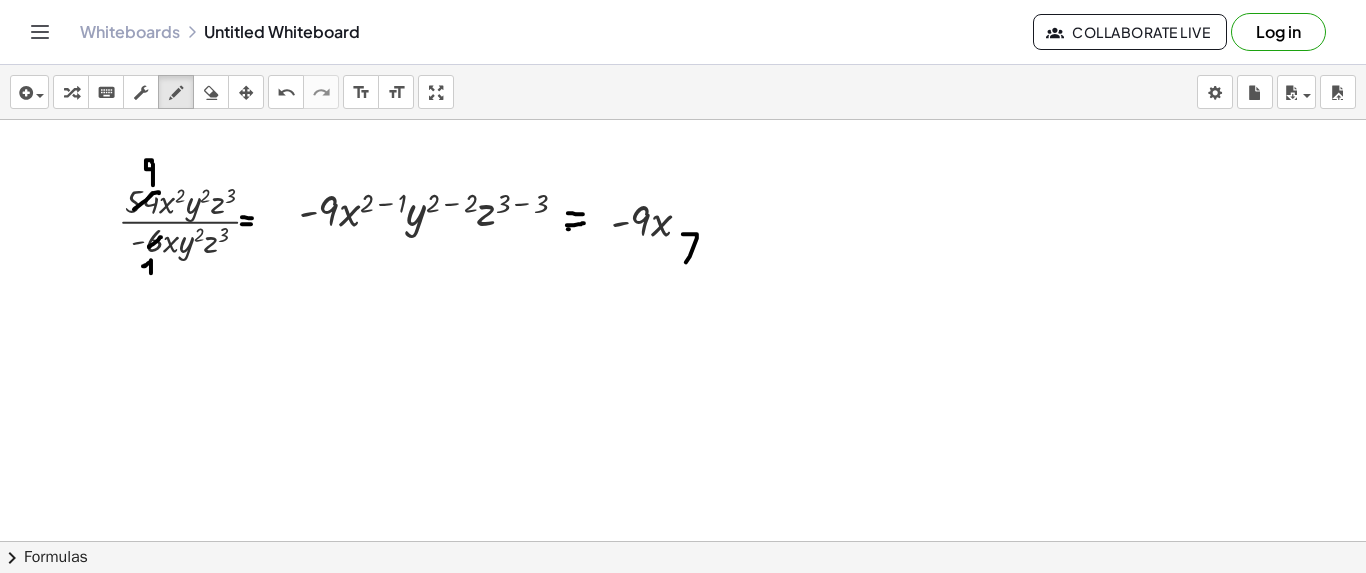 drag, startPoint x: 683, startPoint y: 233, endPoint x: 686, endPoint y: 262, distance: 29.15476 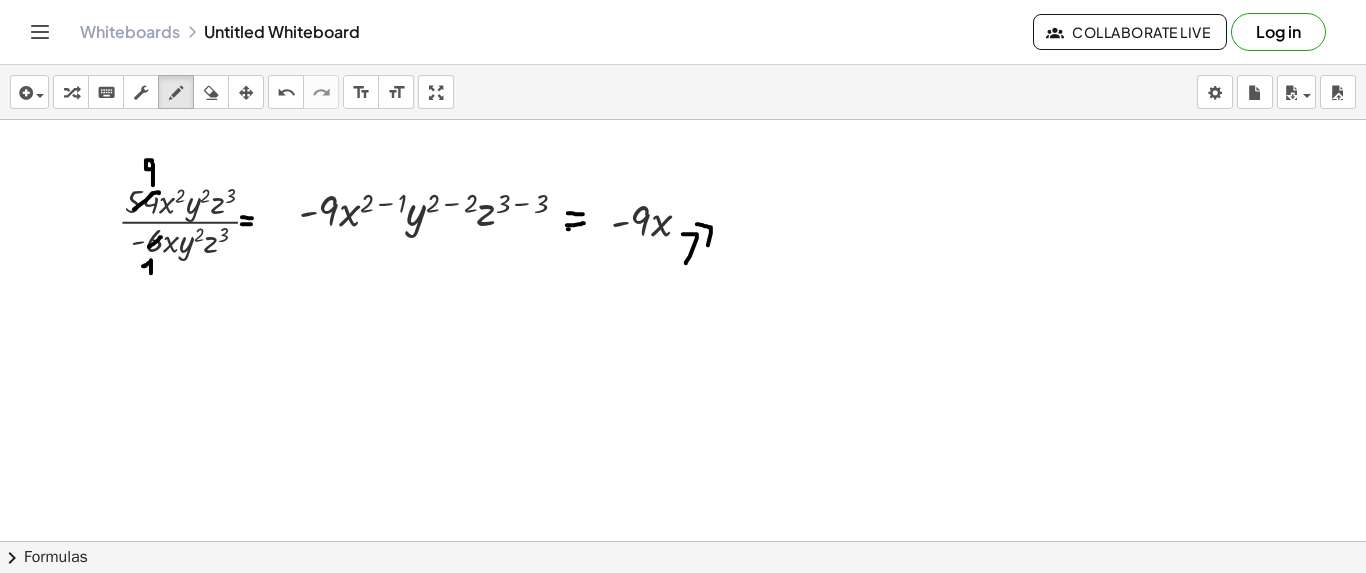 drag, startPoint x: 697, startPoint y: 223, endPoint x: 702, endPoint y: 254, distance: 31.400637 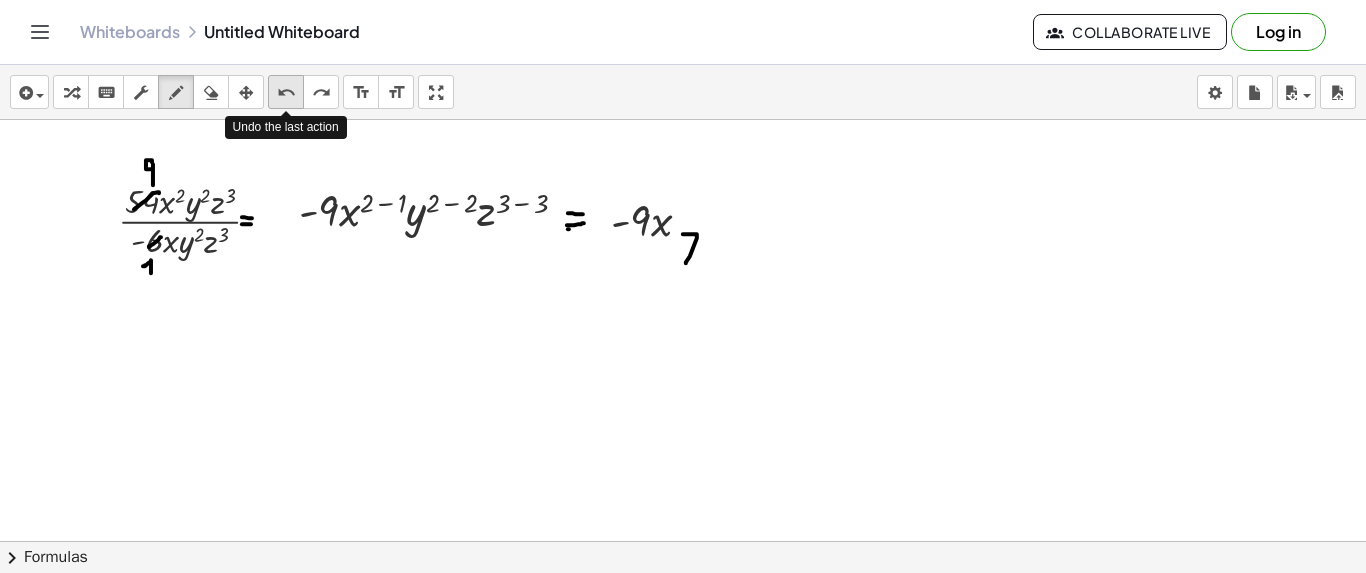 click on "undo" at bounding box center (286, 93) 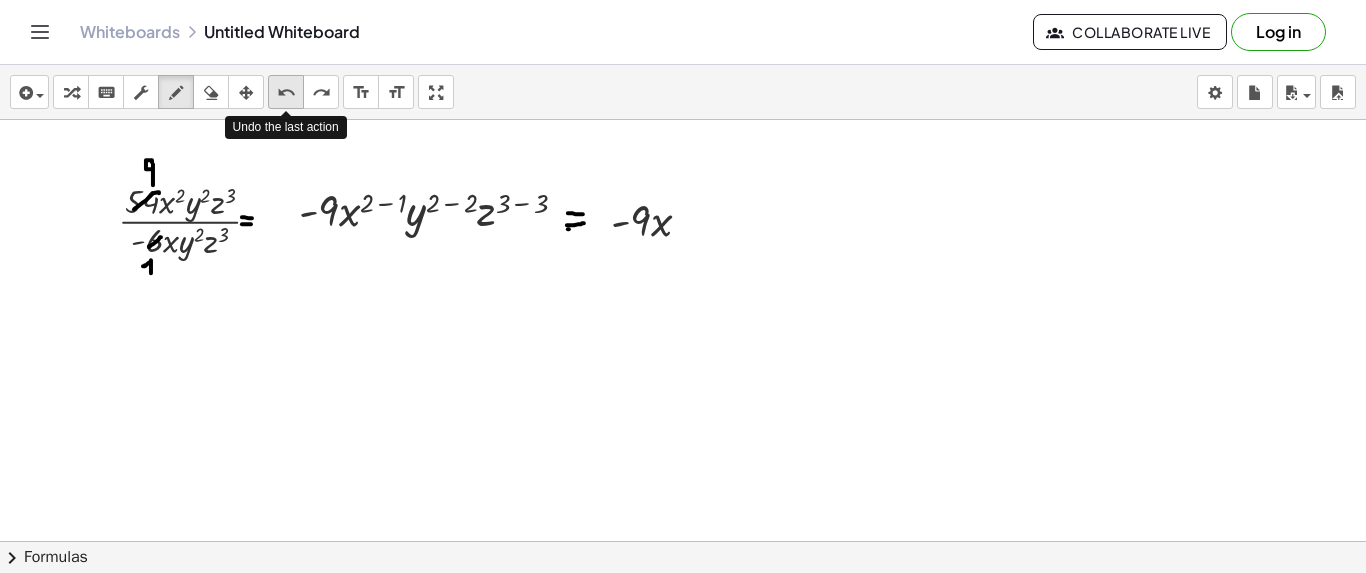 click on "undo" at bounding box center [286, 93] 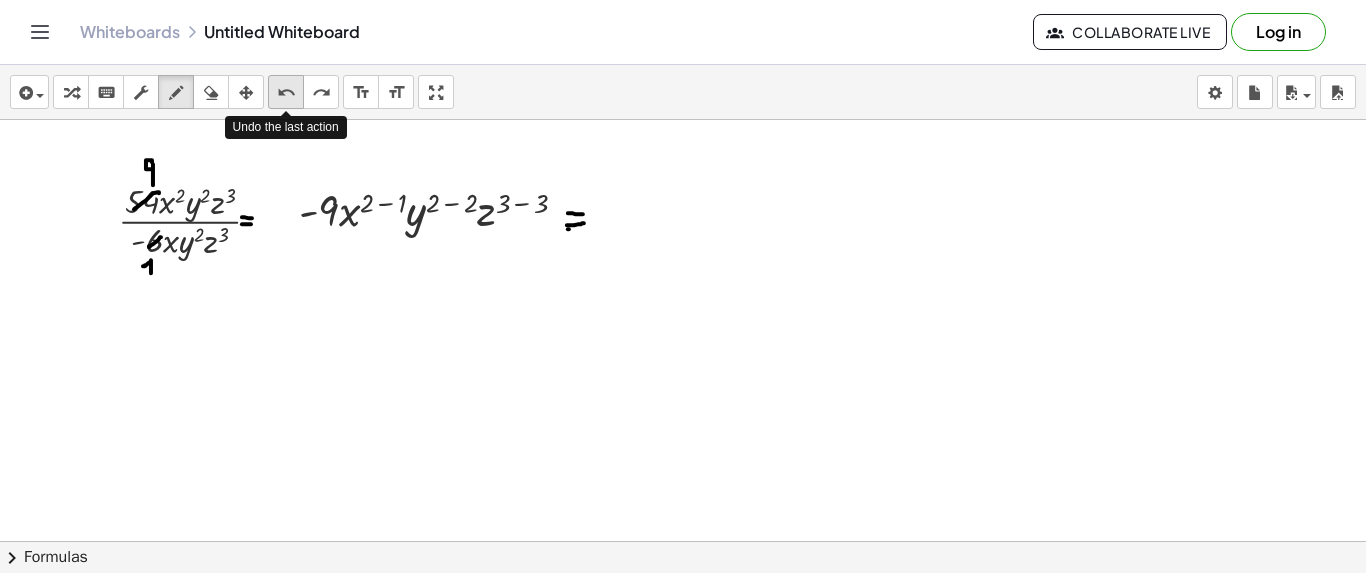 click on "undo" at bounding box center (286, 93) 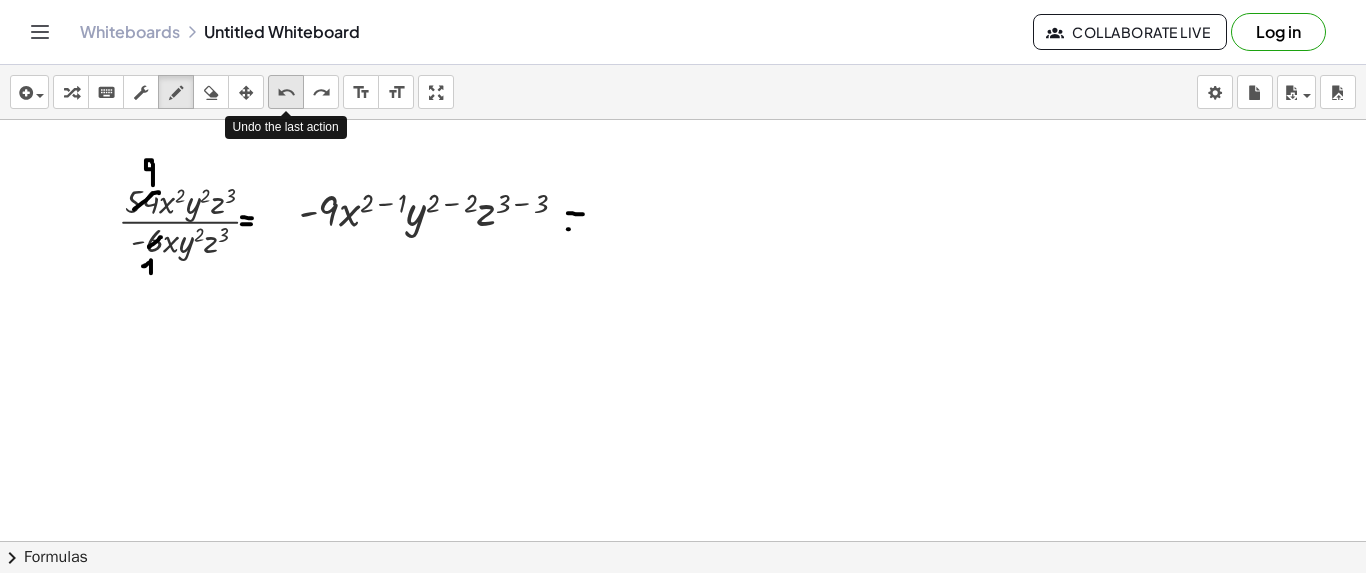 click on "undo" at bounding box center (286, 93) 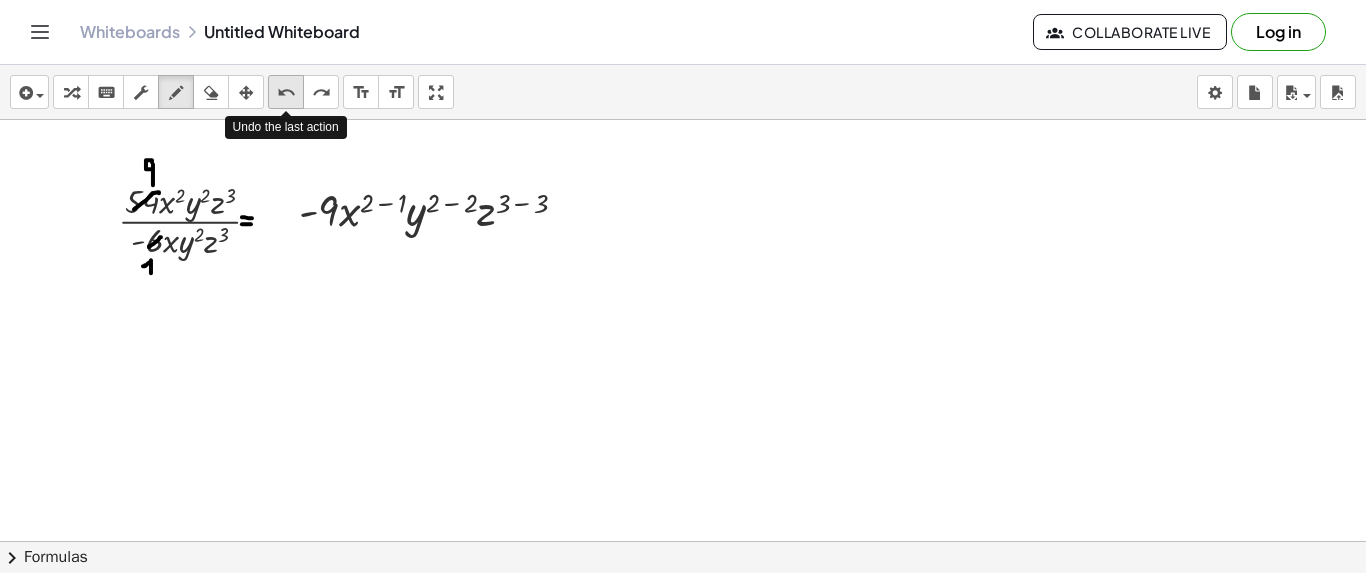 click on "undo" at bounding box center (286, 93) 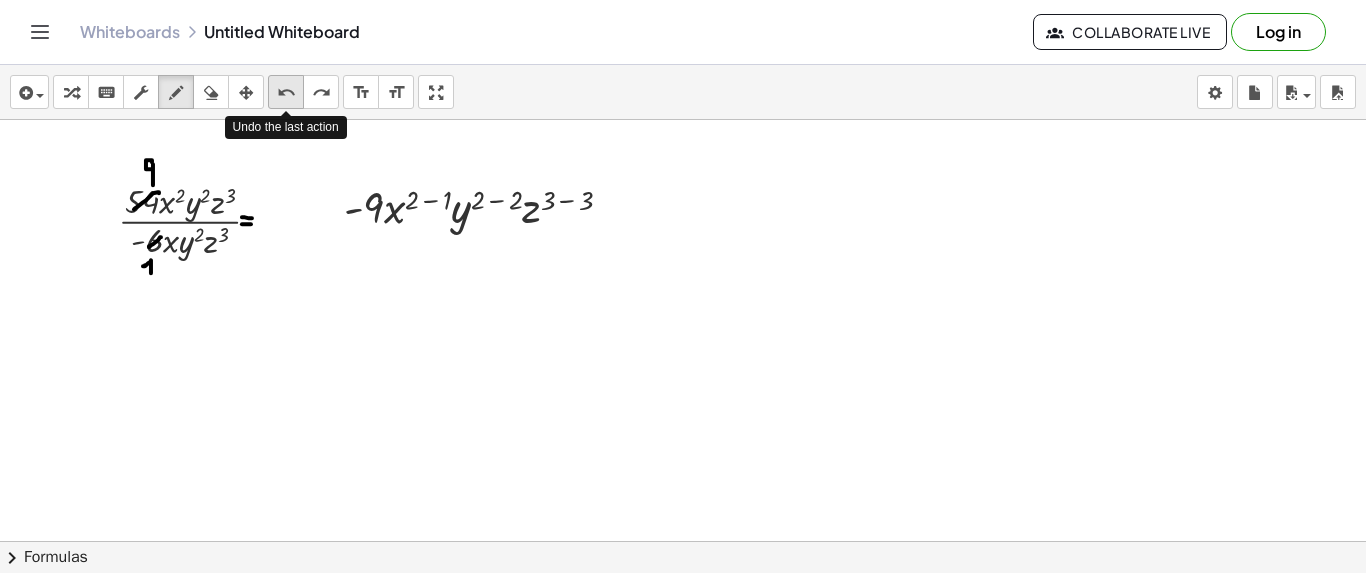 click on "undo" at bounding box center (286, 93) 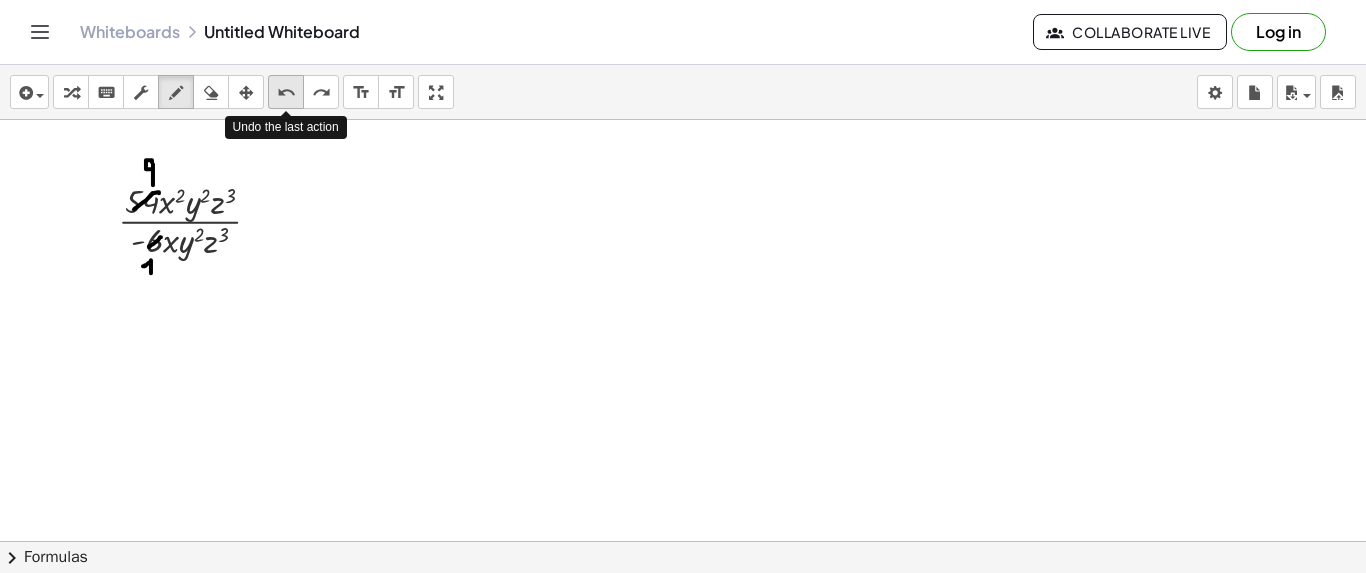 click on "undo" at bounding box center [286, 93] 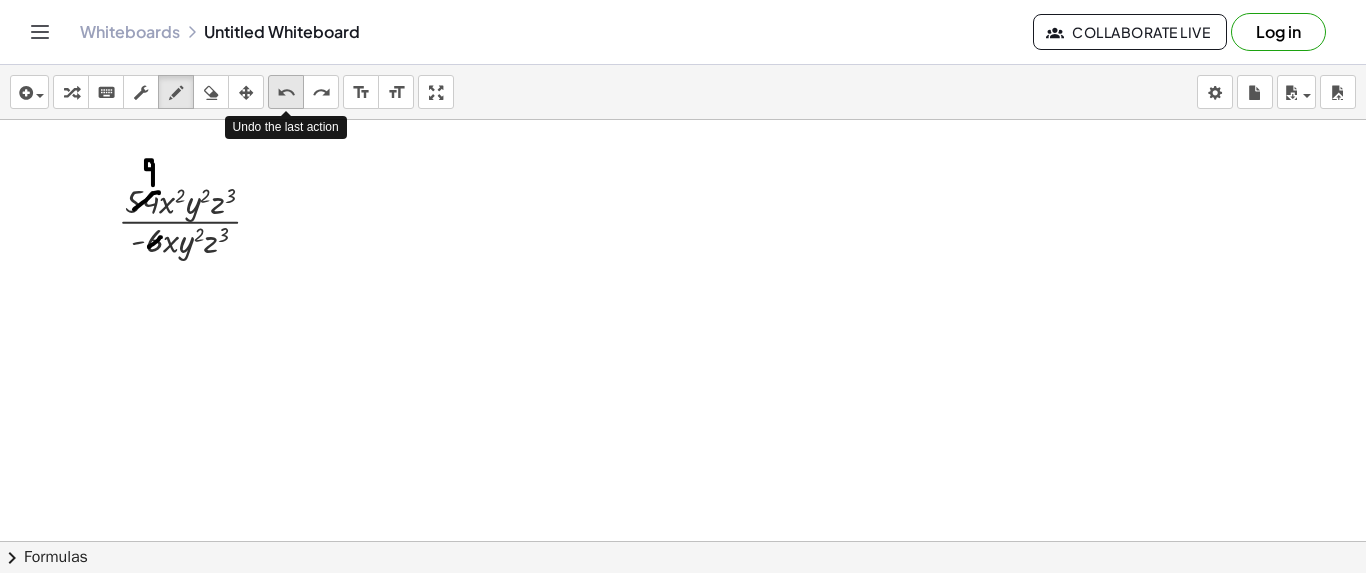 click on "undo" at bounding box center [286, 93] 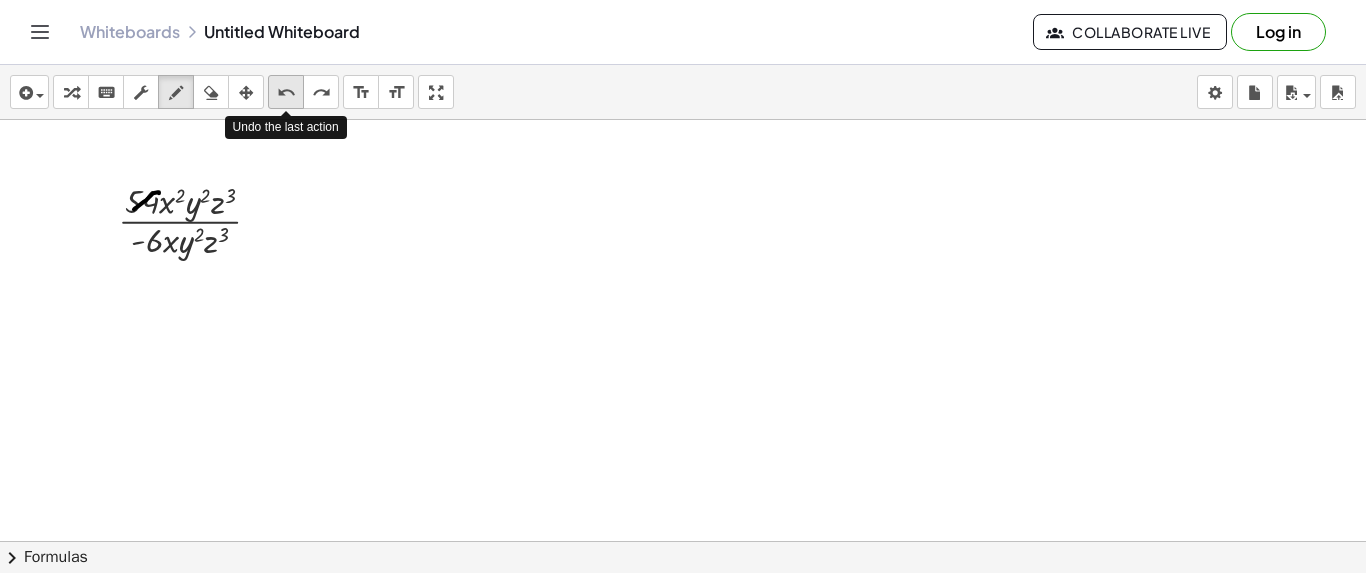 click on "undo" at bounding box center (286, 93) 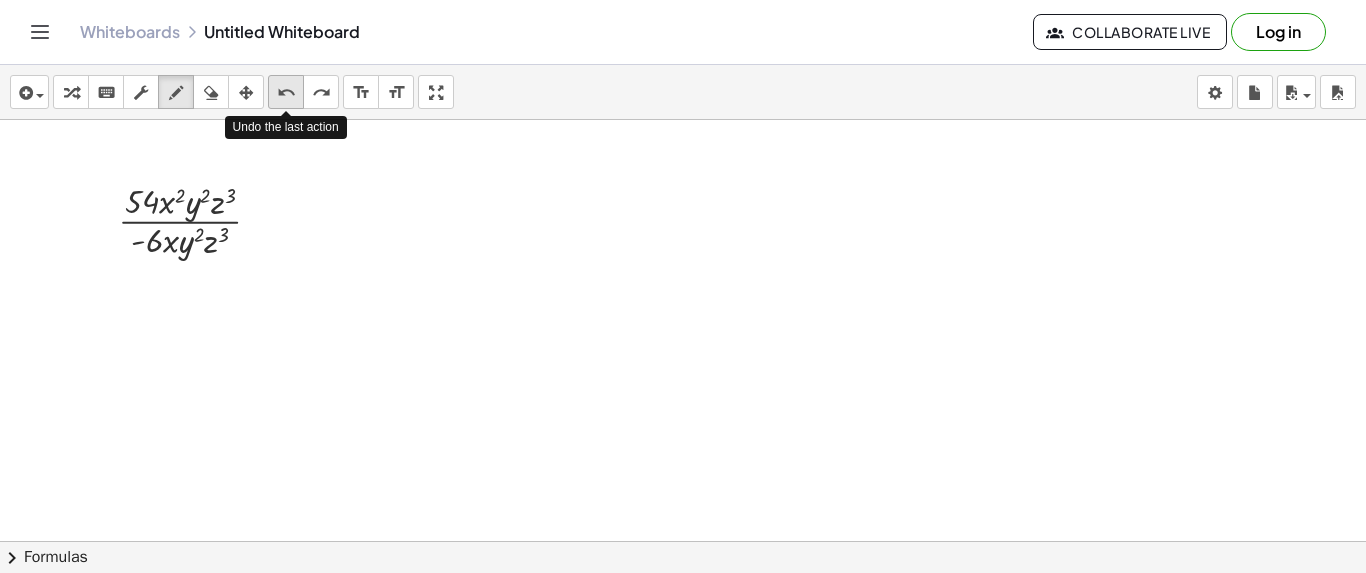 click on "undo" at bounding box center [286, 93] 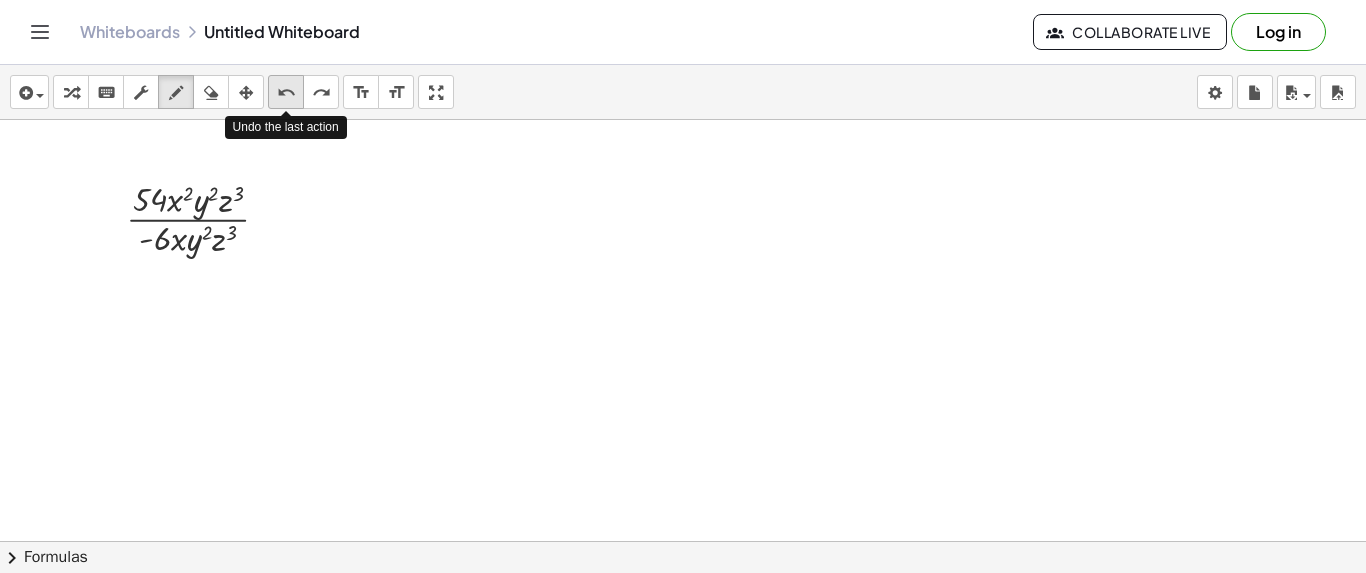 click on "undo" at bounding box center (286, 93) 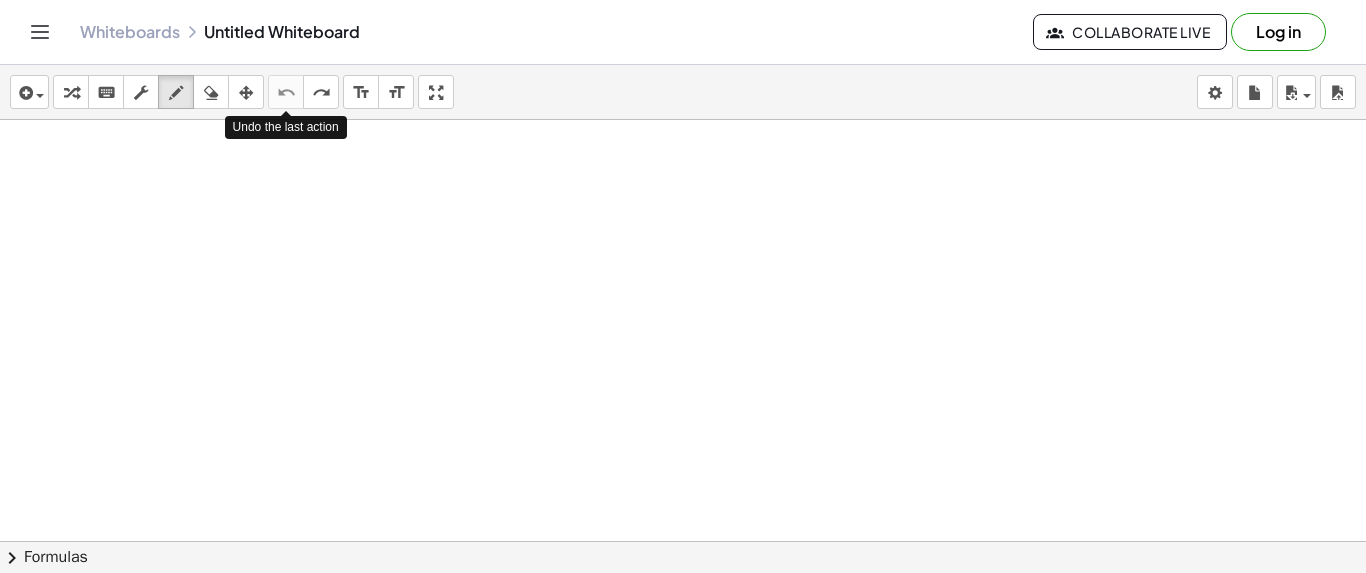 click on "undo" at bounding box center (286, 93) 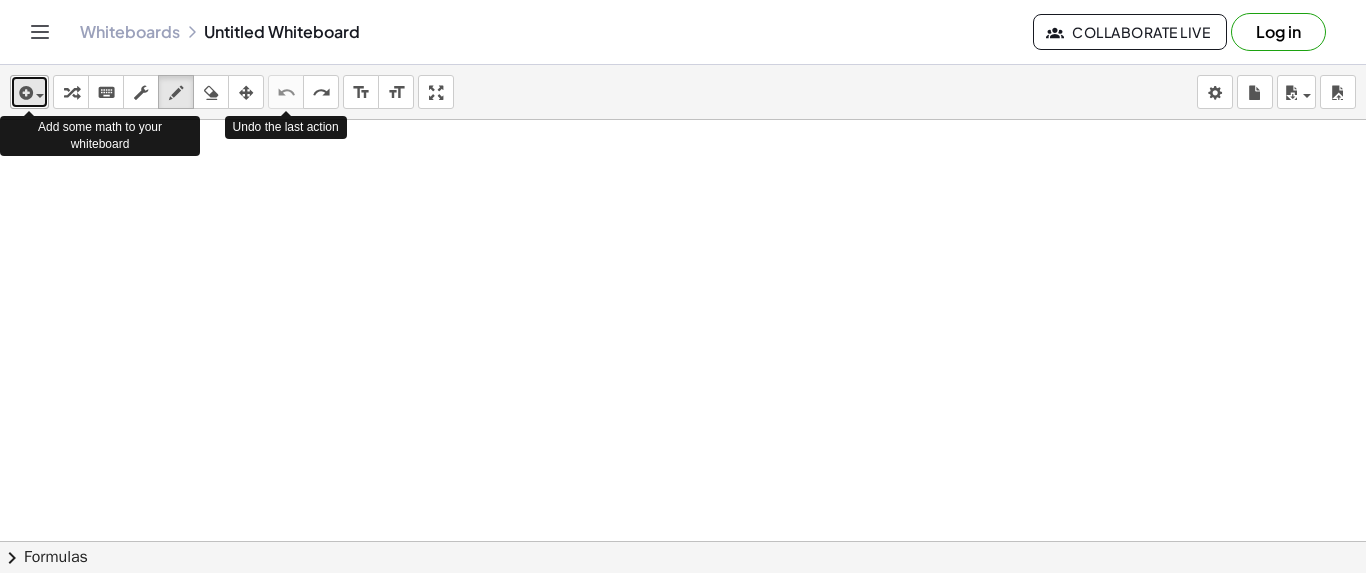 click at bounding box center (29, 92) 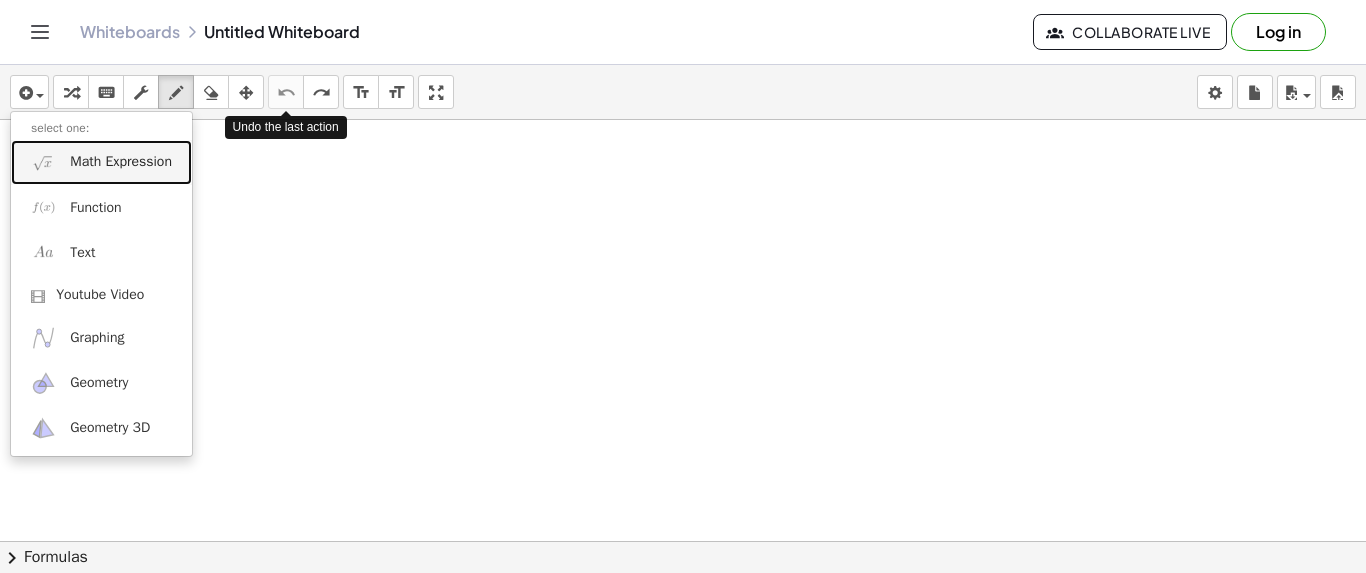 click on "Math Expression" at bounding box center [121, 162] 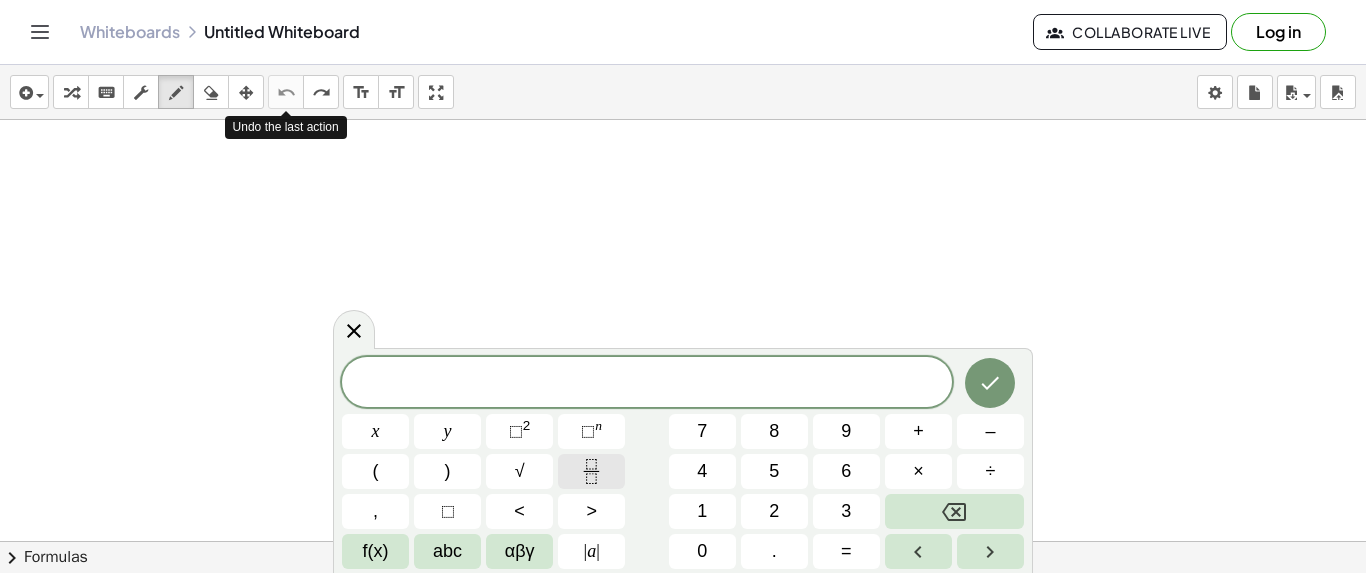 click 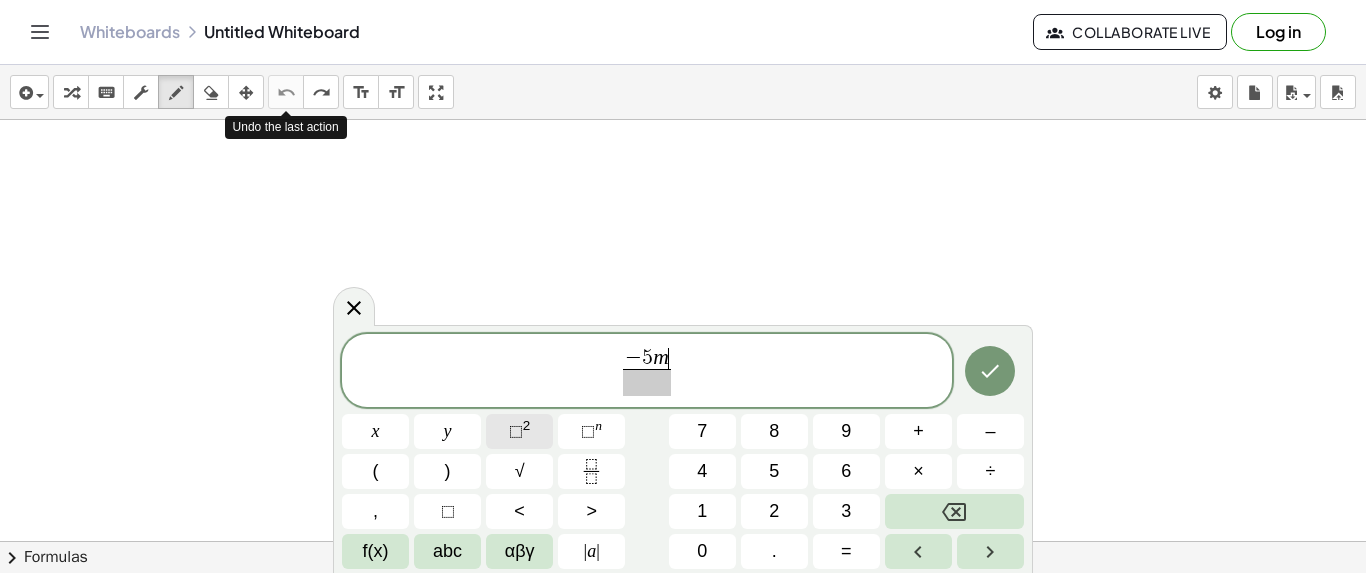 click on "⬚" at bounding box center (516, 431) 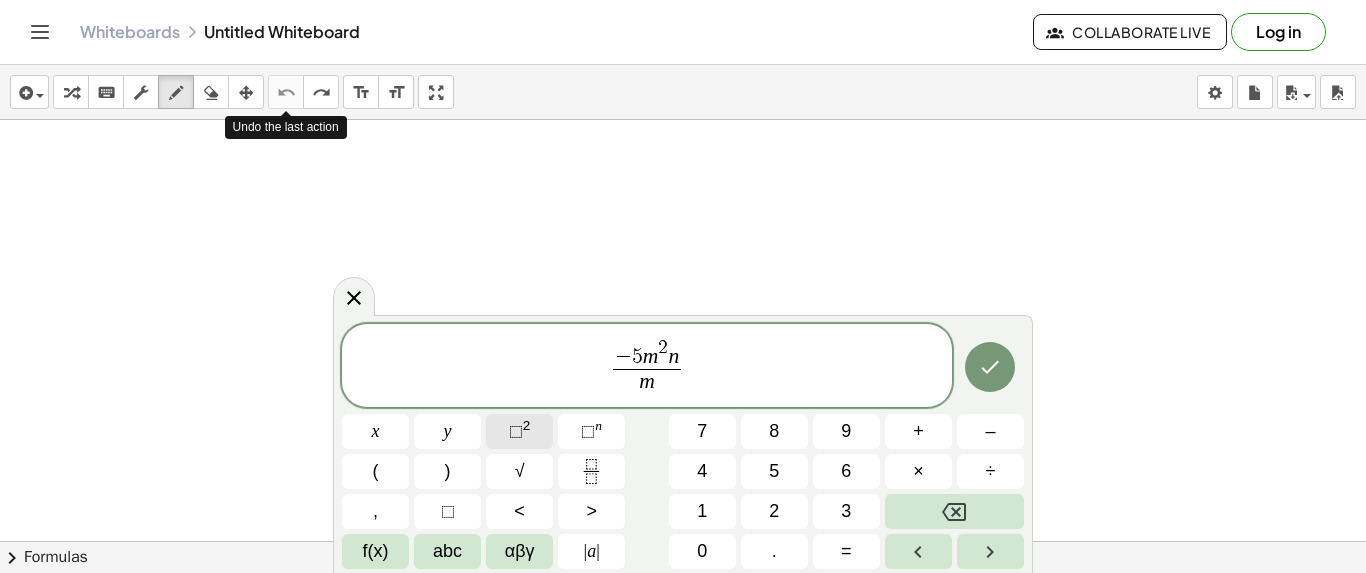 click on "⬚" at bounding box center (516, 431) 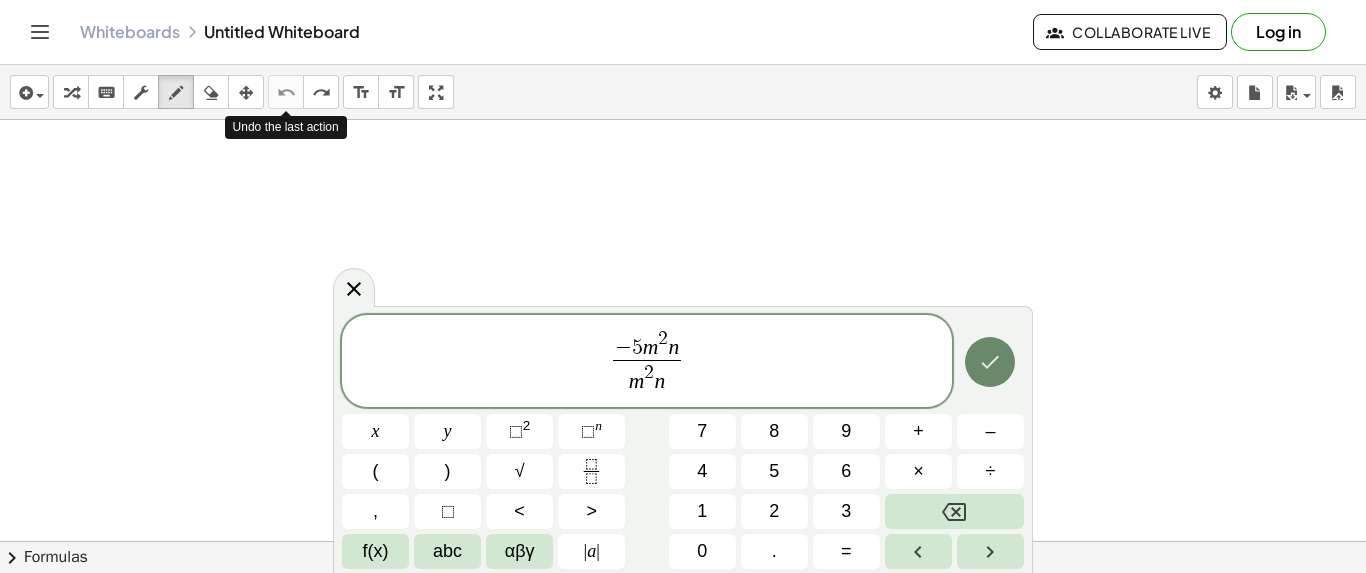 click 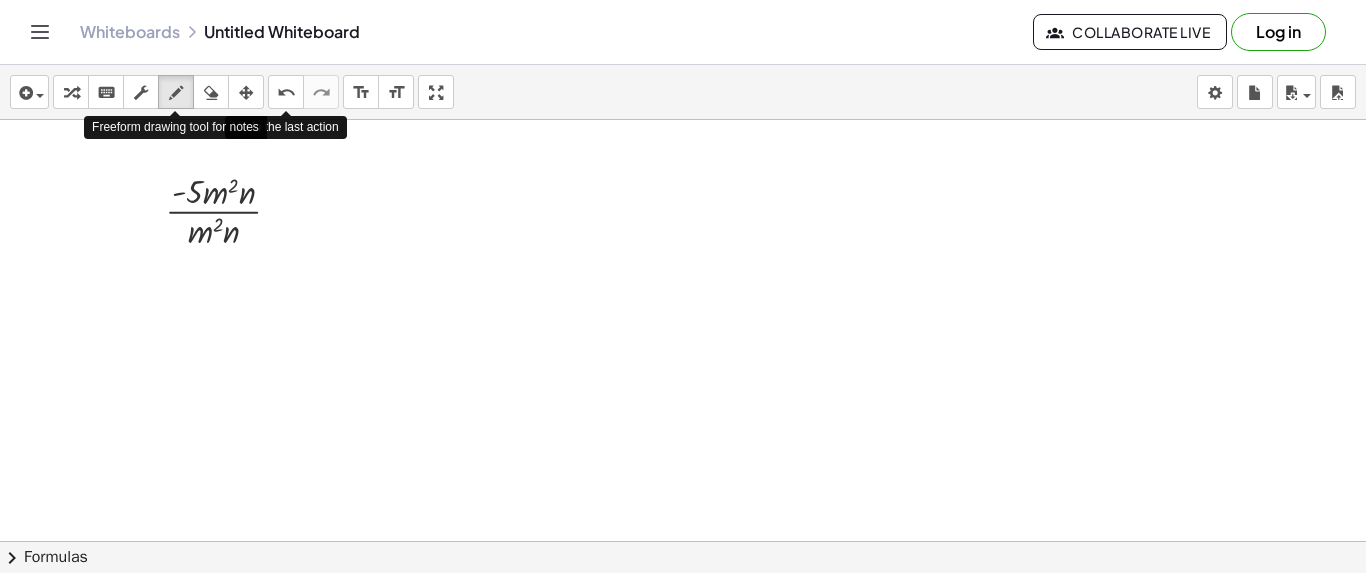 drag, startPoint x: 177, startPoint y: 86, endPoint x: 260, endPoint y: 177, distance: 123.16656 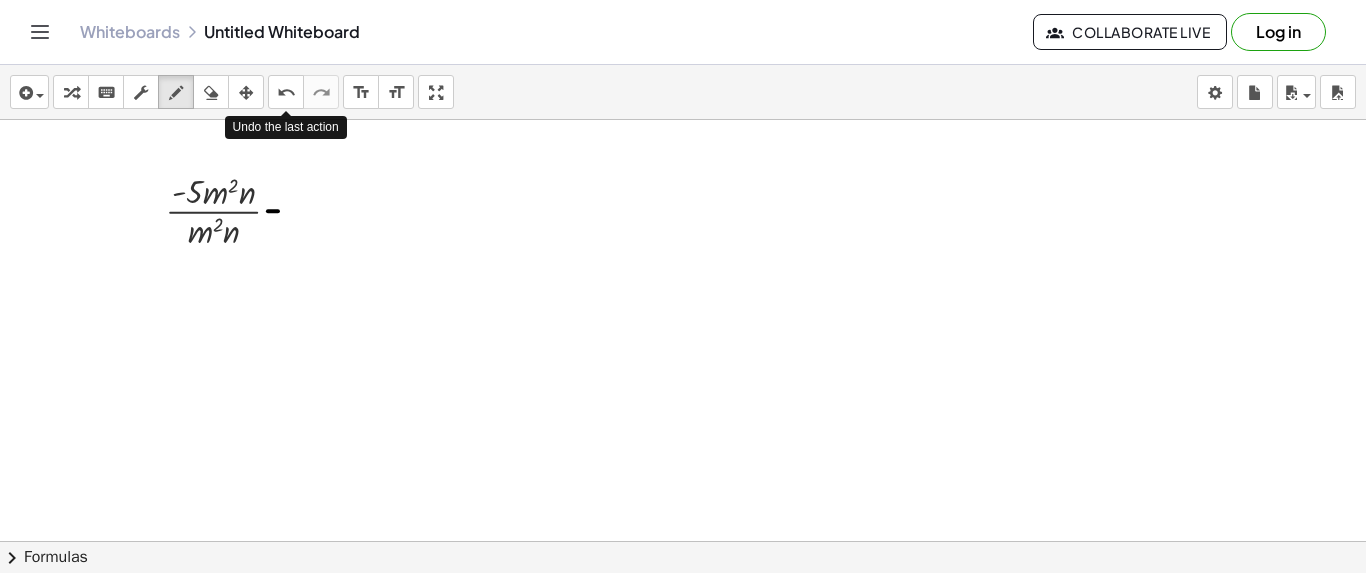 click at bounding box center (683, 625) 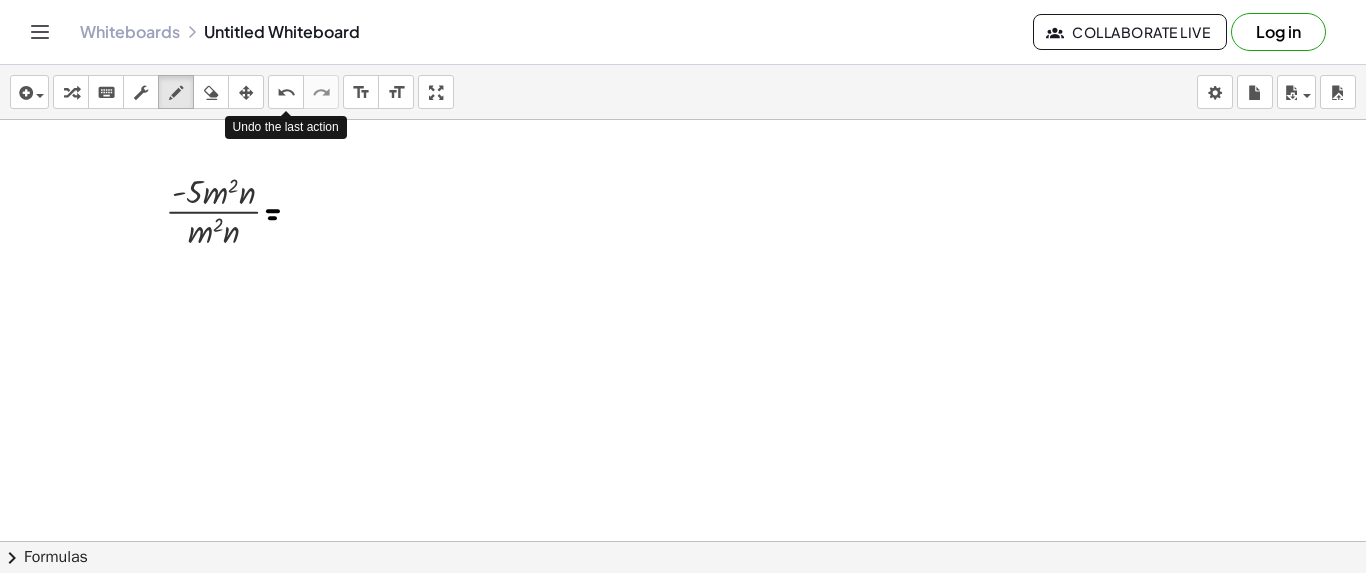 drag, startPoint x: 270, startPoint y: 217, endPoint x: 282, endPoint y: 217, distance: 12 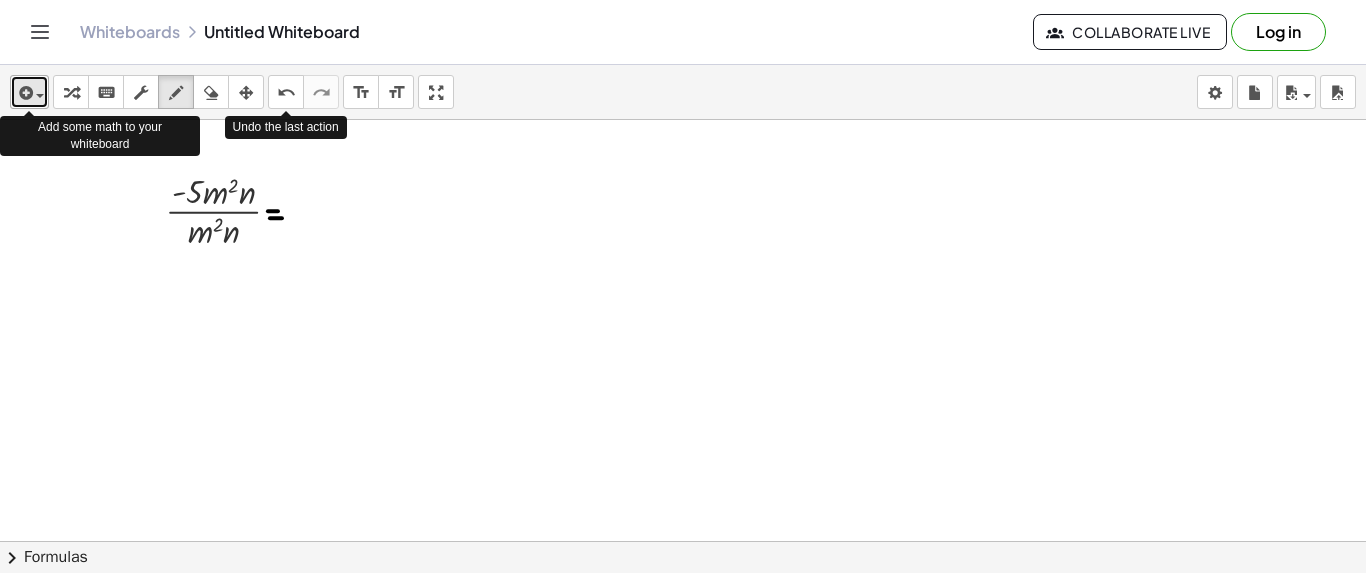 click on "insert" at bounding box center (29, 92) 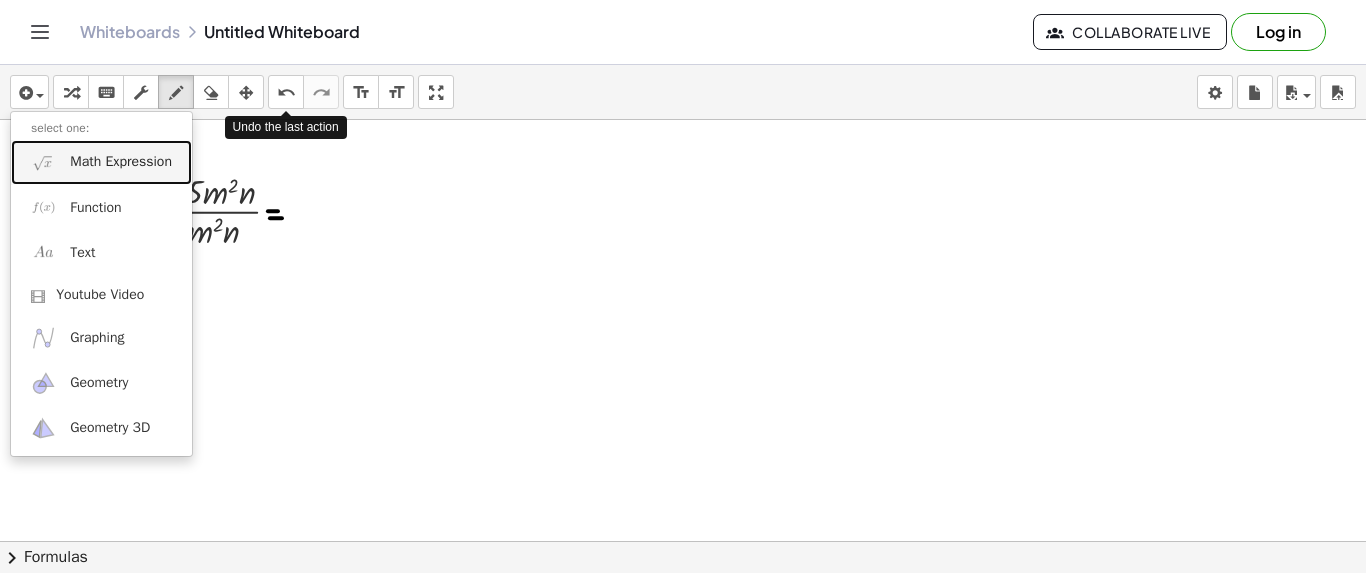 click on "Math Expression" at bounding box center (121, 162) 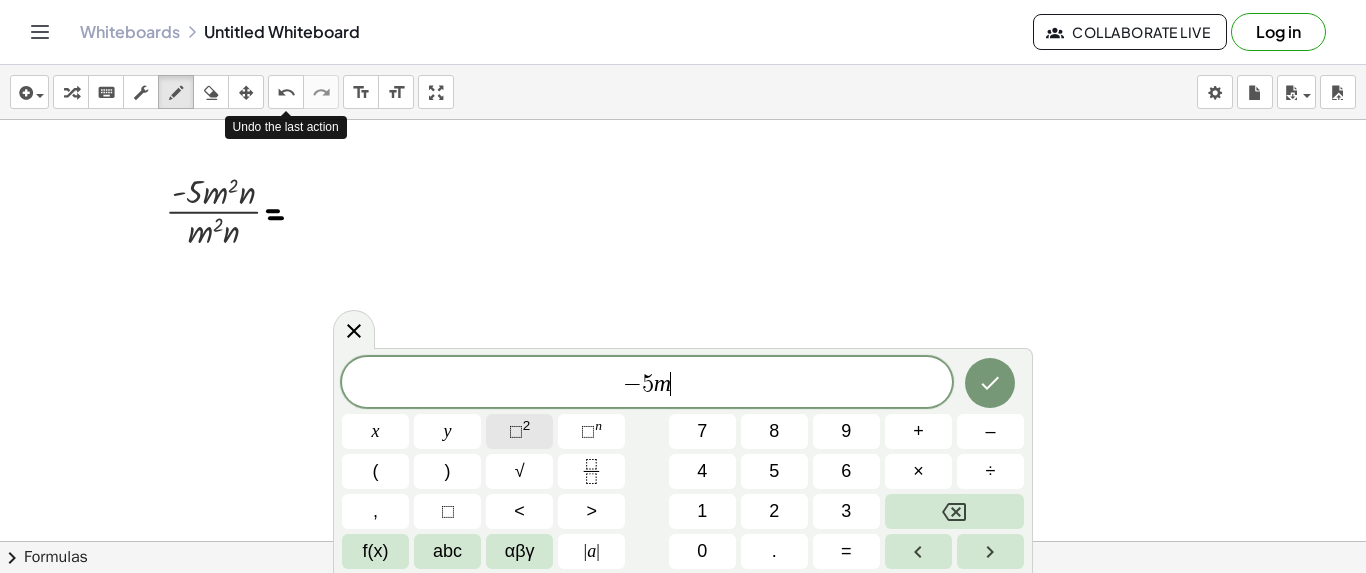 click on "2" at bounding box center [527, 425] 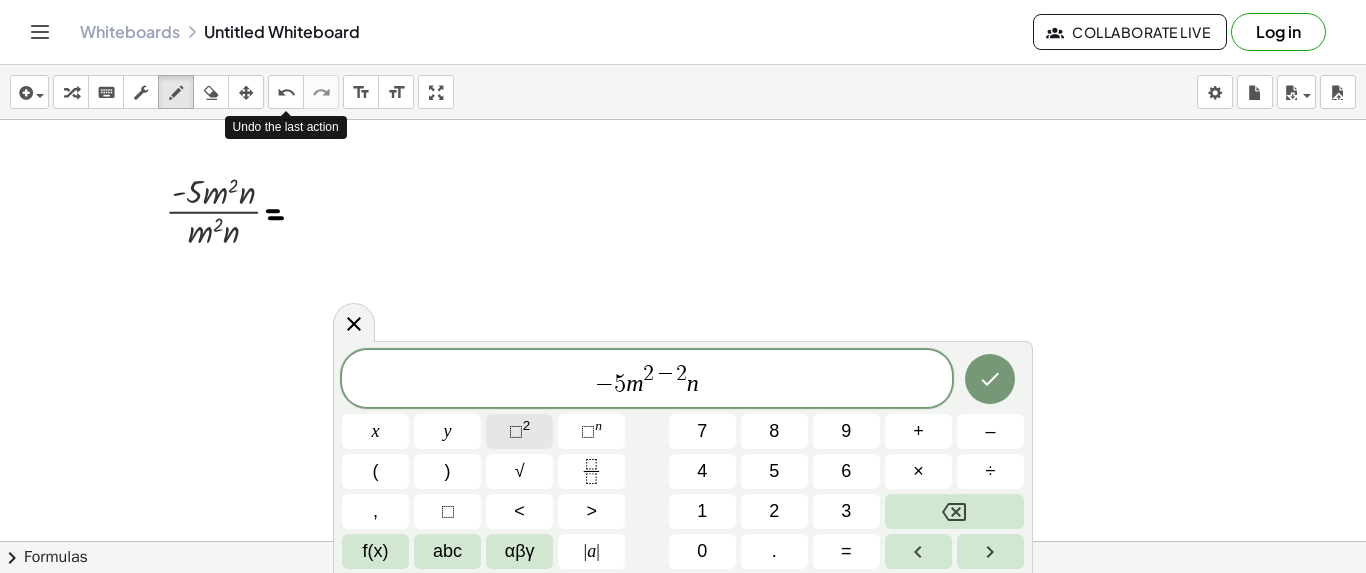click on "⬚" at bounding box center [516, 431] 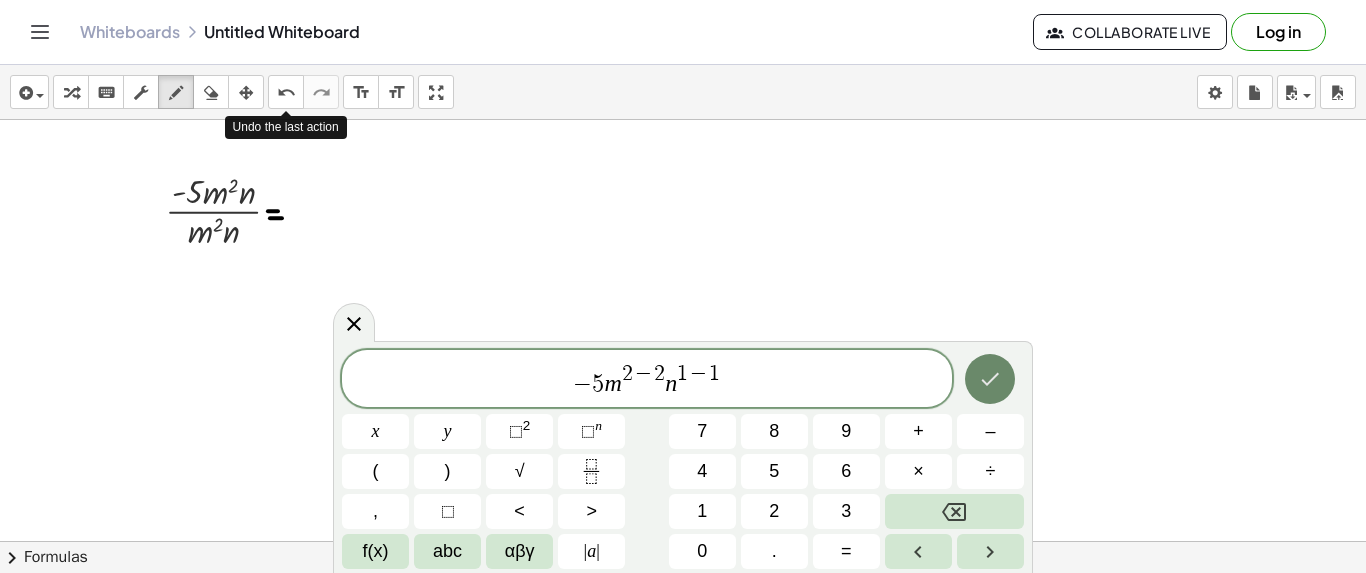 click 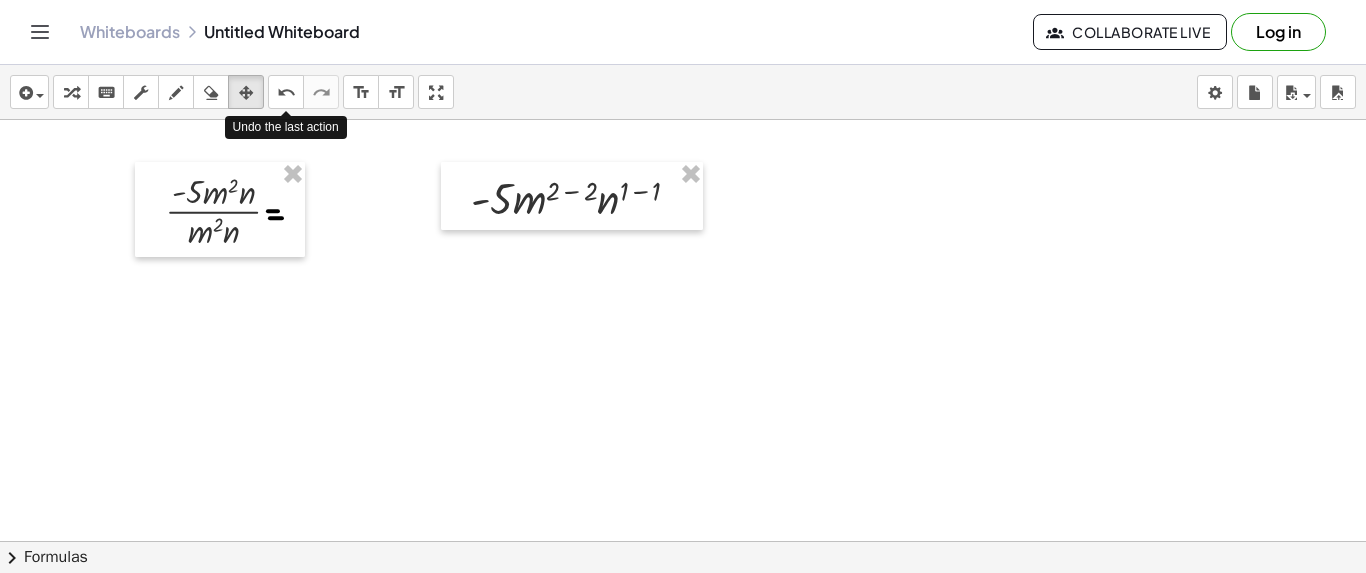 drag, startPoint x: 238, startPoint y: 95, endPoint x: 420, endPoint y: 146, distance: 189.01057 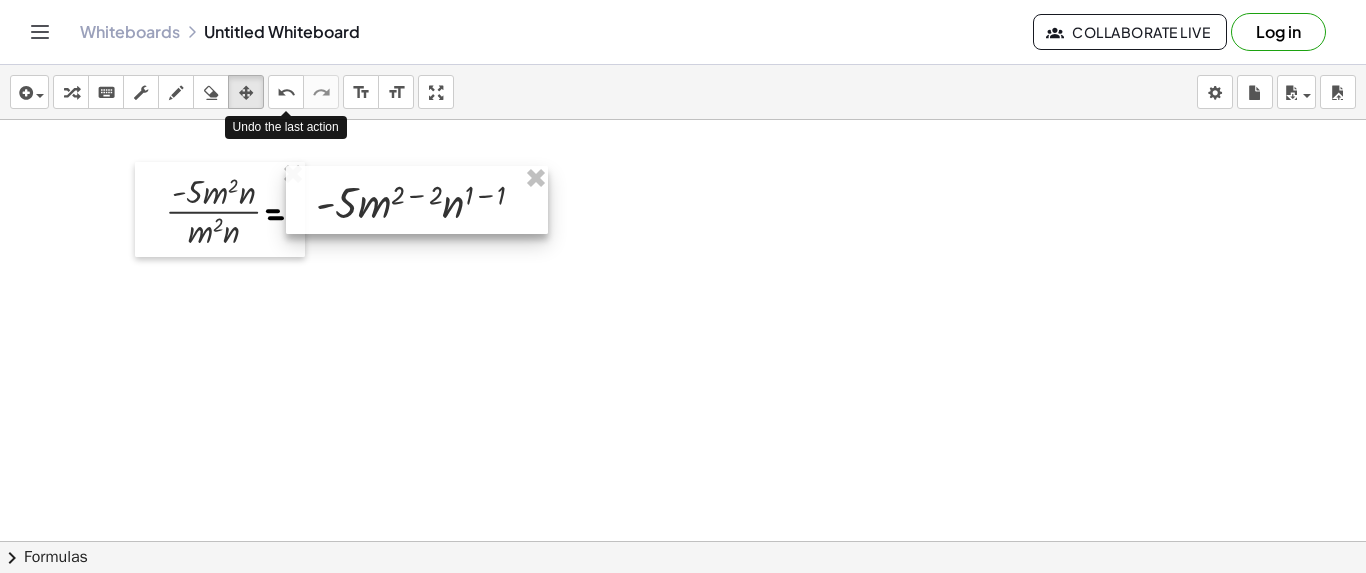 drag, startPoint x: 463, startPoint y: 199, endPoint x: 308, endPoint y: 203, distance: 155.0516 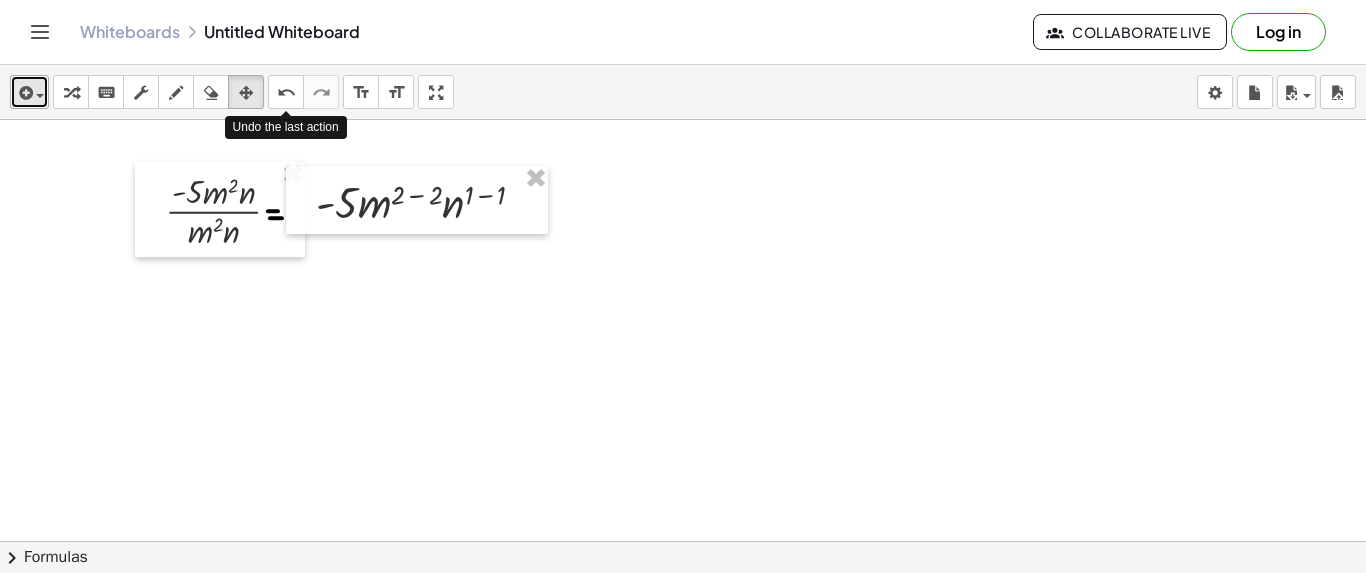 click at bounding box center [29, 92] 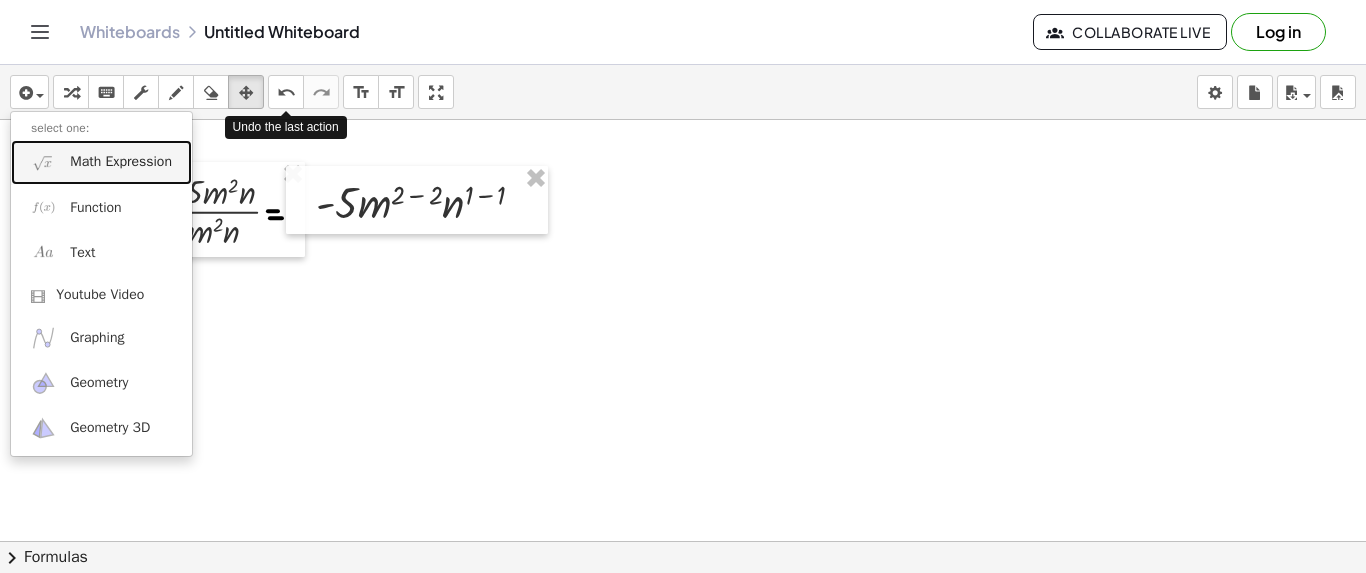 click on "Math Expression" at bounding box center (121, 162) 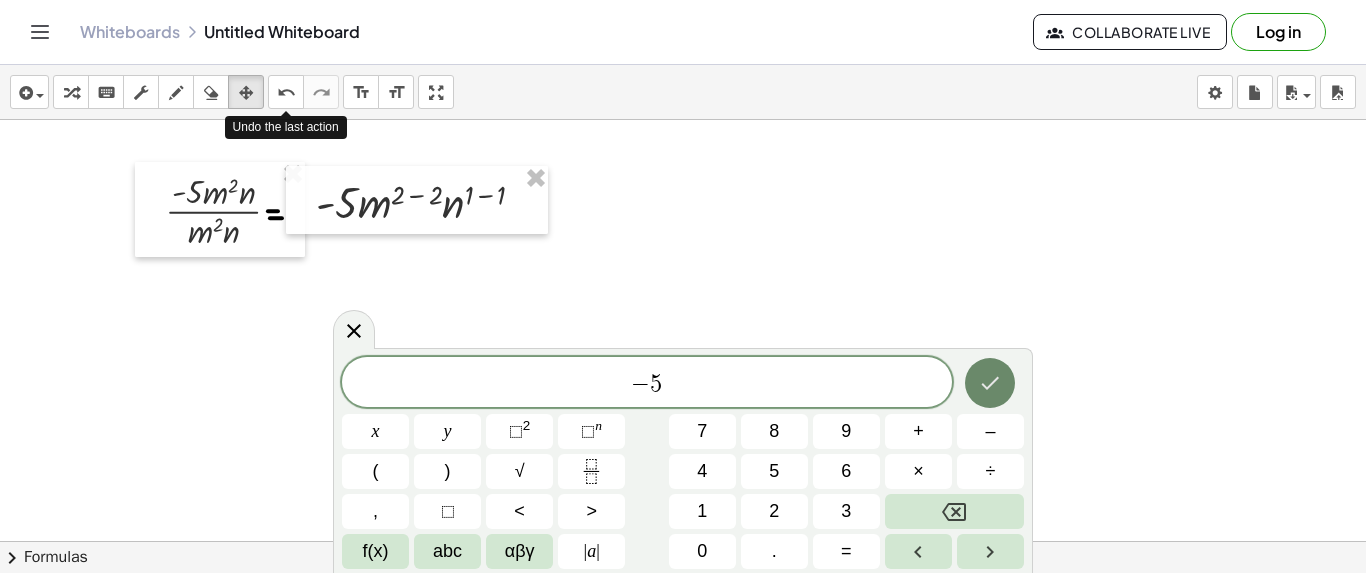 click 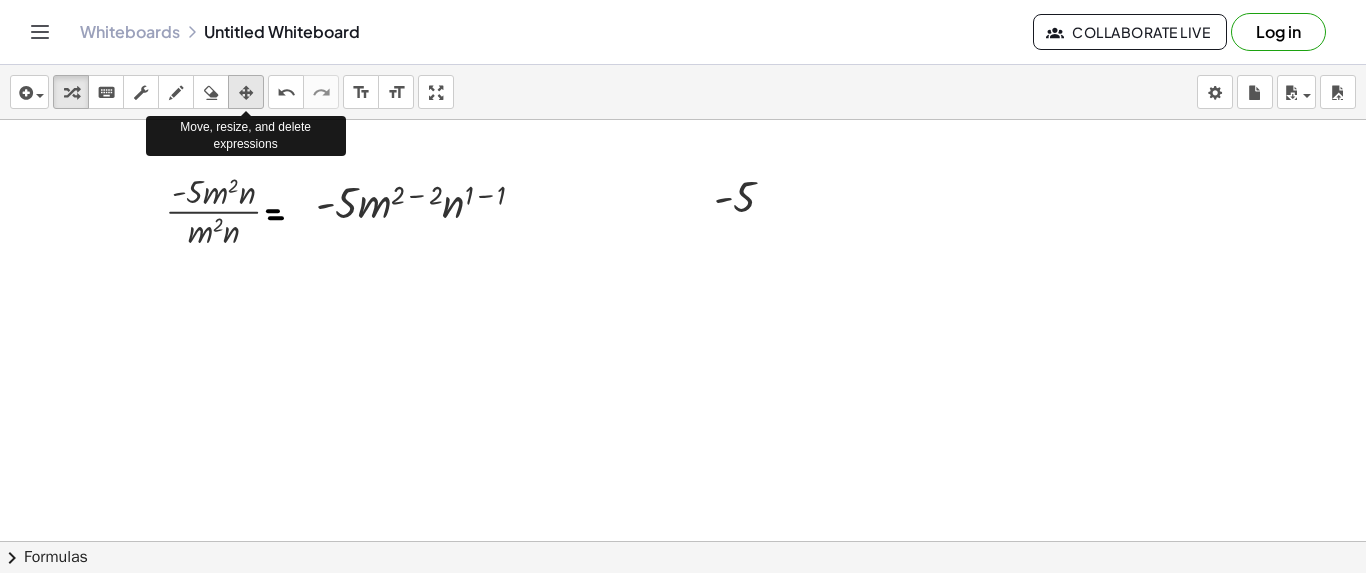 click at bounding box center [246, 93] 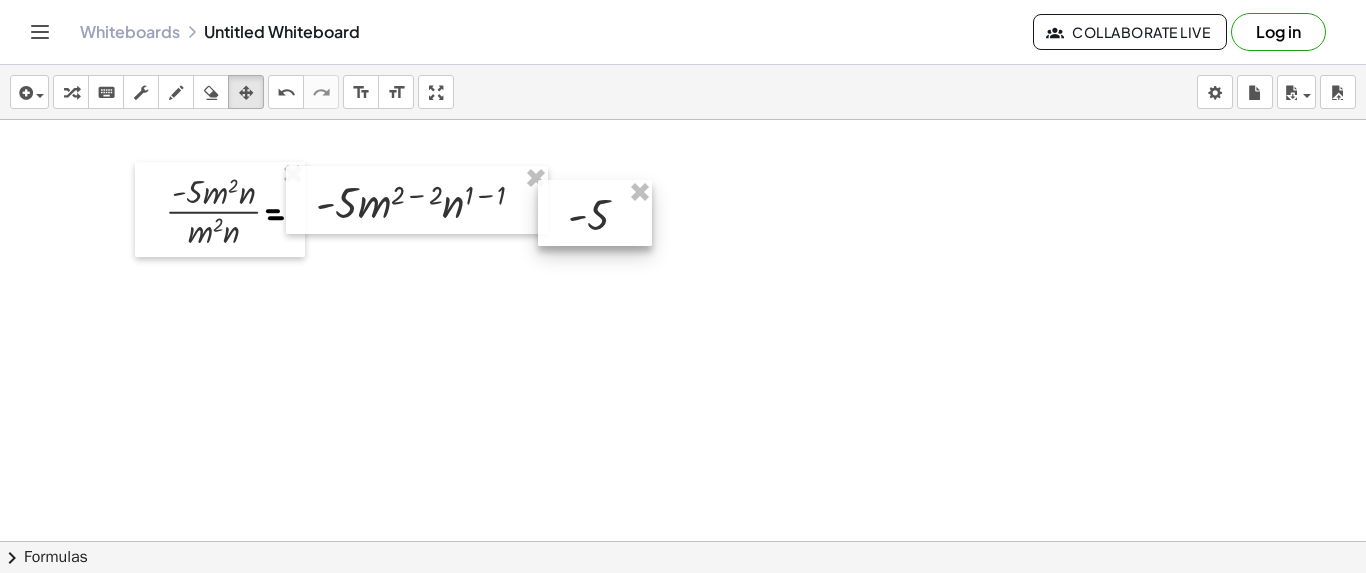 drag, startPoint x: 724, startPoint y: 189, endPoint x: 588, endPoint y: 207, distance: 137.186 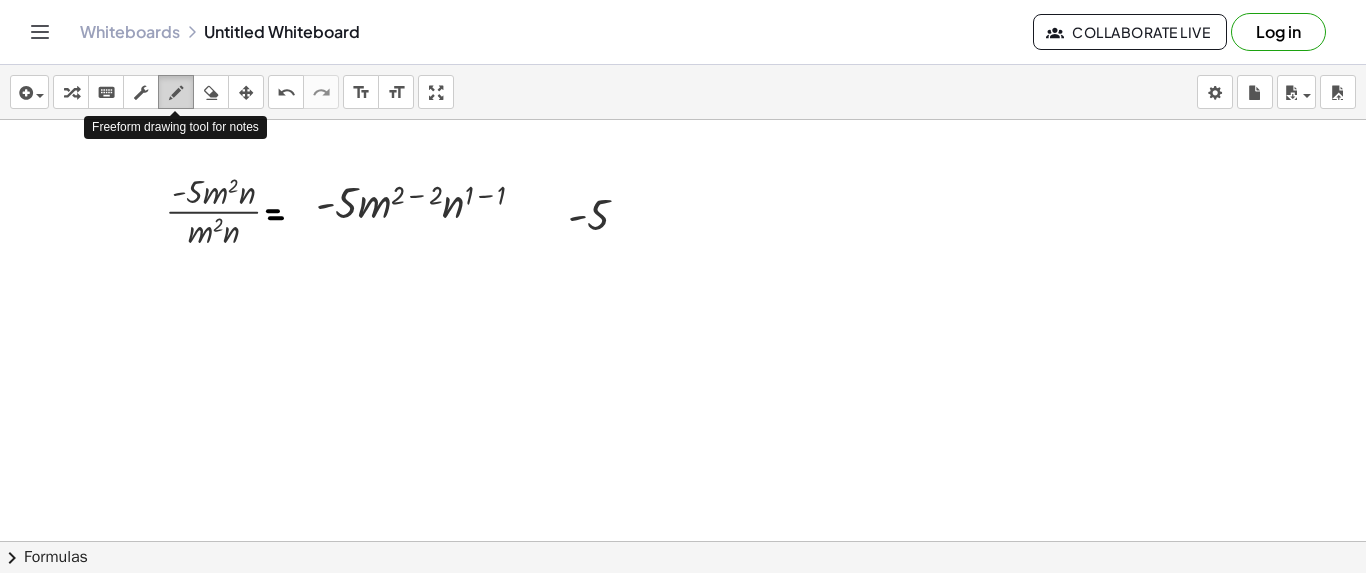 click at bounding box center (176, 93) 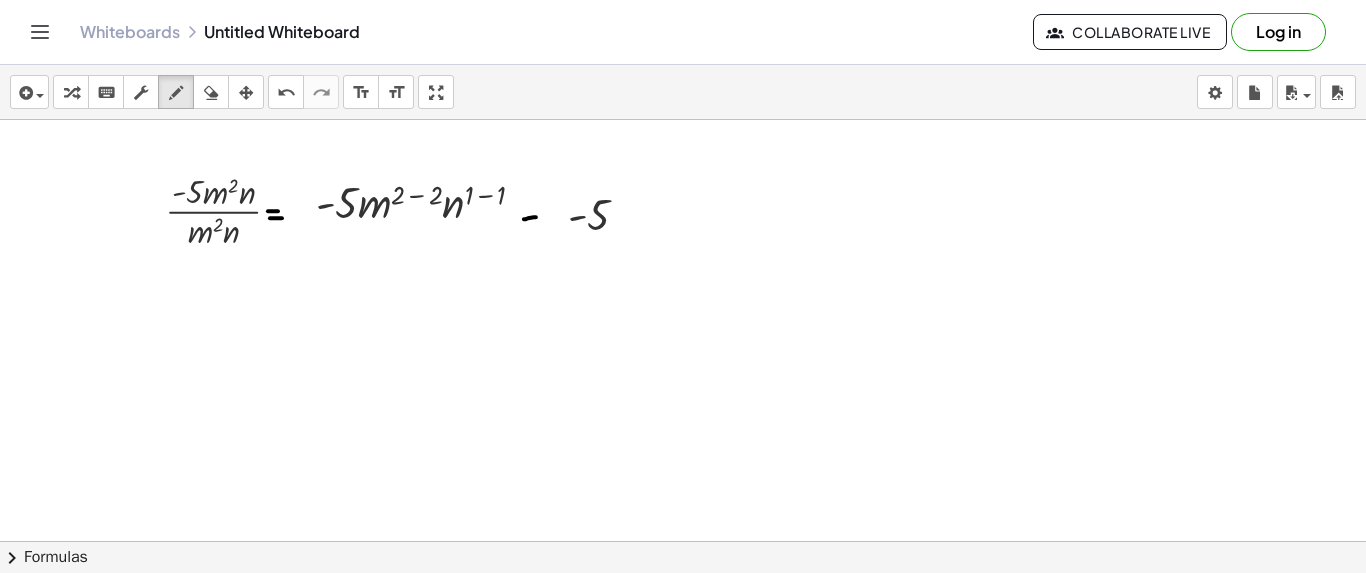 drag, startPoint x: 524, startPoint y: 218, endPoint x: 542, endPoint y: 215, distance: 18.248287 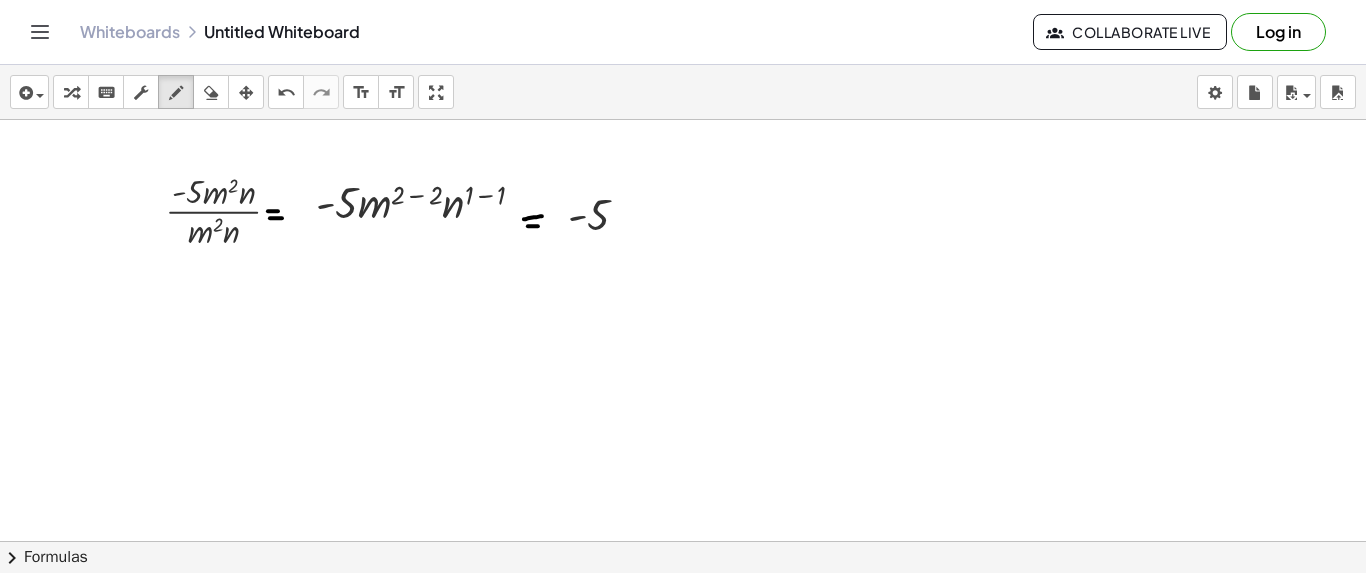 drag, startPoint x: 528, startPoint y: 225, endPoint x: 541, endPoint y: 225, distance: 13 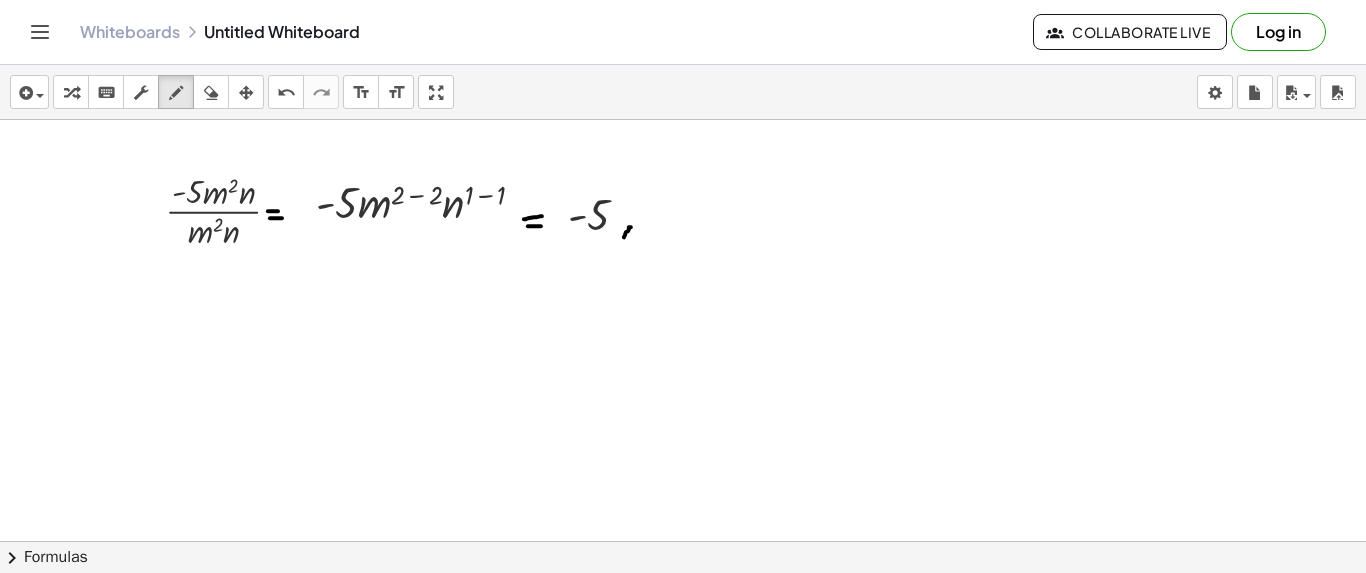 drag, startPoint x: 631, startPoint y: 226, endPoint x: 624, endPoint y: 236, distance: 12.206555 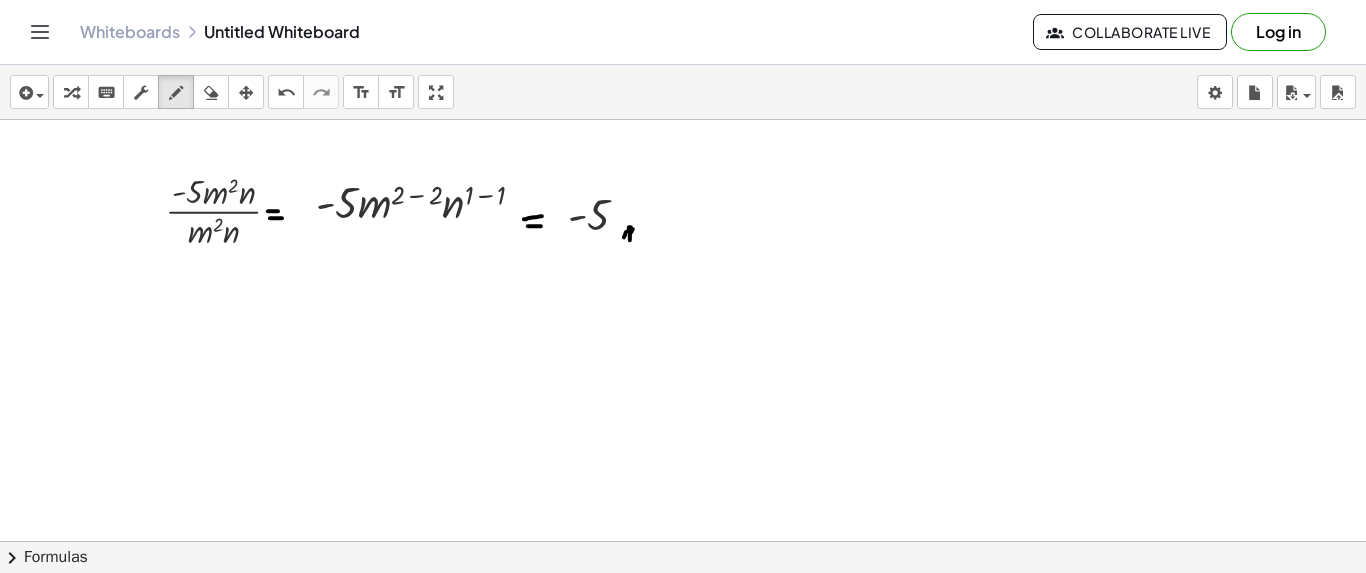 drag, startPoint x: 630, startPoint y: 239, endPoint x: 633, endPoint y: 228, distance: 11.401754 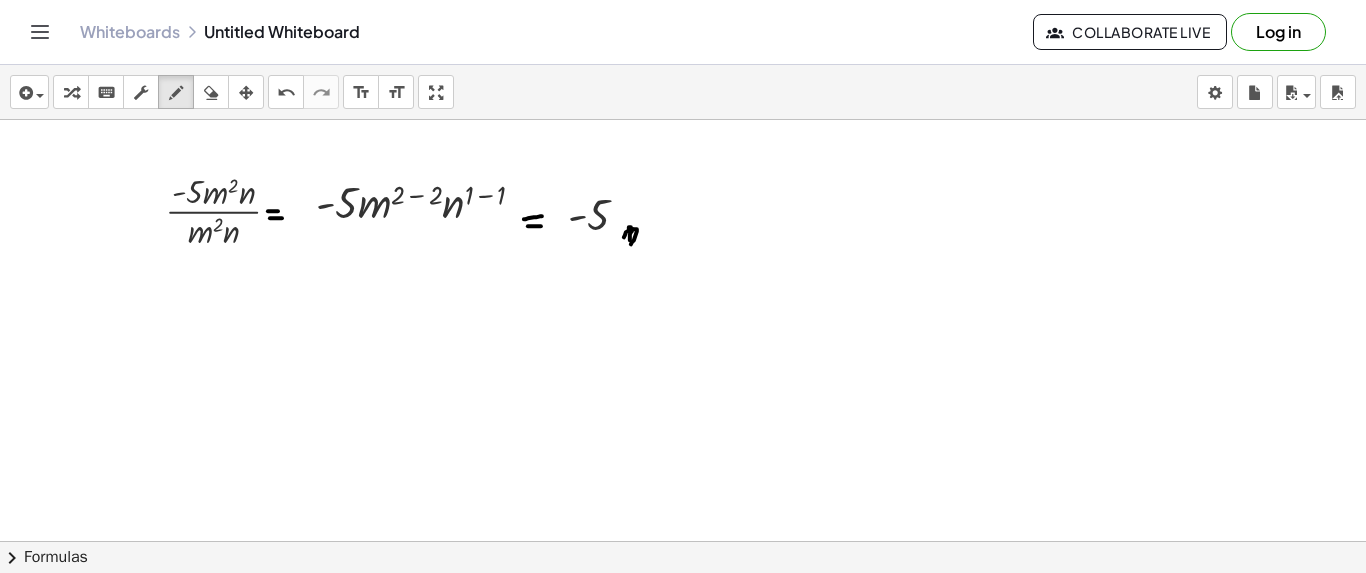 drag, startPoint x: 633, startPoint y: 228, endPoint x: 630, endPoint y: 244, distance: 16.27882 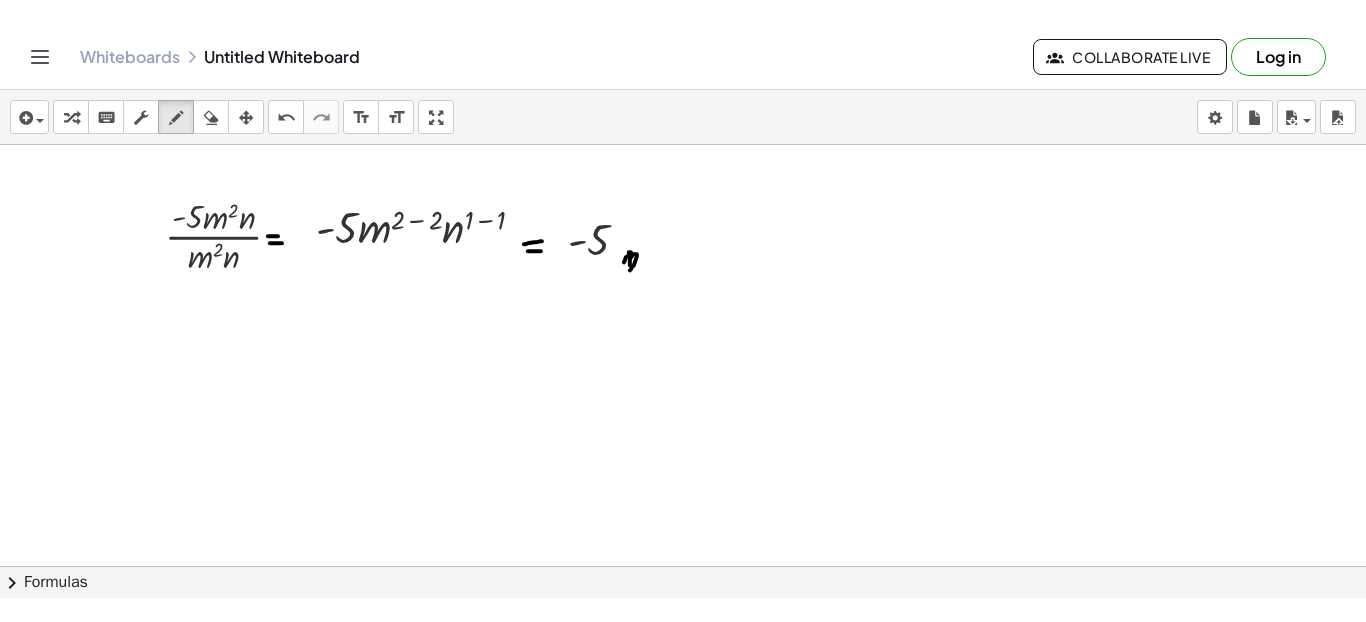 scroll, scrollTop: 10, scrollLeft: 0, axis: vertical 